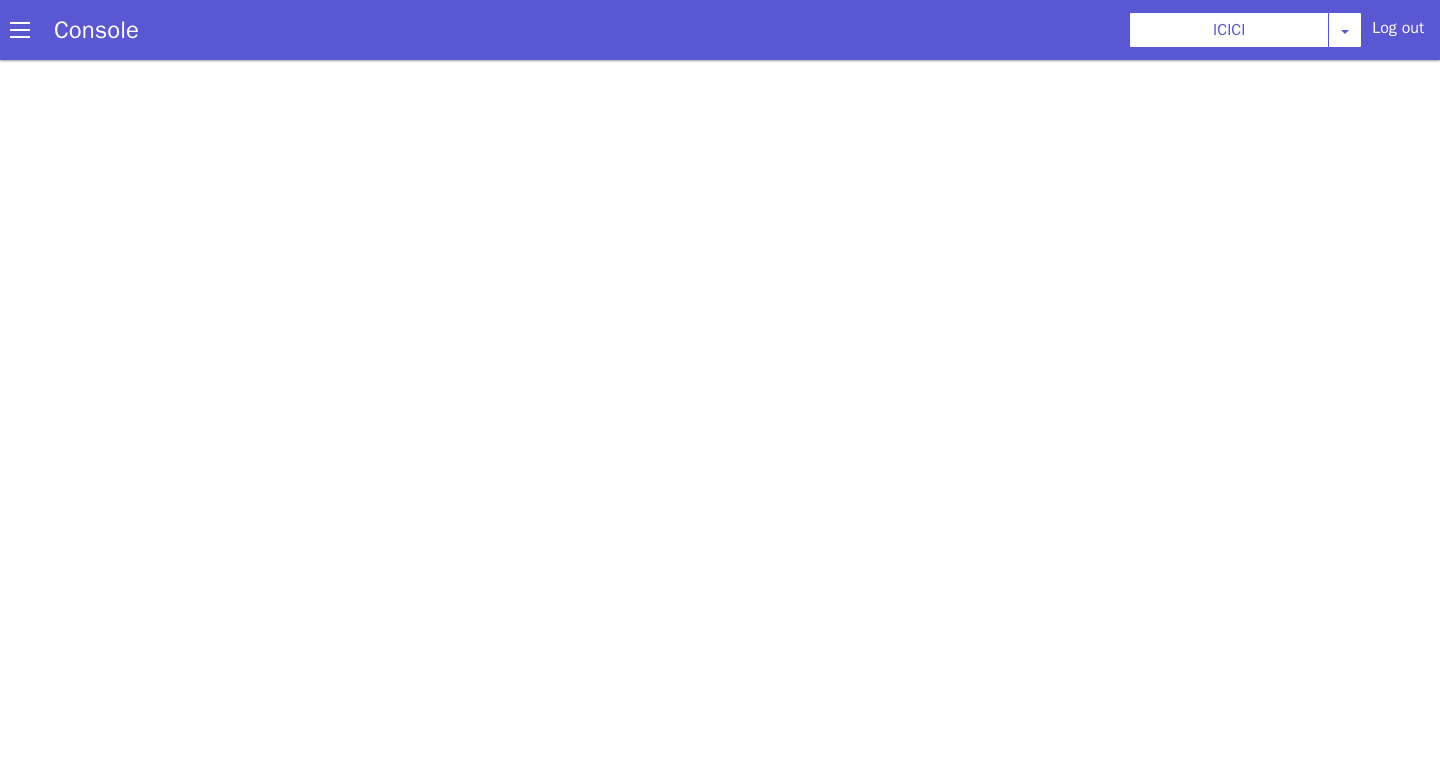 select on "b03a4faf-32c3-4c7e-b817-7f3662e43ade" 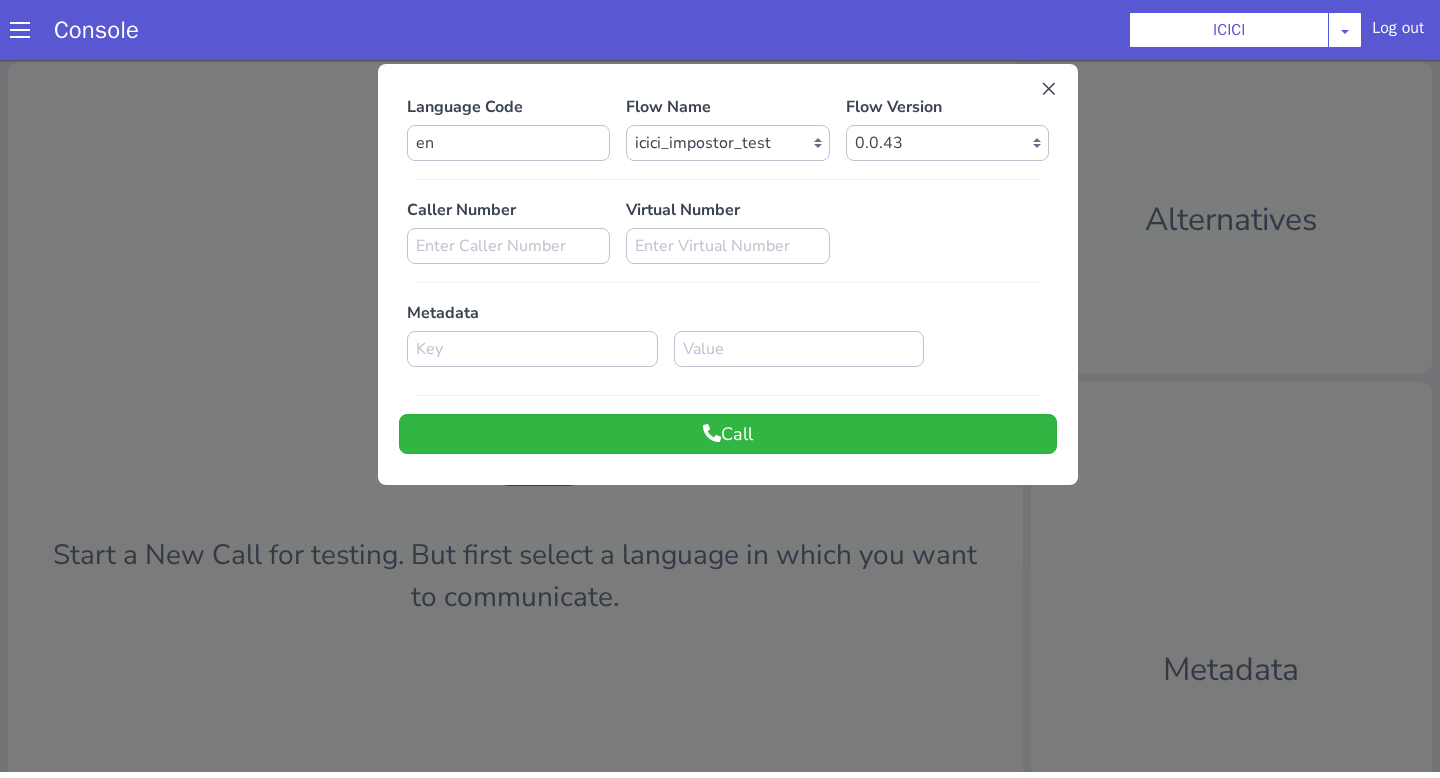 scroll, scrollTop: 0, scrollLeft: 0, axis: both 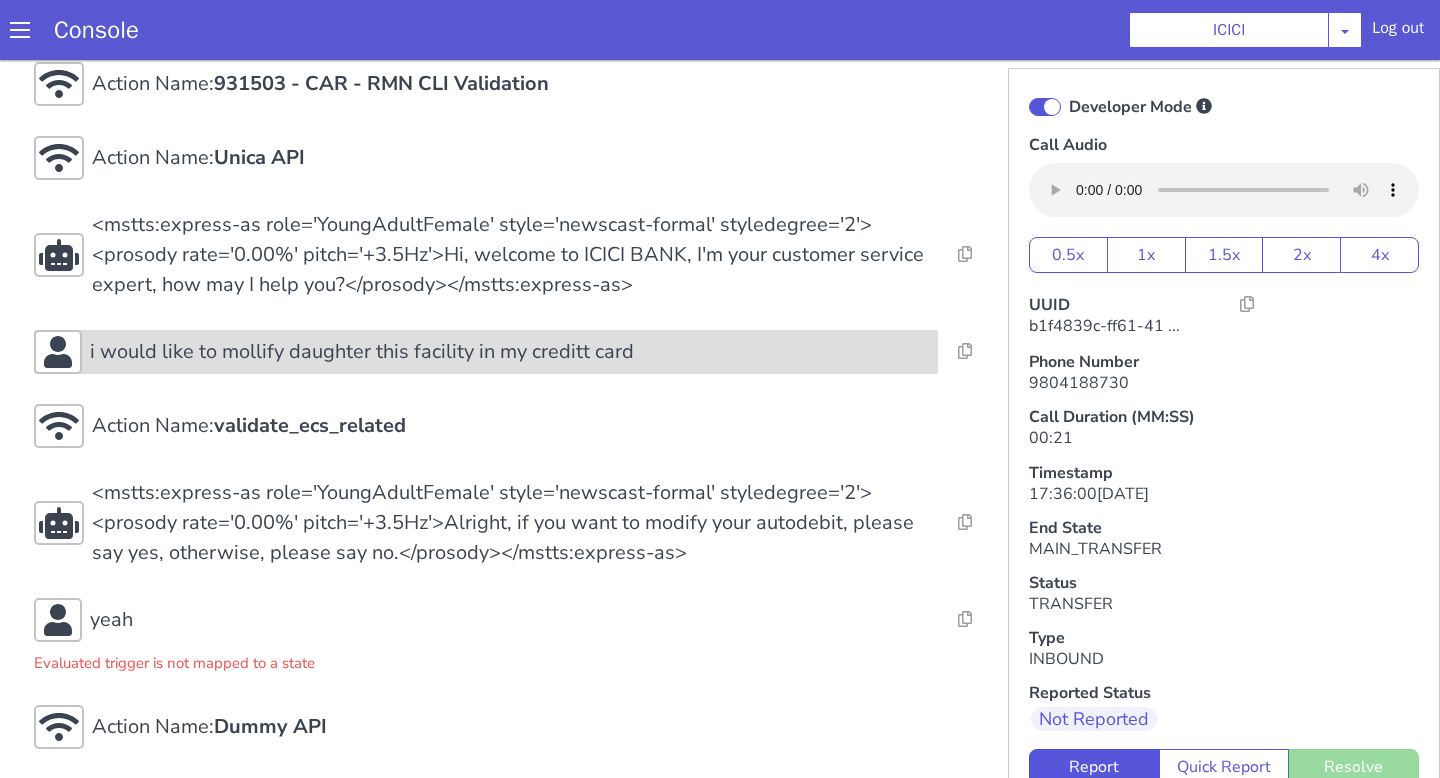 click on "i would like to mollify daughter this facility in my creditt card" at bounding box center [549, 96] 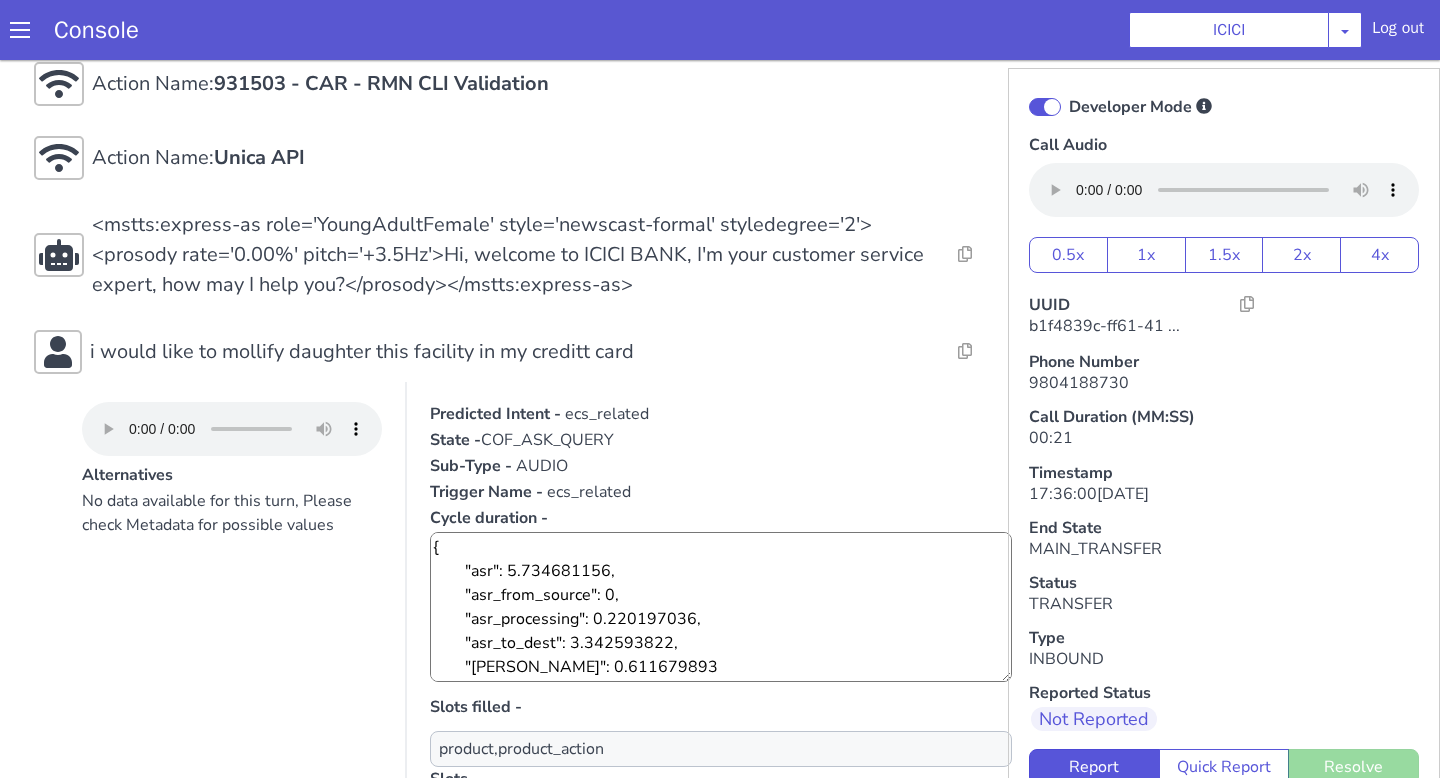 scroll, scrollTop: 24, scrollLeft: 0, axis: vertical 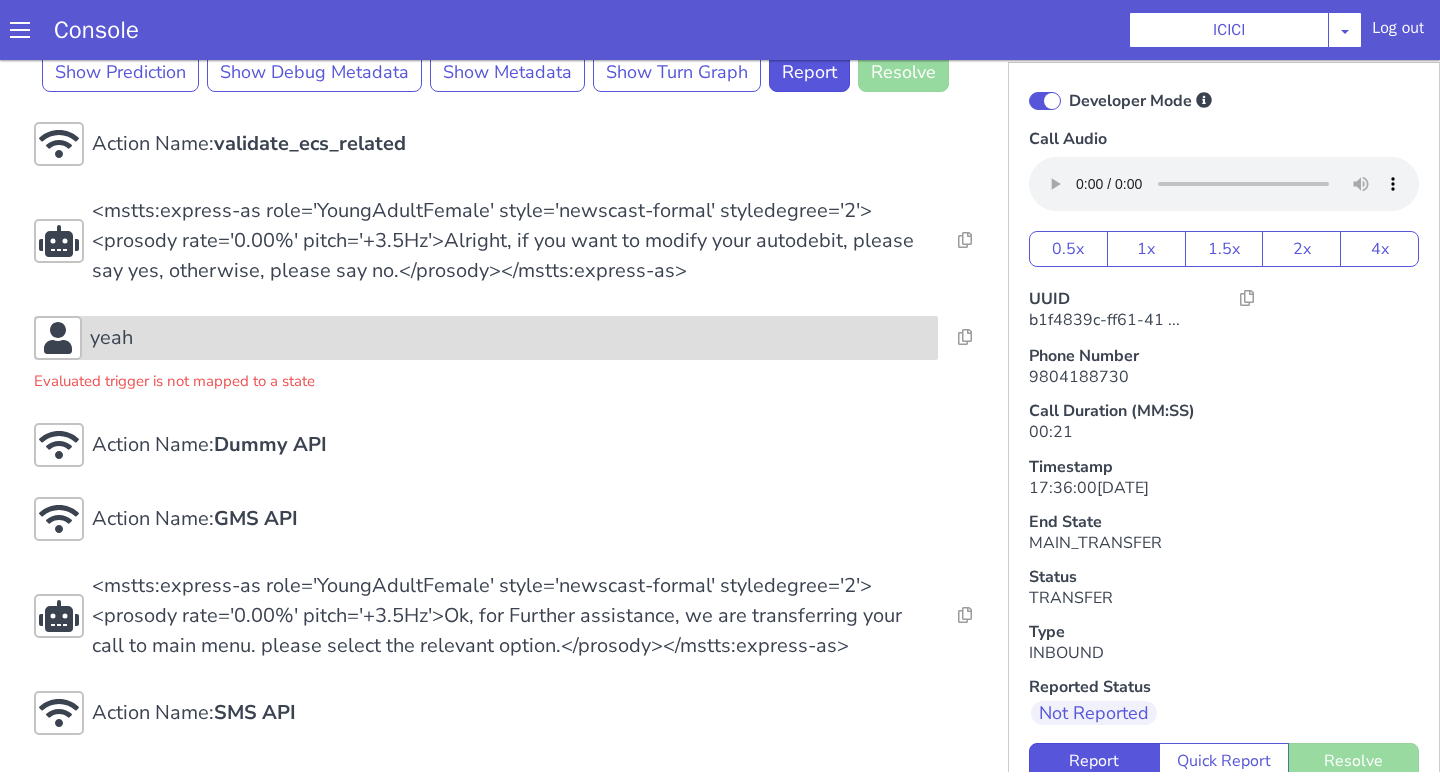 click on "yeah" at bounding box center (947, -72) 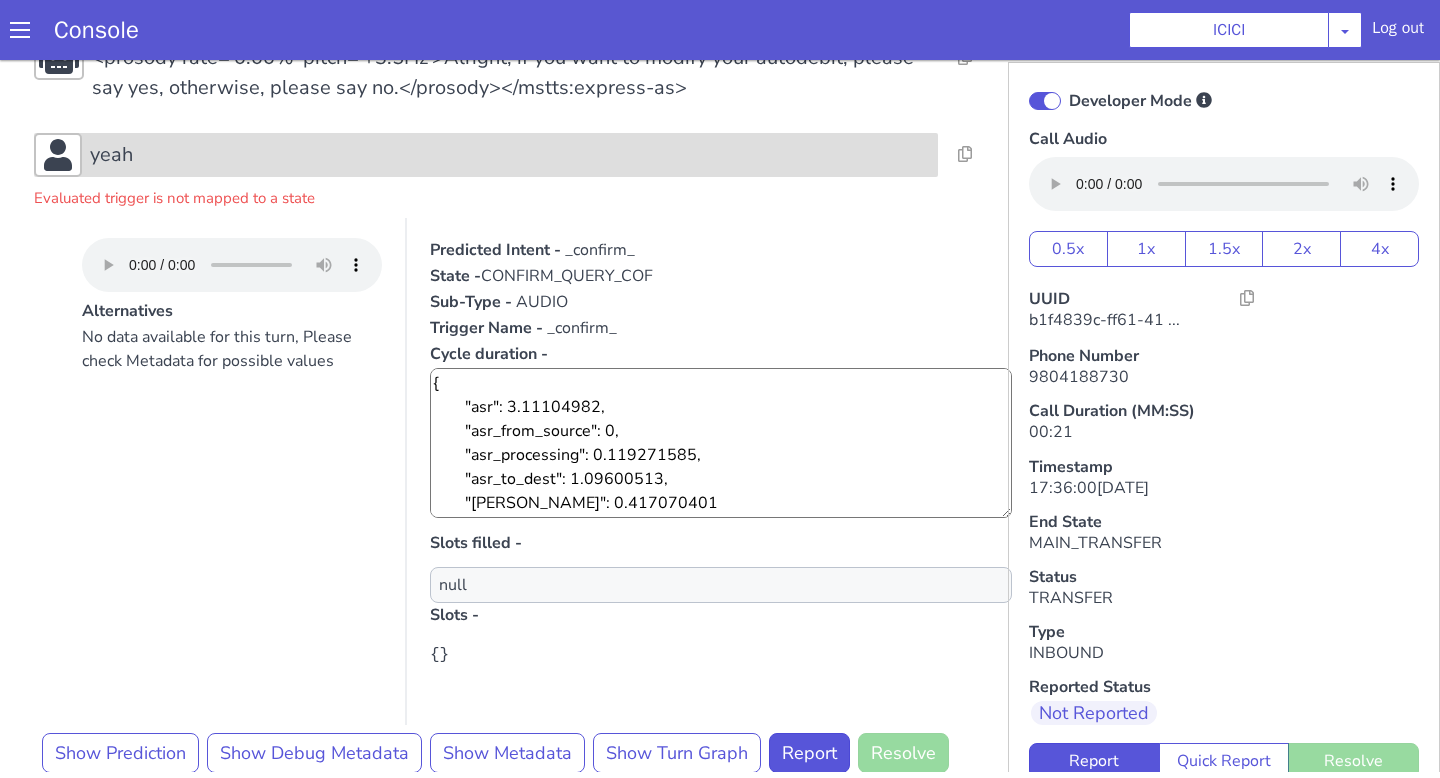 scroll, scrollTop: 1336, scrollLeft: 0, axis: vertical 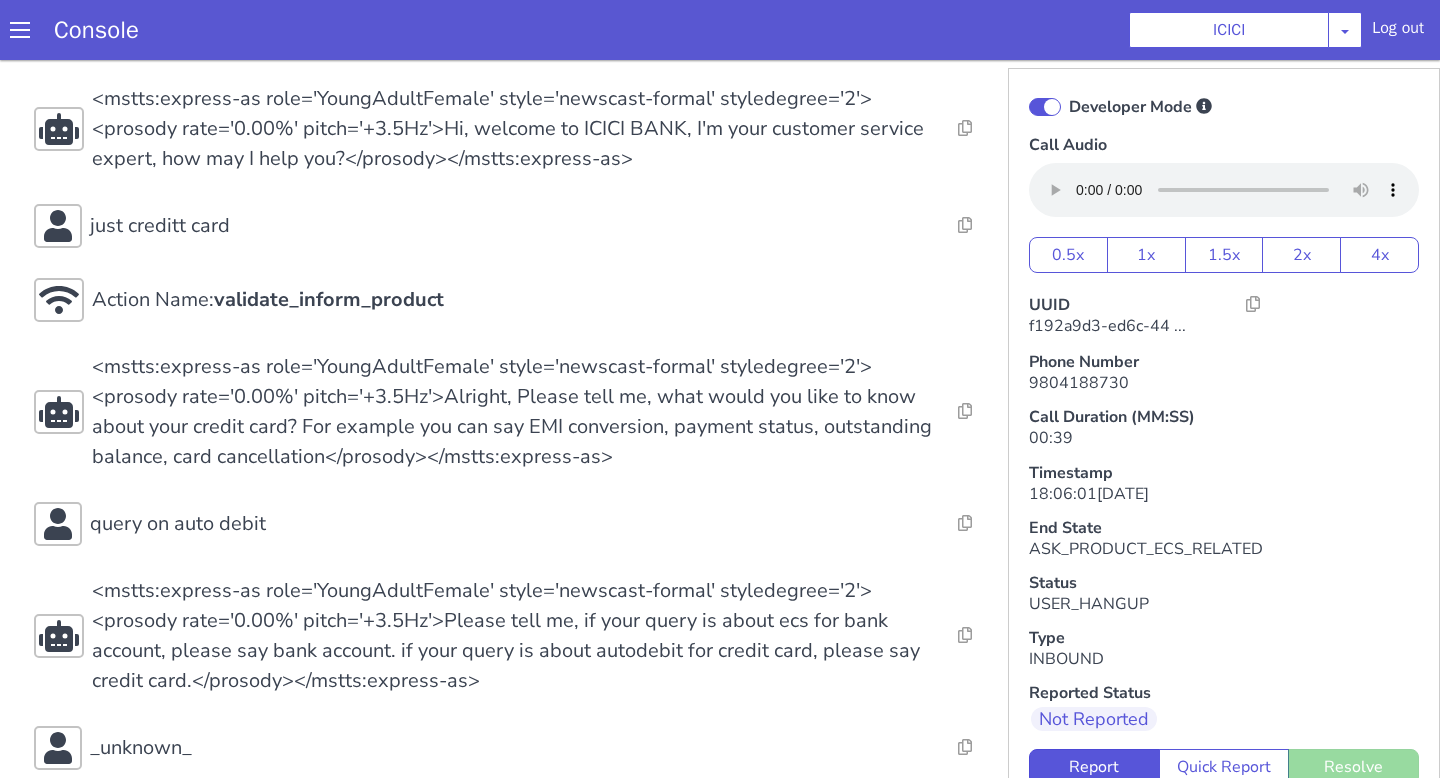 click on "Action Name:  Internal_set_language_for_iproxy Resolve  Intent Error  Entity Error  Transcription Error  Miscellaneous Submit Action Name:  931503 - CAR - RMN CLI Validation Resolve  Intent Error  Entity Error  Transcription Error  Miscellaneous Submit Action Name:  Unica API Resolve  Intent Error  Entity Error  Transcription Error  Miscellaneous Submit <mstts:express-as role='YoungAdultFemale' style='newscast-formal' styledegree='2'><prosody rate='0.00%' pitch='+3.5Hz'>Hi, welcome to ICICI BANK, I'm your customer service expert, how may I help you?</prosody></mstts:express-as> Resolve  Intent Error  Entity Error  Transcription Error  Miscellaneous Submit just creditt card Resolve  Intent Error  Entity Error  Transcription Error  Miscellaneous Submit Action Name:  validate_inform_product Resolve  Intent Error  Entity Error  Transcription Error  Miscellaneous Submit Resolve  Intent Error  Entity Error  Transcription Error  Miscellaneous Submit query on auto debit Resolve  Intent Error  Entity Error Submit" at bounding box center (524, 424) 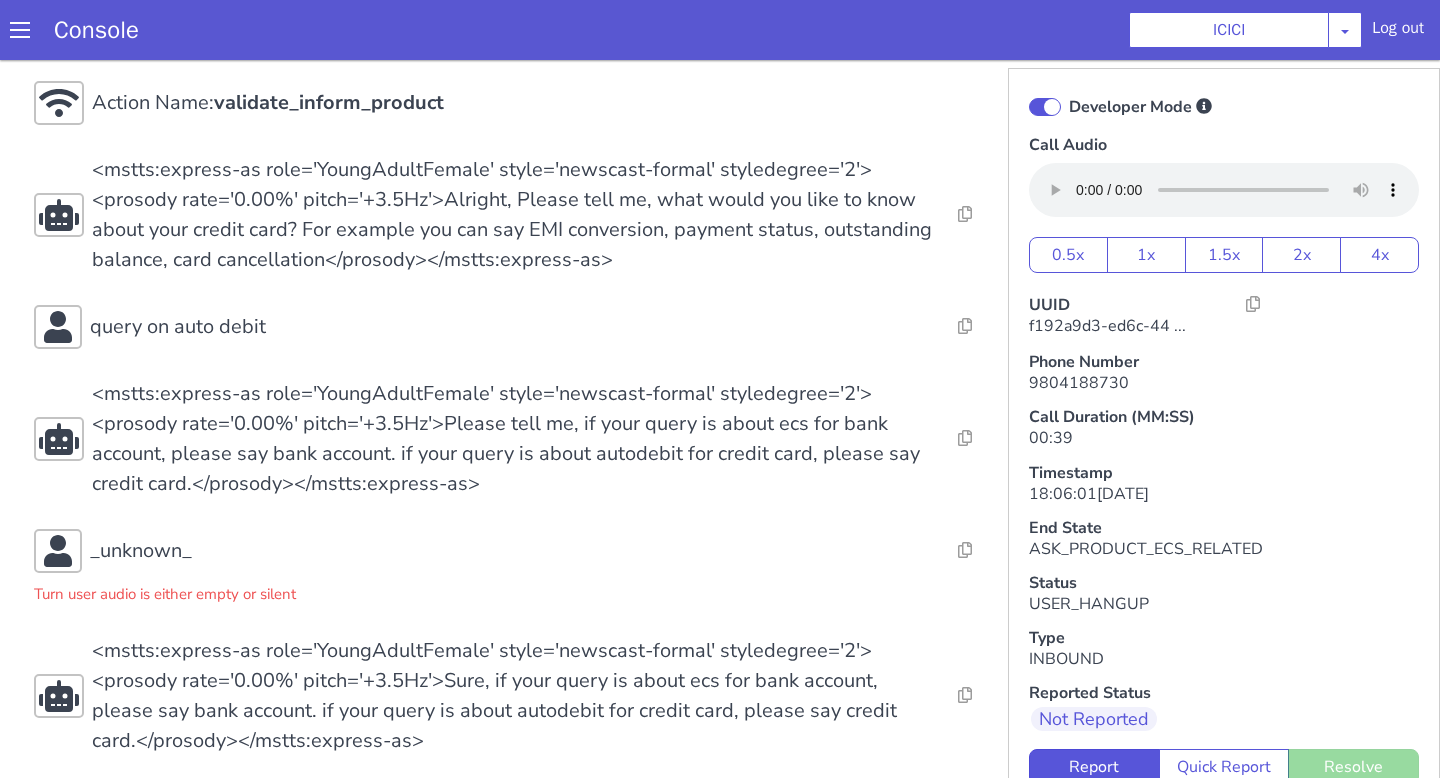 scroll, scrollTop: 452, scrollLeft: 0, axis: vertical 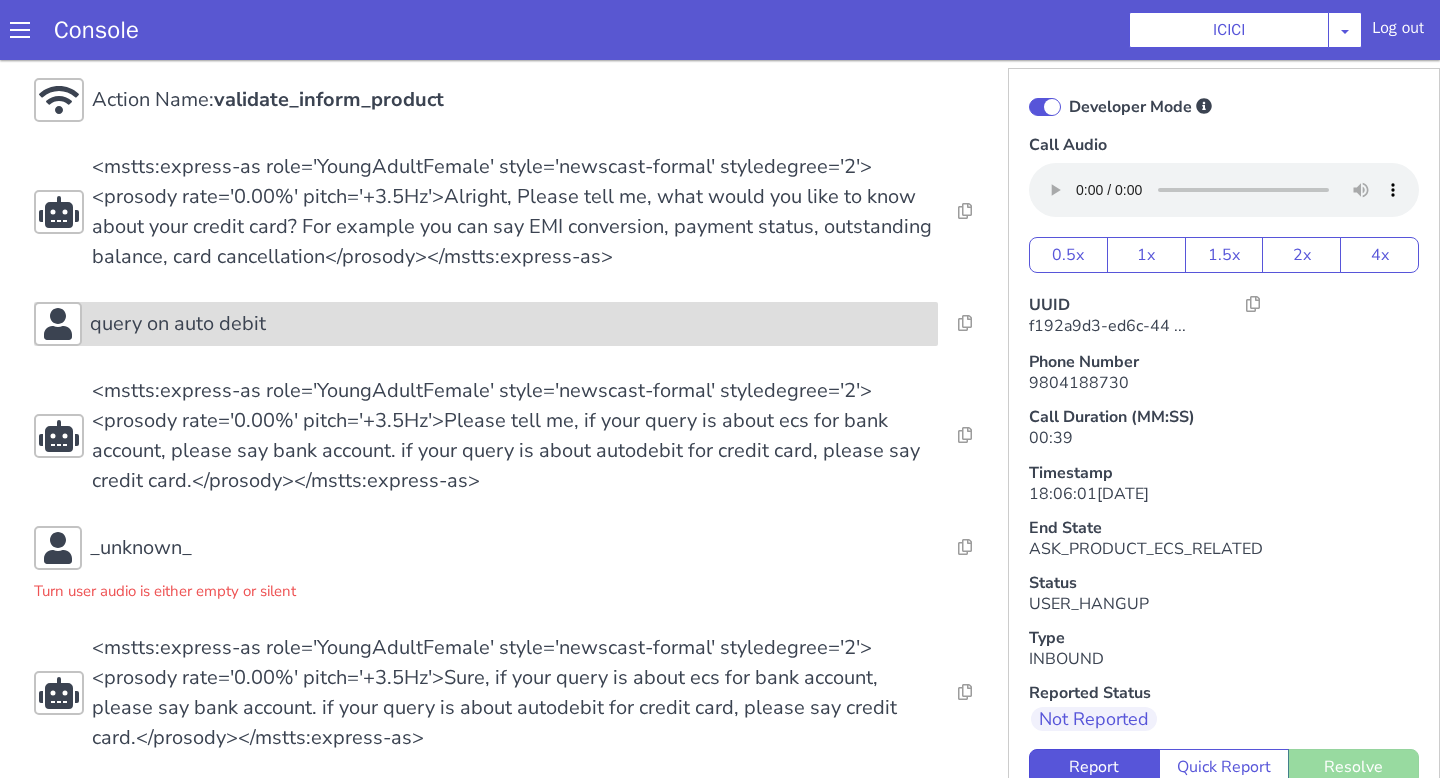 click on "query on auto debit" at bounding box center [655, 109] 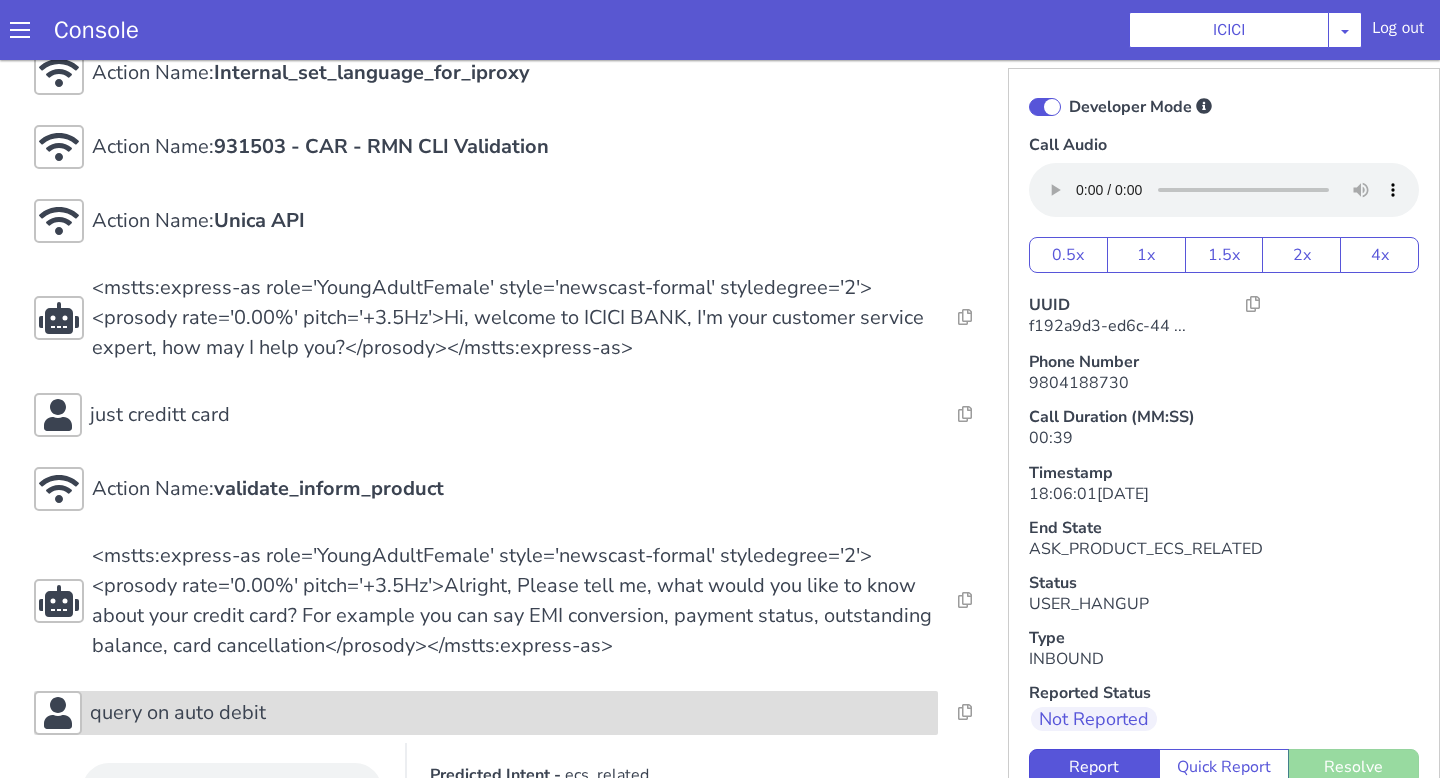 scroll, scrollTop: 53, scrollLeft: 0, axis: vertical 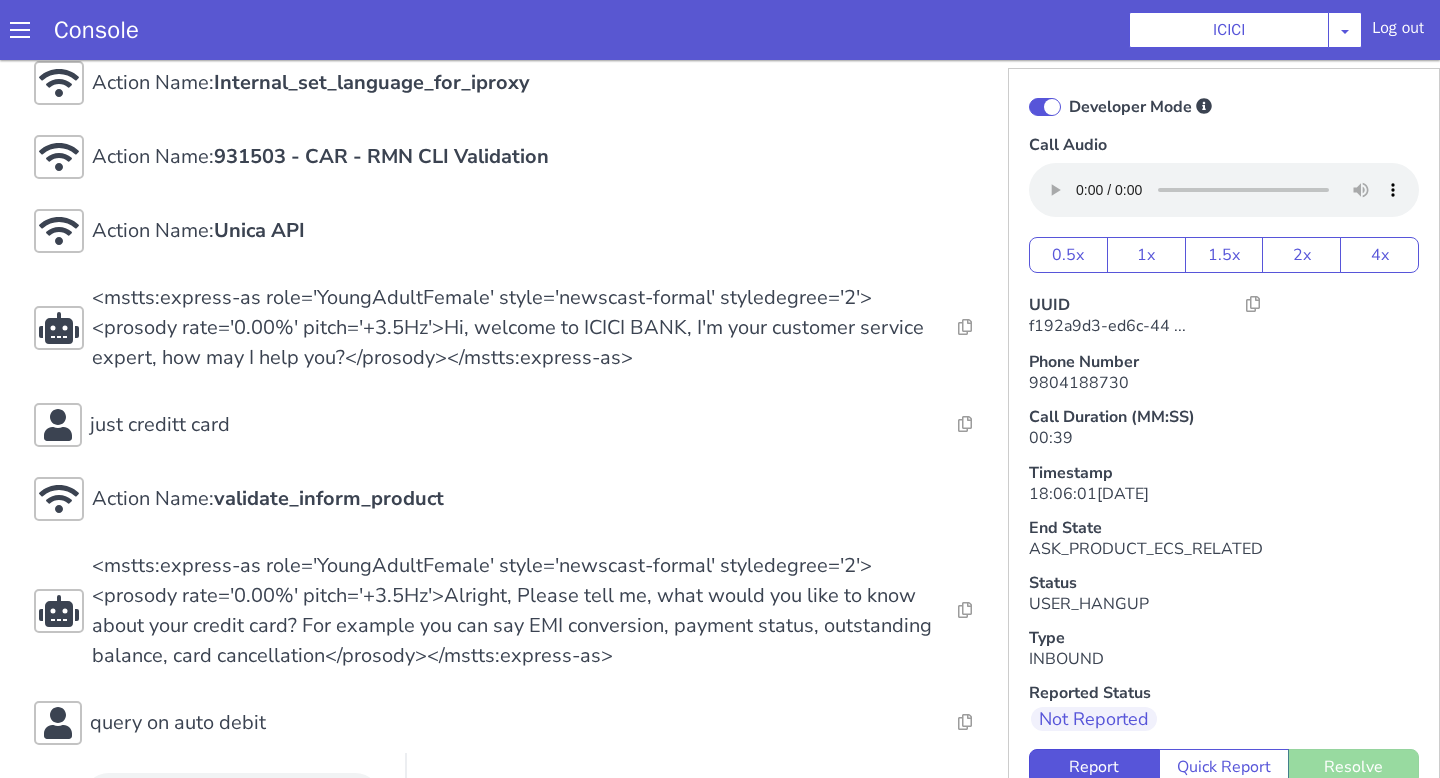 click on "Action Name:  Internal_set_language_for_iproxy Resolve  Intent Error  Entity Error  Transcription Error  Miscellaneous Submit Action Name:  931503 - CAR - RMN CLI Validation Resolve  Intent Error  Entity Error  Transcription Error  Miscellaneous Submit Action Name:  Unica API Resolve  Intent Error  Entity Error  Transcription Error  Miscellaneous Submit <mstts:express-as role='YoungAdultFemale' style='newscast-formal' styledegree='2'><prosody rate='0.00%' pitch='+3.5Hz'>Hi, welcome to ICICI BANK, I'm your customer service expert, how may I help you?</prosody></mstts:express-as> Resolve  Intent Error  Entity Error  Transcription Error  Miscellaneous Submit just creditt card Resolve  Intent Error  Entity Error  Transcription Error  Miscellaneous Submit Action Name:  validate_inform_product Resolve  Intent Error  Entity Error  Transcription Error  Miscellaneous Submit Resolve  Intent Error  Entity Error  Transcription Error  Miscellaneous Submit query on auto debit Alternatives Predicted Intent -   ecs_related" at bounding box center [811, 586] 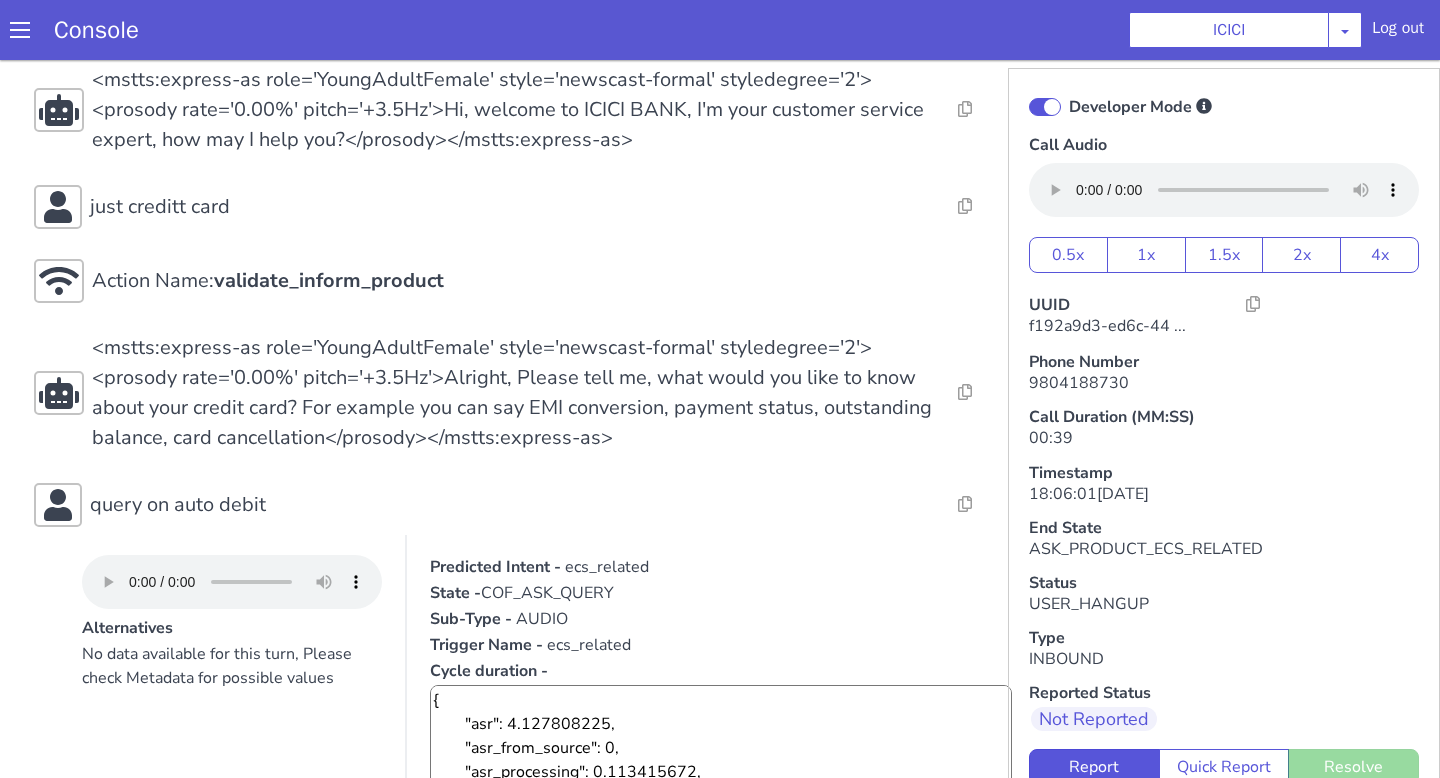 scroll, scrollTop: 251, scrollLeft: 0, axis: vertical 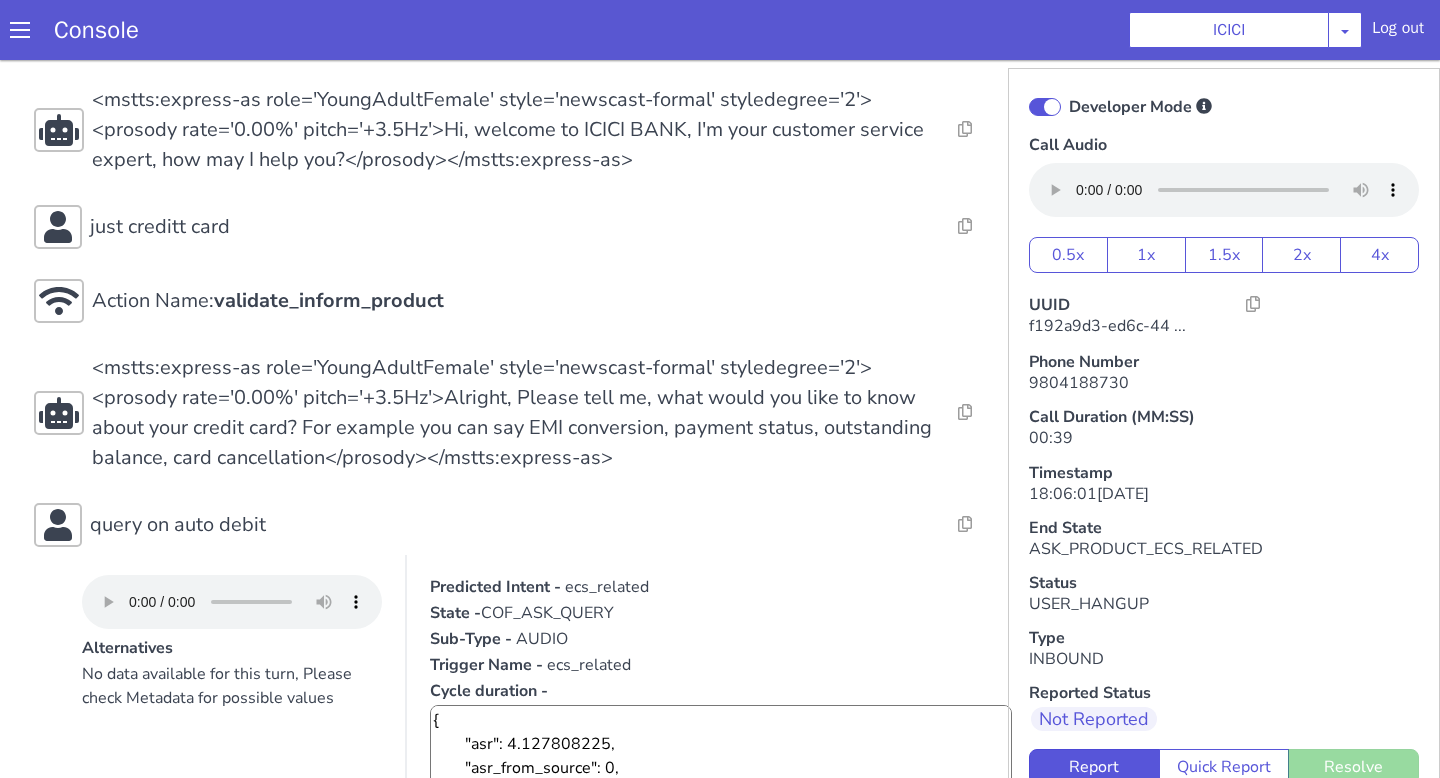 click on "Action Name:  Internal_set_language_for_iproxy Resolve  Intent Error  Entity Error  Transcription Error  Miscellaneous Submit Action Name:  931503 - CAR - RMN CLI Validation Resolve  Intent Error  Entity Error  Transcription Error  Miscellaneous Submit Action Name:  Unica API Resolve  Intent Error  Entity Error  Transcription Error  Miscellaneous Submit <mstts:express-as role='YoungAdultFemale' style='newscast-formal' styledegree='2'><prosody rate='0.00%' pitch='+3.5Hz'>Hi, welcome to ICICI BANK, I'm your customer service expert, how may I help you?</prosody></mstts:express-as> Resolve  Intent Error  Entity Error  Transcription Error  Miscellaneous Submit just creditt card Resolve  Intent Error  Entity Error  Transcription Error  Miscellaneous Submit Action Name:  validate_inform_product Resolve  Intent Error  Entity Error  Transcription Error  Miscellaneous Submit Resolve  Intent Error  Entity Error  Transcription Error  Miscellaneous Submit query on auto debit Alternatives Predicted Intent -   ecs_related" at bounding box center [660, 512] 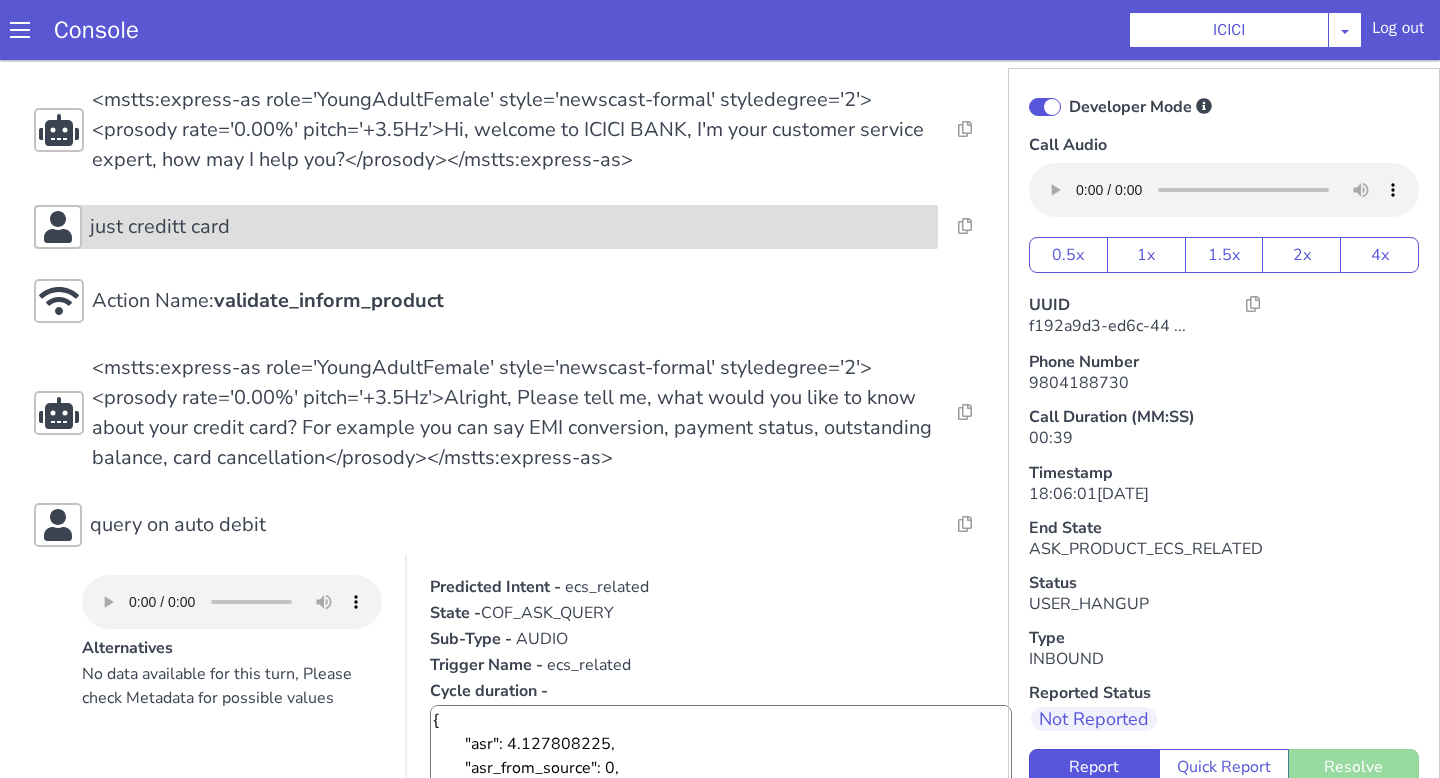 click on "just creditt card" at bounding box center (531, 183) 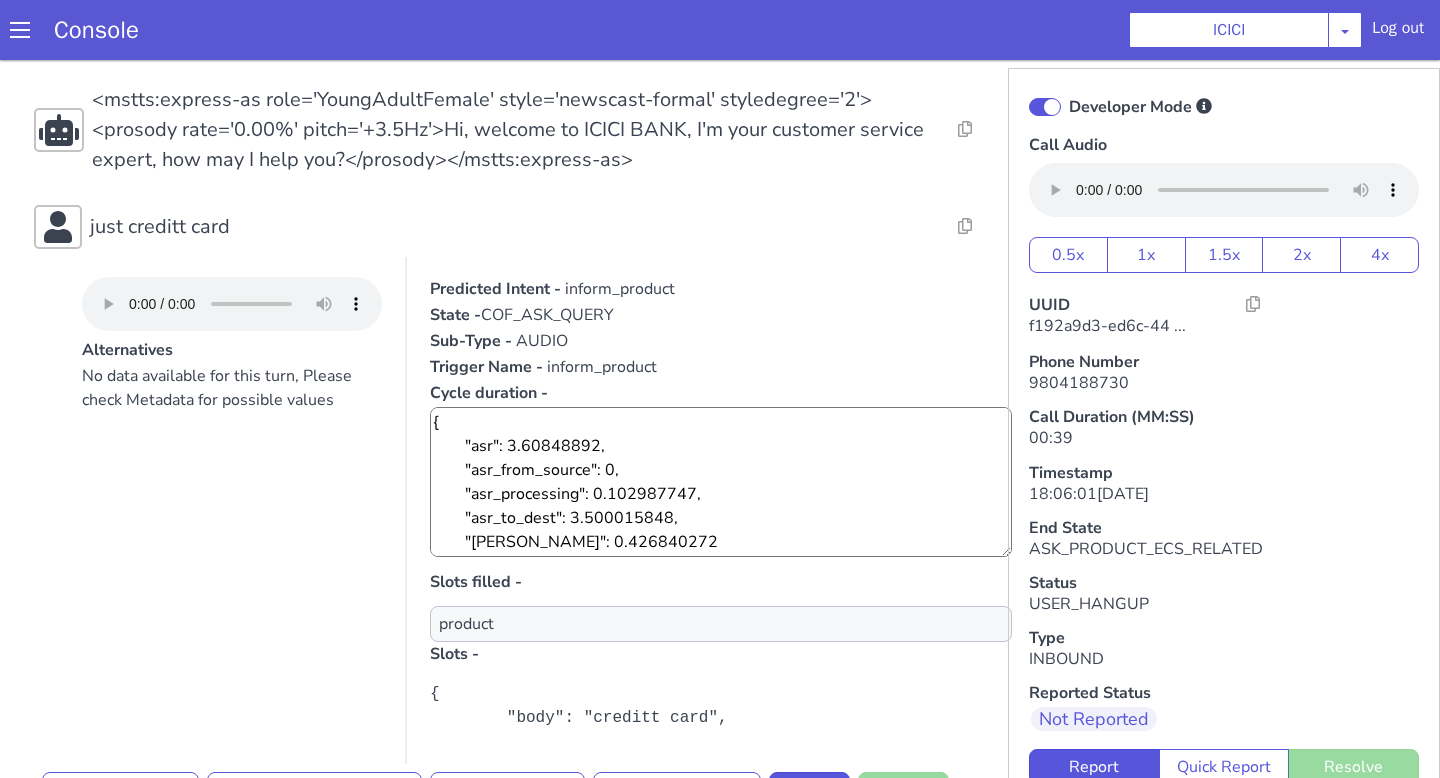 scroll, scrollTop: 24, scrollLeft: 0, axis: vertical 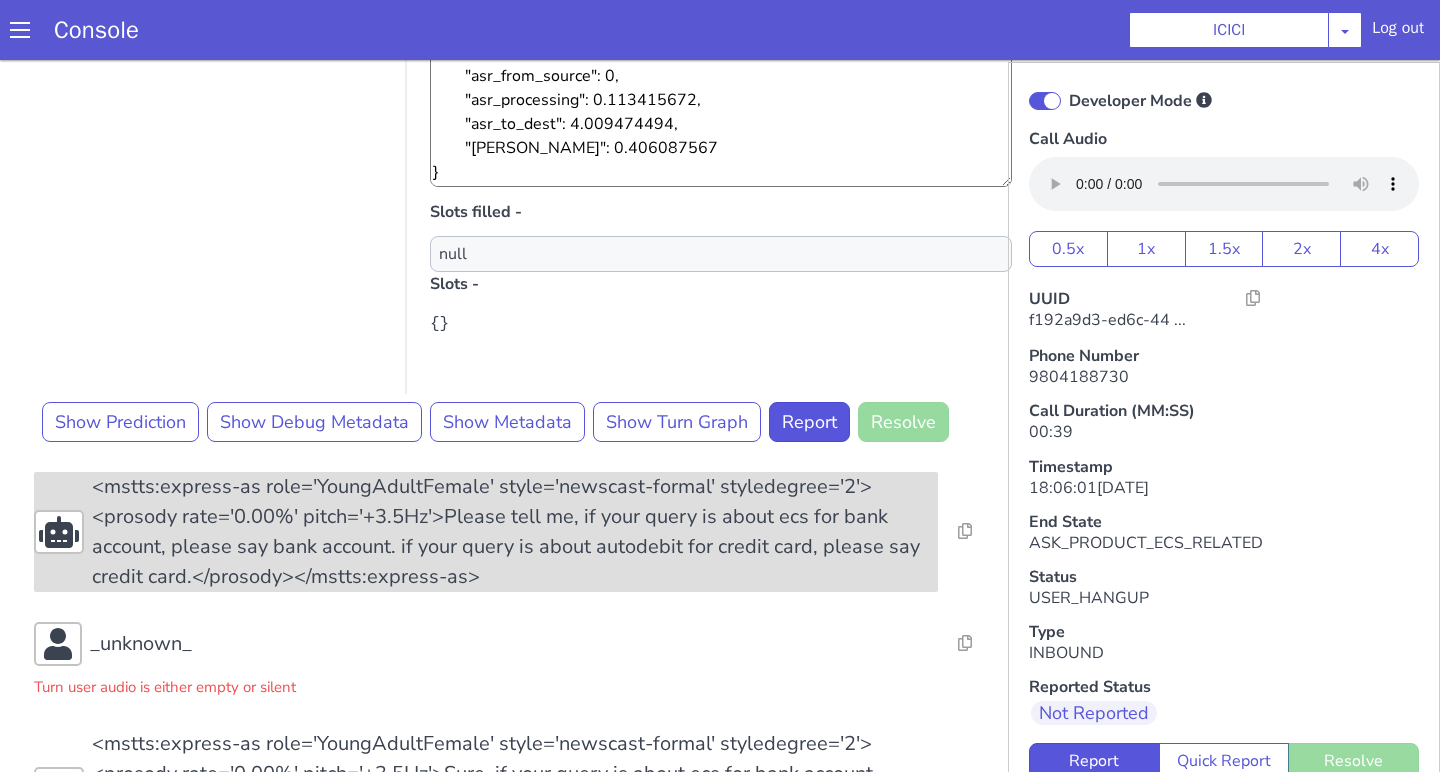 click on "<mstts:express-as role='YoungAdultFemale' style='newscast-formal' styledegree='2'><prosody rate='0.00%' pitch='+3.5Hz'>Please tell me, if your query is about ecs for bank account, please say bank account. if your query is about autodebit for credit card, please say credit card.</prosody></mstts:express-as>" at bounding box center (810, 193) 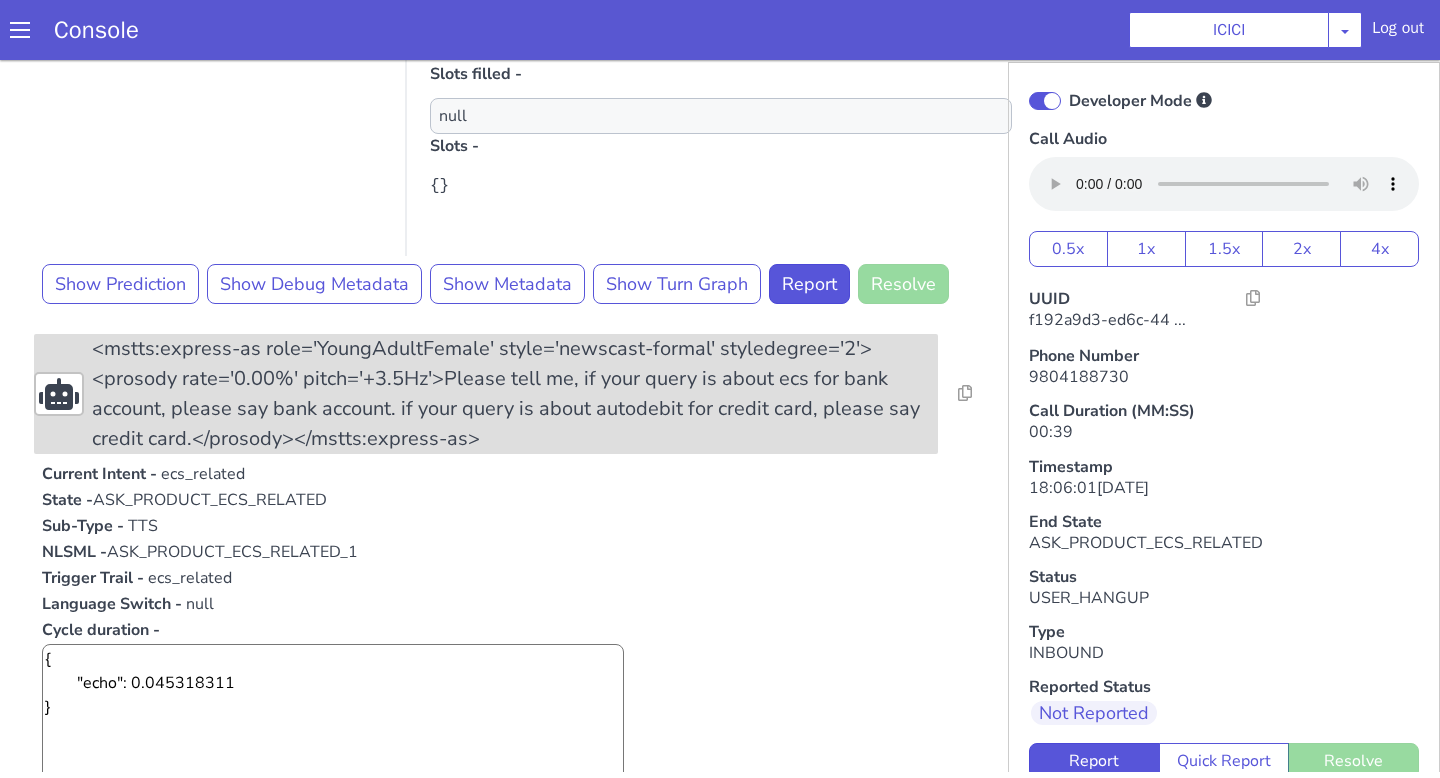 scroll, scrollTop: 1635, scrollLeft: 0, axis: vertical 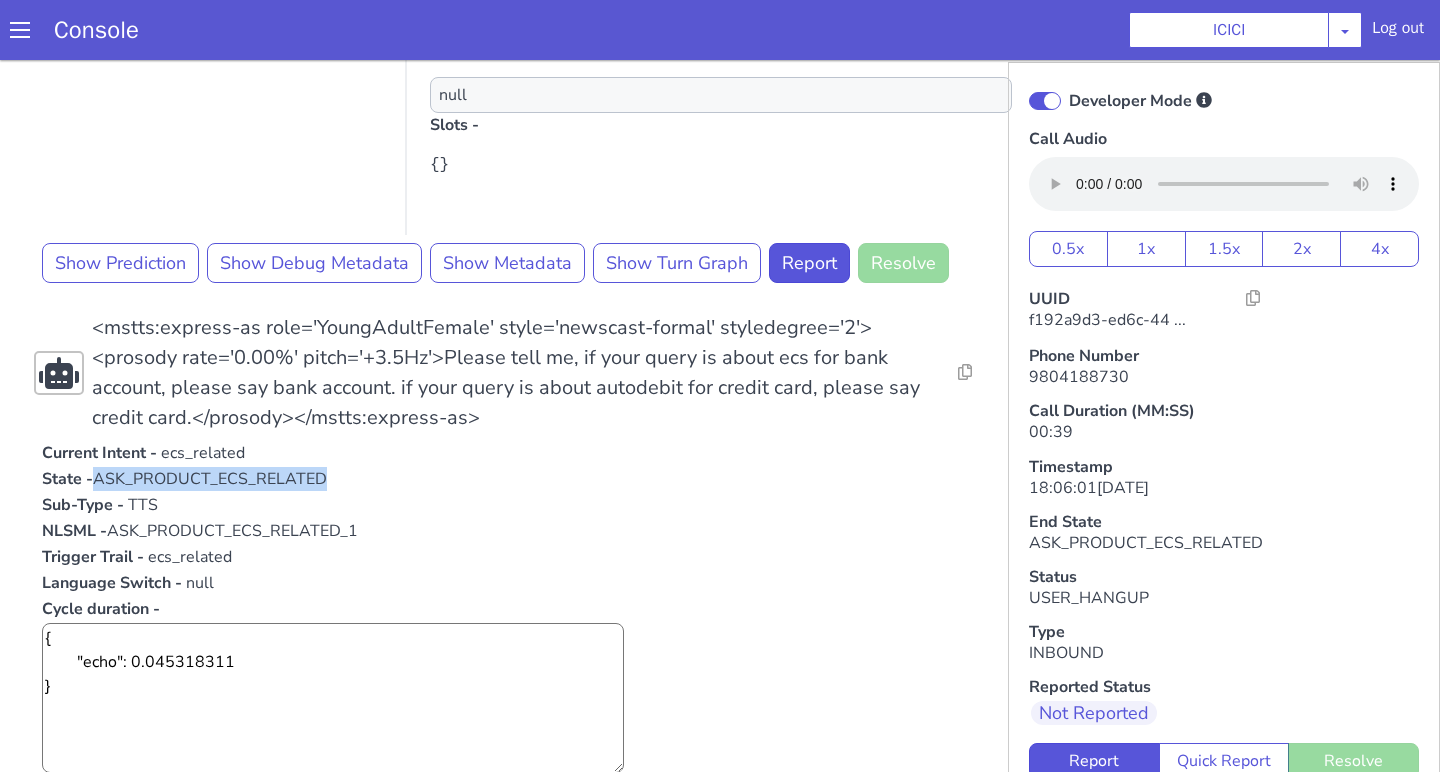 drag, startPoint x: 1207, startPoint y: 117, endPoint x: 1487, endPoint y: 117, distance: 280 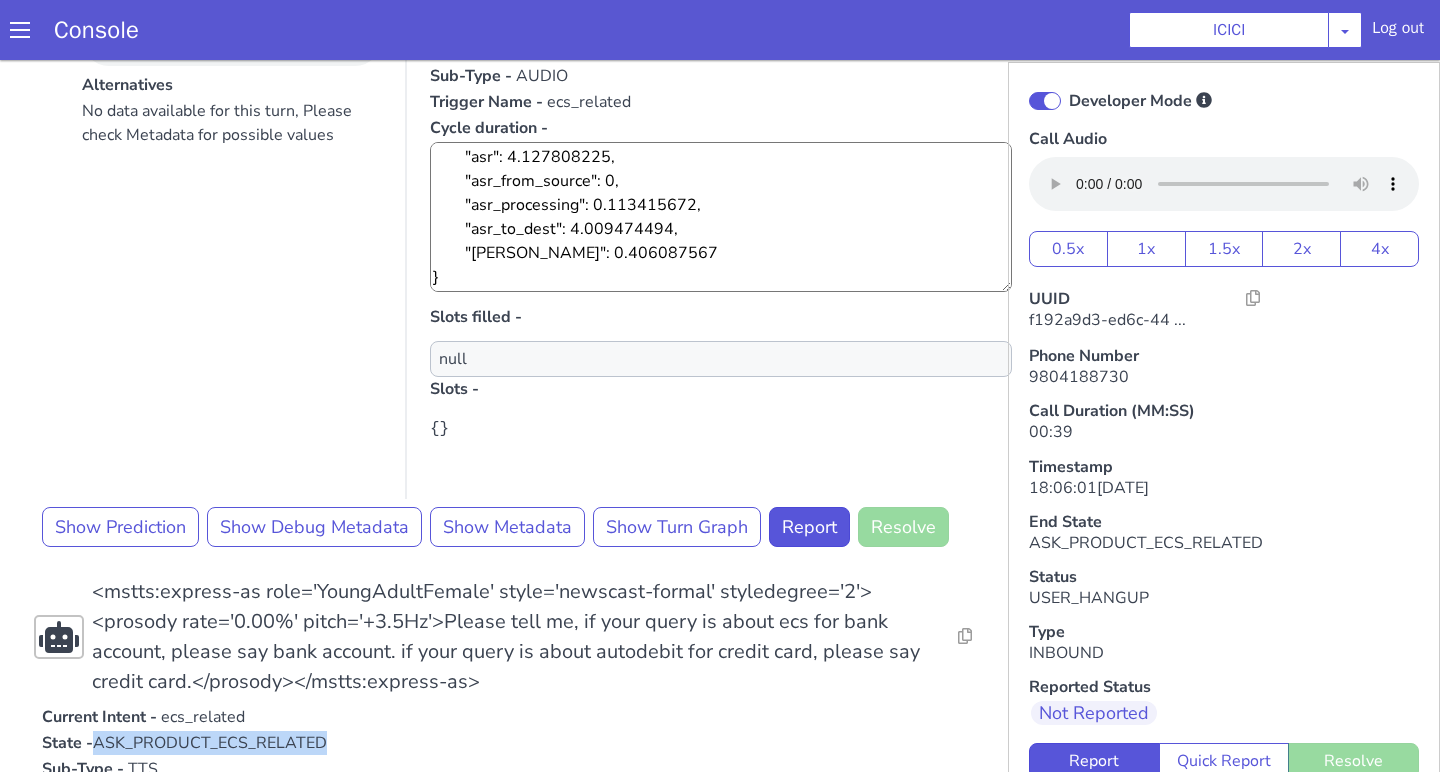 scroll, scrollTop: 995, scrollLeft: 0, axis: vertical 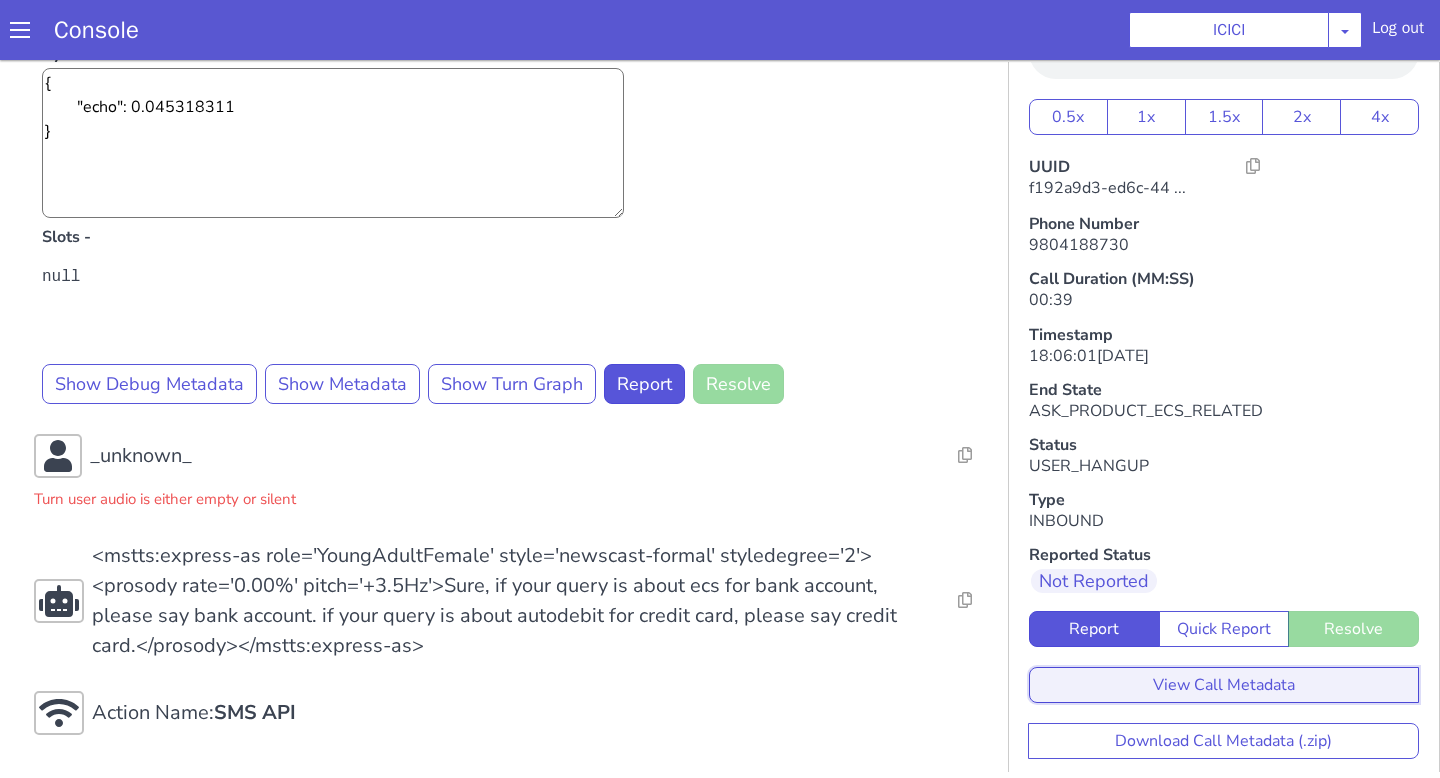 click on "View Call Metadata" at bounding box center (1835, 230) 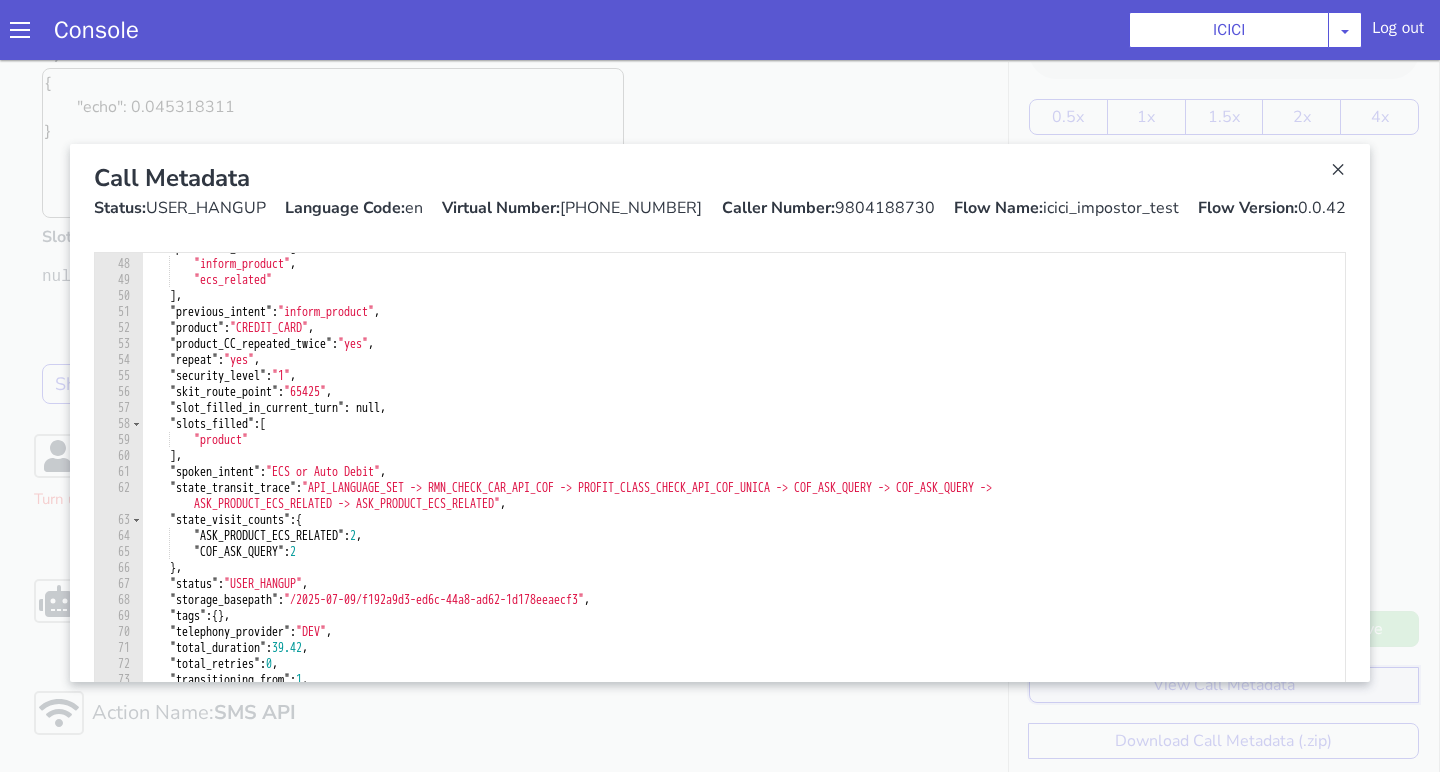 scroll, scrollTop: 798, scrollLeft: 0, axis: vertical 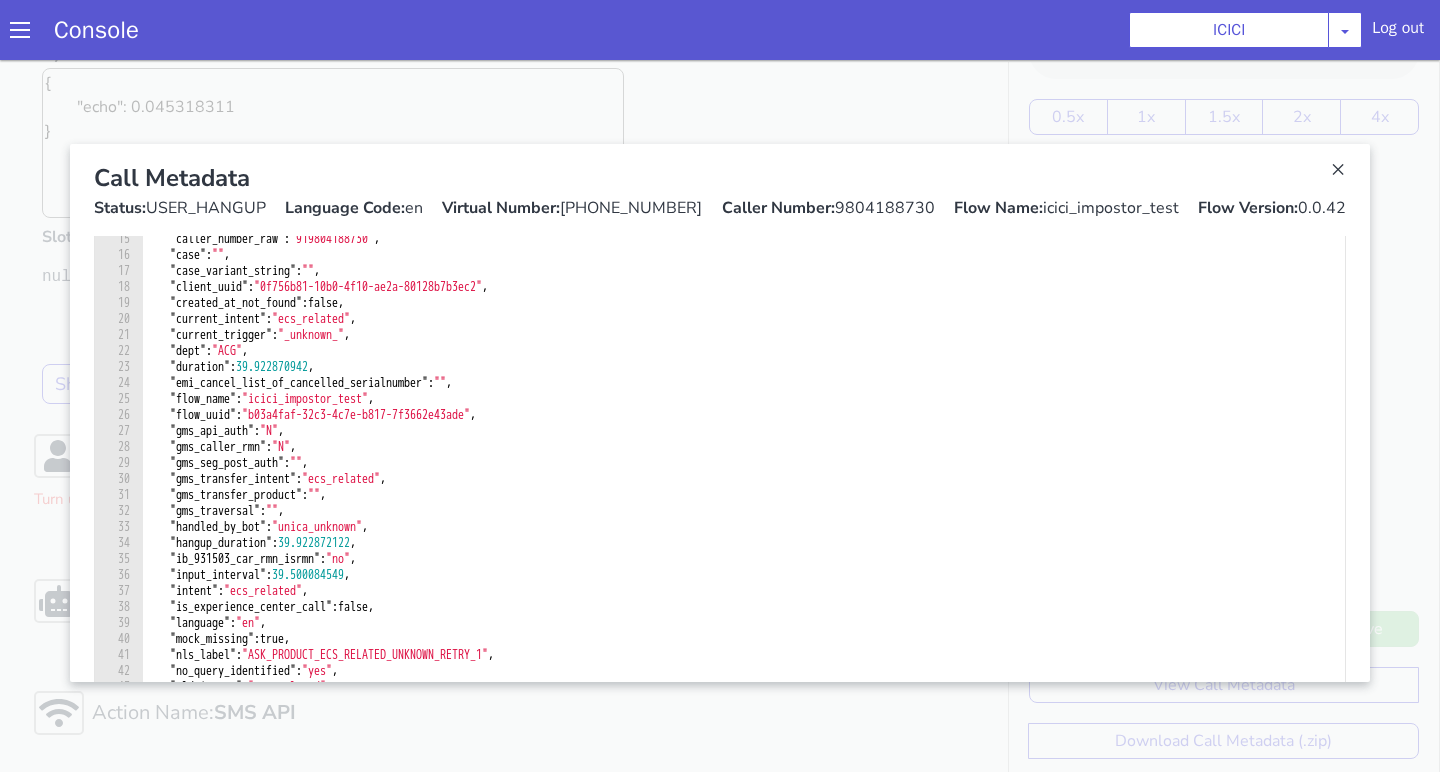click at bounding box center [1733, 7] 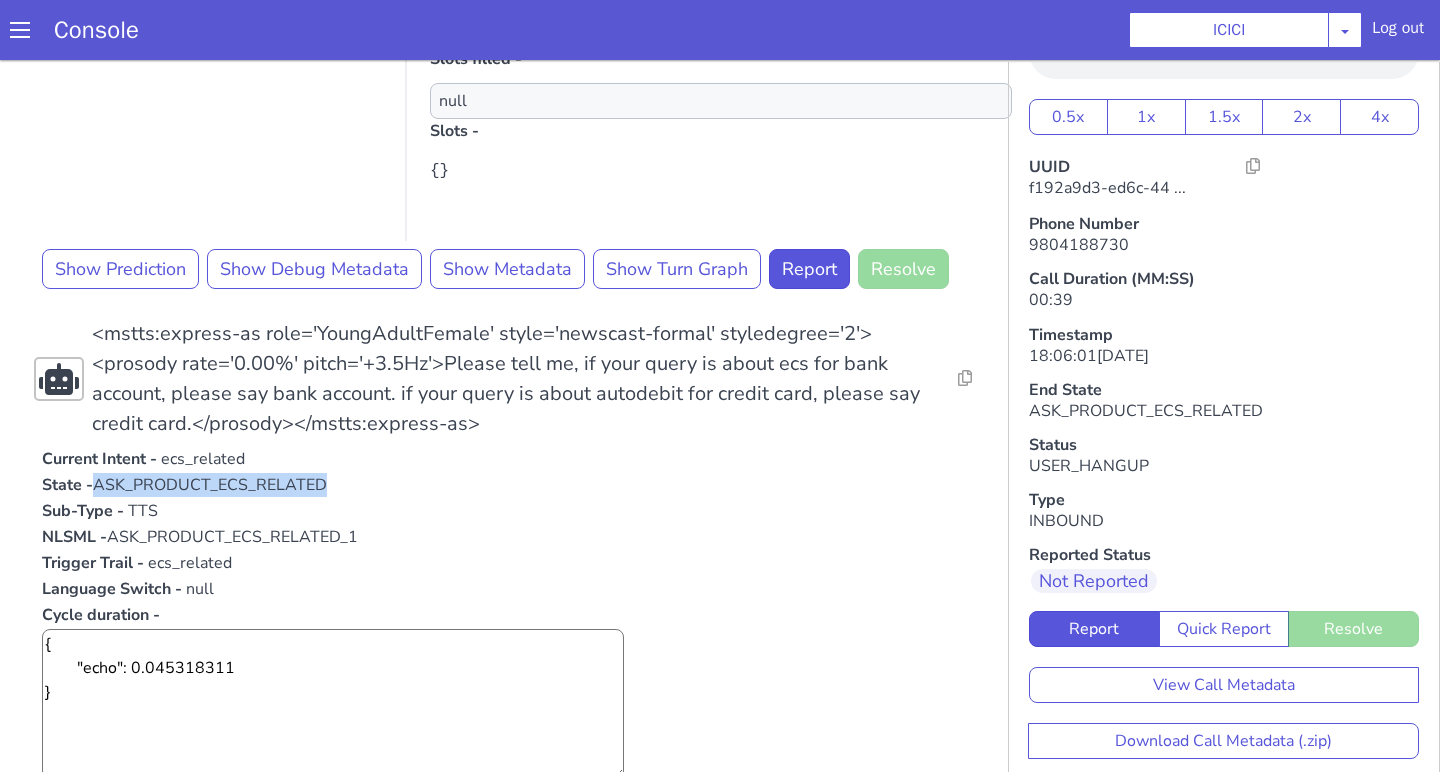 scroll, scrollTop: 1748, scrollLeft: 0, axis: vertical 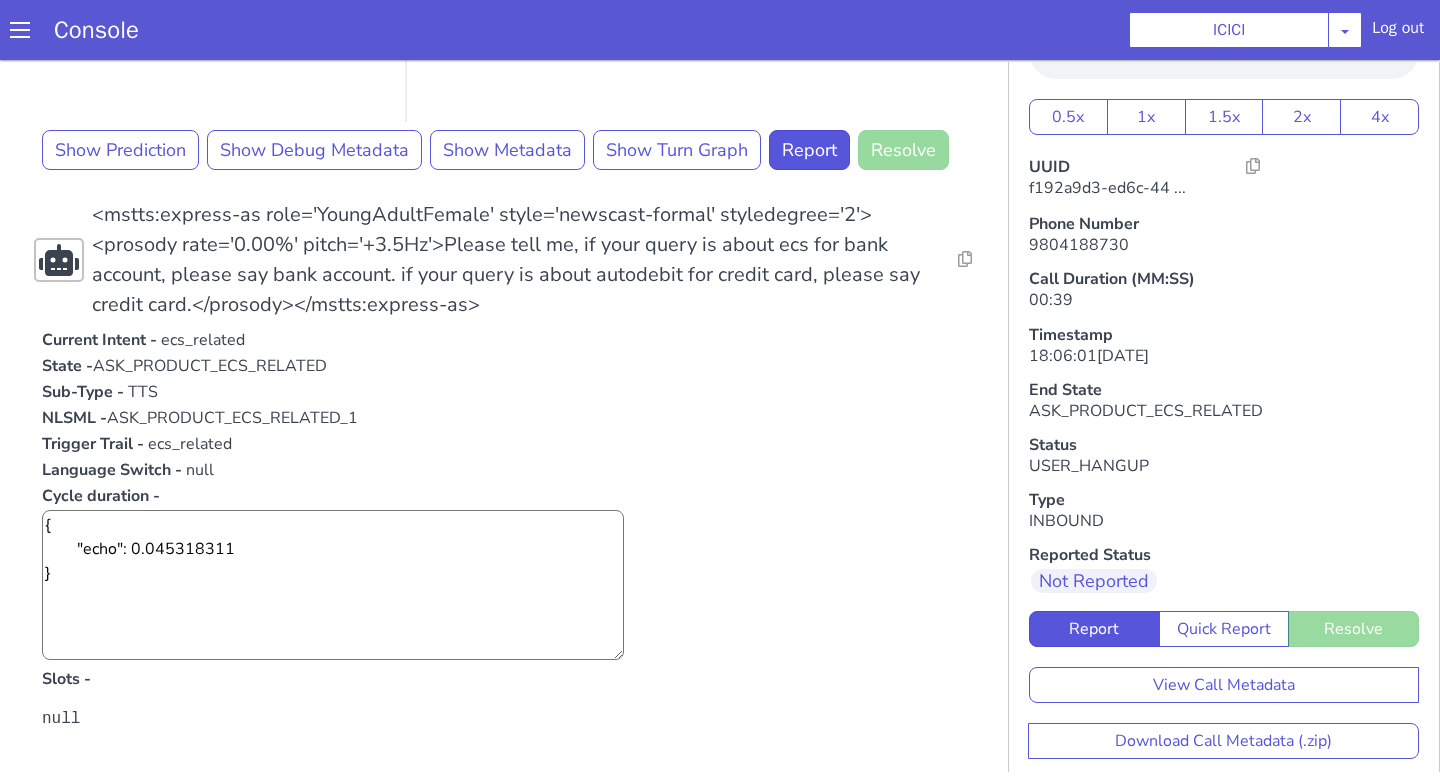 click on "Language Switch -   null" at bounding box center [752, 172] 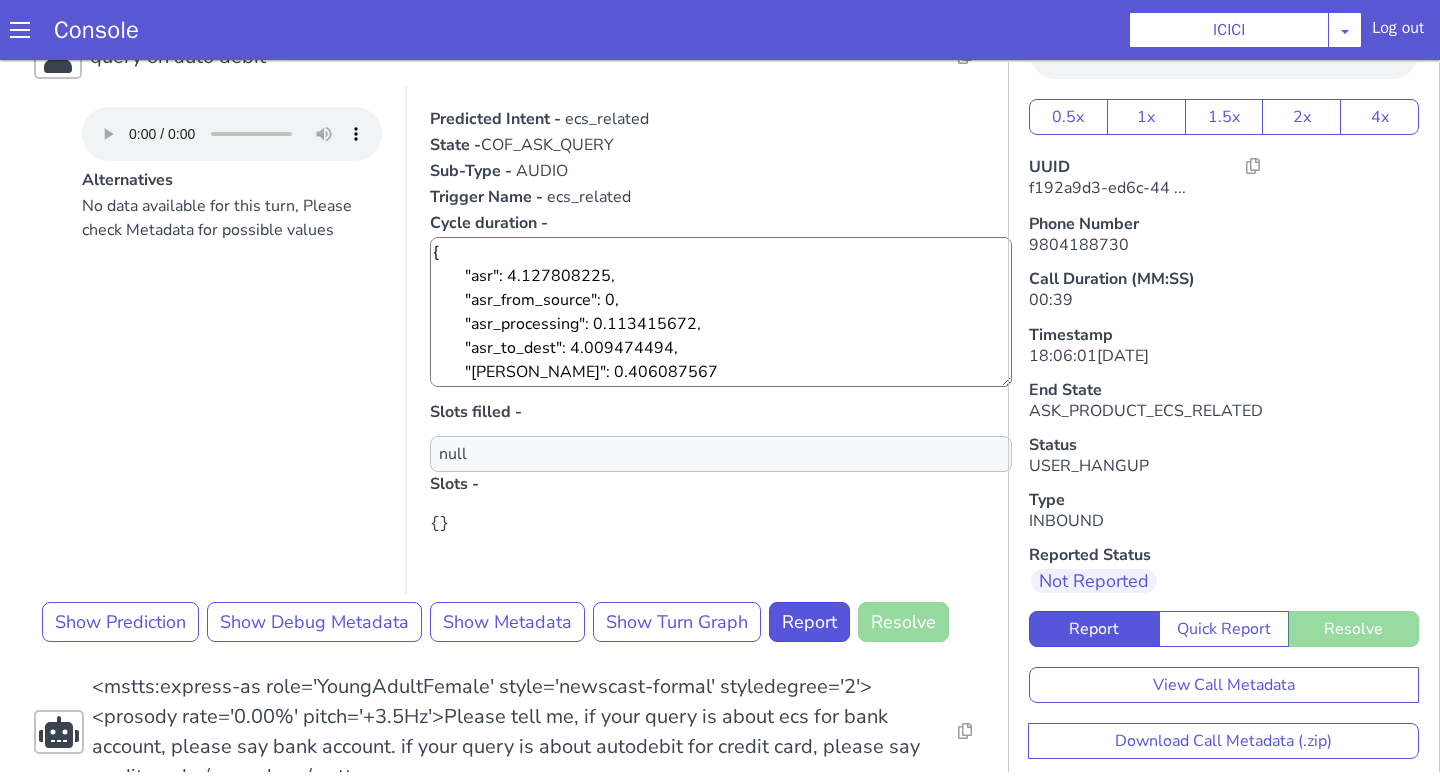 scroll, scrollTop: 1266, scrollLeft: 0, axis: vertical 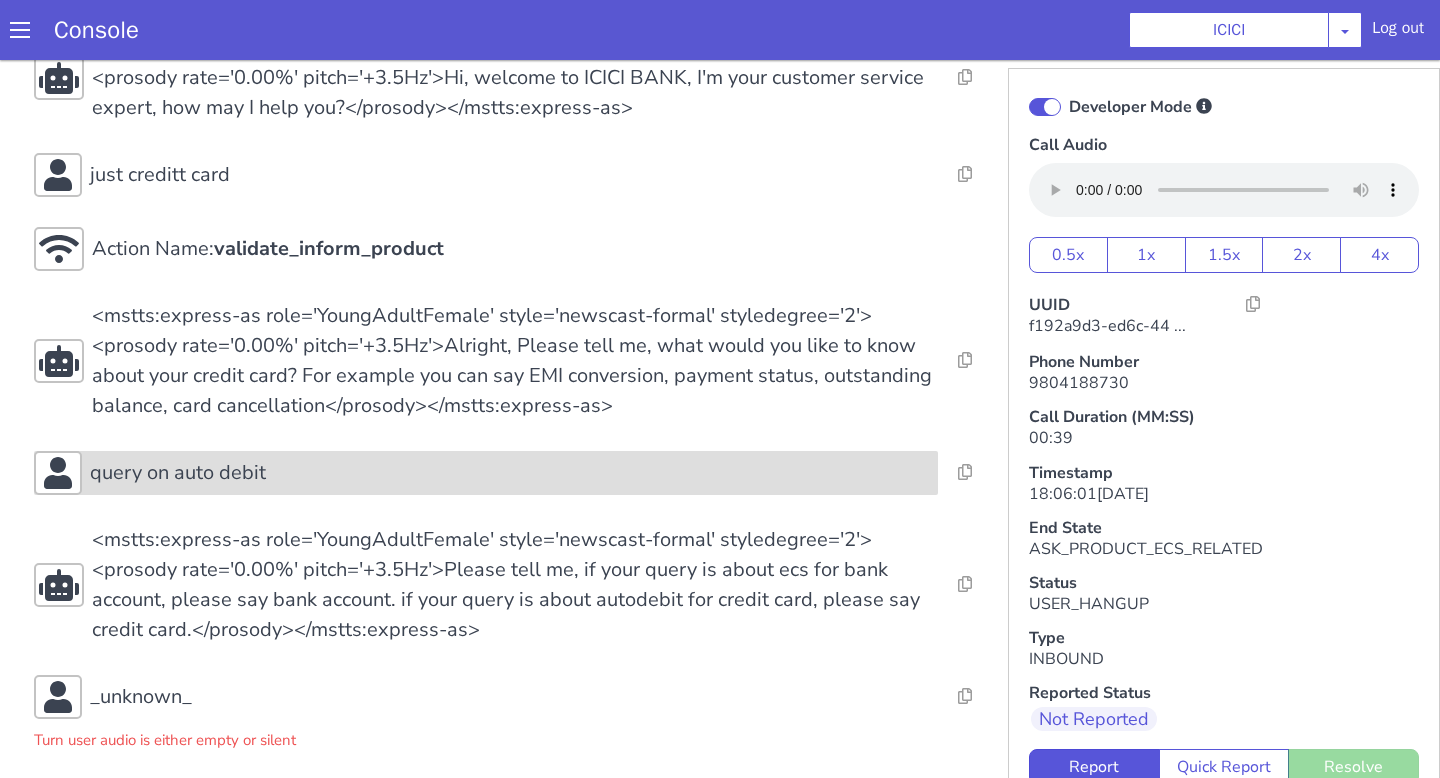 click on "query on auto debit" at bounding box center [510, 473] 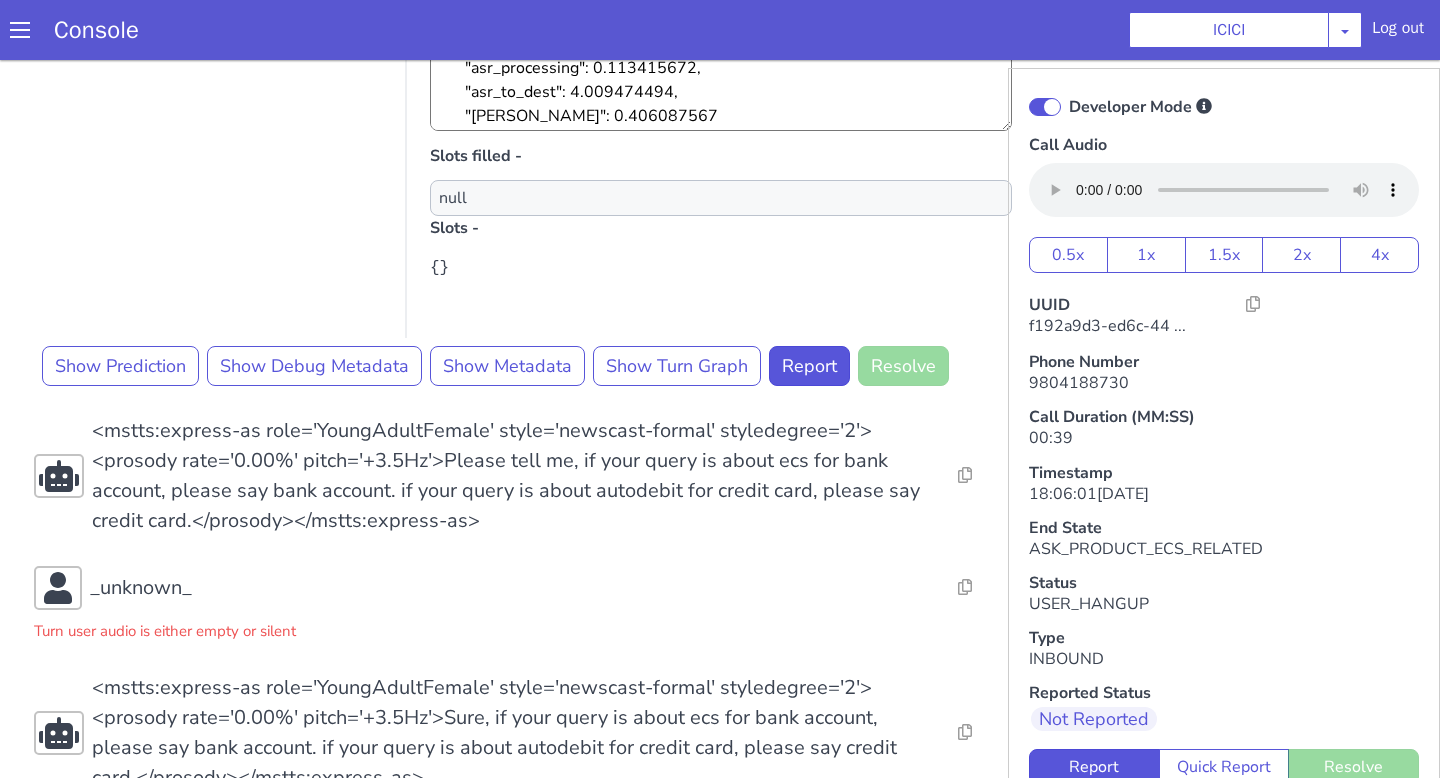 scroll, scrollTop: 985, scrollLeft: 0, axis: vertical 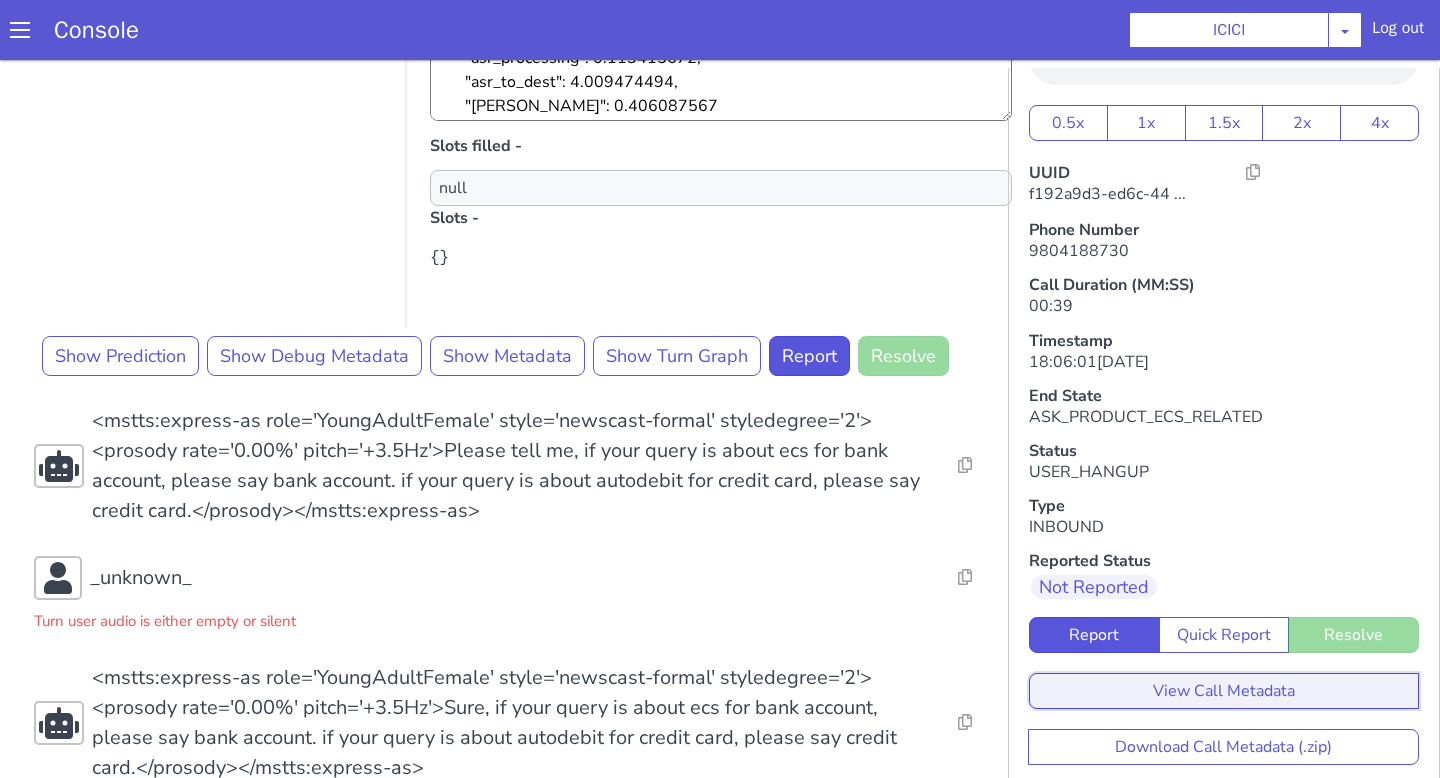 click on "View Call Metadata" at bounding box center (1224, 691) 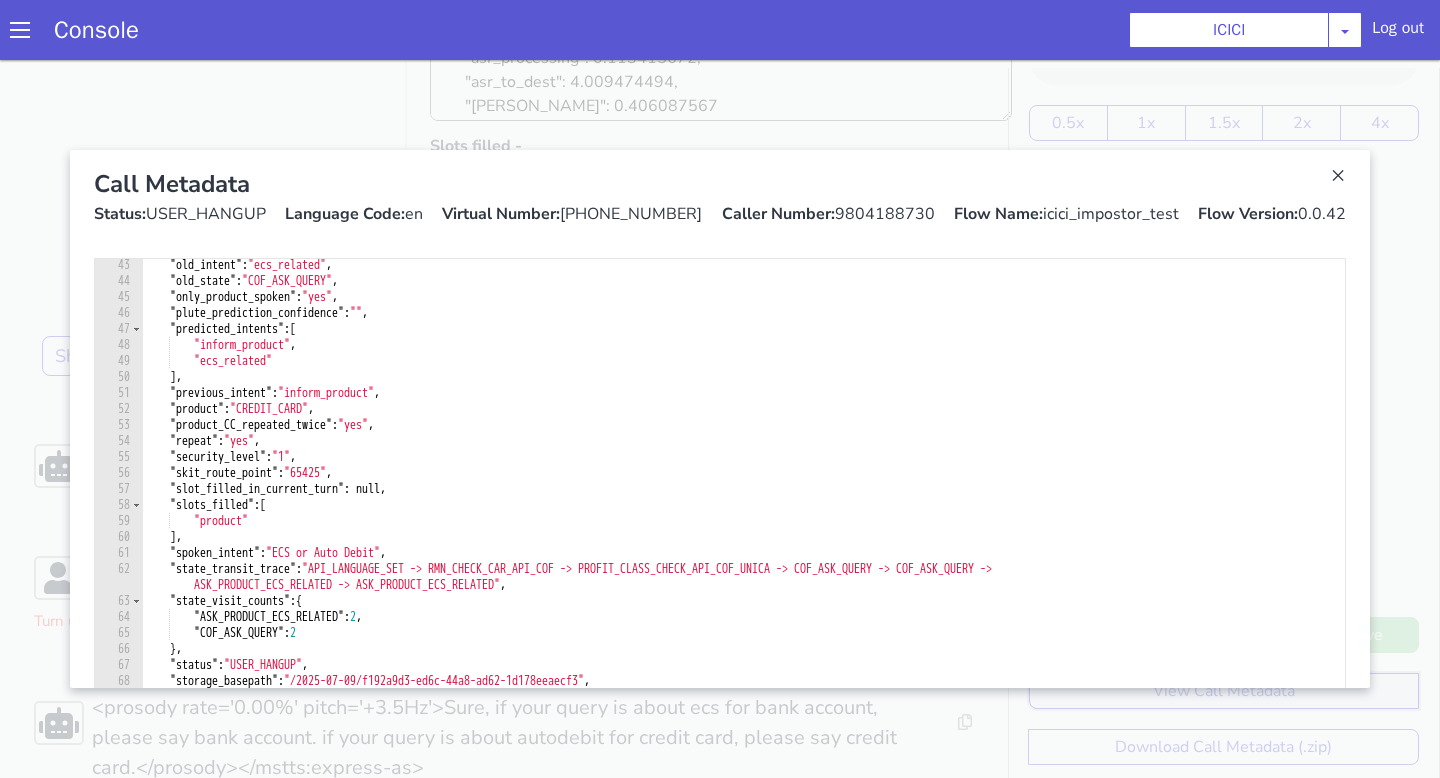 scroll, scrollTop: 798, scrollLeft: 0, axis: vertical 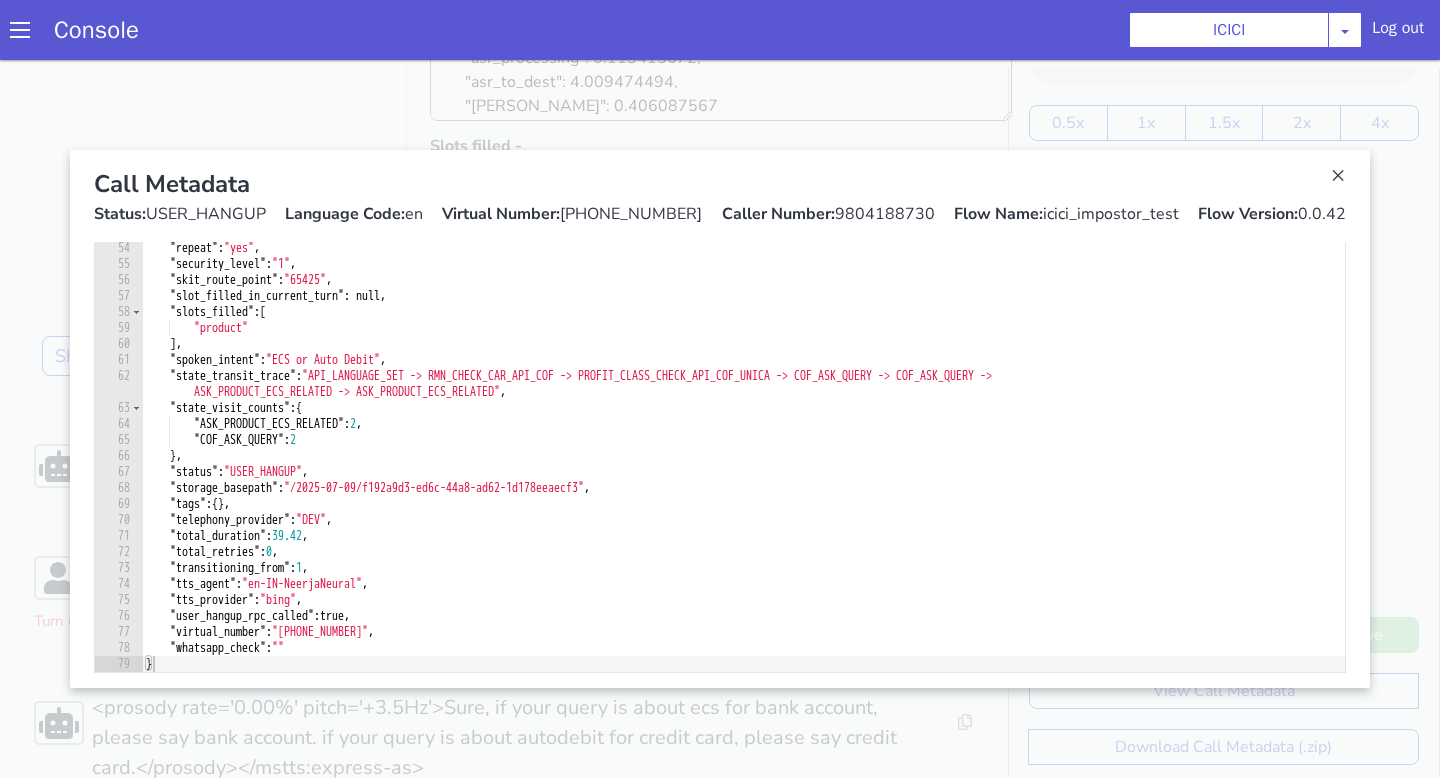 click at bounding box center (720, 419) 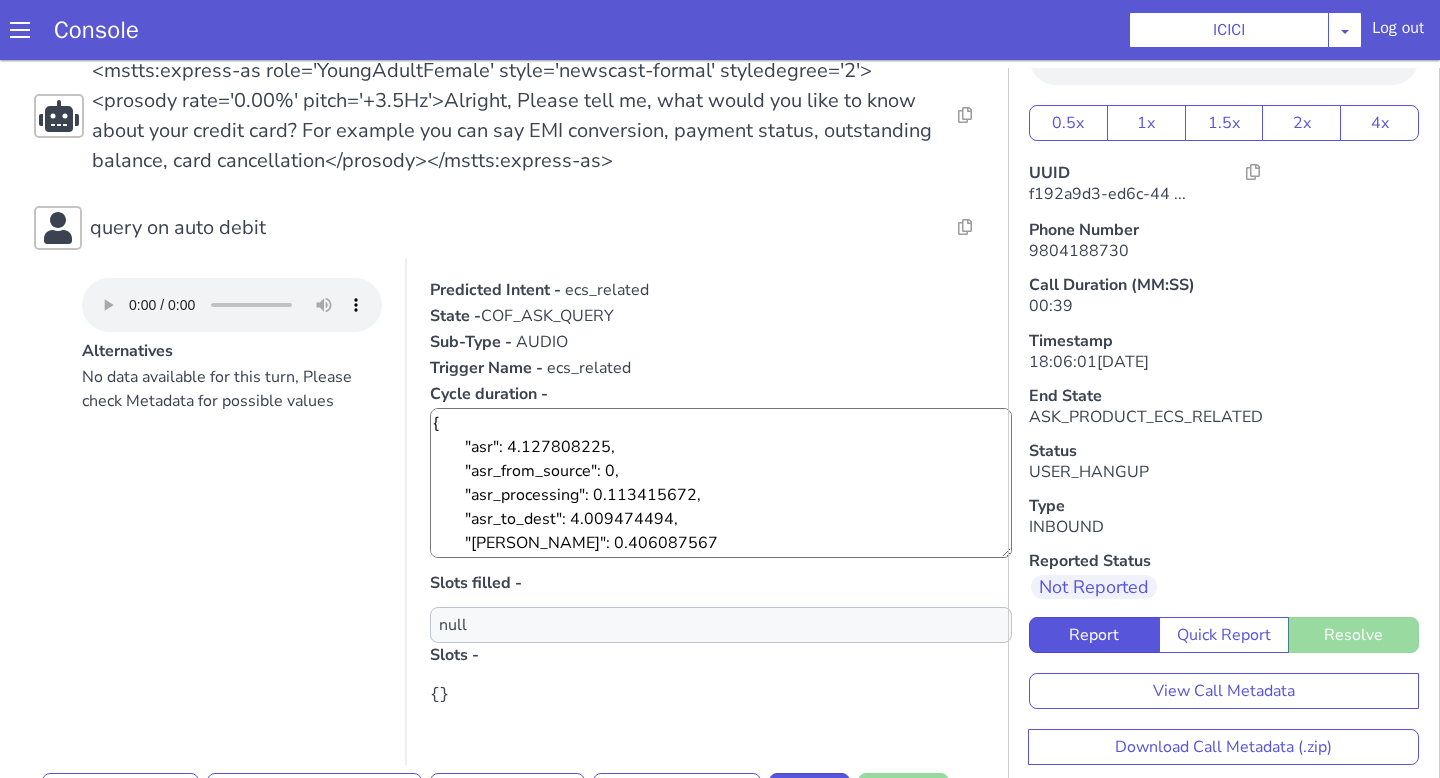 scroll, scrollTop: 571, scrollLeft: 0, axis: vertical 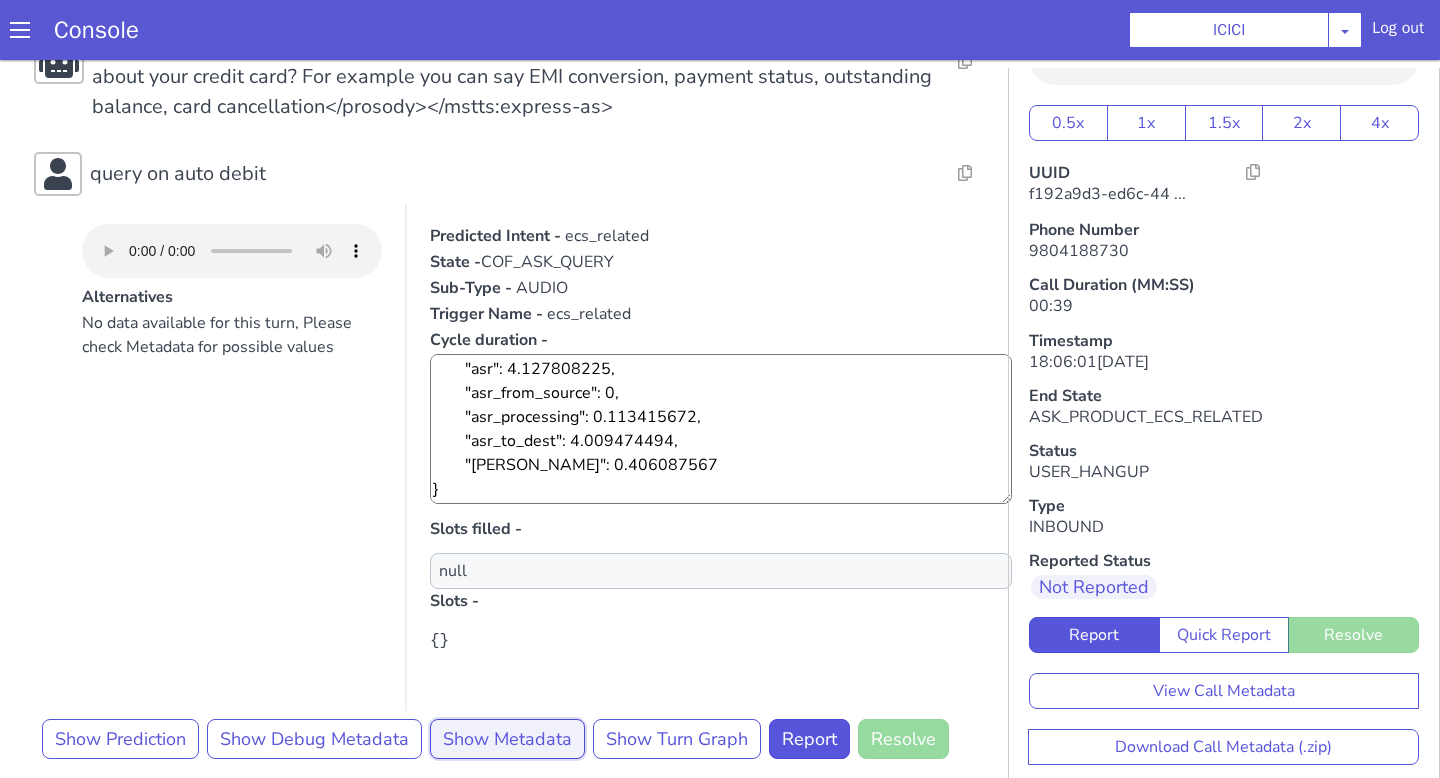 click on "Show Metadata" at bounding box center (507, 739) 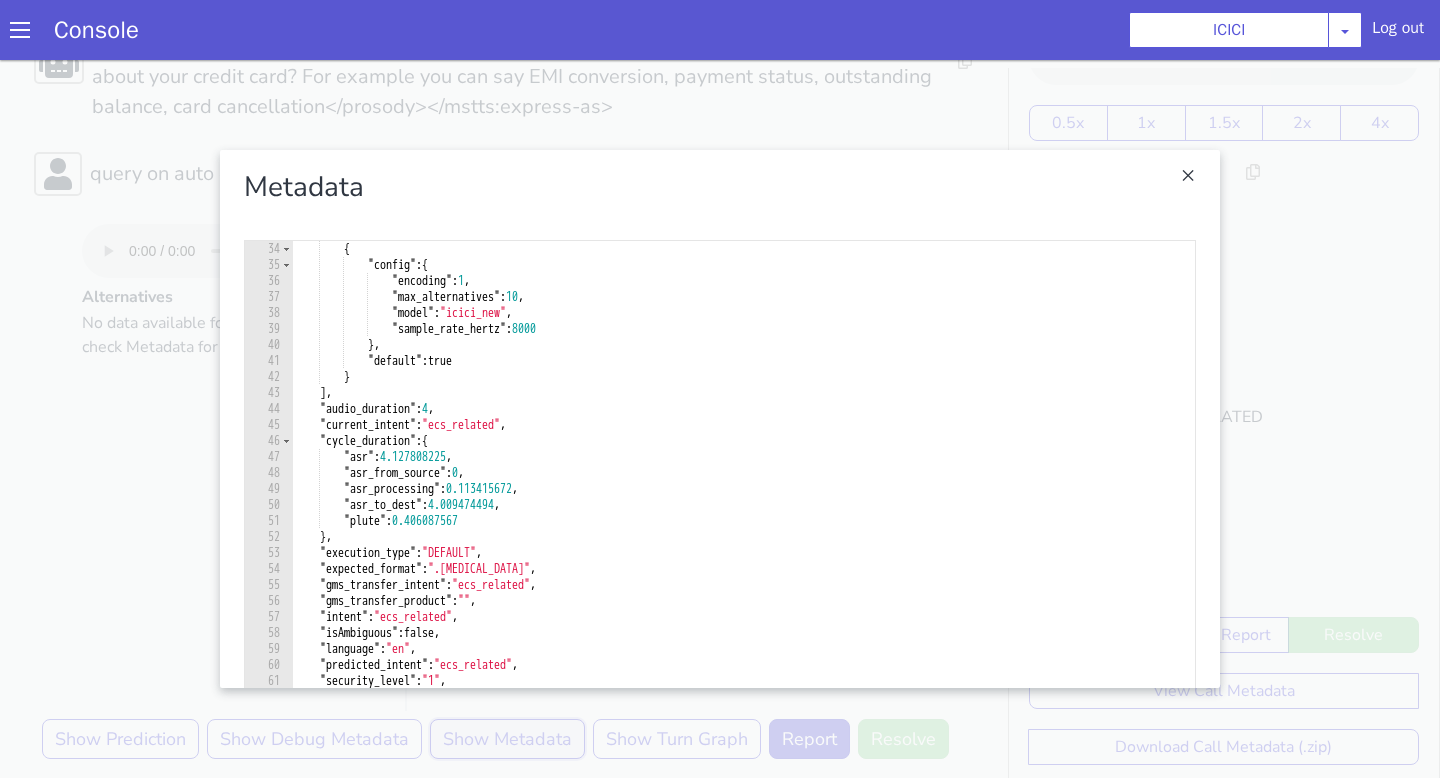 scroll, scrollTop: 606, scrollLeft: 0, axis: vertical 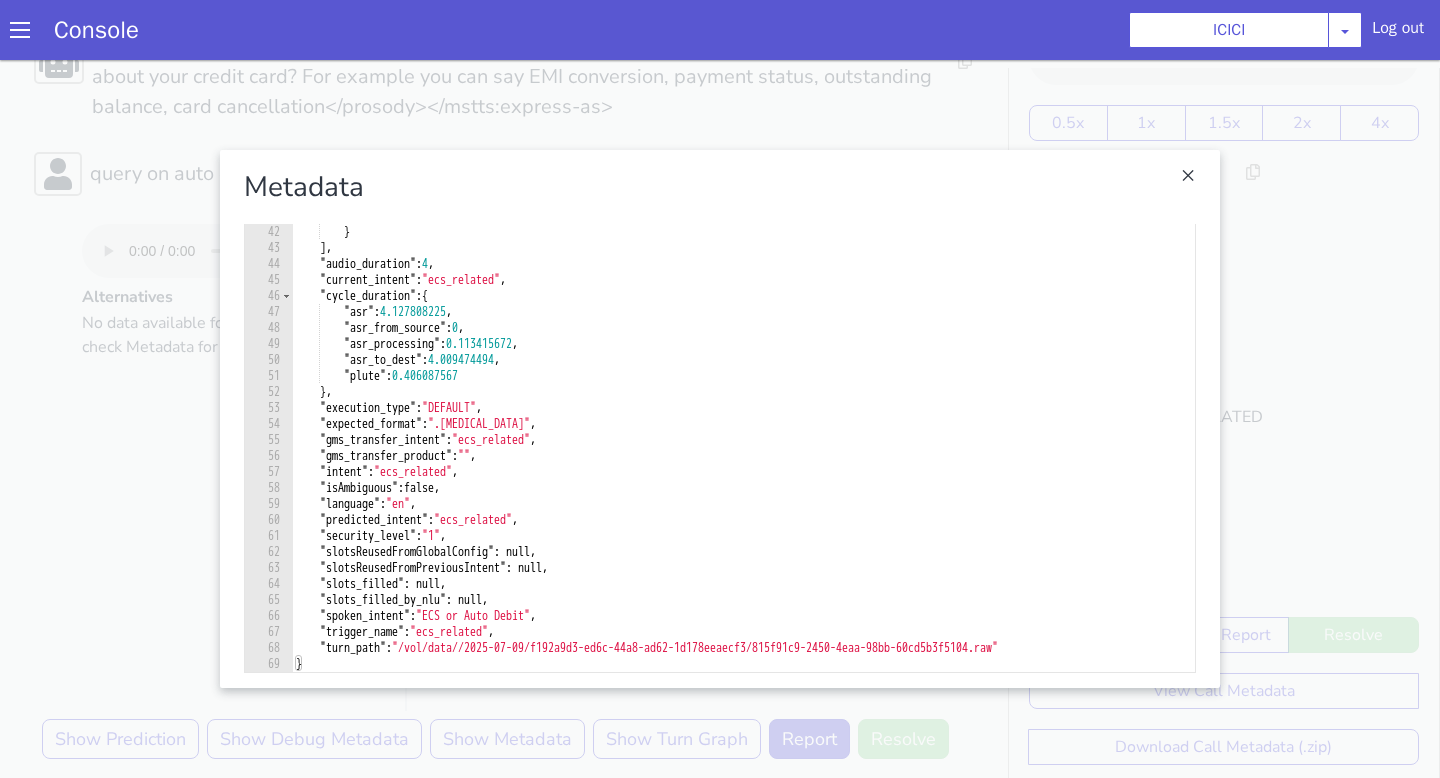 click at bounding box center [720, 419] 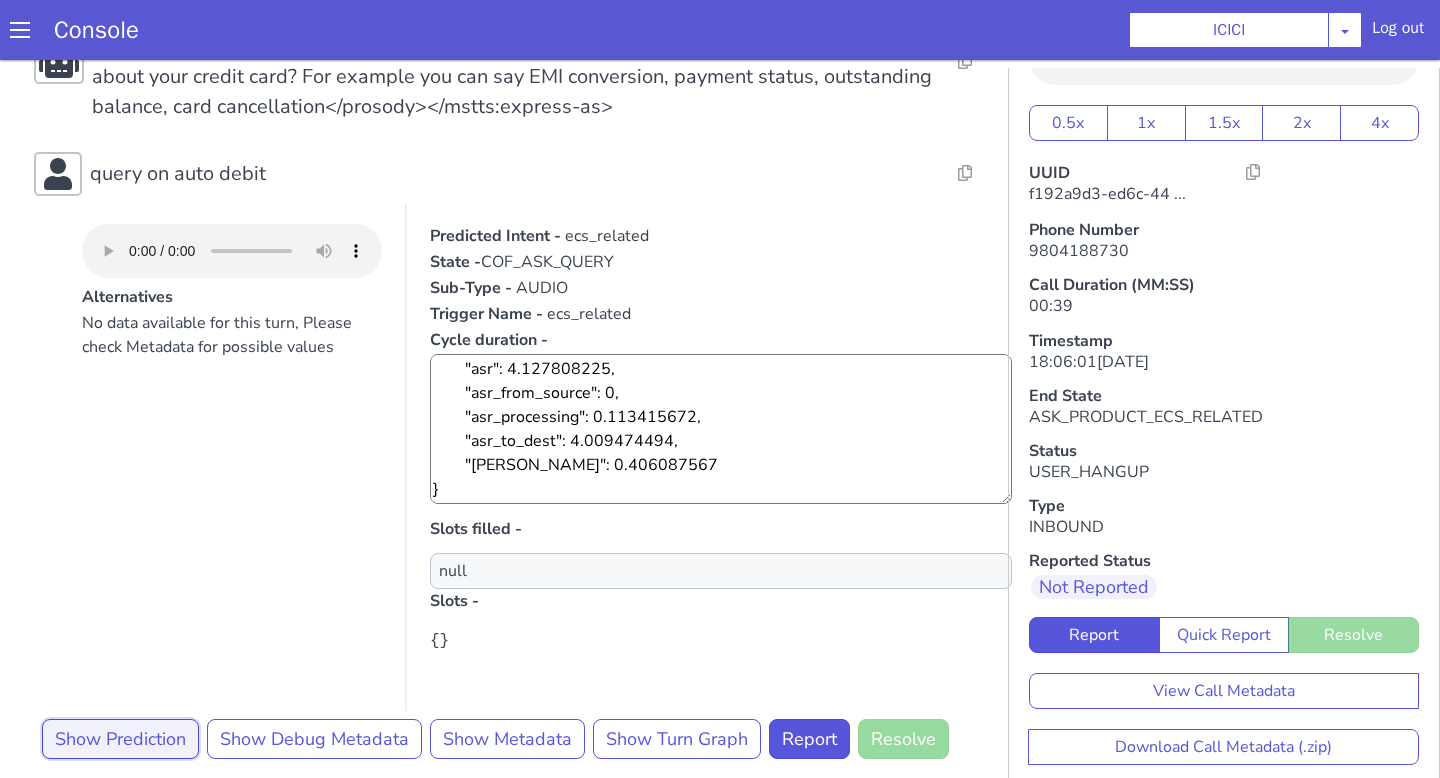 click on "Show Prediction" at bounding box center (120, 739) 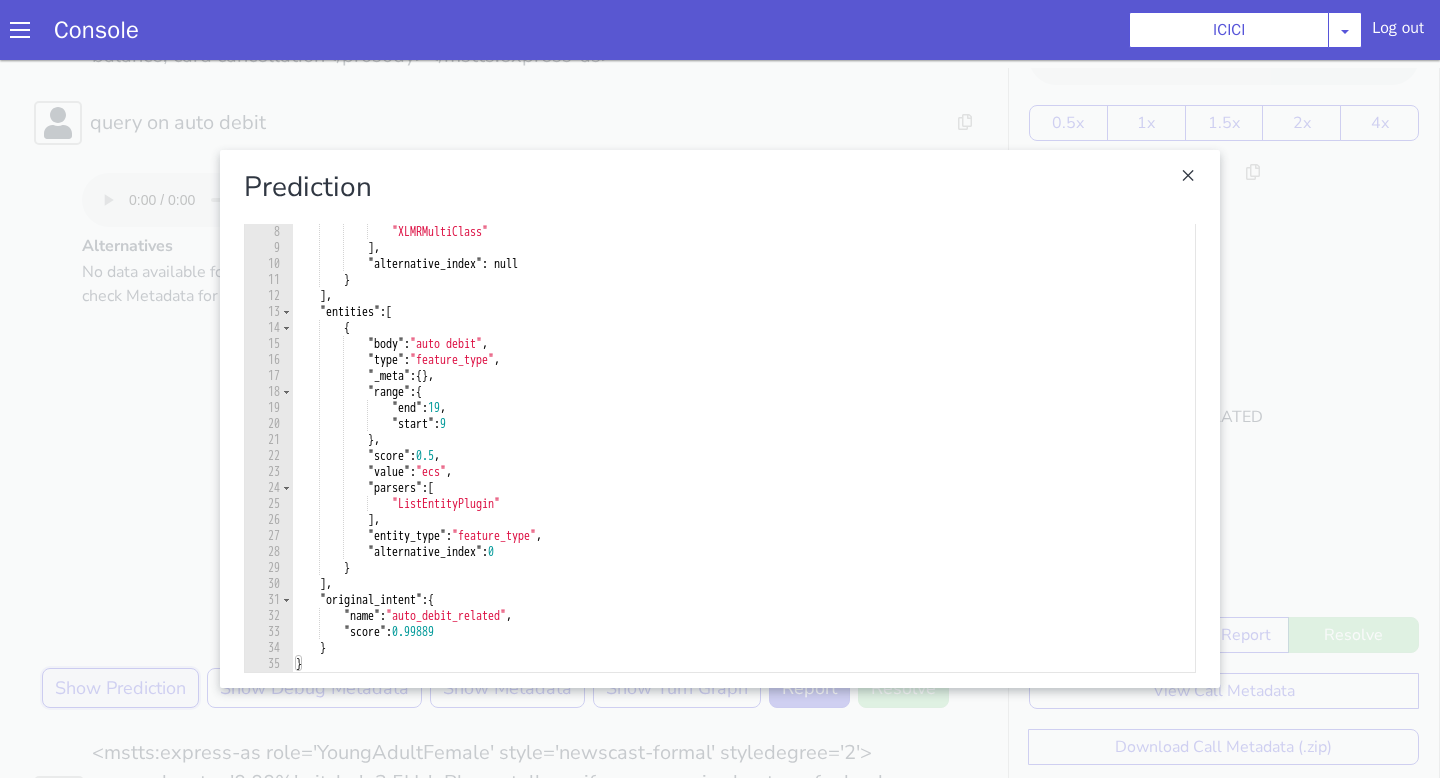 scroll, scrollTop: 654, scrollLeft: 0, axis: vertical 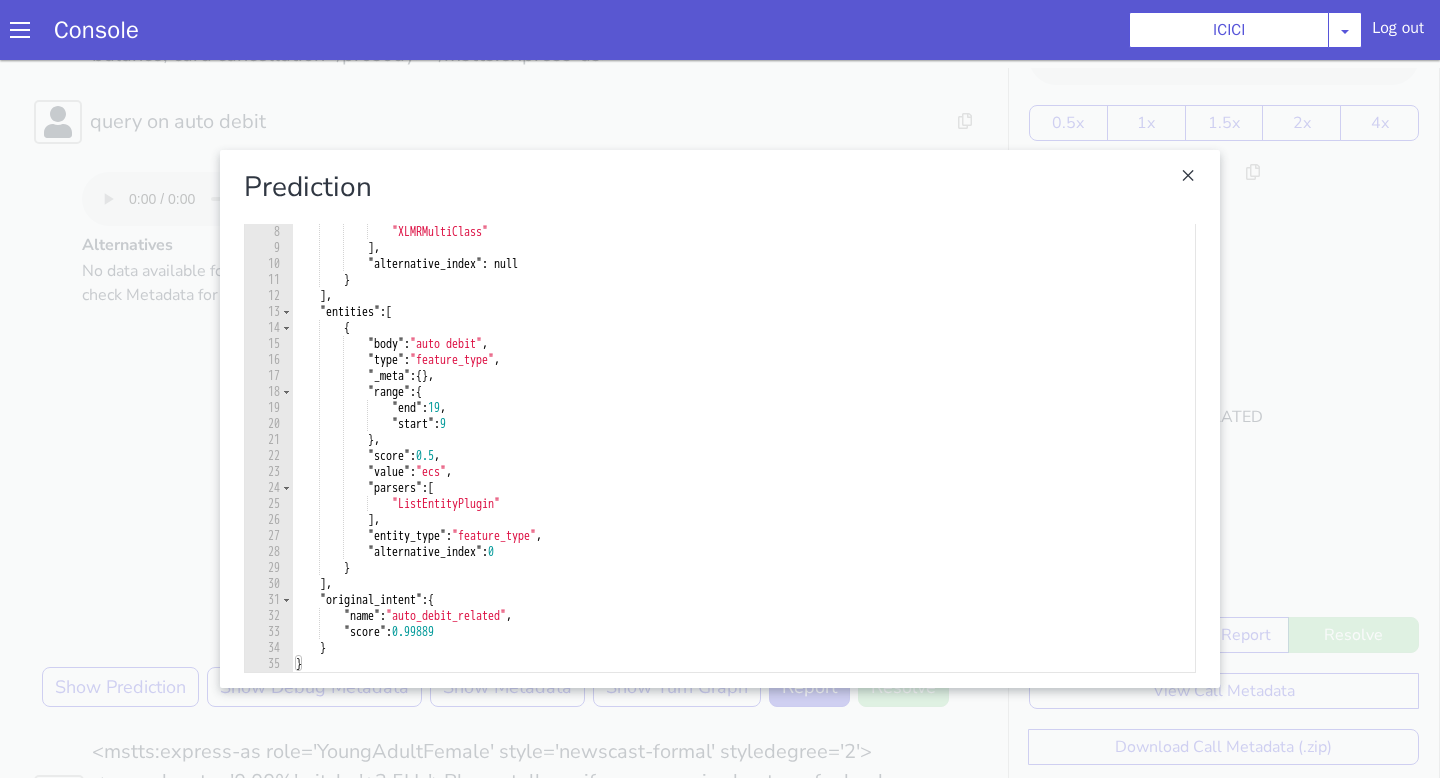 click at bounding box center (720, 419) 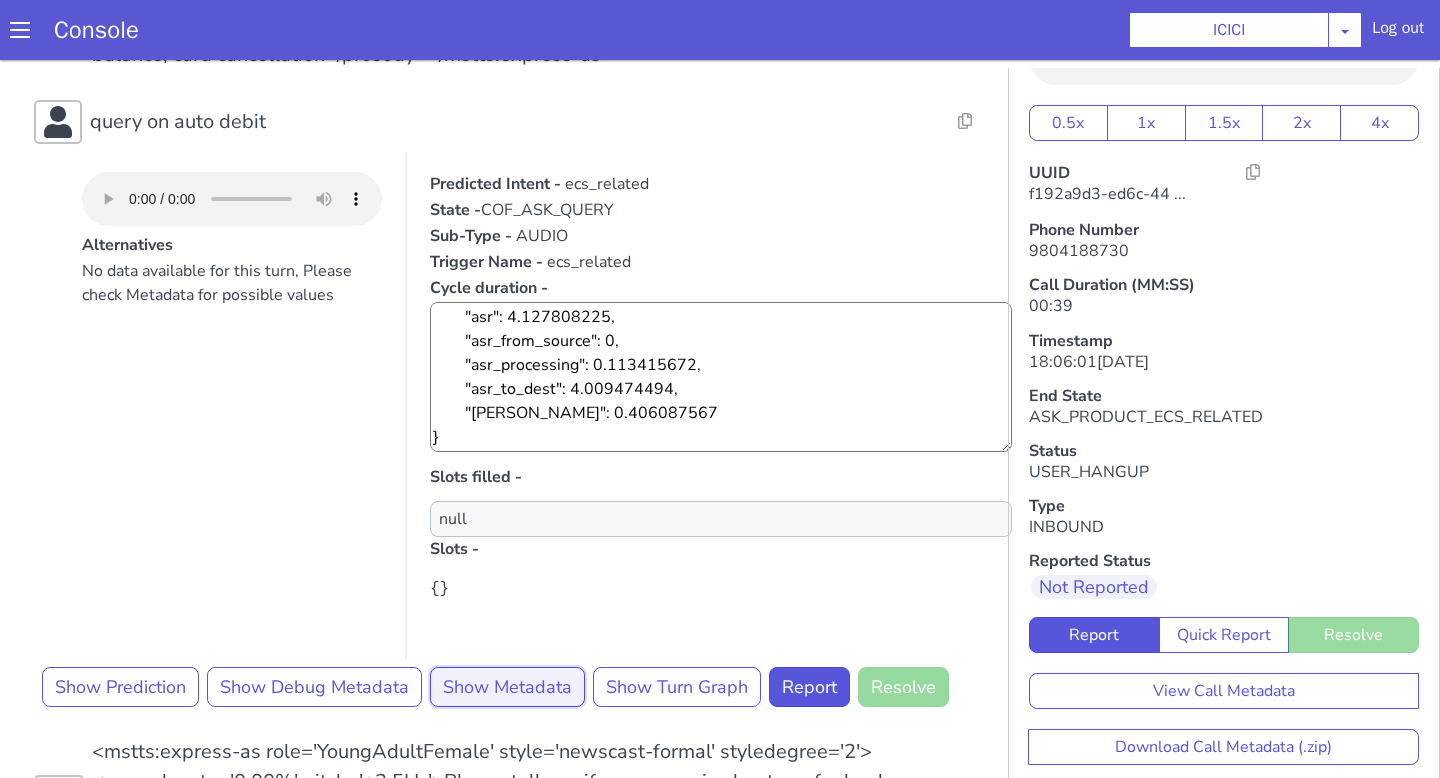 click on "Show Metadata" at bounding box center [507, 687] 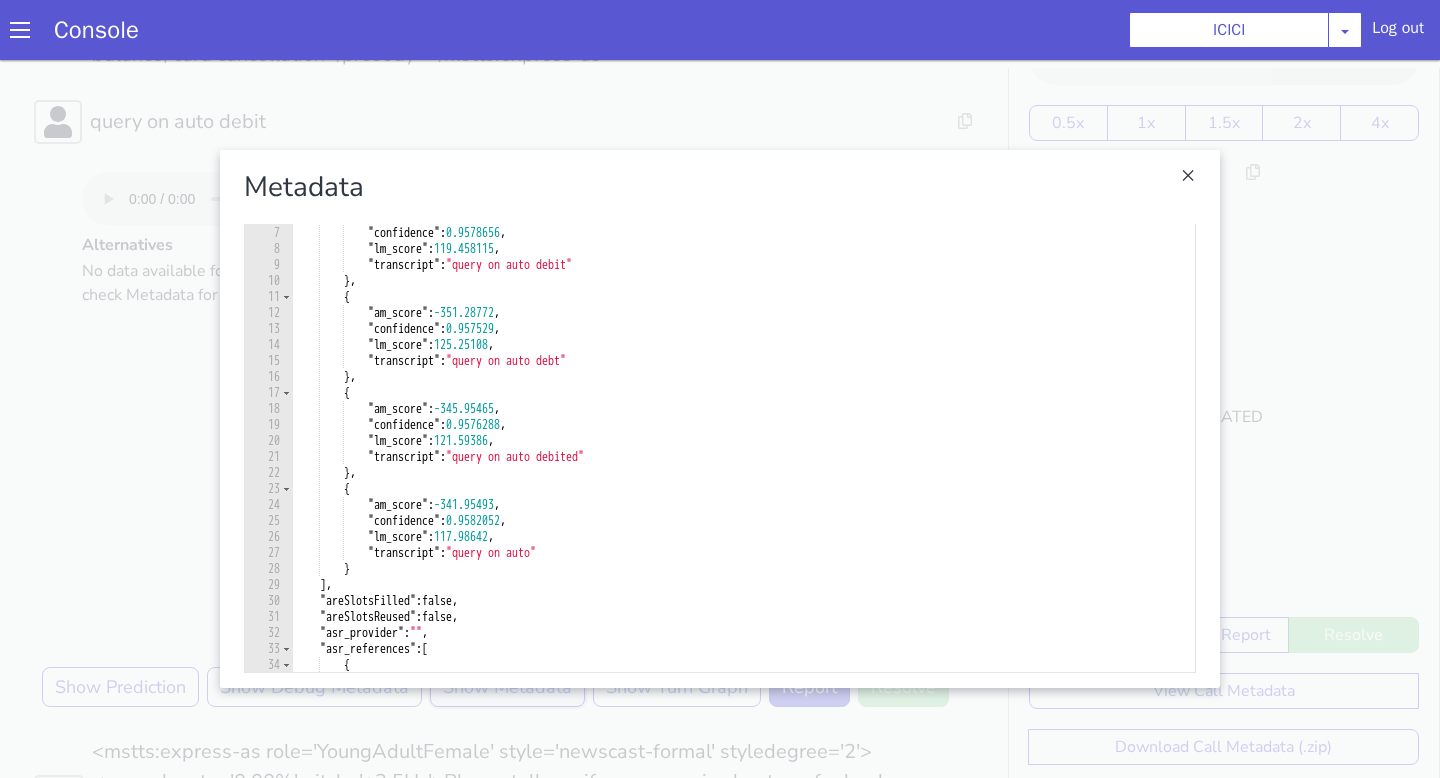 scroll, scrollTop: 0, scrollLeft: 0, axis: both 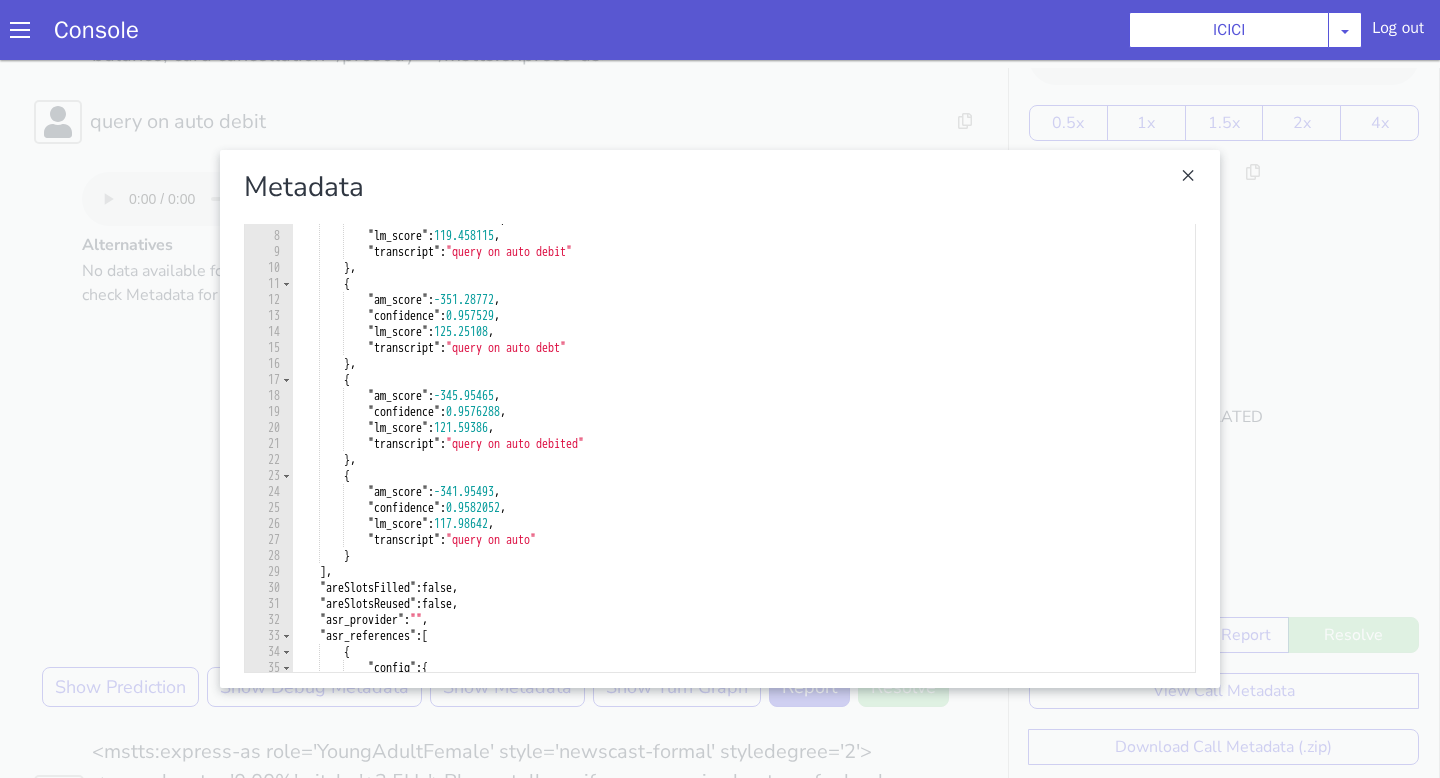 click at bounding box center [720, 419] 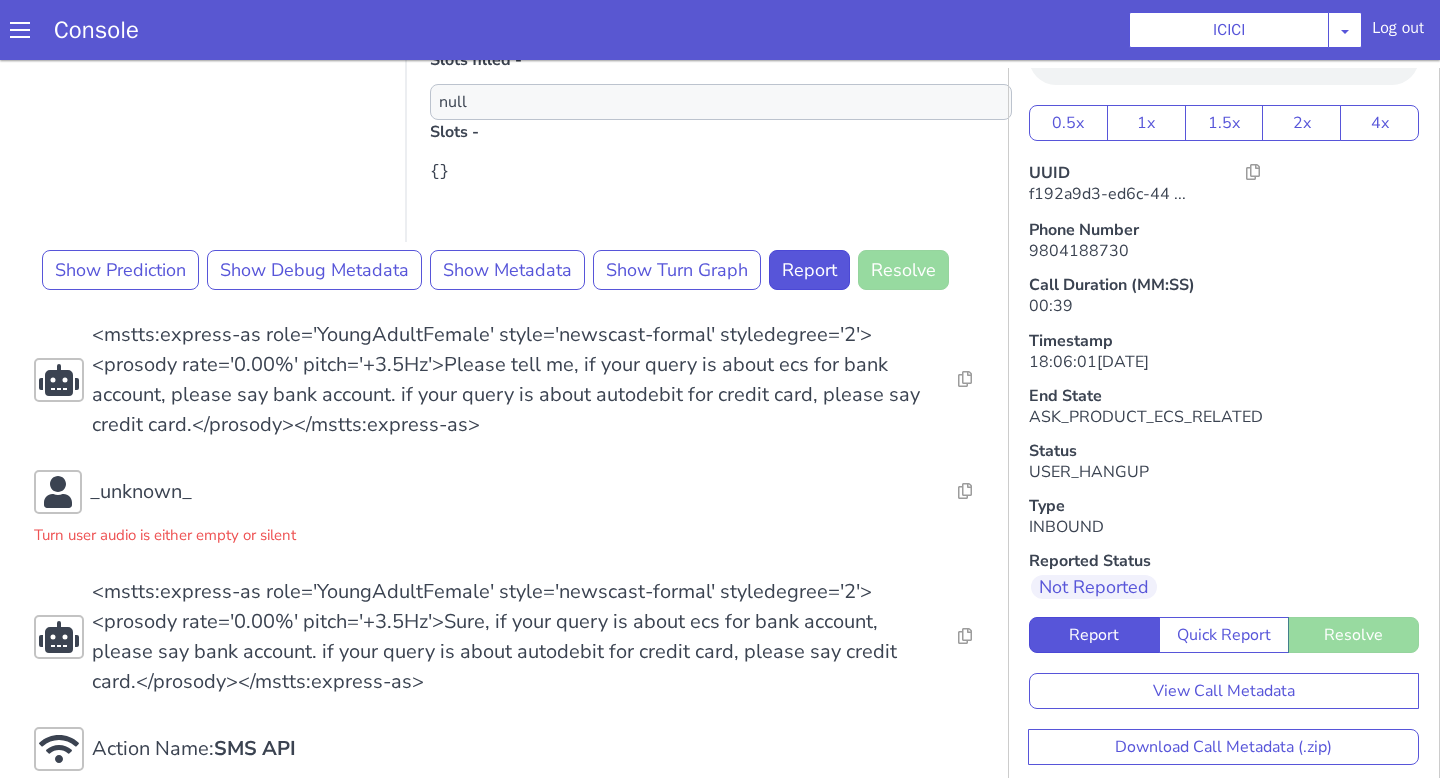 scroll, scrollTop: 1072, scrollLeft: 0, axis: vertical 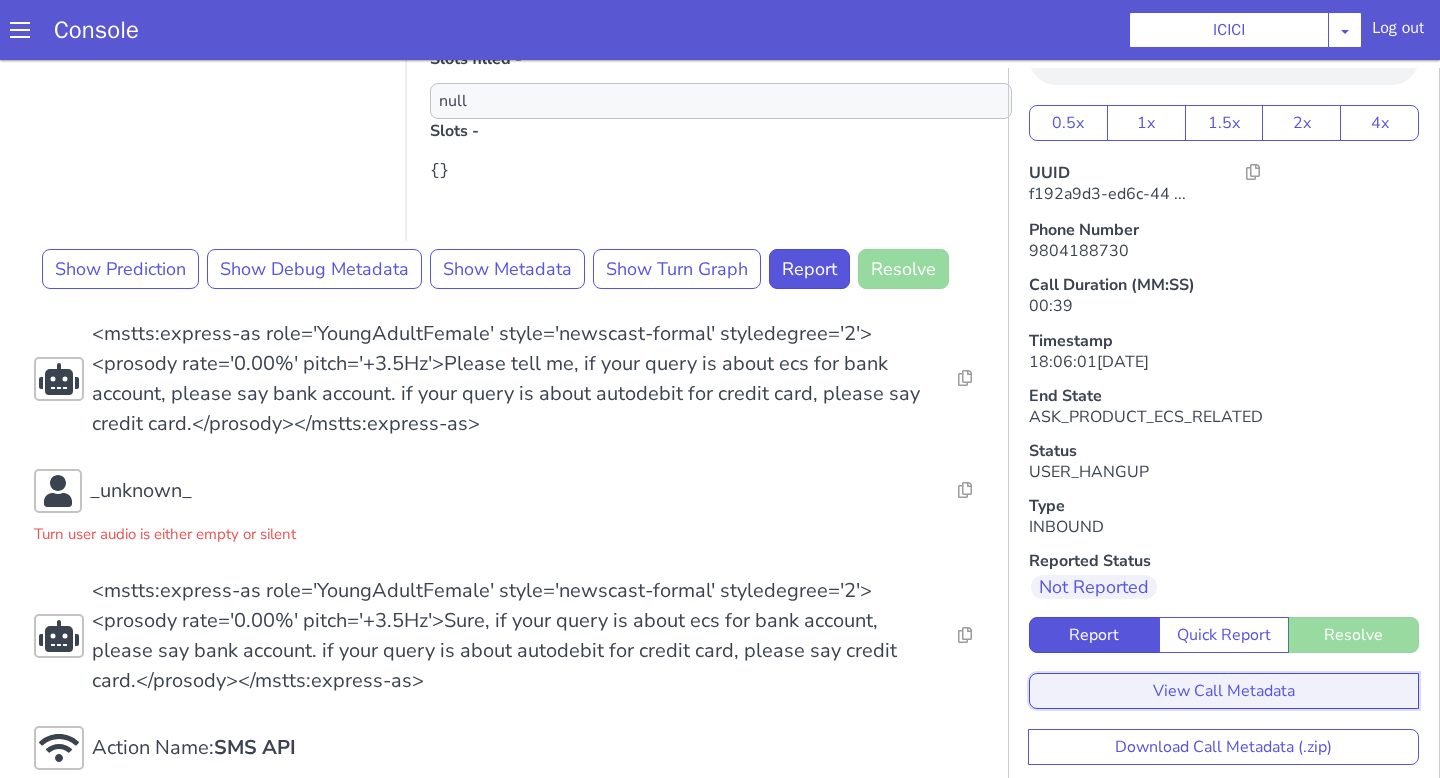 click on "View Call Metadata" at bounding box center (1224, 691) 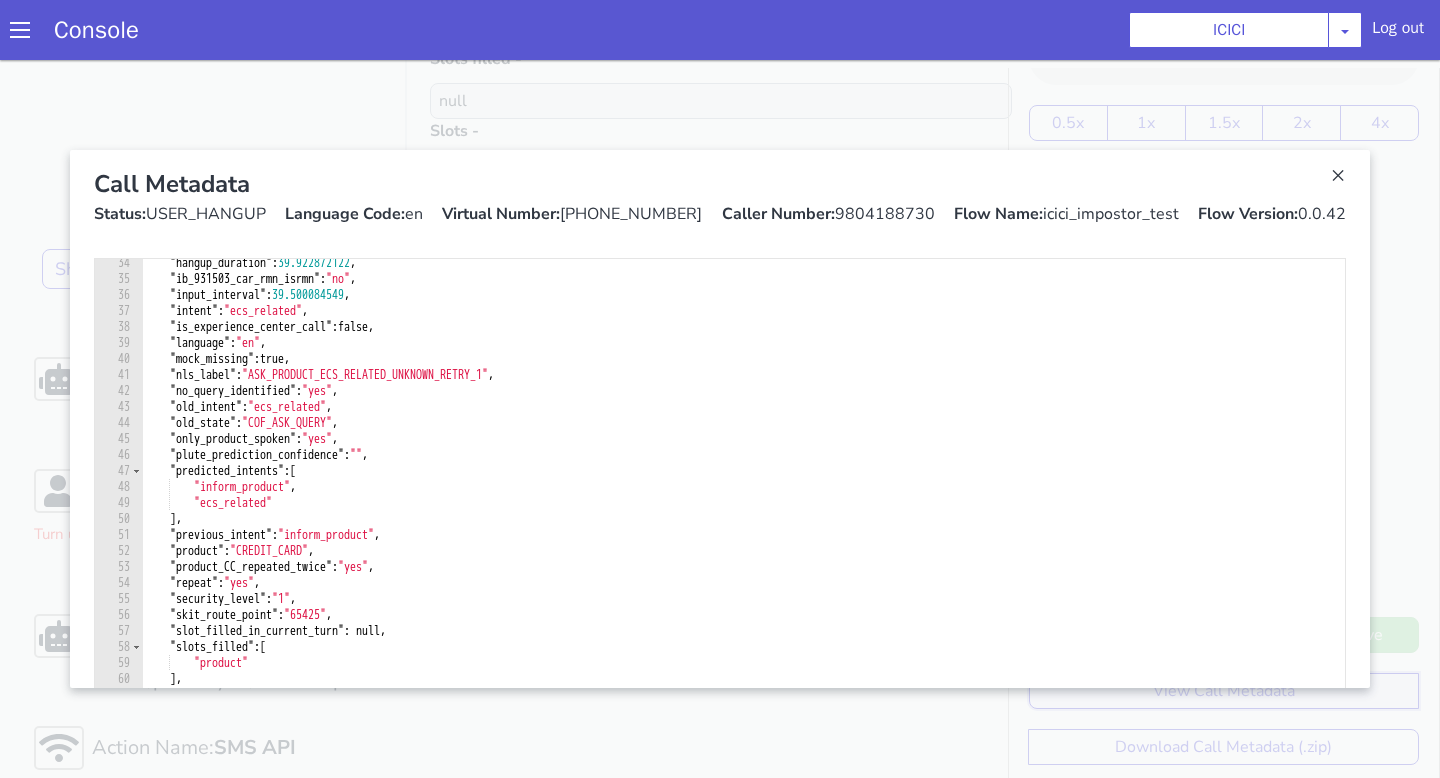 scroll, scrollTop: 548, scrollLeft: 0, axis: vertical 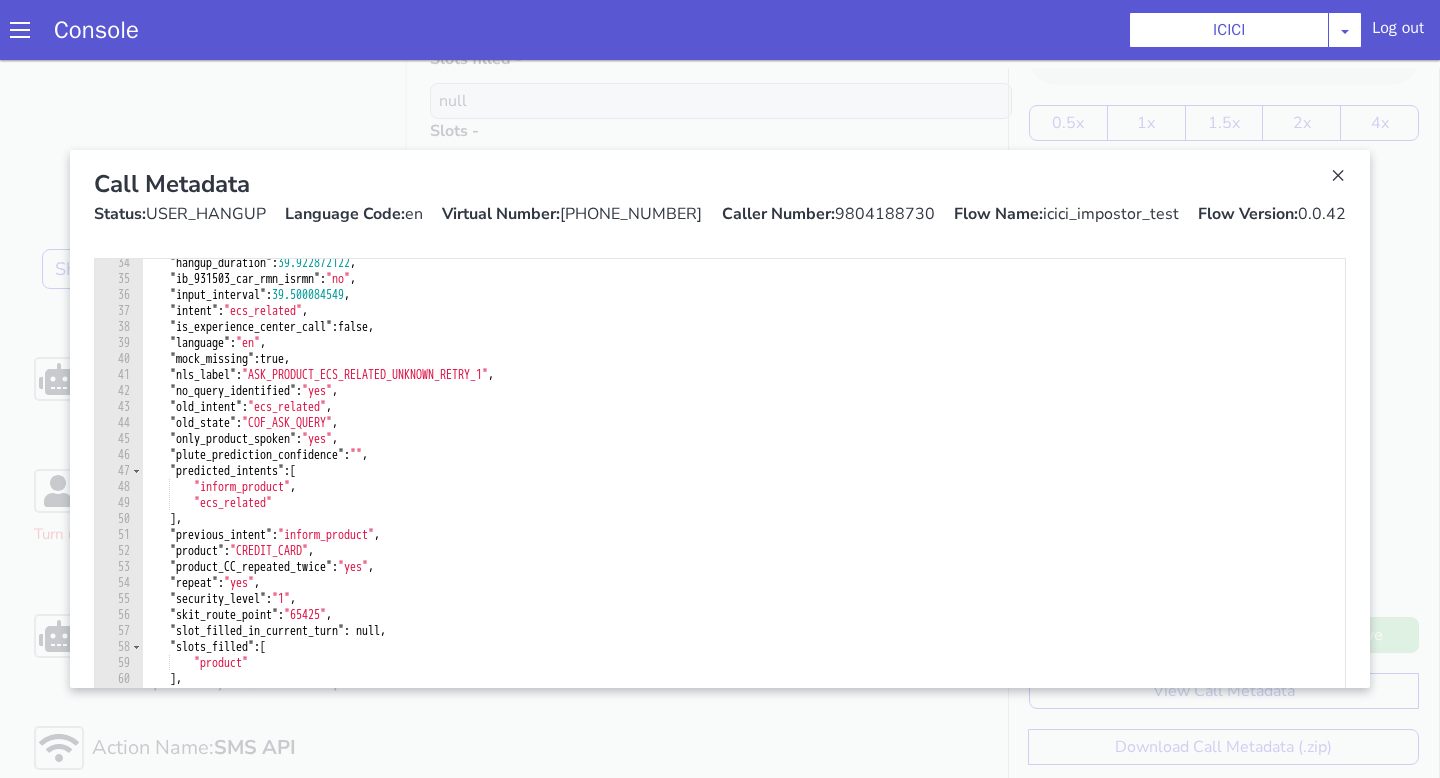 click on "Call Metadata Status:  USER_HANGUP Language Code:  en Virtual Number:  +918062121849 Caller Number:  9804188730 Flow Name:  icici_impostor_test Flow Version:  0.0.42" at bounding box center (720, 196) 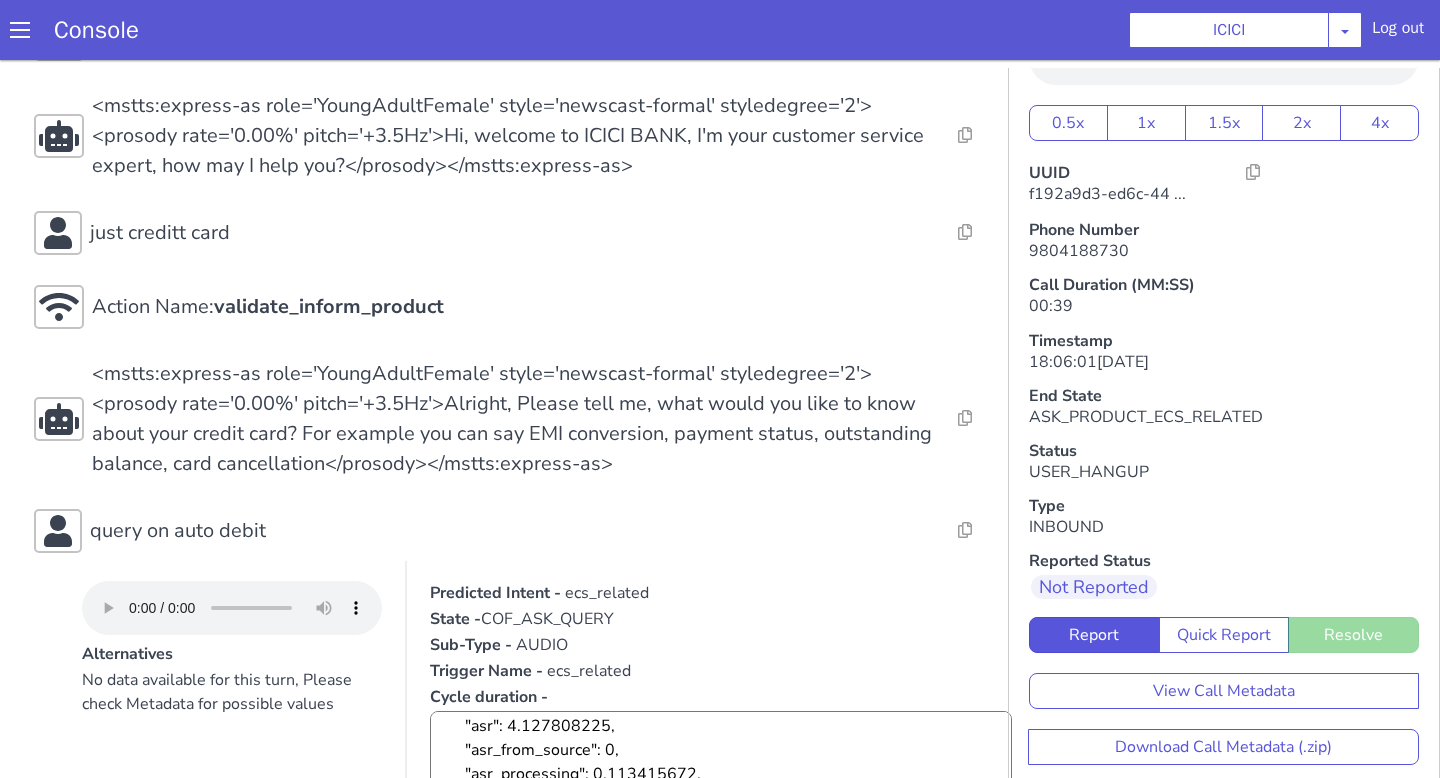 scroll, scrollTop: 1101, scrollLeft: 0, axis: vertical 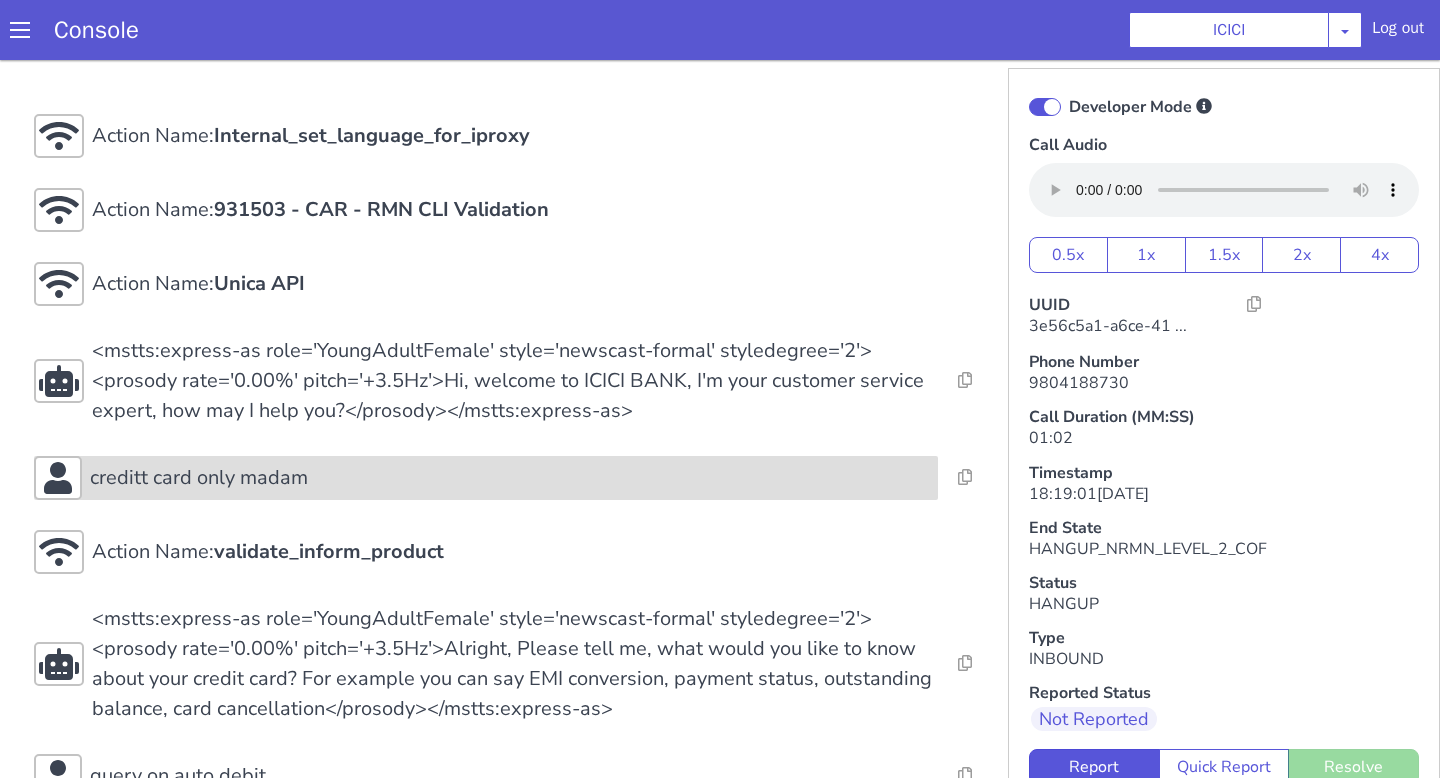 click on "creditt card only madam" at bounding box center [510, 478] 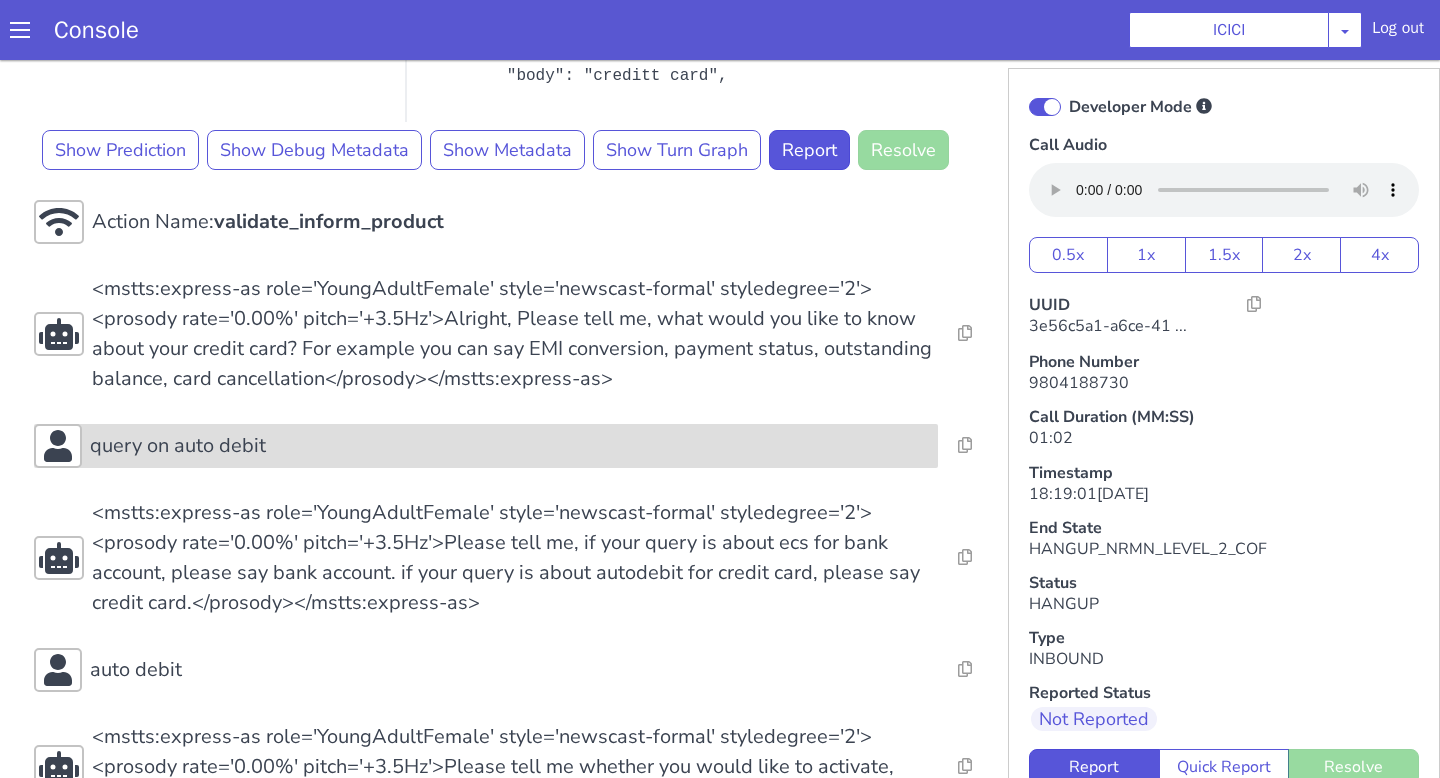 click on "query on auto debit" at bounding box center [510, 446] 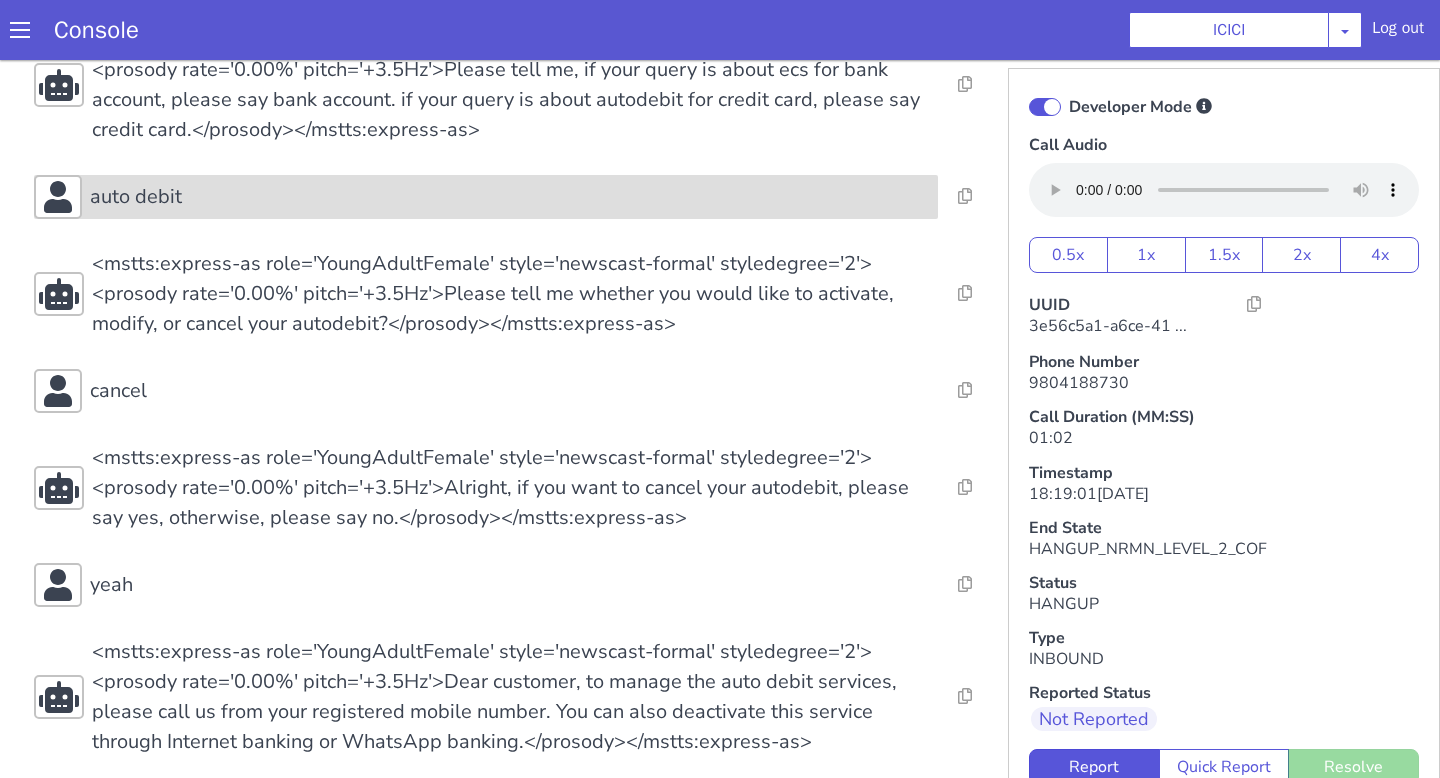 scroll, scrollTop: 2020, scrollLeft: 0, axis: vertical 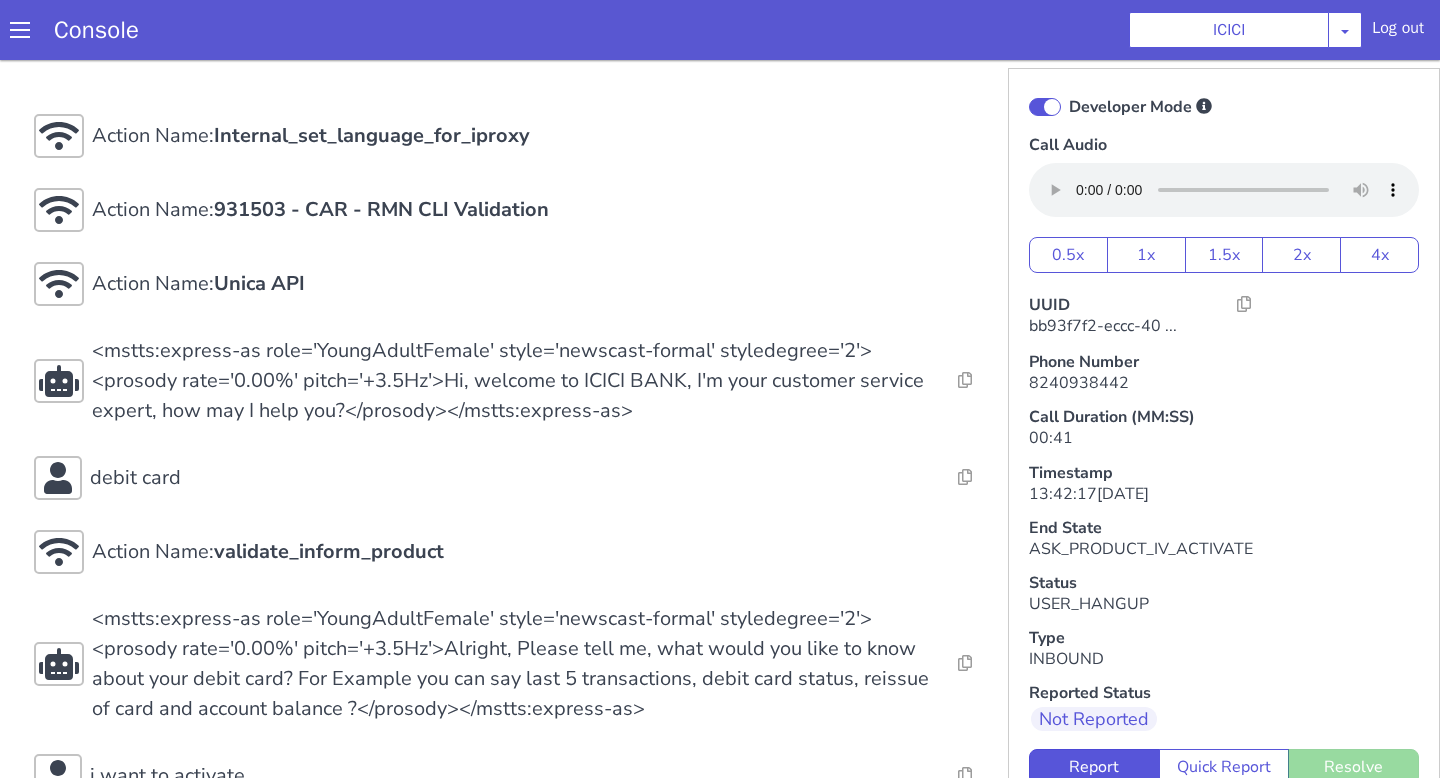 click on "Action Name:  Internal_set_language_for_iproxy Resolve  Intent Error  Entity Error  Transcription Error  Miscellaneous Submit Action Name:  931503 - CAR - RMN CLI Validation Resolve  Intent Error  Entity Error  Transcription Error  Miscellaneous Submit Action Name:  Unica API Resolve  Intent Error  Entity Error  Transcription Error  Miscellaneous Submit <mstts:express-as role='YoungAdultFemale' style='newscast-formal' styledegree='2'><prosody rate='0.00%' pitch='+3.5Hz'>Hi, welcome to ICICI BANK, I'm your customer service expert, how may I help you?</prosody></mstts:express-as> Resolve  Intent Error  Entity Error  Transcription Error  Miscellaneous Submit debit card Resolve  Intent Error  Entity Error  Transcription Error  Miscellaneous Submit Action Name:  validate_inform_product Resolve  Intent Error  Entity Error  Transcription Error  Miscellaneous Submit Resolve  Intent Error  Entity Error  Transcription Error  Miscellaneous Submit i want to activate Resolve  Intent Error  Entity Error  Miscellaneous" at bounding box center [515, 702] 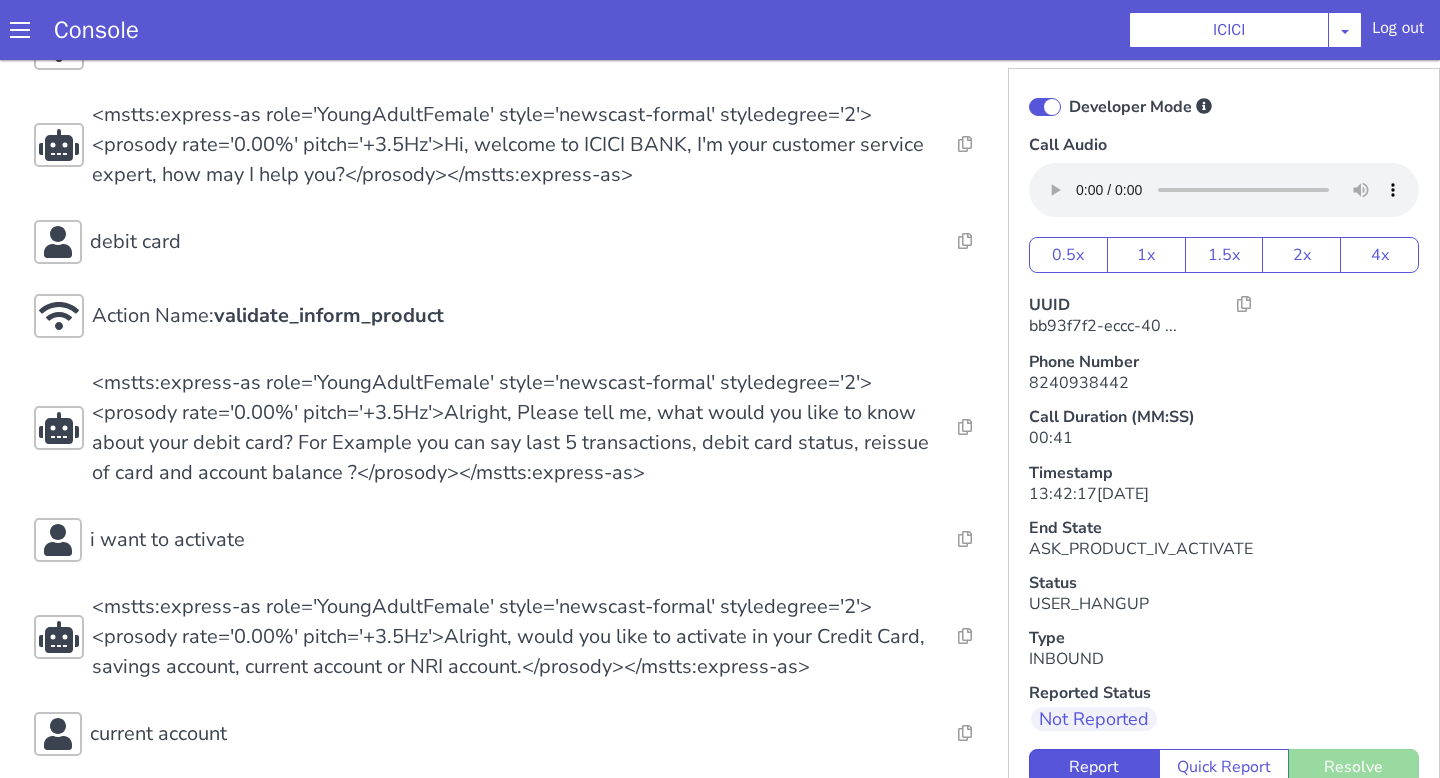 scroll, scrollTop: 268, scrollLeft: 0, axis: vertical 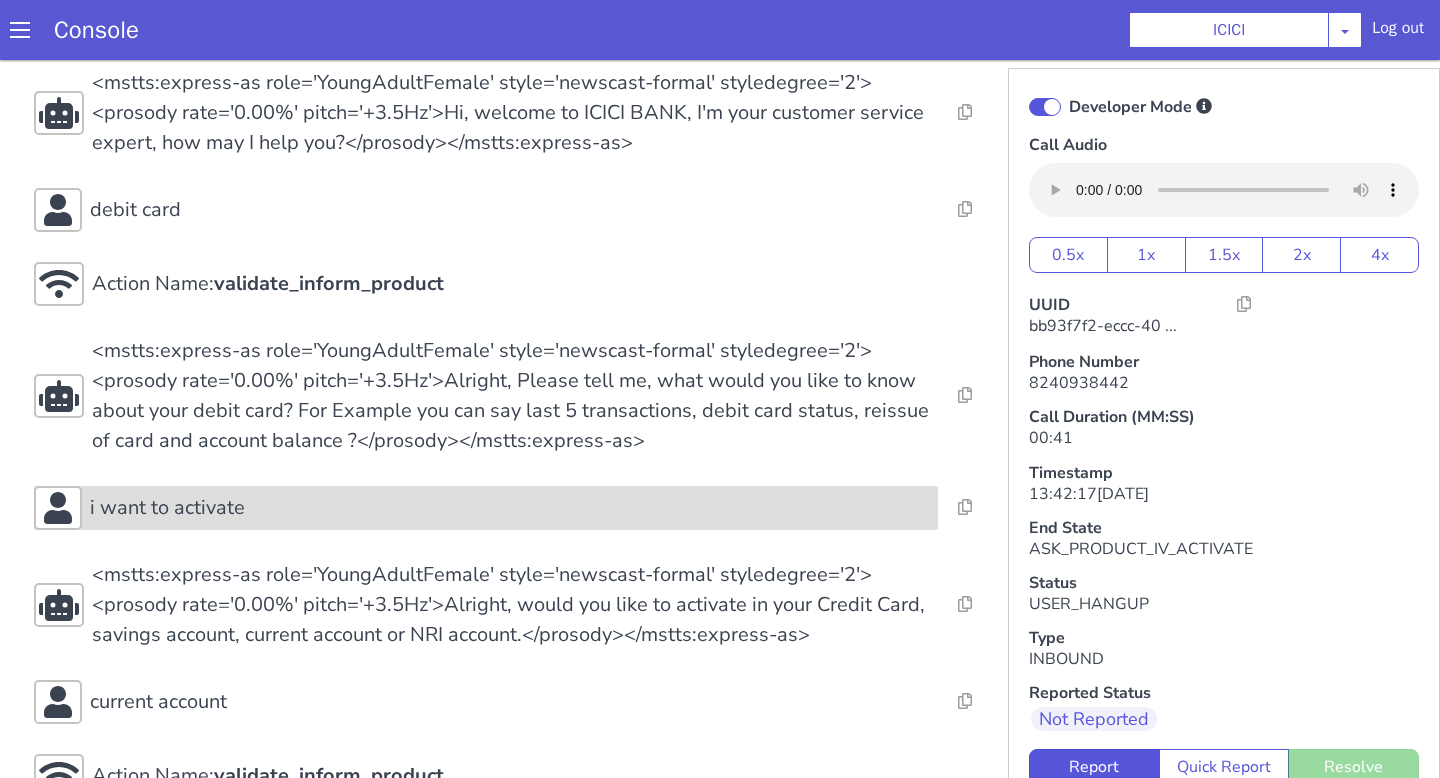 click on "i want to activate" at bounding box center [510, 508] 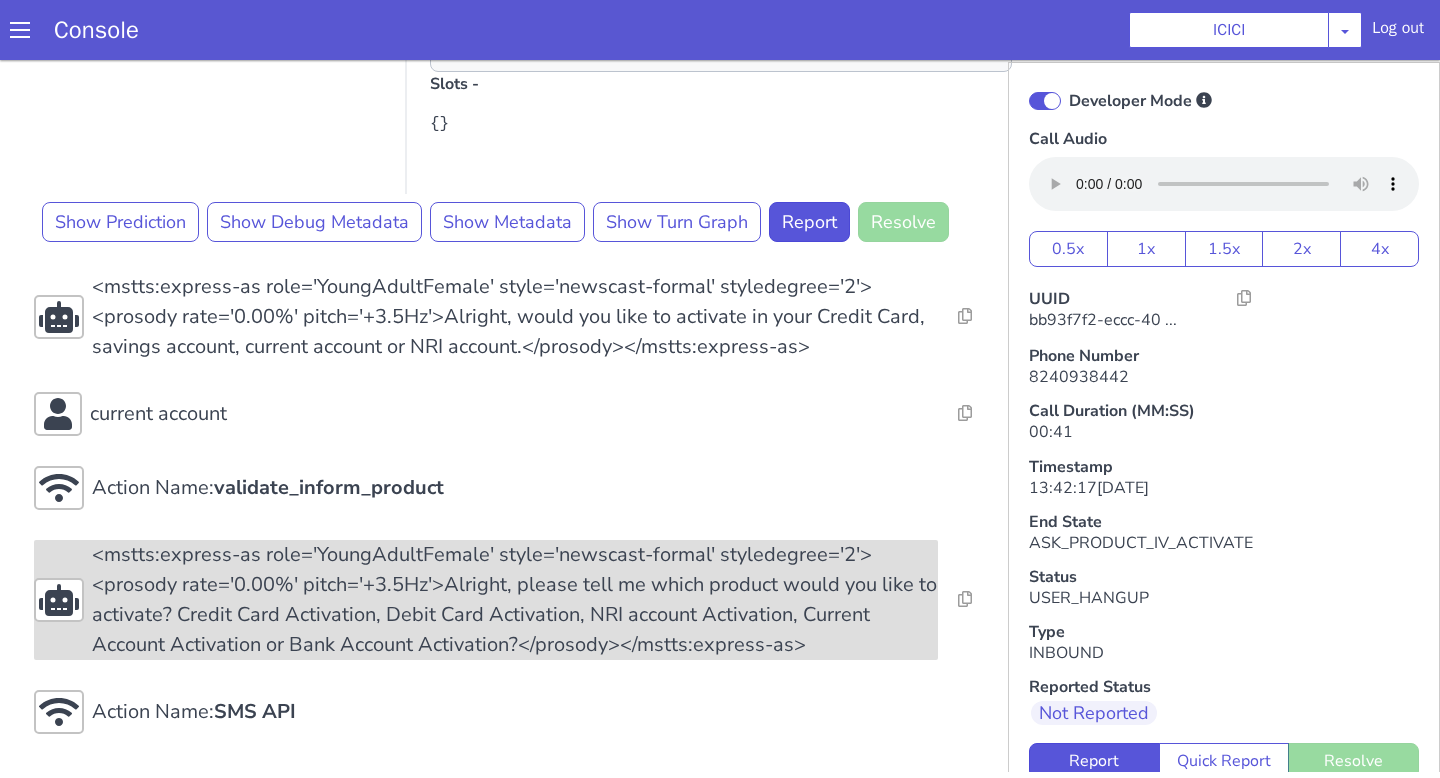 scroll, scrollTop: 0, scrollLeft: 0, axis: both 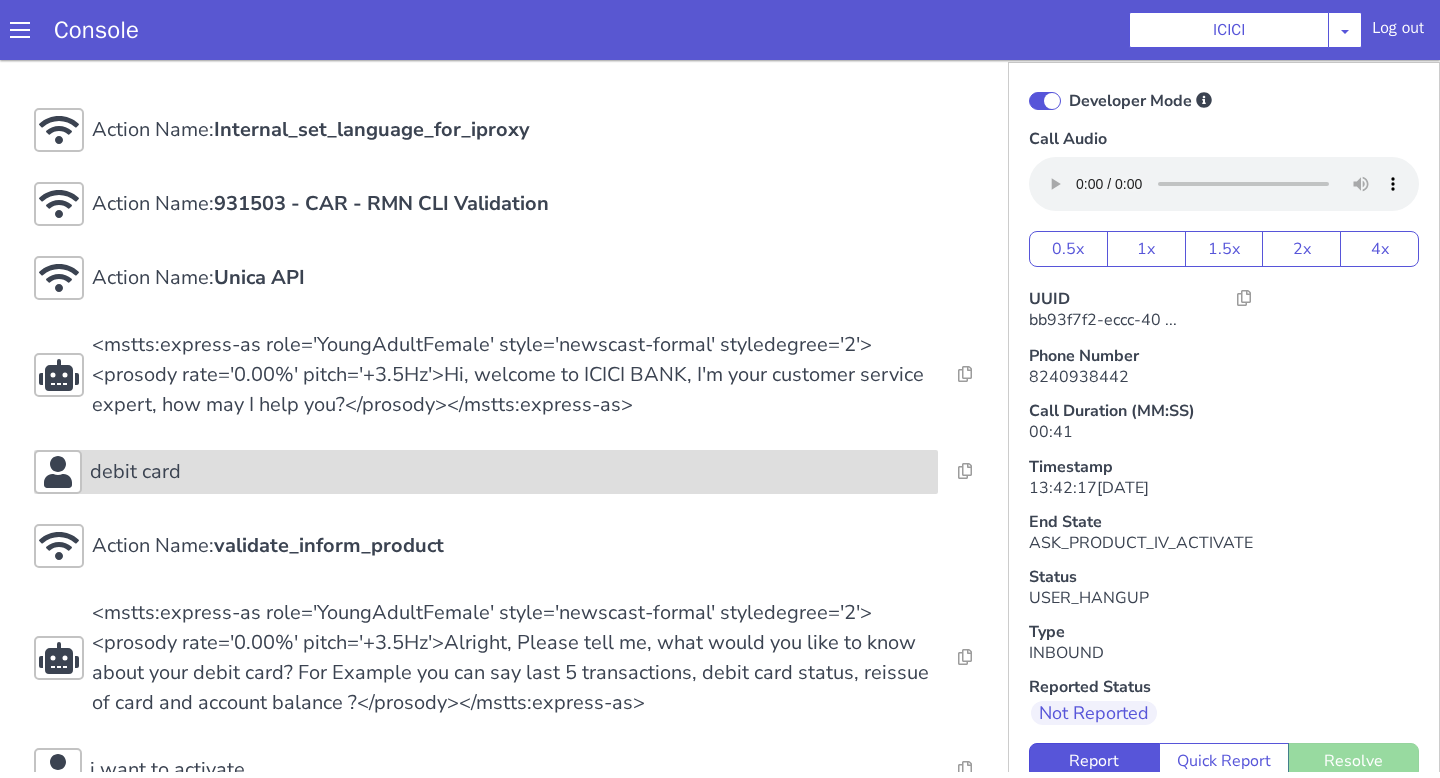 click on "debit card" at bounding box center [510, 472] 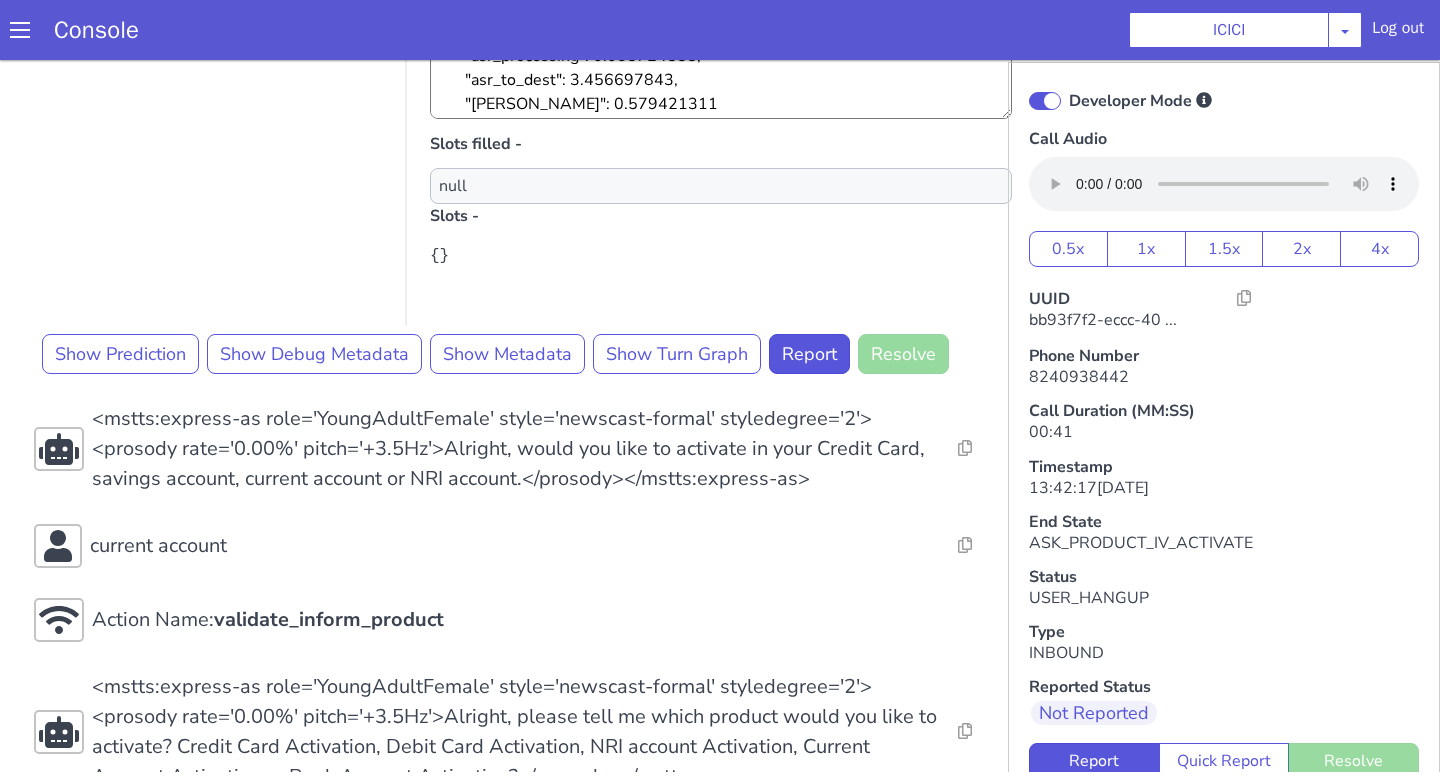 scroll, scrollTop: 1676, scrollLeft: 0, axis: vertical 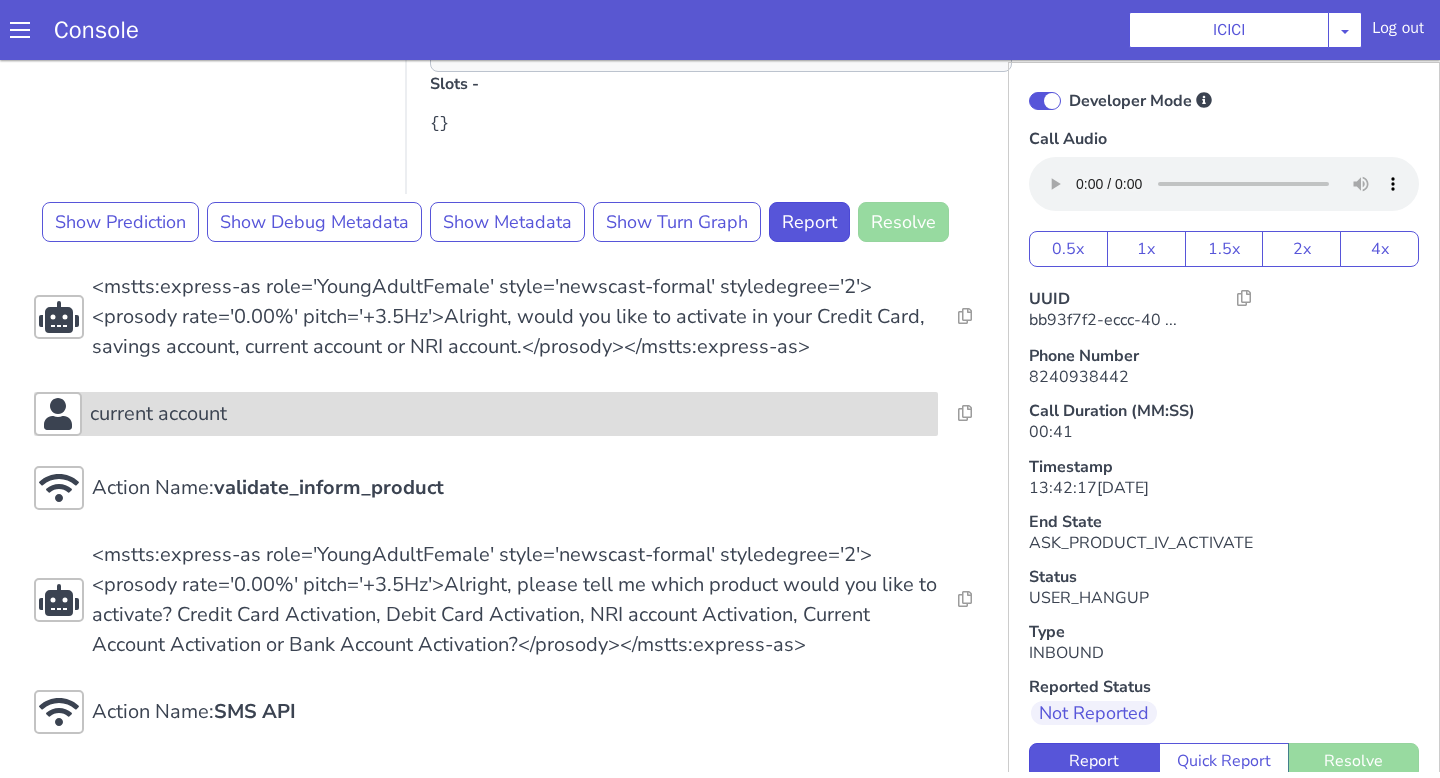 click on "current account" at bounding box center (510, 414) 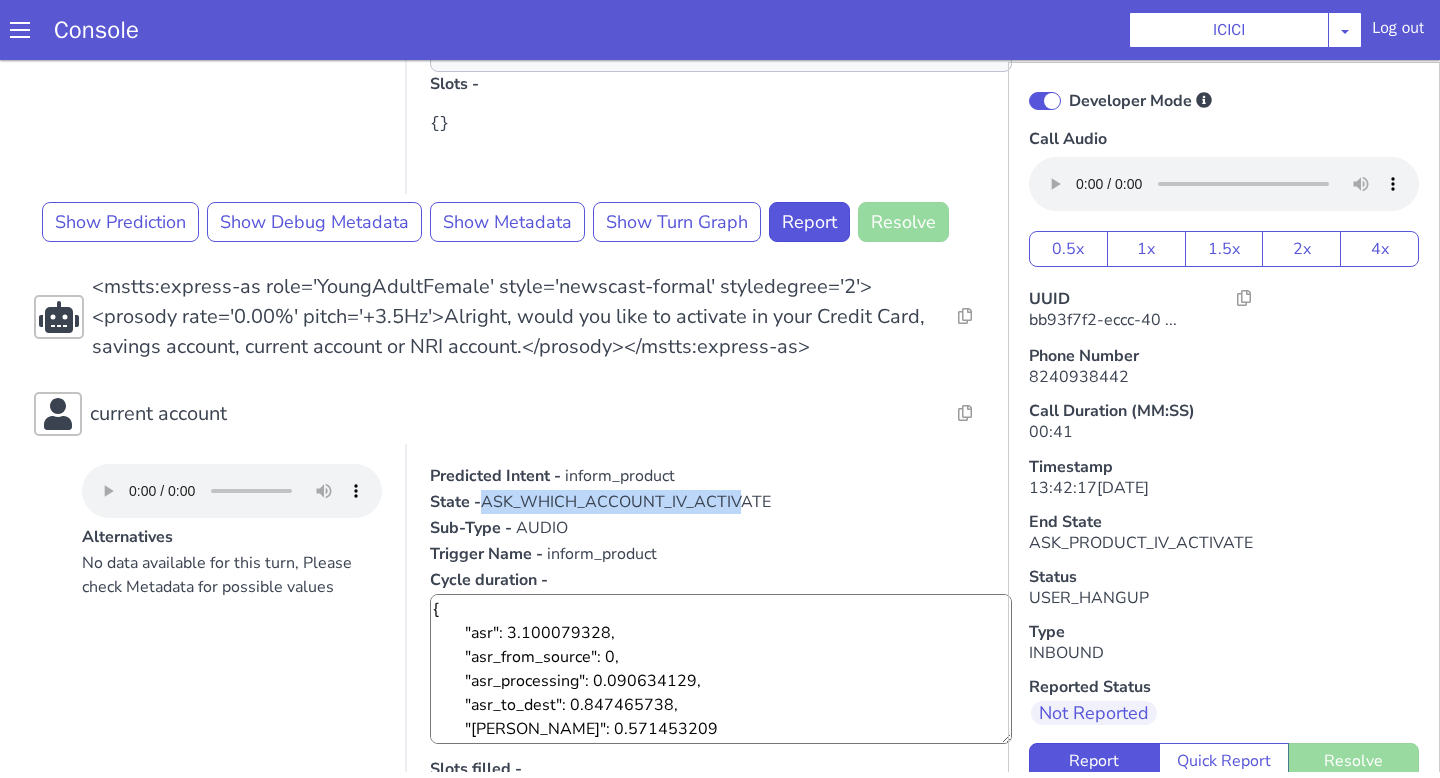 drag, startPoint x: 516, startPoint y: 496, endPoint x: 772, endPoint y: 495, distance: 256.00195 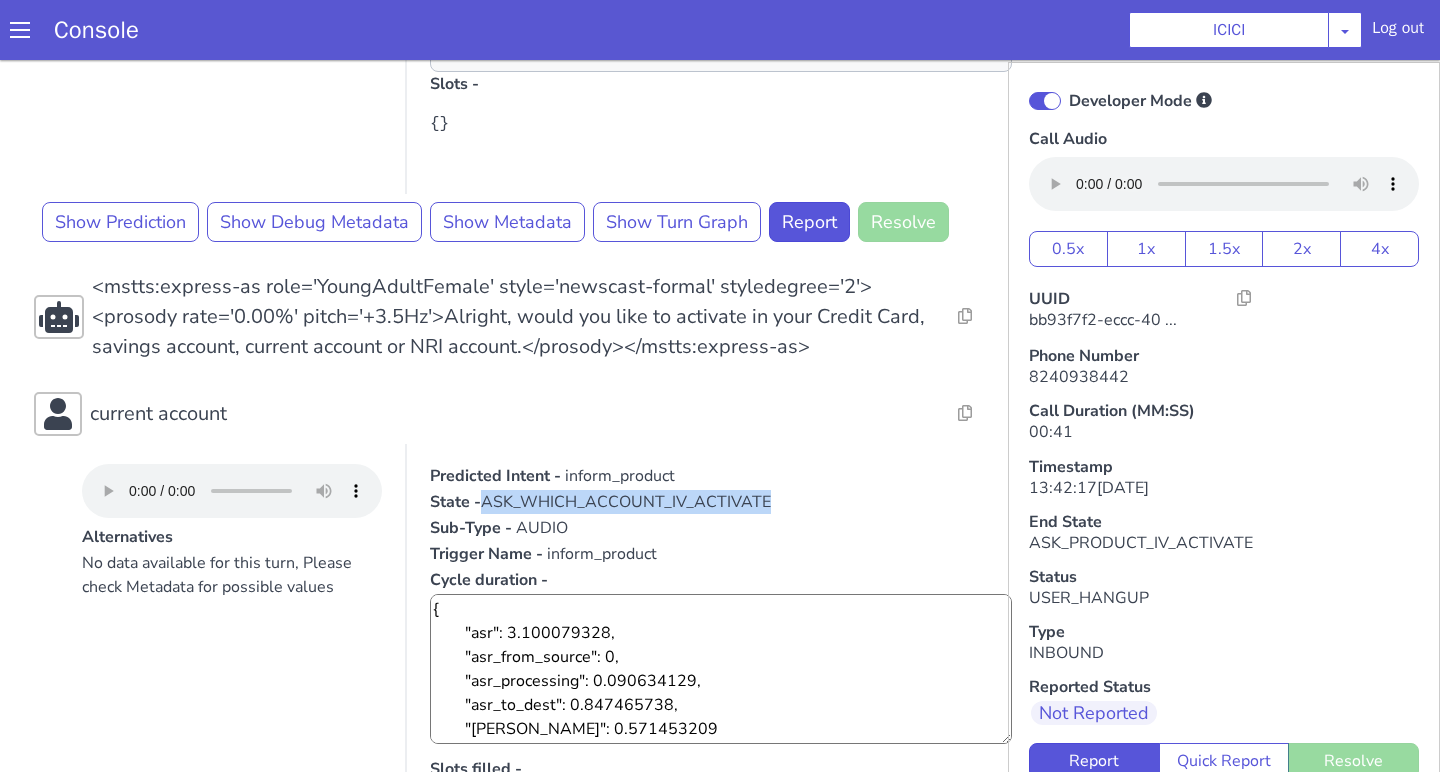drag, startPoint x: 815, startPoint y: 505, endPoint x: 510, endPoint y: 504, distance: 305.00165 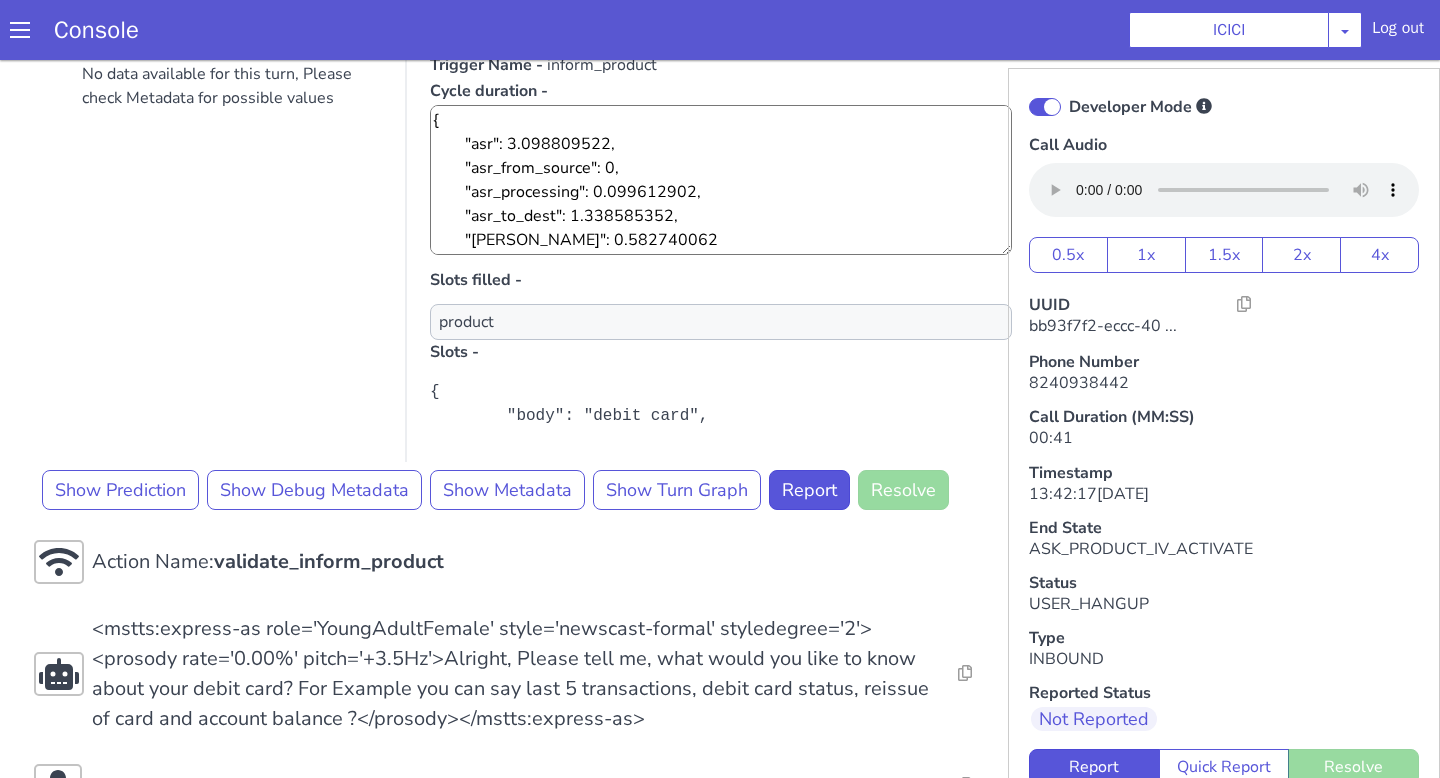 scroll, scrollTop: 544, scrollLeft: 0, axis: vertical 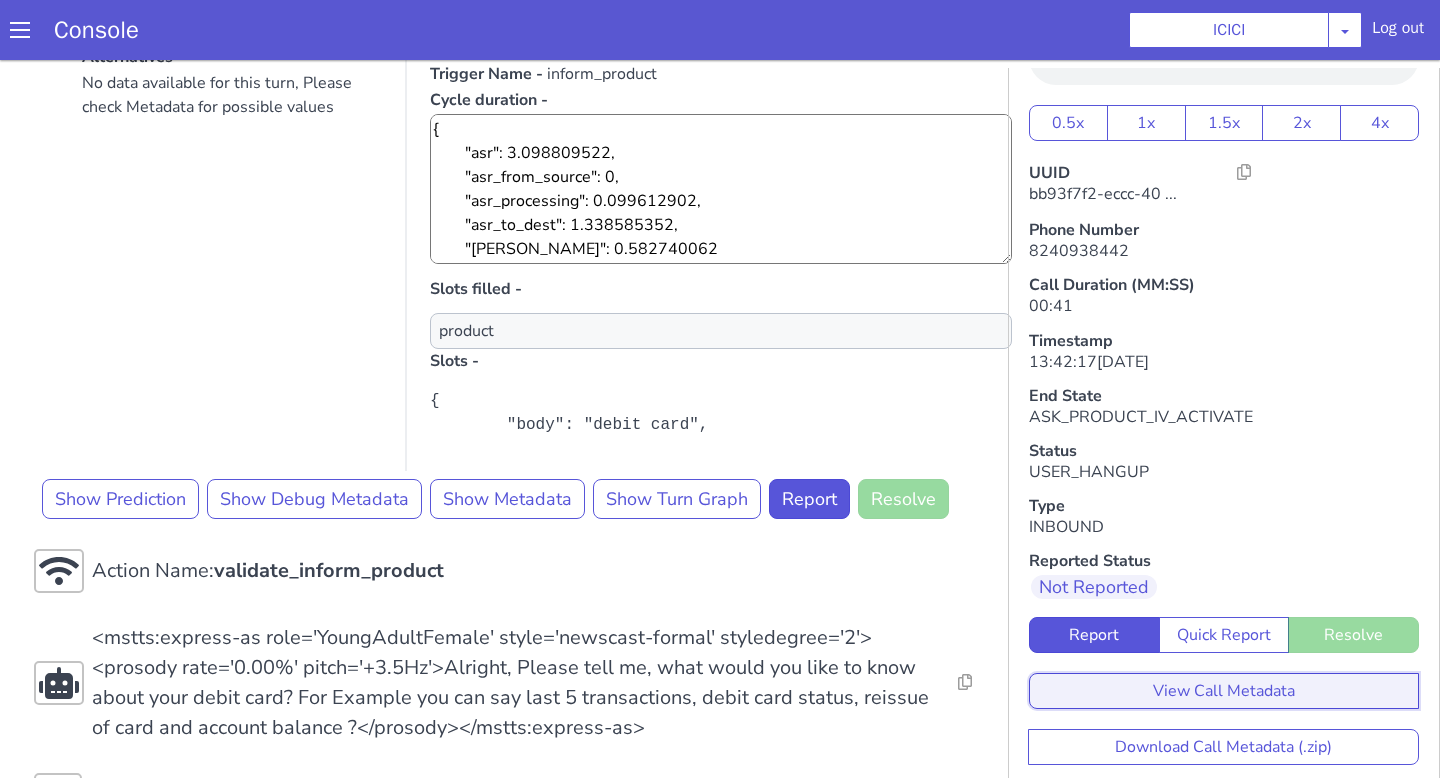 click on "View Call Metadata" at bounding box center (1224, 691) 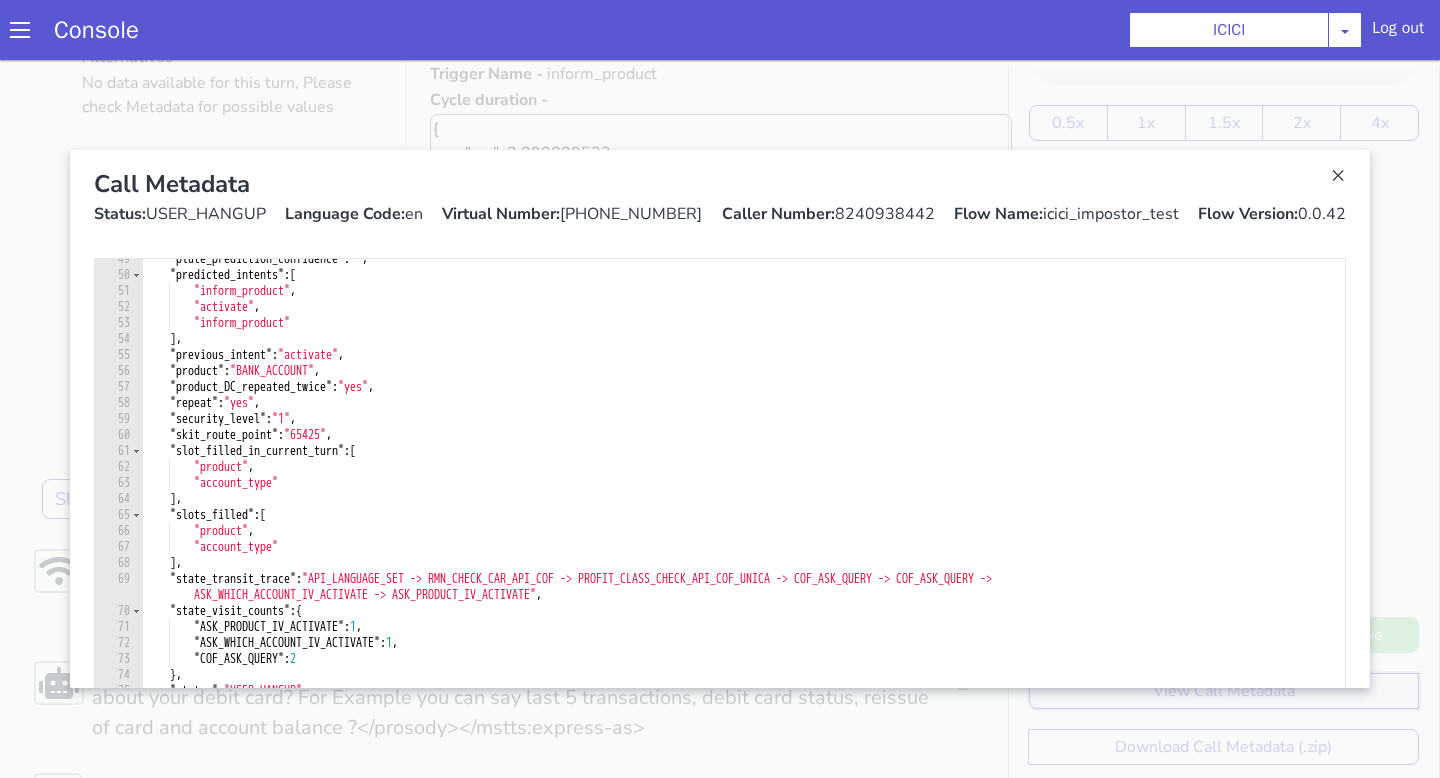 scroll, scrollTop: 813, scrollLeft: 0, axis: vertical 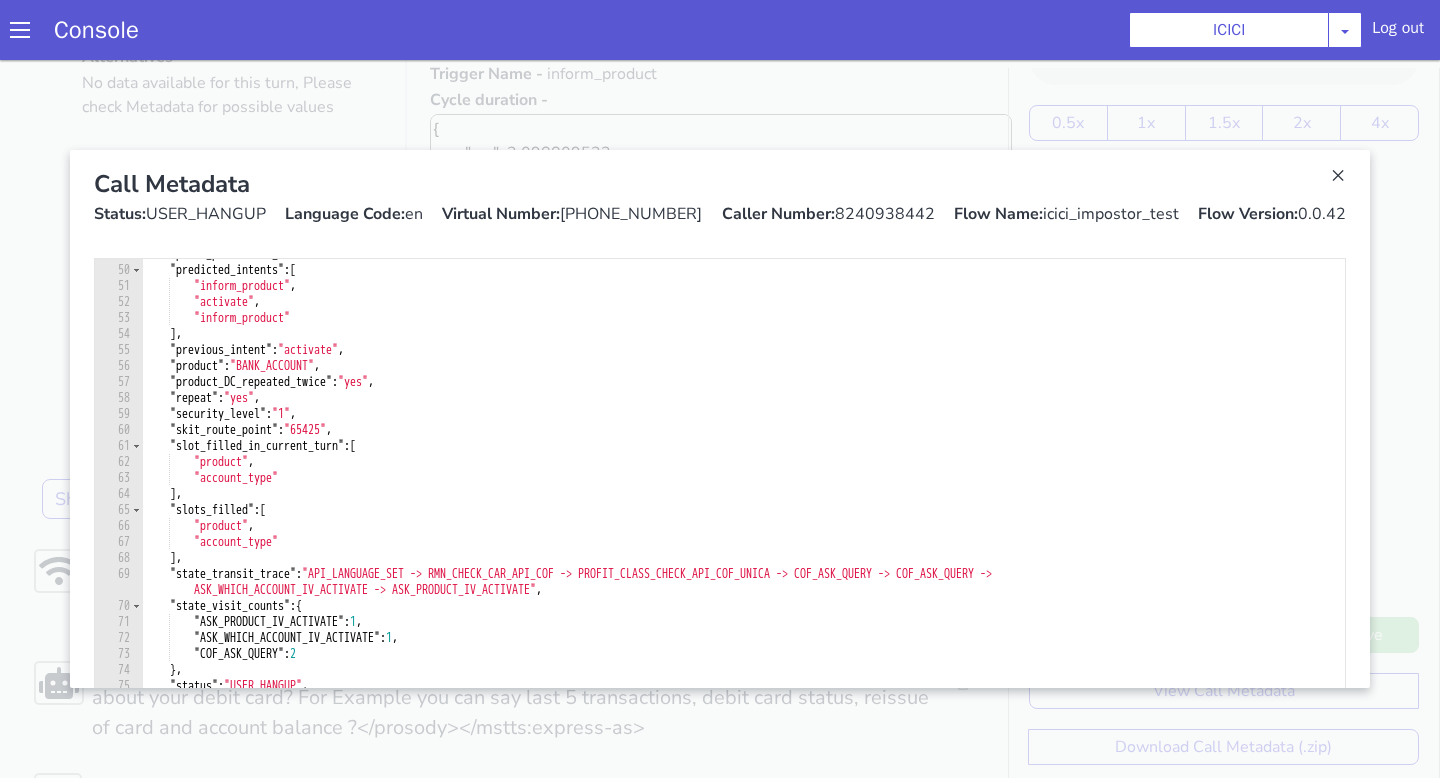 click at bounding box center [720, 419] 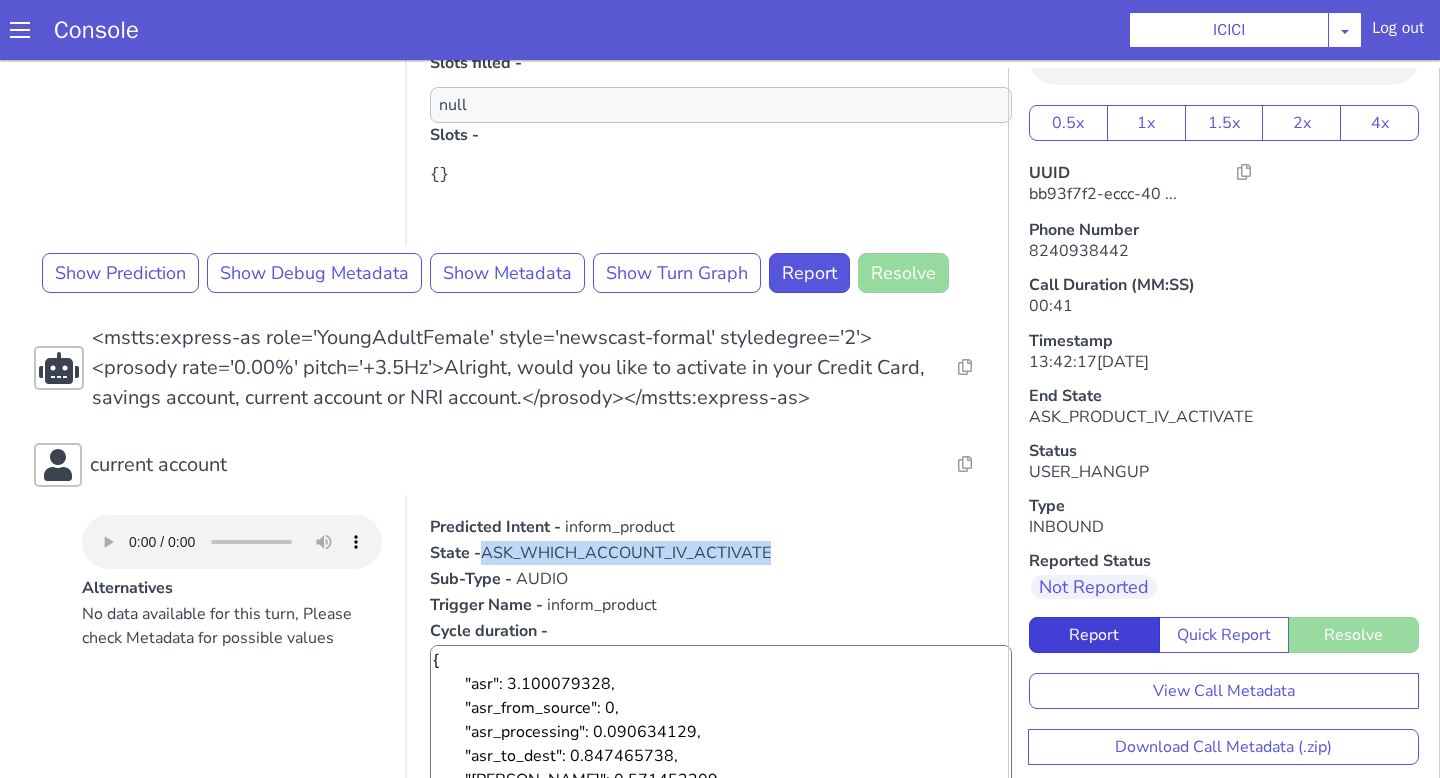 scroll, scrollTop: 1694, scrollLeft: 0, axis: vertical 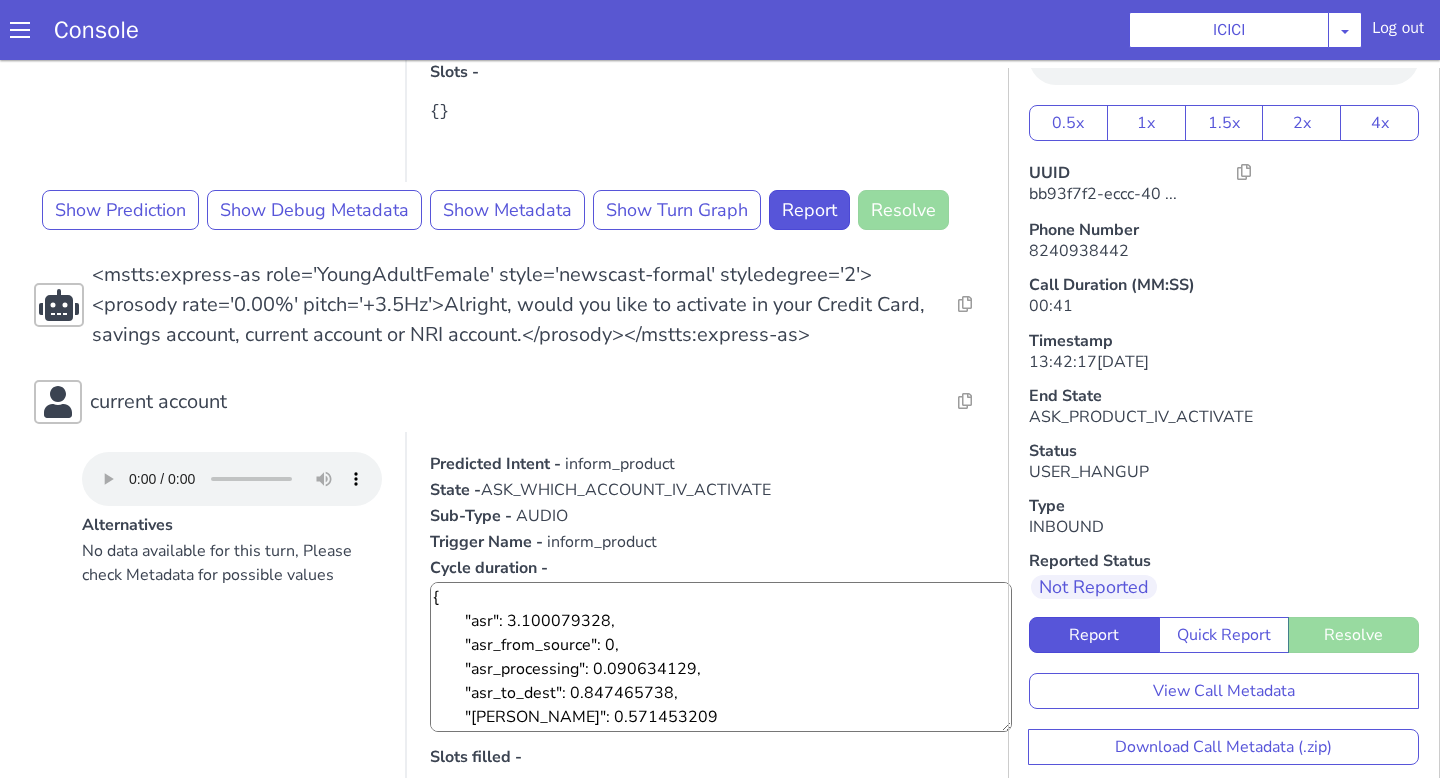 click on "View Call Metadata Download Call Metadata (.zip)" at bounding box center (1224, 709) 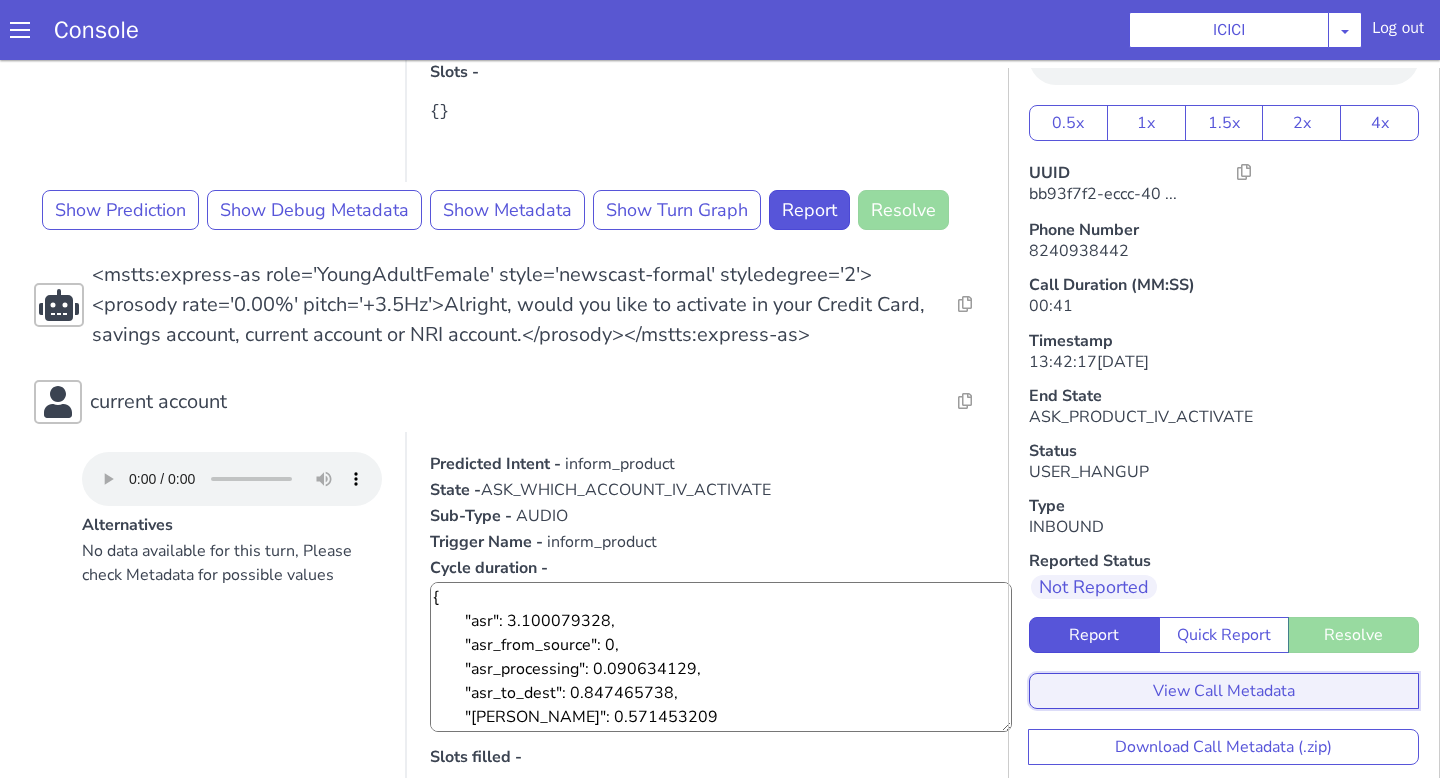 click on "View Call Metadata" at bounding box center [1224, 691] 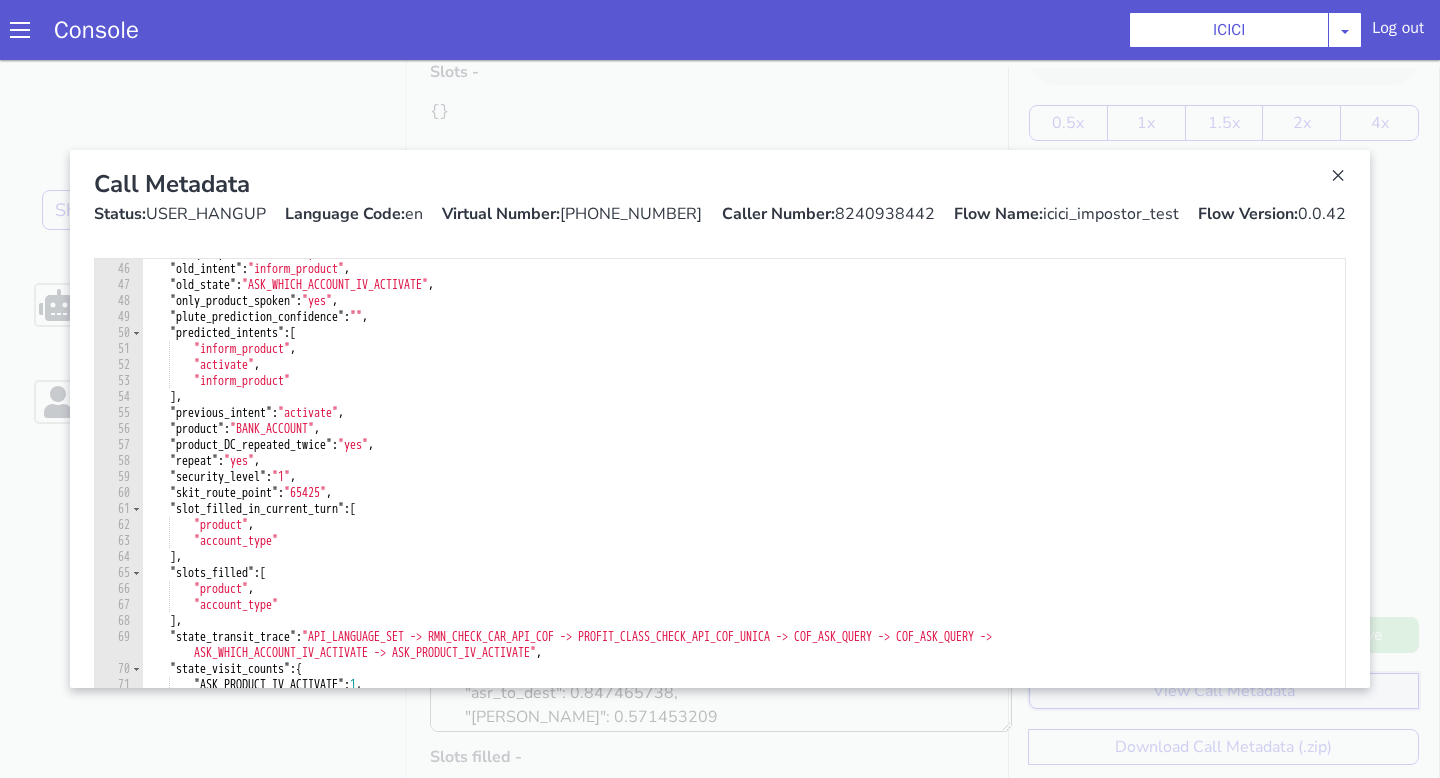 scroll, scrollTop: 750, scrollLeft: 0, axis: vertical 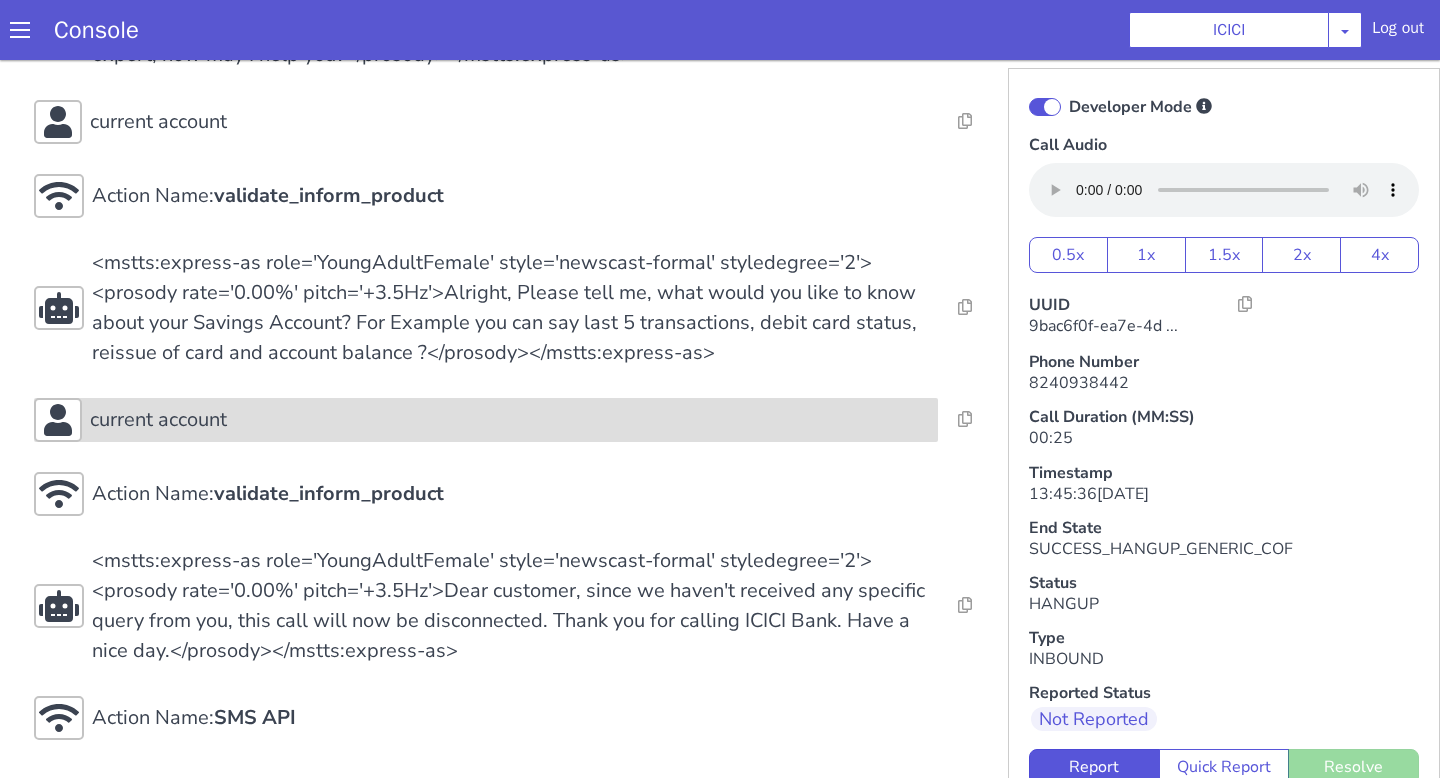 click on "current account" at bounding box center [510, 420] 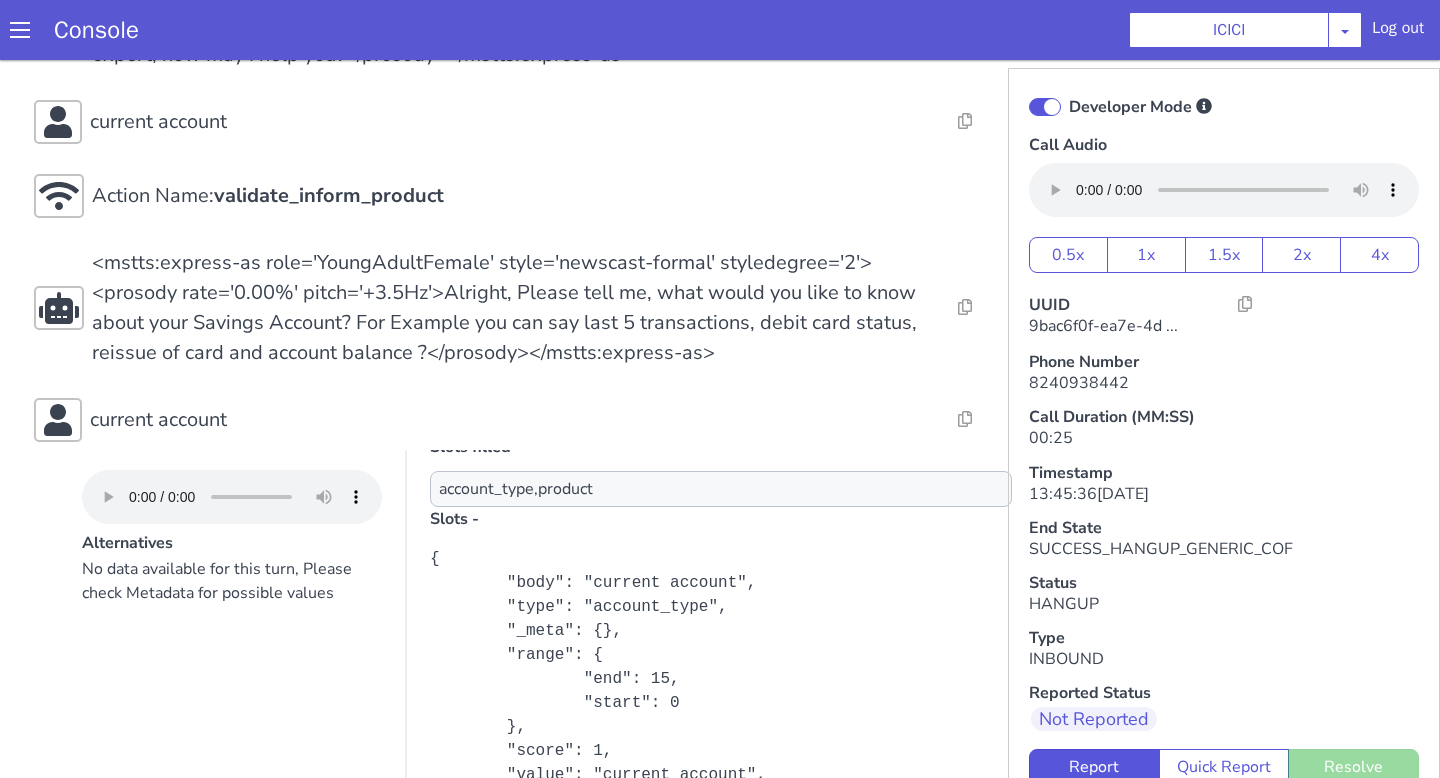 scroll, scrollTop: 355, scrollLeft: 0, axis: vertical 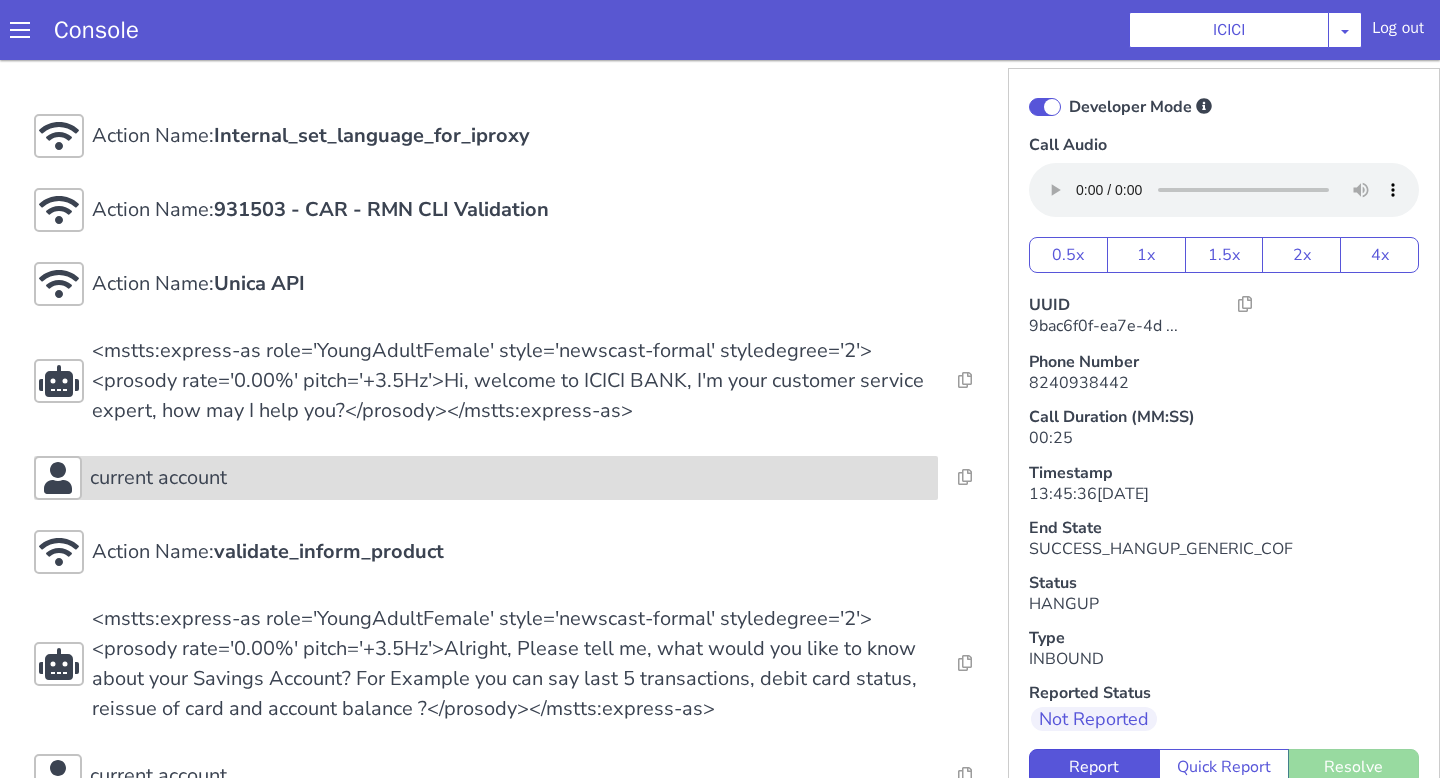 click on "current account" at bounding box center [510, 478] 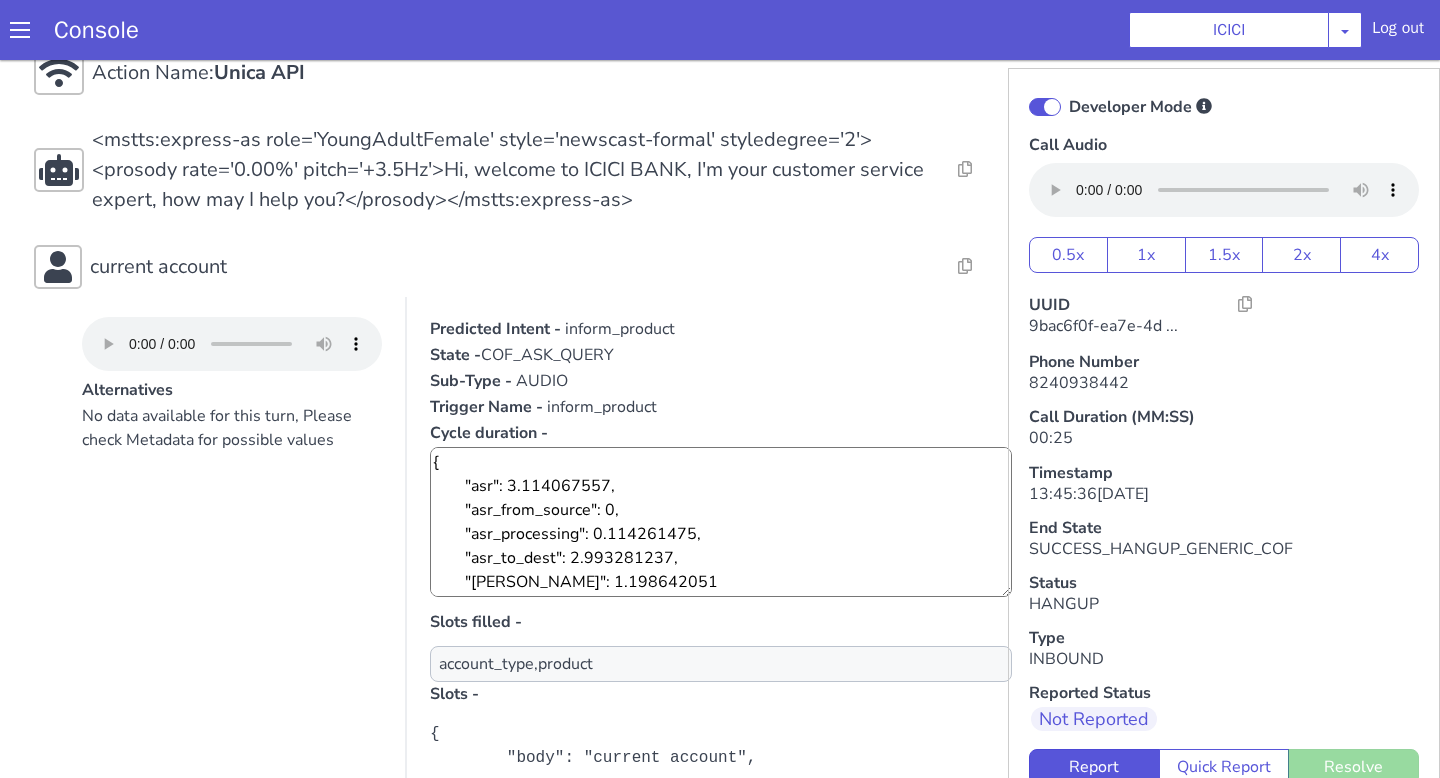 scroll, scrollTop: 485, scrollLeft: 0, axis: vertical 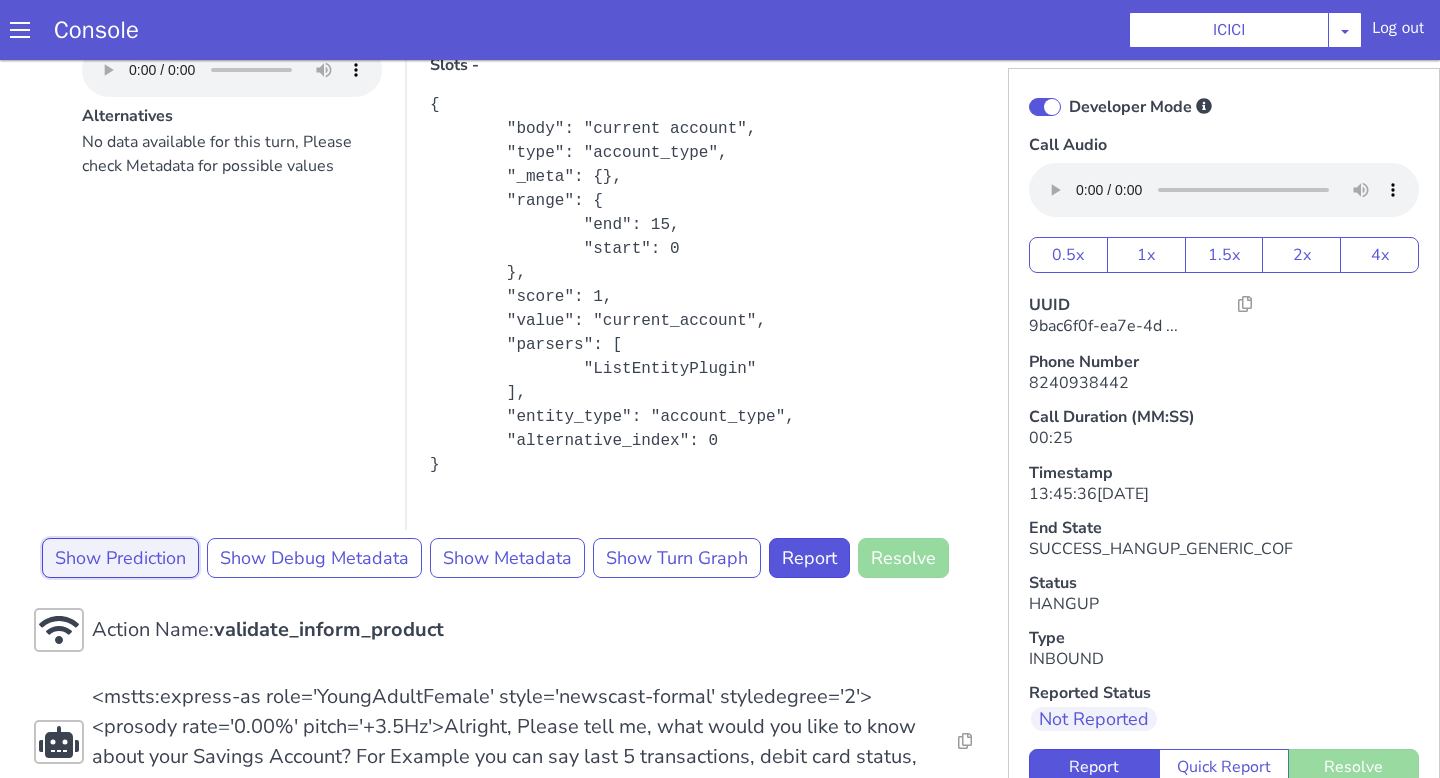 click on "Show Prediction" at bounding box center (120, 558) 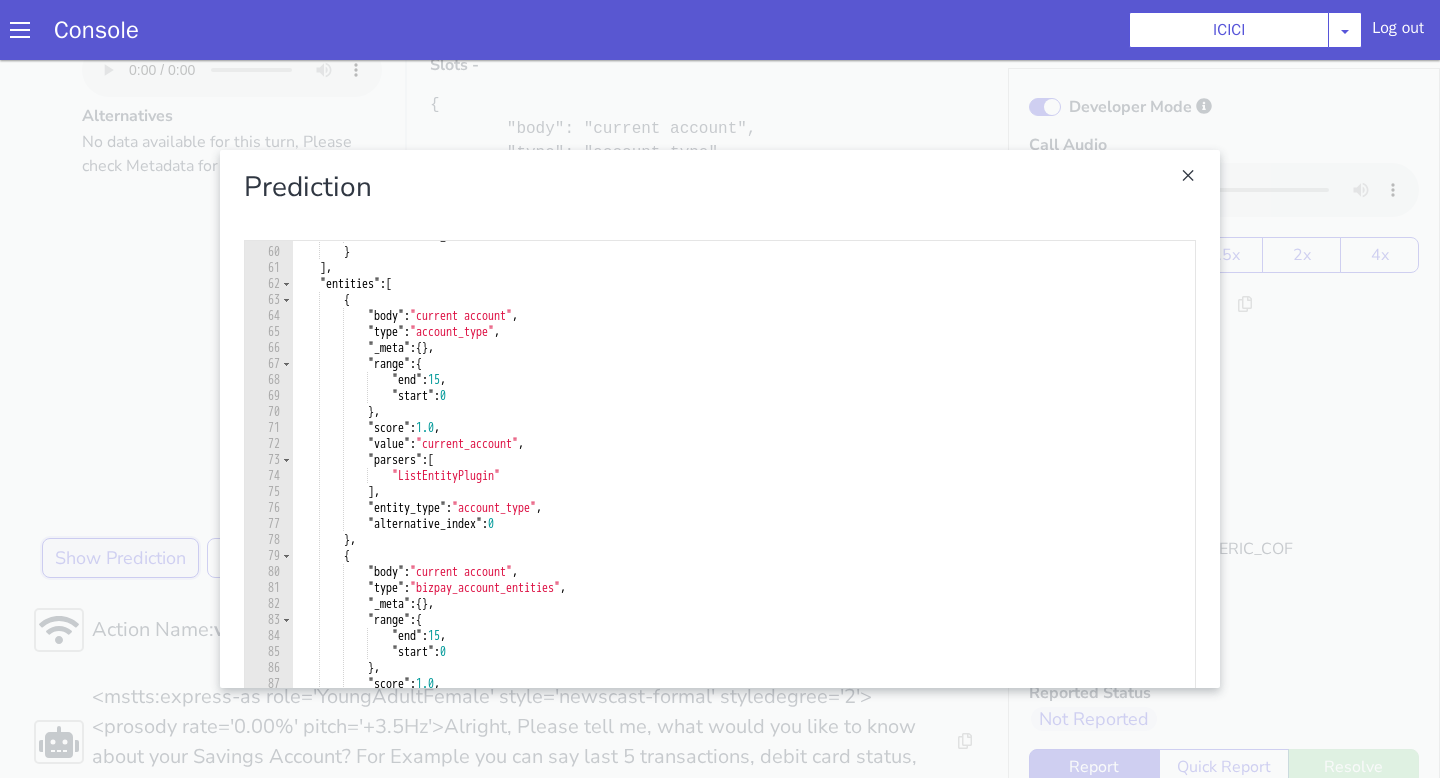 scroll, scrollTop: 1614, scrollLeft: 0, axis: vertical 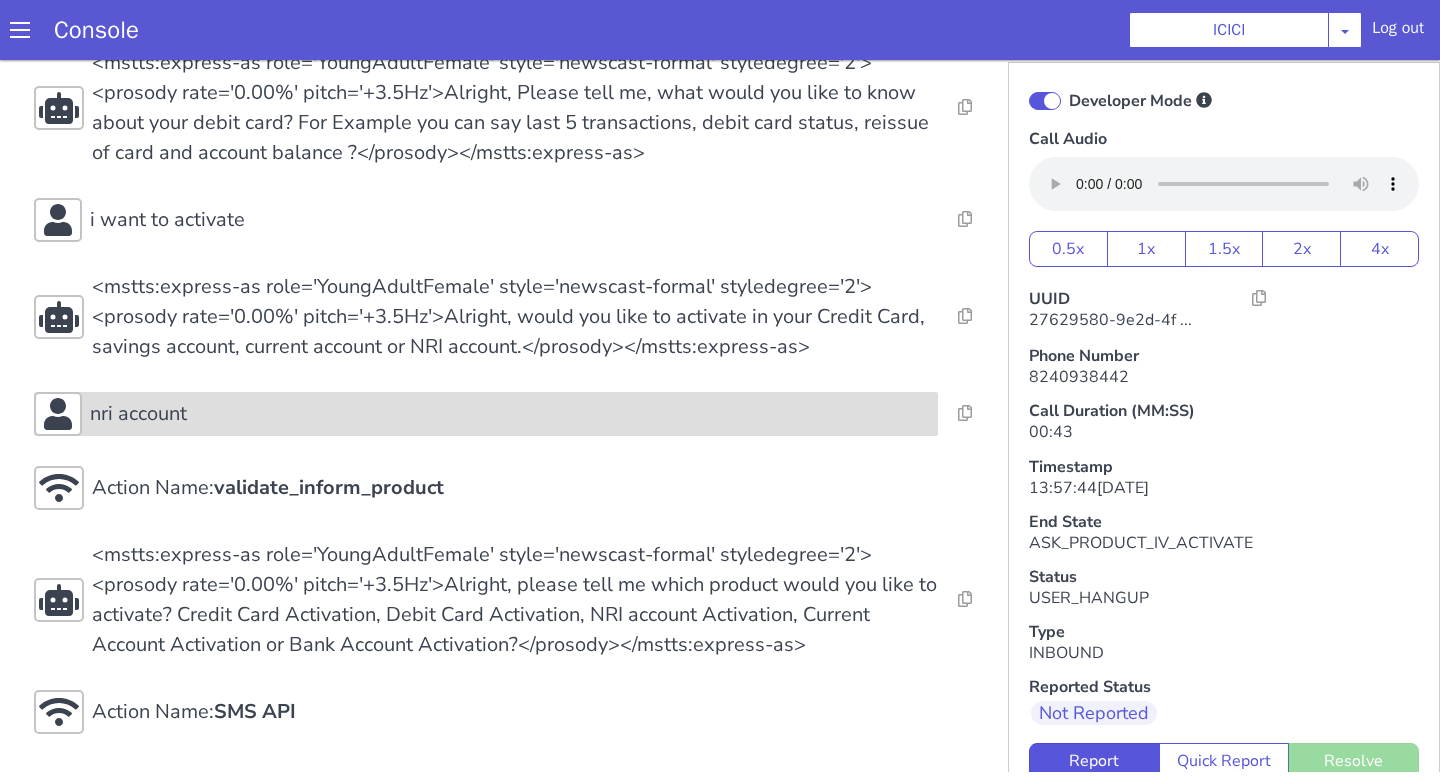 click on "nri account" at bounding box center (486, 414) 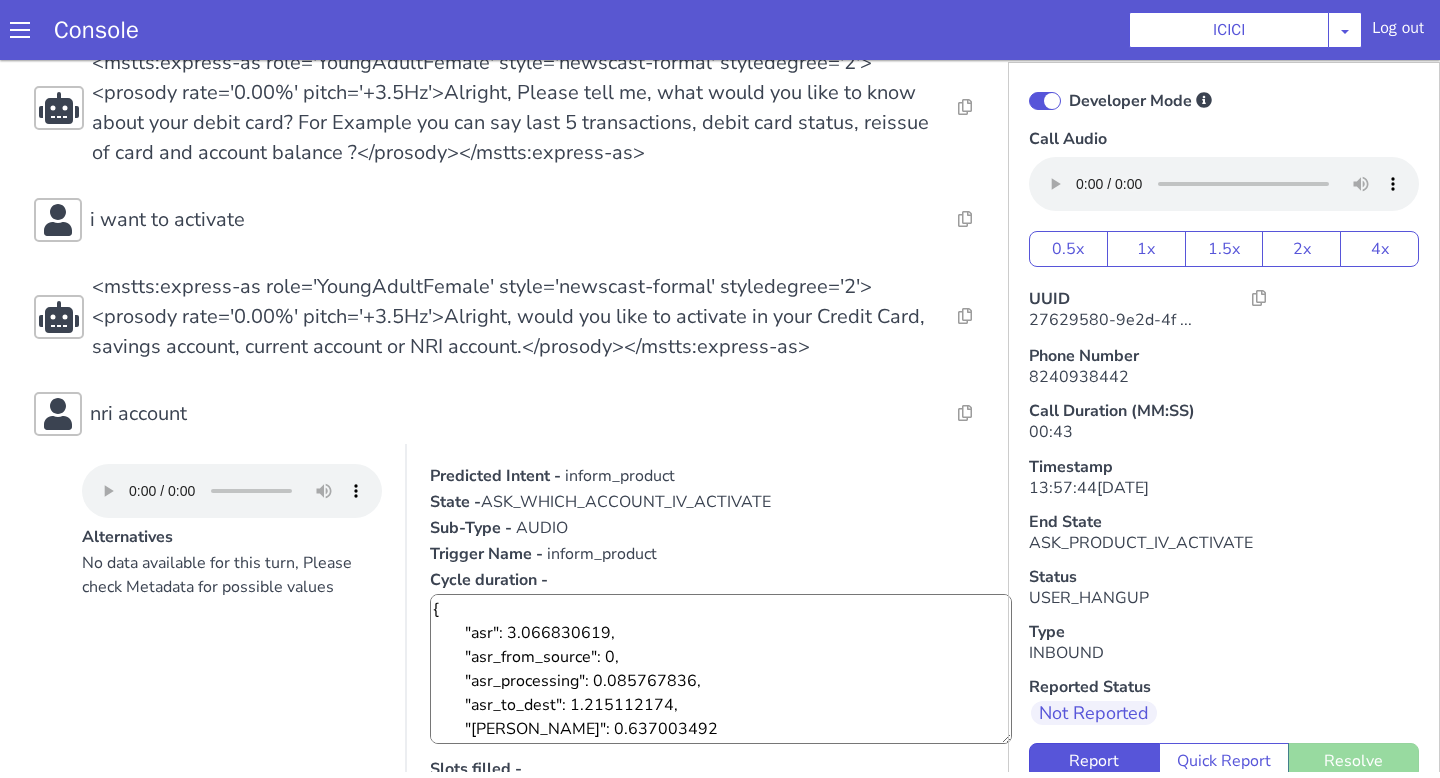 scroll, scrollTop: 24, scrollLeft: 0, axis: vertical 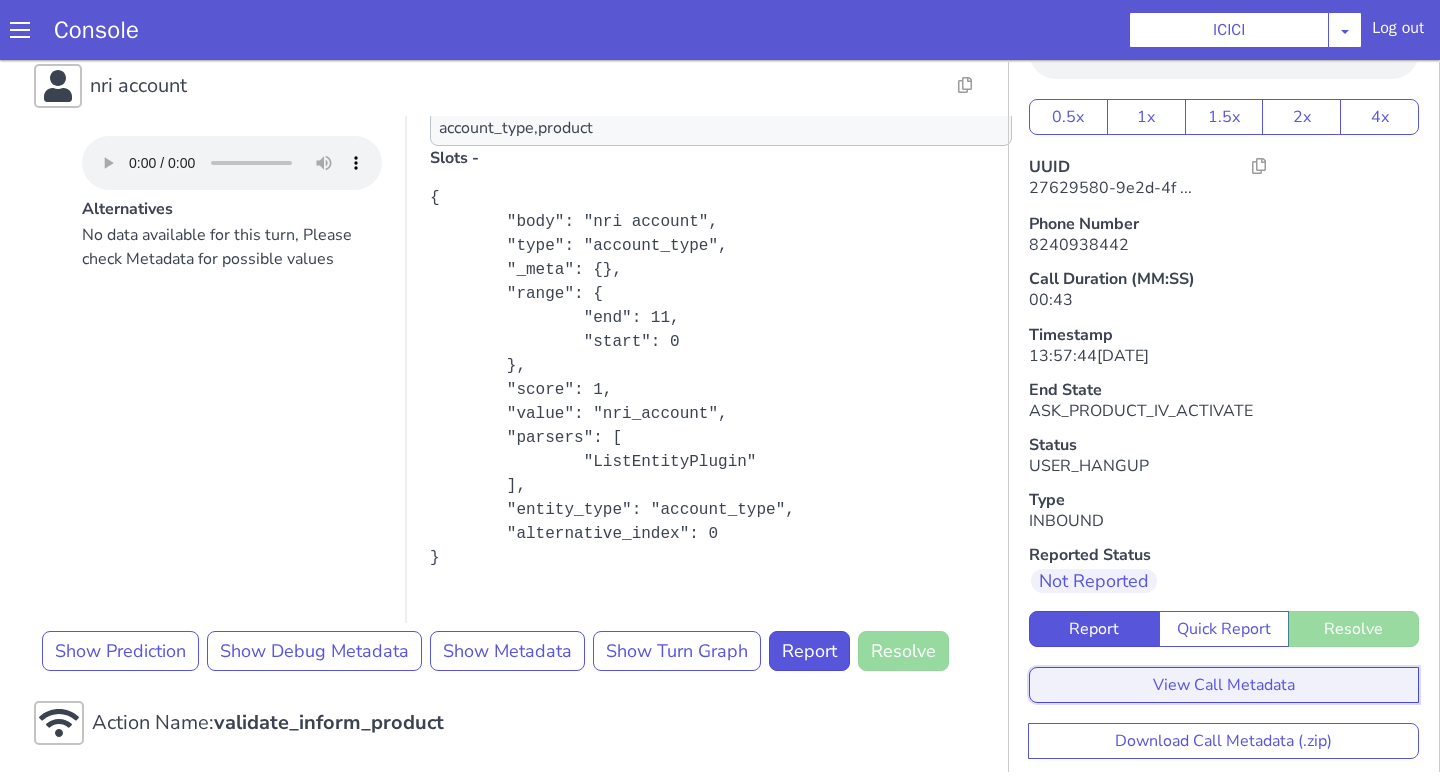 click on "View Call Metadata" at bounding box center [1224, 685] 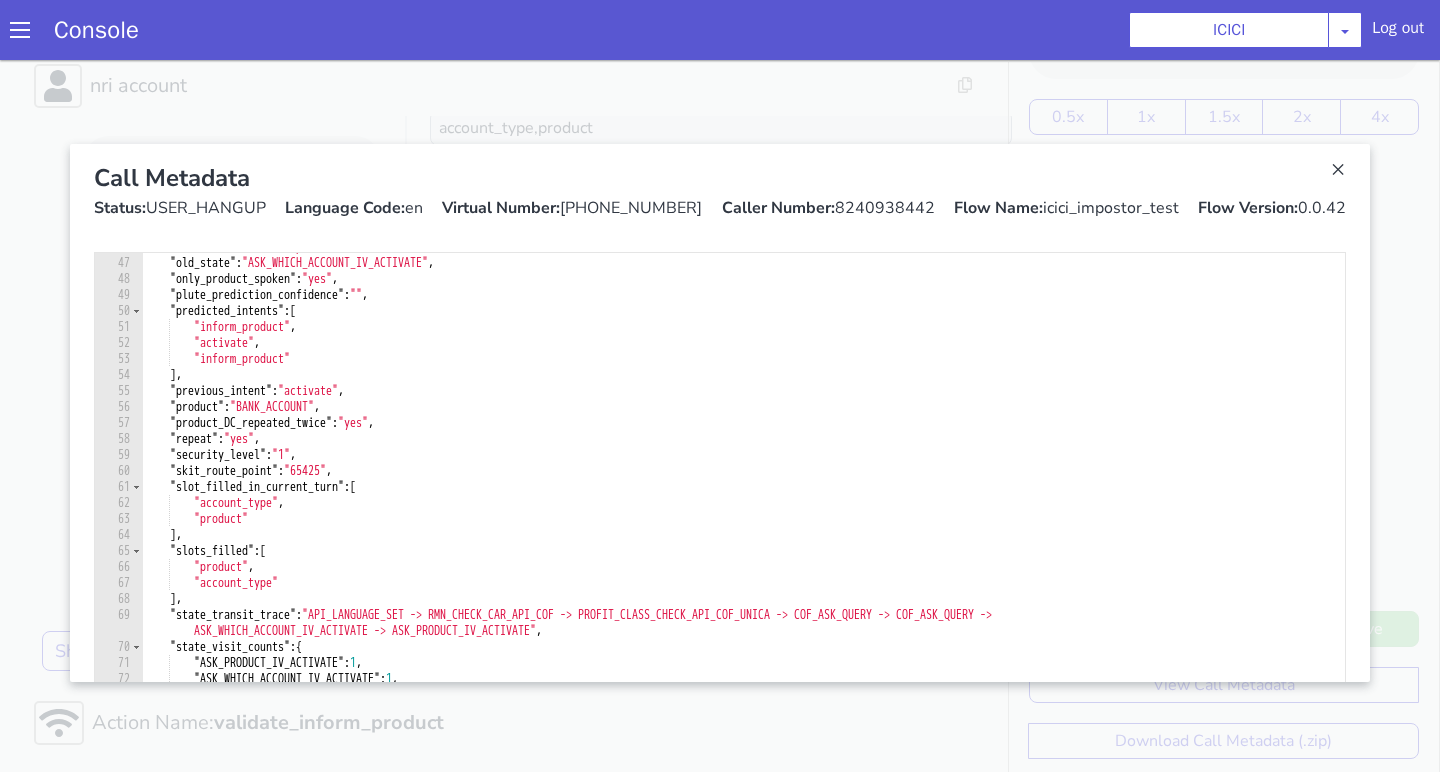 scroll, scrollTop: 766, scrollLeft: 0, axis: vertical 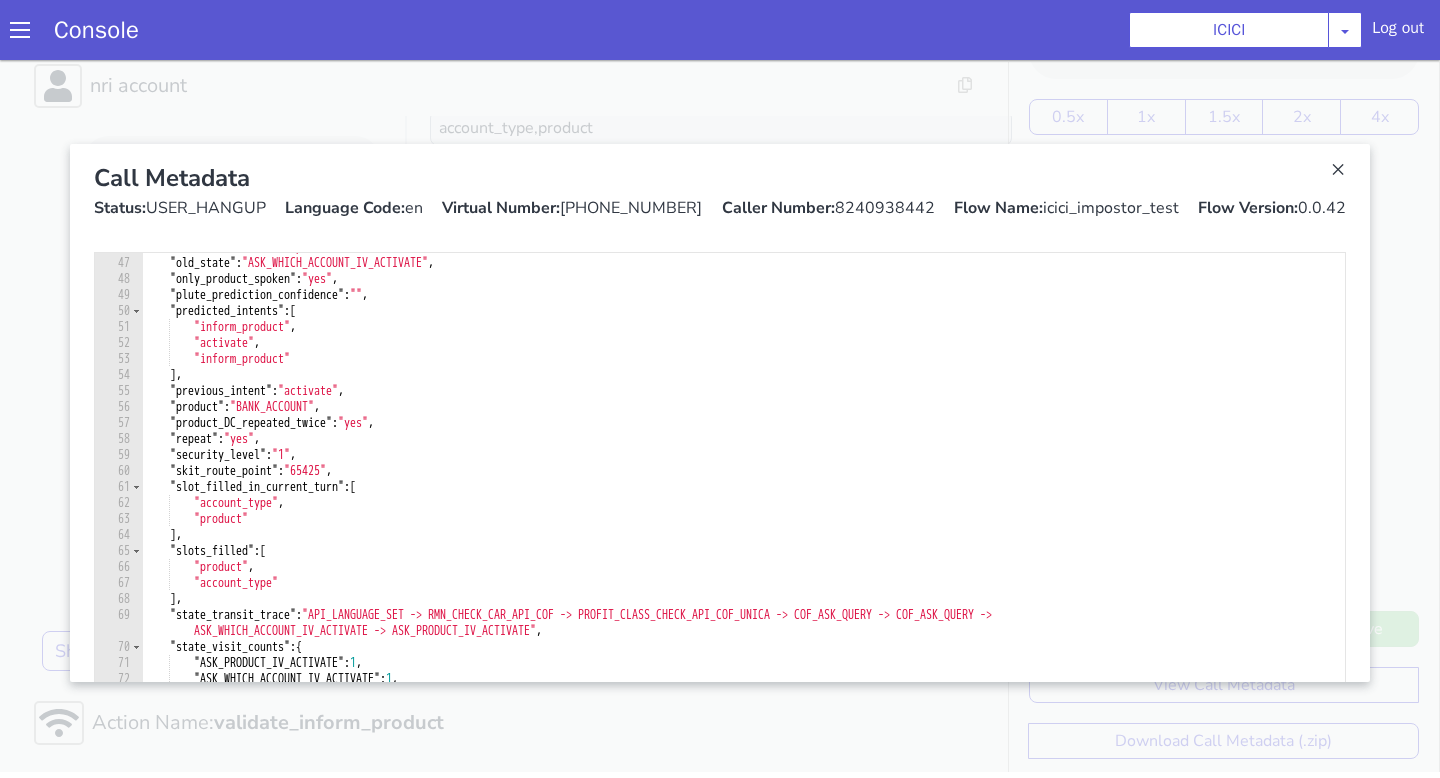 drag, startPoint x: 1097, startPoint y: 629, endPoint x: 629, endPoint y: 12, distance: 774.4114 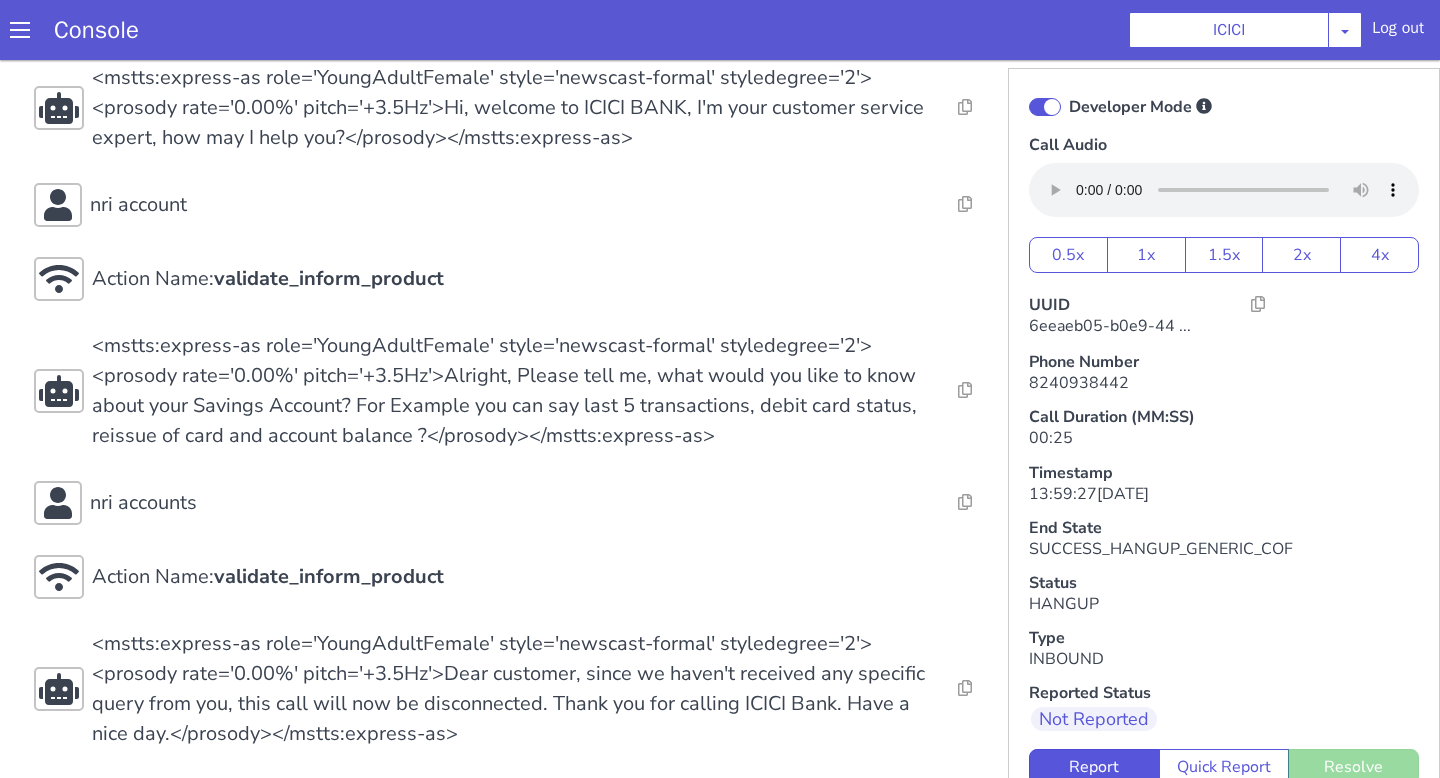scroll, scrollTop: 356, scrollLeft: 0, axis: vertical 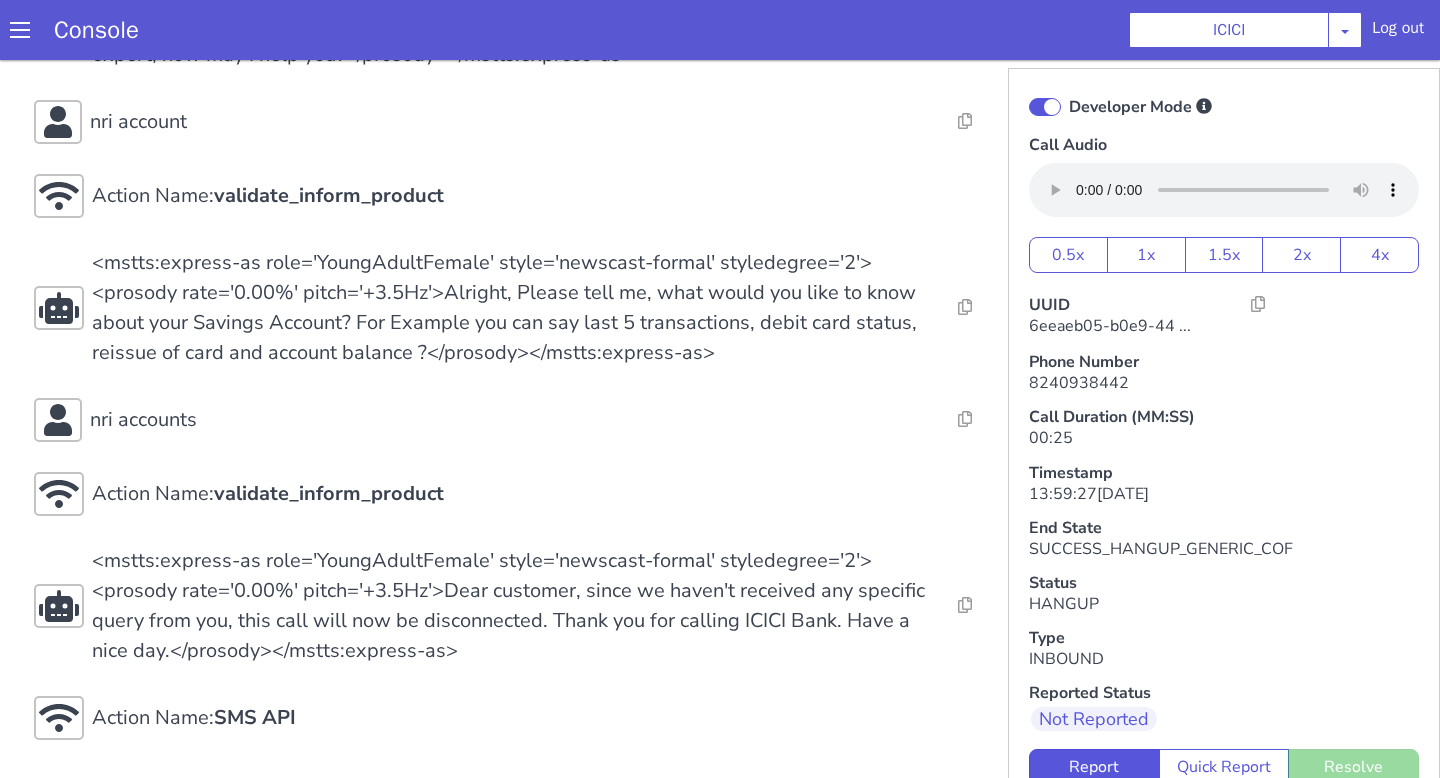 click on "Action Name:  Internal_set_language_for_iproxy Resolve  Intent Error  Entity Error  Transcription Error  Miscellaneous Submit Action Name:  931503 - CAR - RMN CLI Validation Resolve  Intent Error  Entity Error  Transcription Error  Miscellaneous Submit Action Name:  Unica API Resolve  Intent Error  Entity Error  Transcription Error  Miscellaneous Submit <mstts:express-as role='YoungAdultFemale' style='newscast-formal' styledegree='2'><prosody rate='0.00%' pitch='+3.5Hz'>Hi, welcome to ICICI BANK, I'm your customer service expert, how may I help you?</prosody></mstts:express-as> Resolve  Intent Error  Entity Error  Transcription Error  Miscellaneous Submit nri account Resolve  Intent Error  Entity Error  Transcription Error  Miscellaneous Submit Action Name:  validate_inform_product Resolve  Intent Error  Entity Error  Transcription Error  Miscellaneous Submit Resolve  Intent Error  Entity Error  Transcription Error  Miscellaneous Submit nri accounts Resolve  Intent Error  Entity Error  Transcription Error" at bounding box center [515, 249] 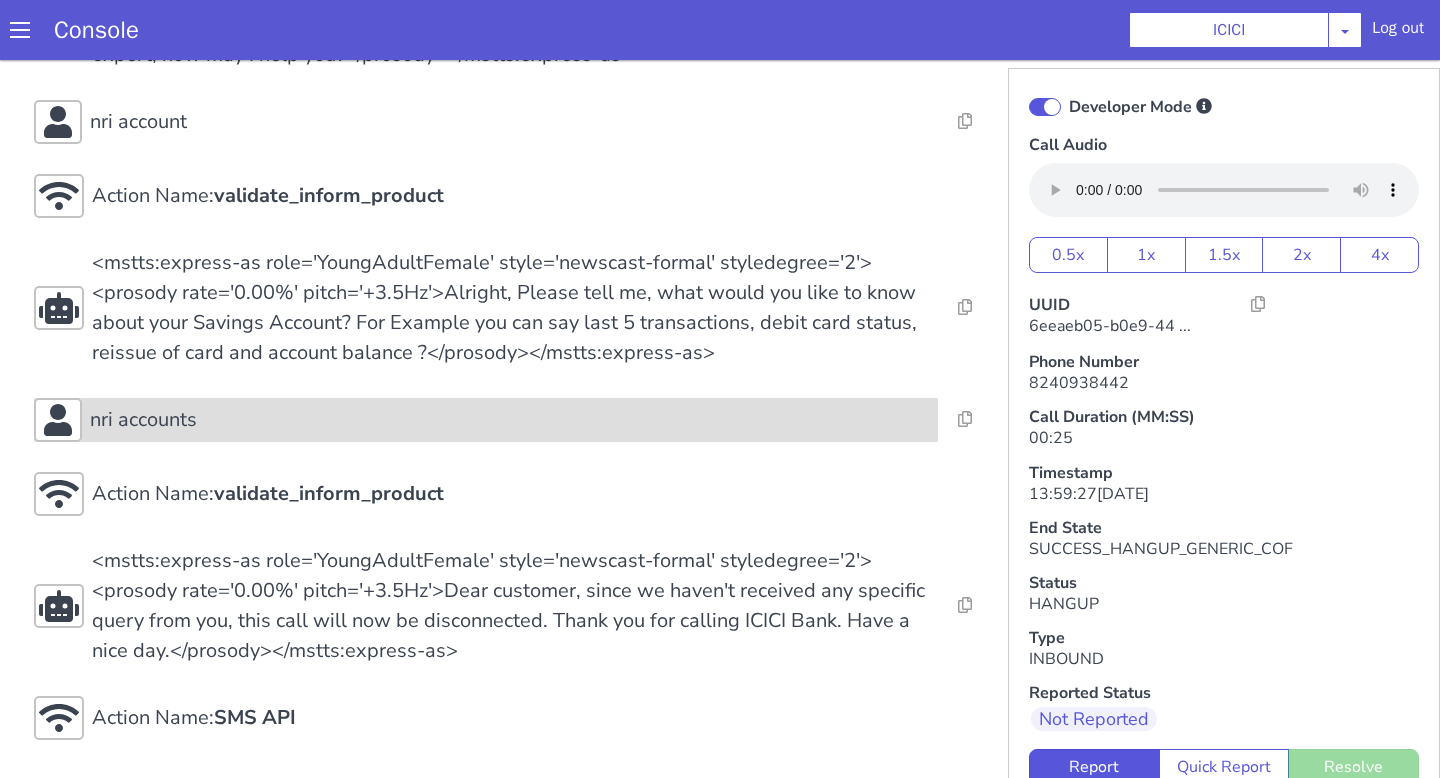 click on "nri accounts" at bounding box center [510, 420] 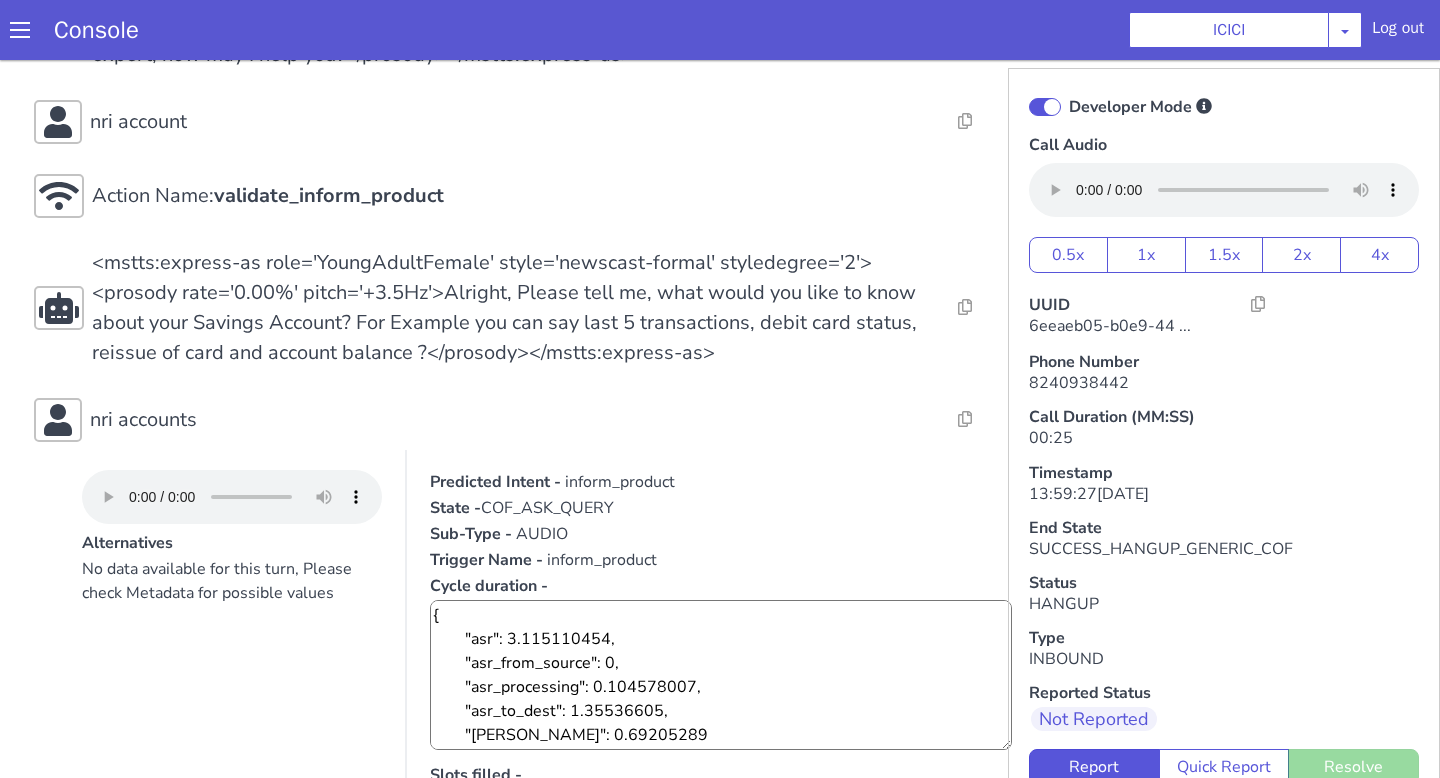scroll, scrollTop: 355, scrollLeft: 0, axis: vertical 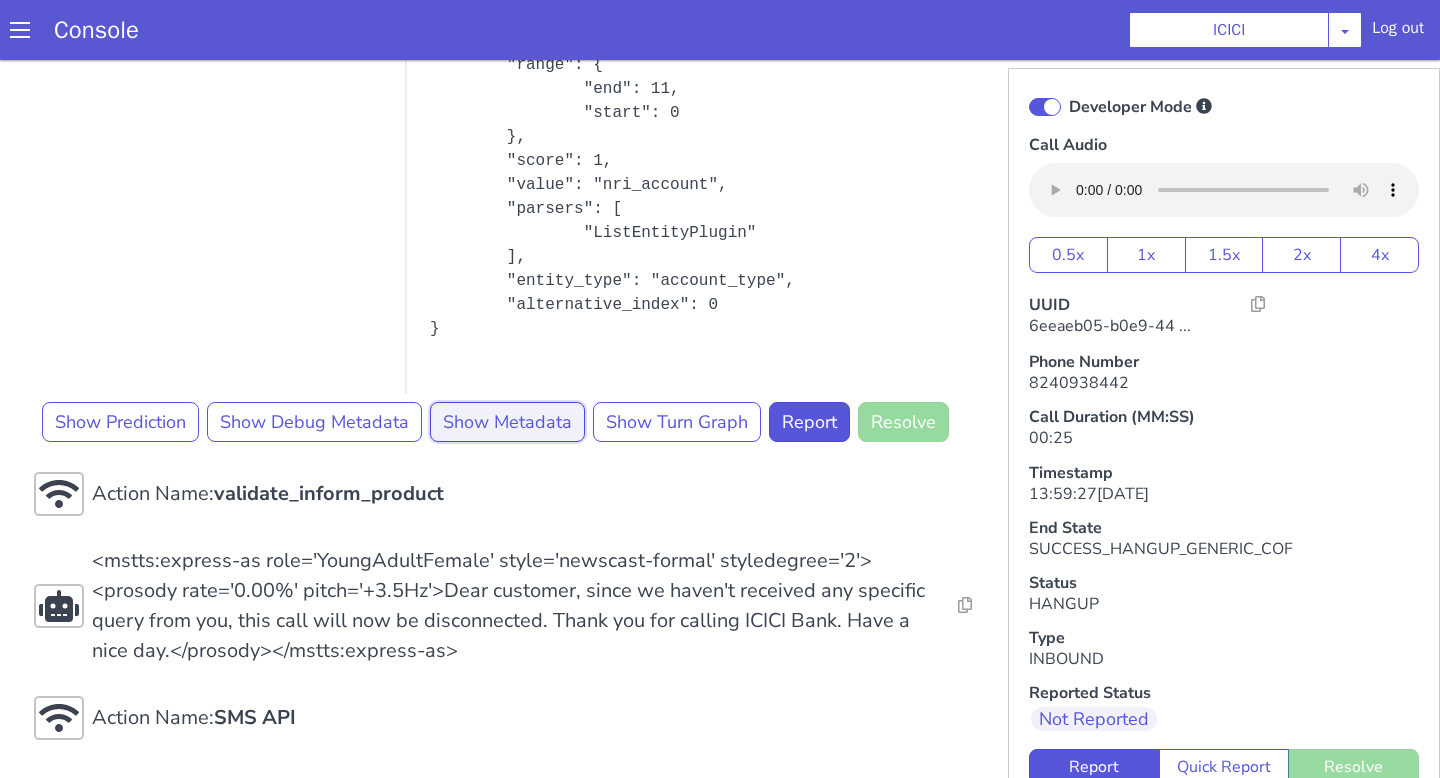 click on "Show Metadata" at bounding box center [507, 422] 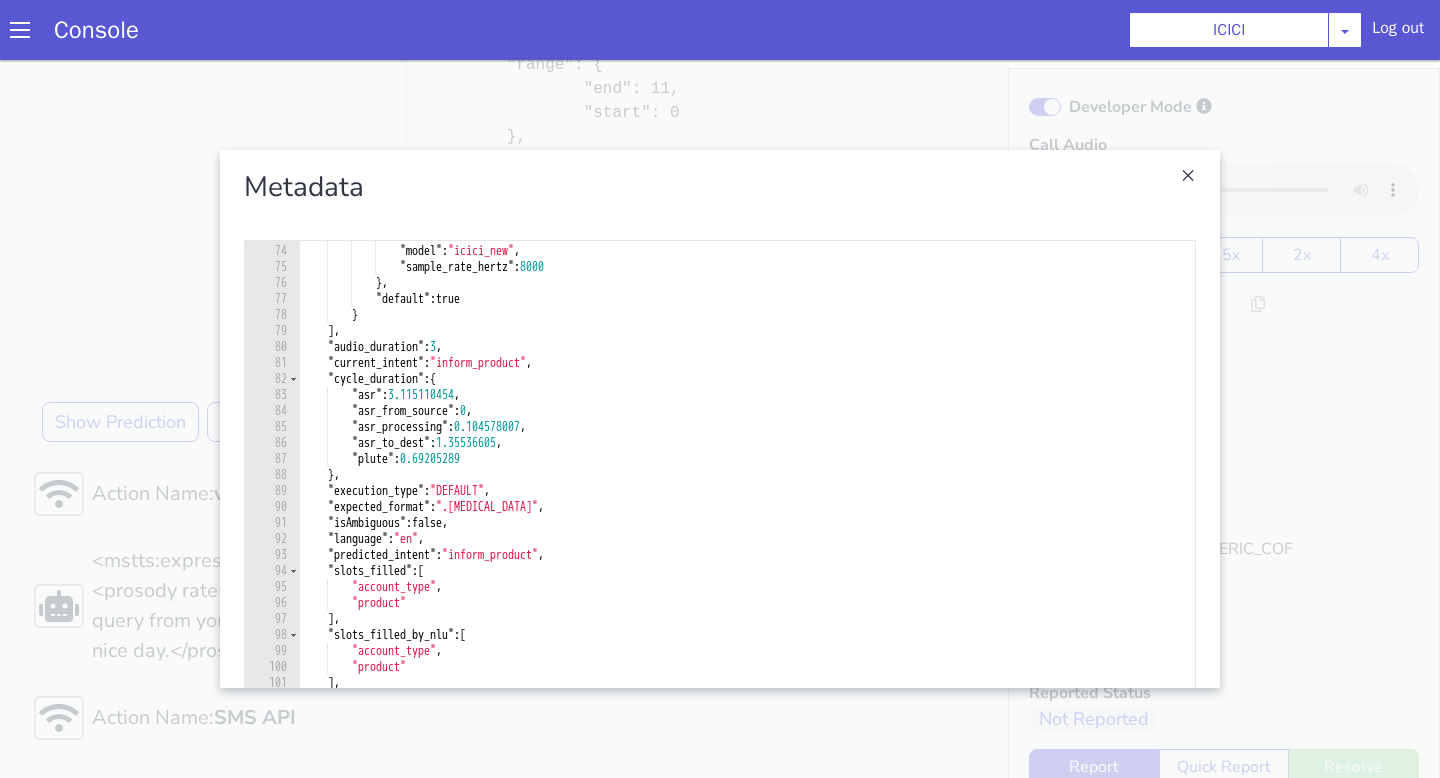 scroll, scrollTop: 1166, scrollLeft: 0, axis: vertical 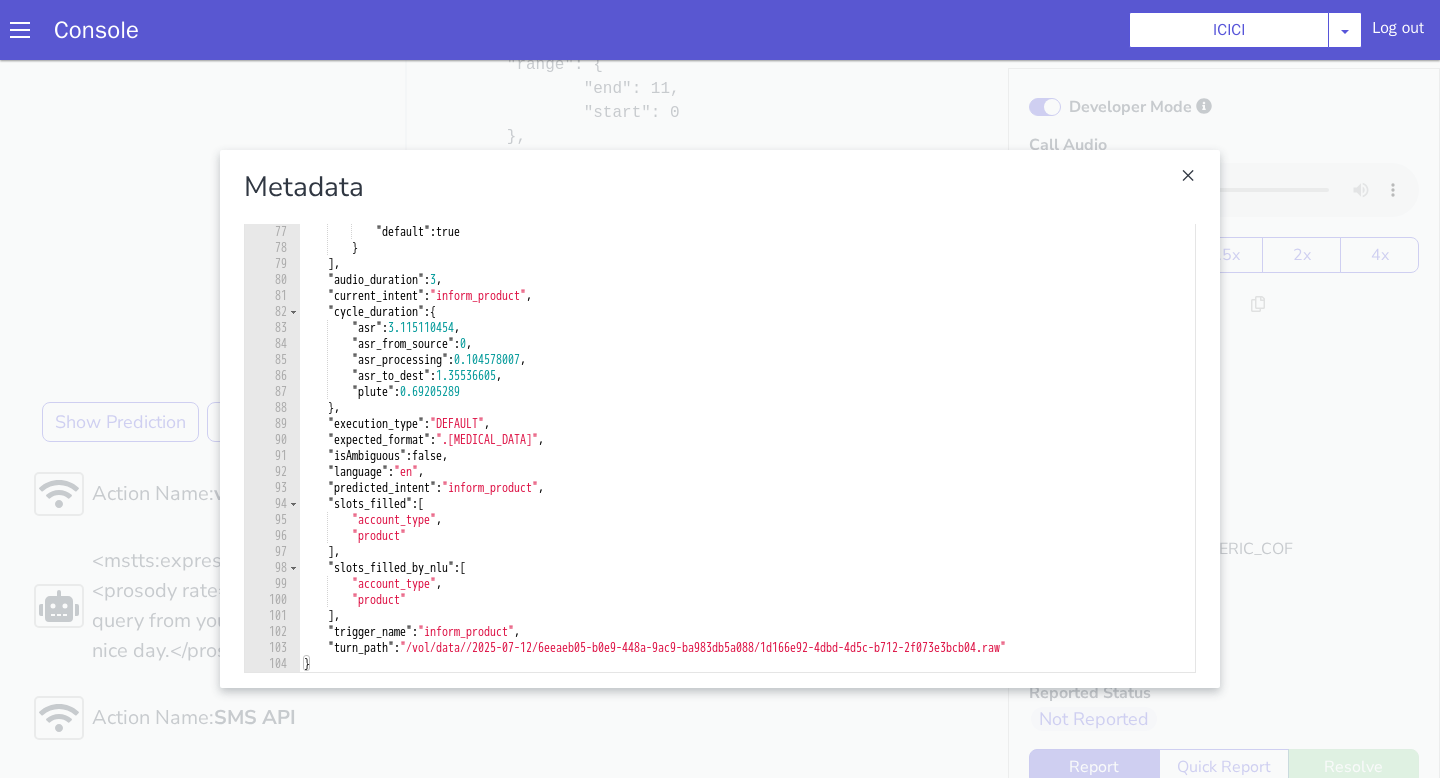 click at bounding box center [720, 419] 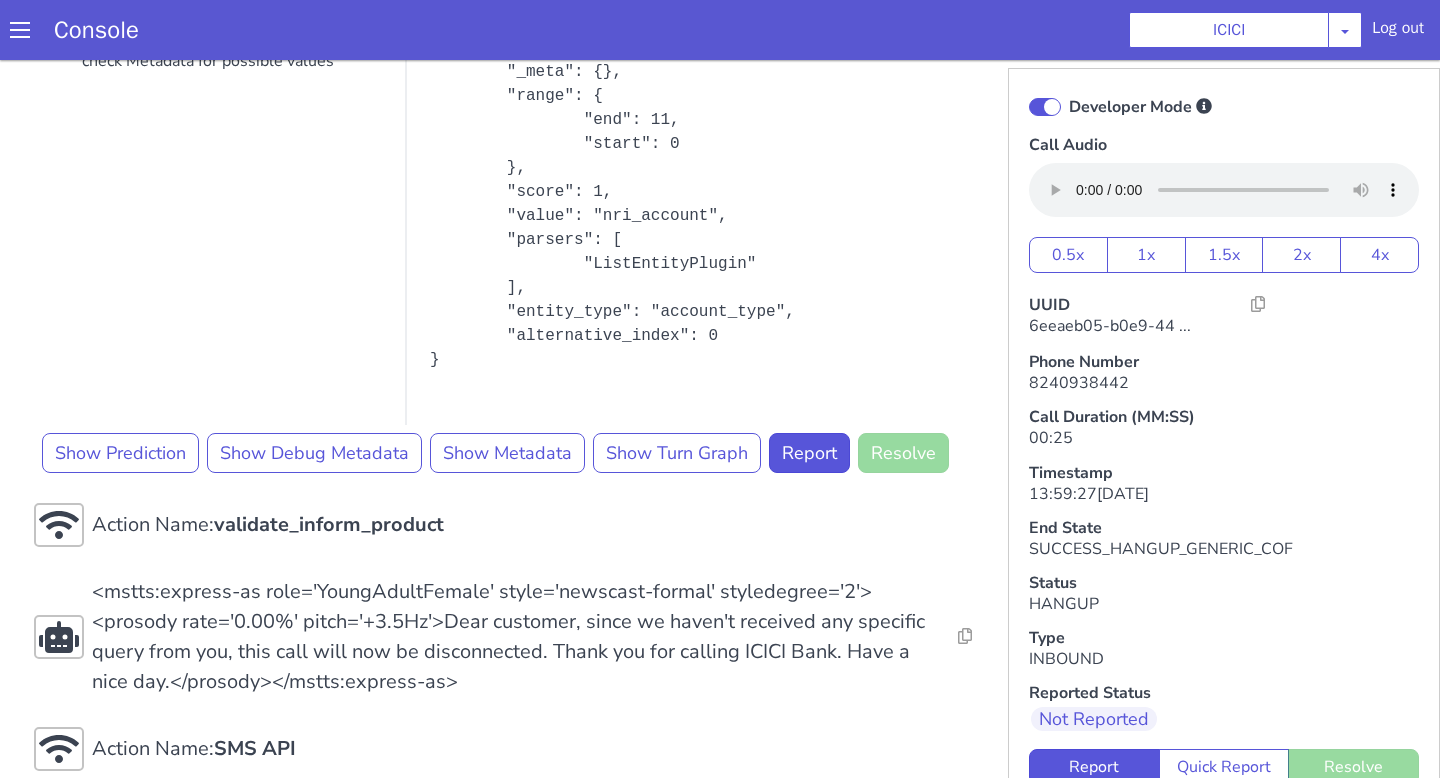 scroll, scrollTop: 919, scrollLeft: 0, axis: vertical 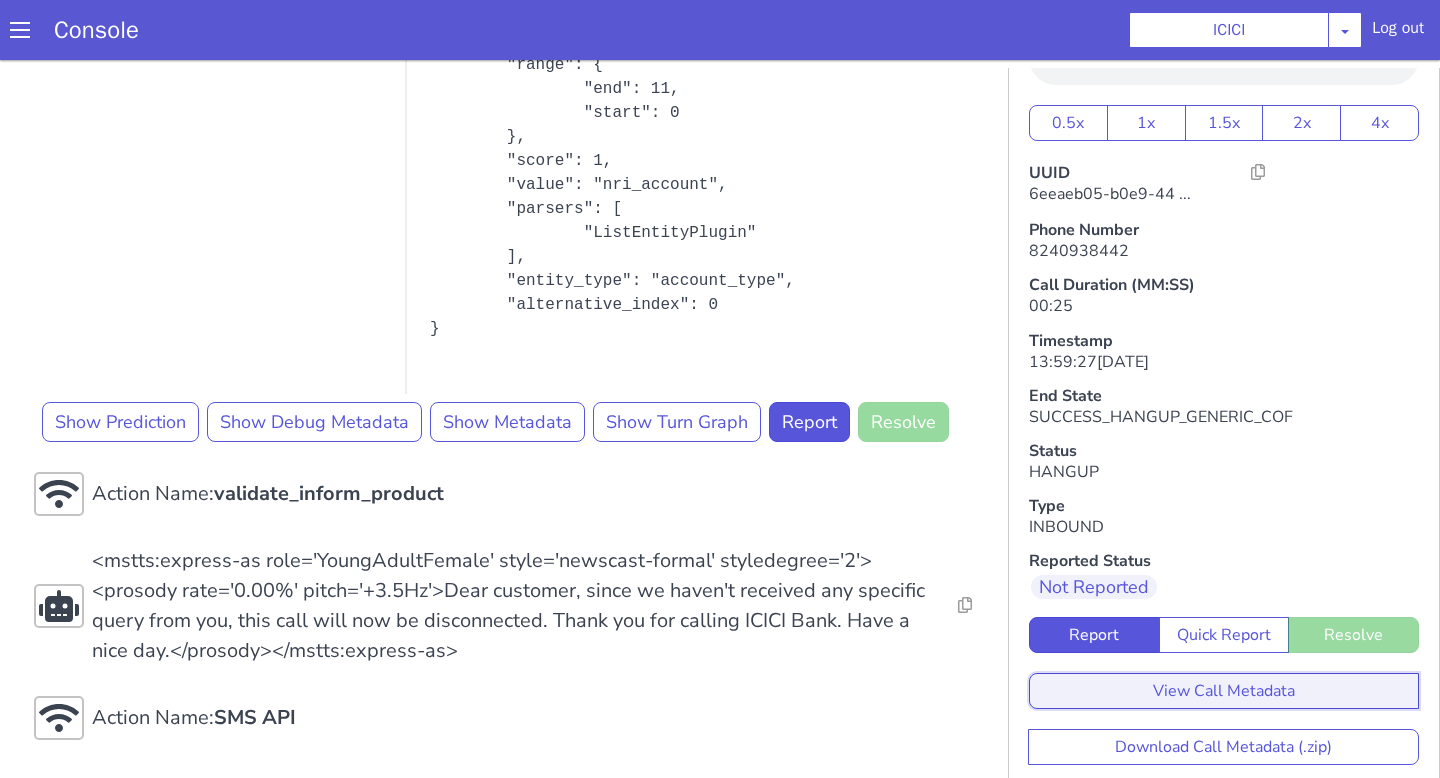 click on "View Call Metadata" at bounding box center [1224, 691] 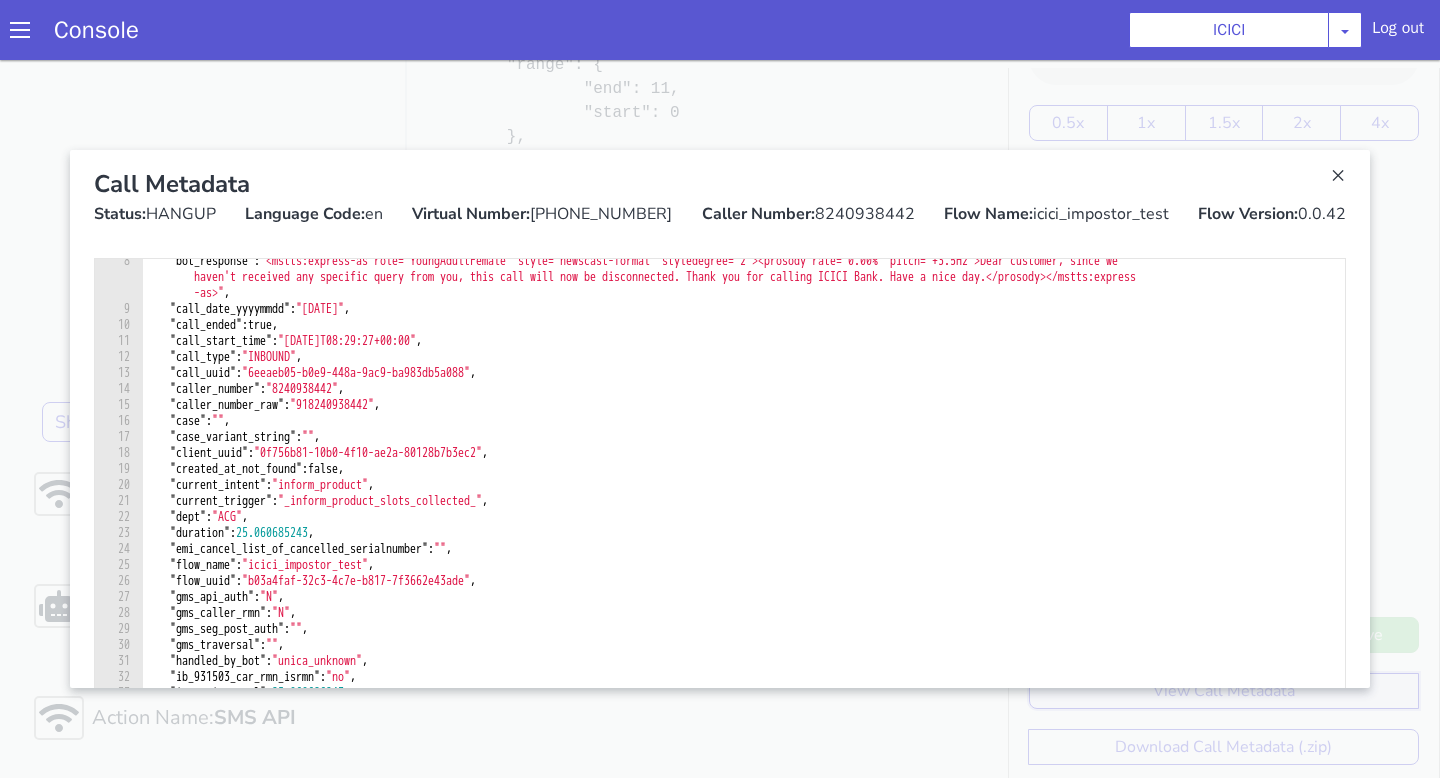 scroll, scrollTop: 129, scrollLeft: 0, axis: vertical 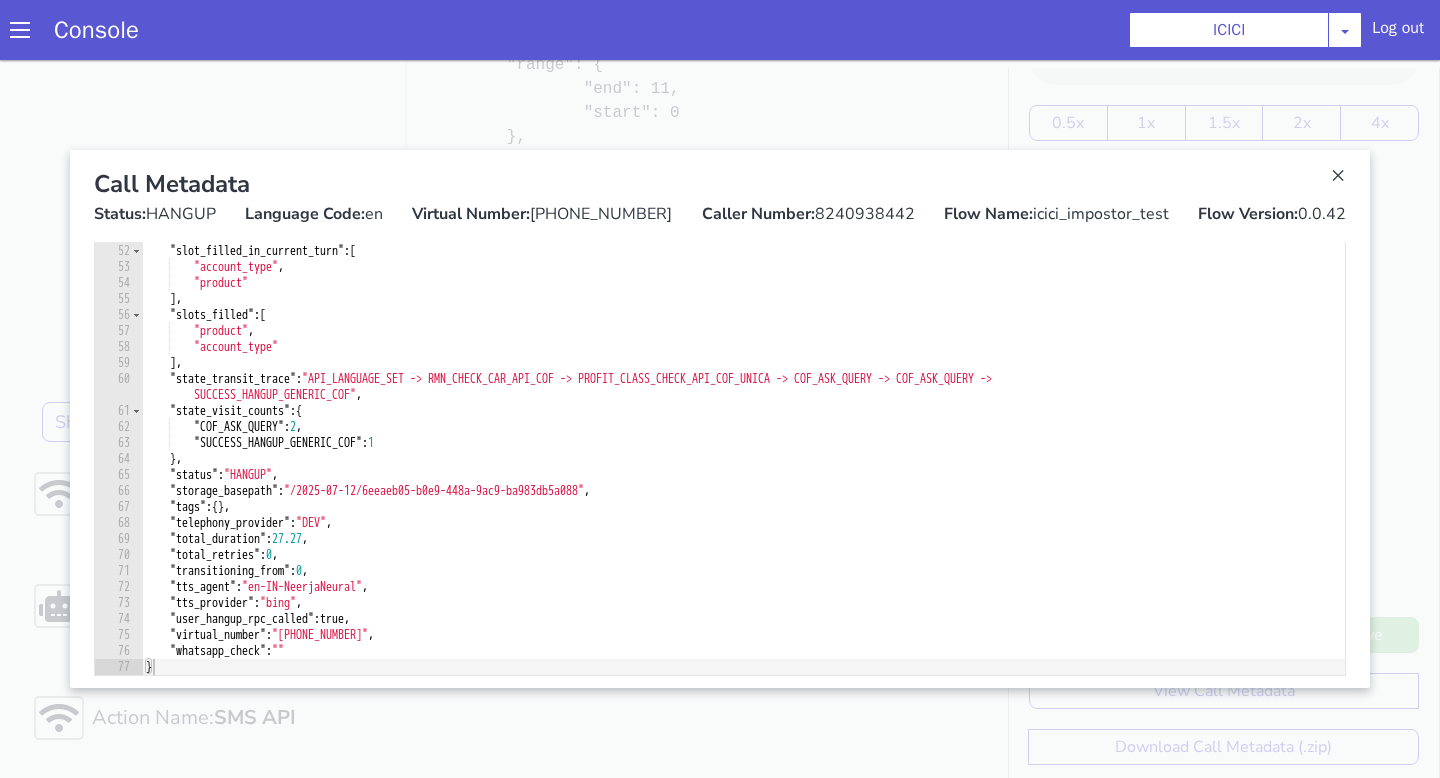click on "Console ICICI AO Smith Airtel DTH Pilot Airtel POC Alice Blue NT Aliceblue American Finance - US Apollo Apollo 24*7 Application - Collections ArchiveClient Auto NPS feedback Avaya Devconnect Axis Axis AMC Axis Outbound BAGIC BALIC BALIC Old 2 Bajaj Autofinance Bajaj Fin Banking Demo Barbeque Nation Buy Now Pay Later Cars24 Cashe Central Bank of India Charles Tyrwhitt Cholamandalam Finance Consumer Durables Coverfox Covid19 Helpline Credgenics CreditMate DPDzero DUMMY Data collection Demo - Collections Dish TV E2E_VB_PAMS_India ERCM Emeritus Eureka Forbes - LQ FFAM360 - US Familiarity Farming_Axis Finaccel Flipkart Flow Templates Fusion Microfinance Giorgos_TestBot Great Learning Grievance Bot HDB Finance HDFC HDFC Ergo HDFC Freedom CC HDFC Life Demo HDFC Securities Hathway Internet Hathway V2 Home Credit IBM IBM Banking Demo ICICI ICICI Bank Outbound ICICI Lombard Persistency ICICI Prudential ICICI securities ICICI_lombard IDFC - Test IDFC First Bank IFFCO Tokio Insurance Iffco Tokio Indiamart Indigo Jarvis" at bounding box center (720, 30) 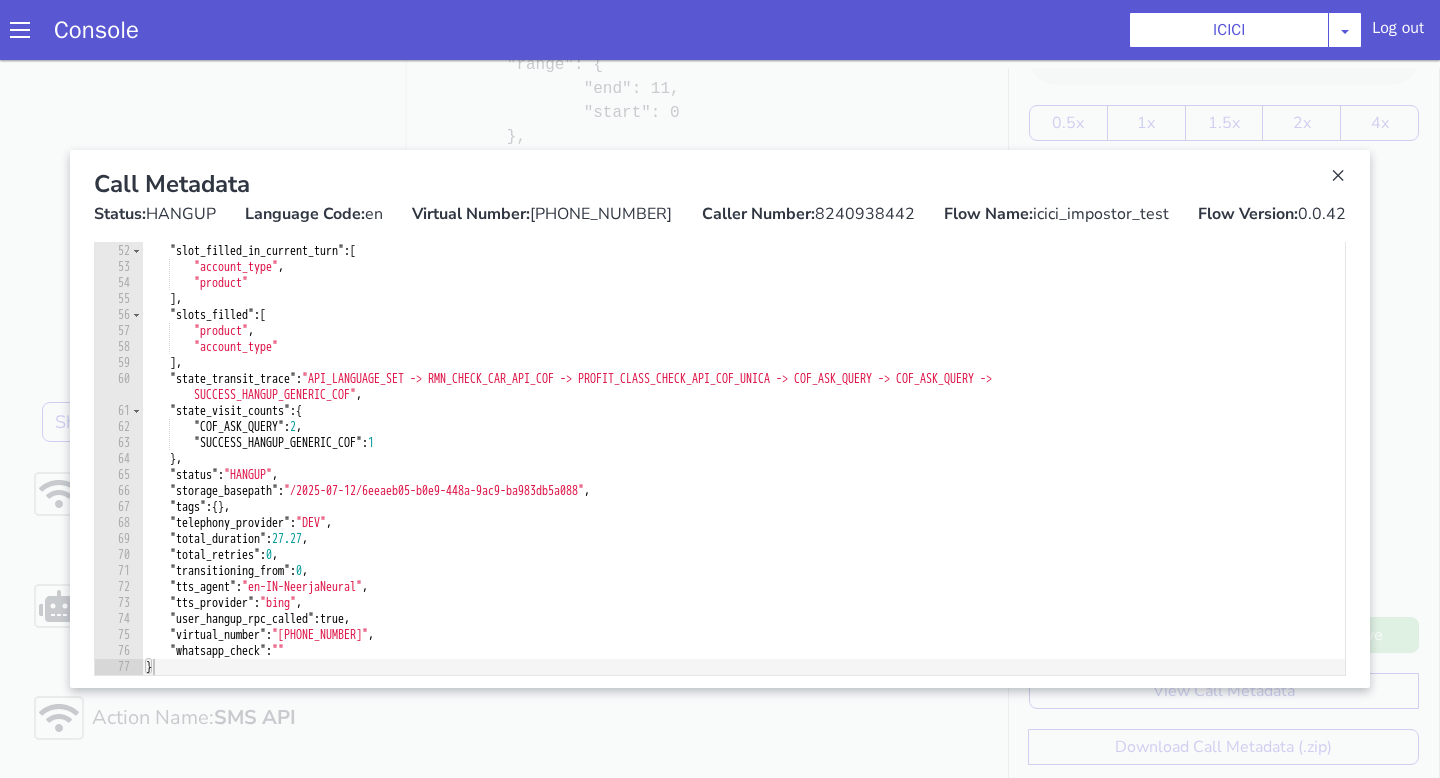 click at bounding box center [720, 419] 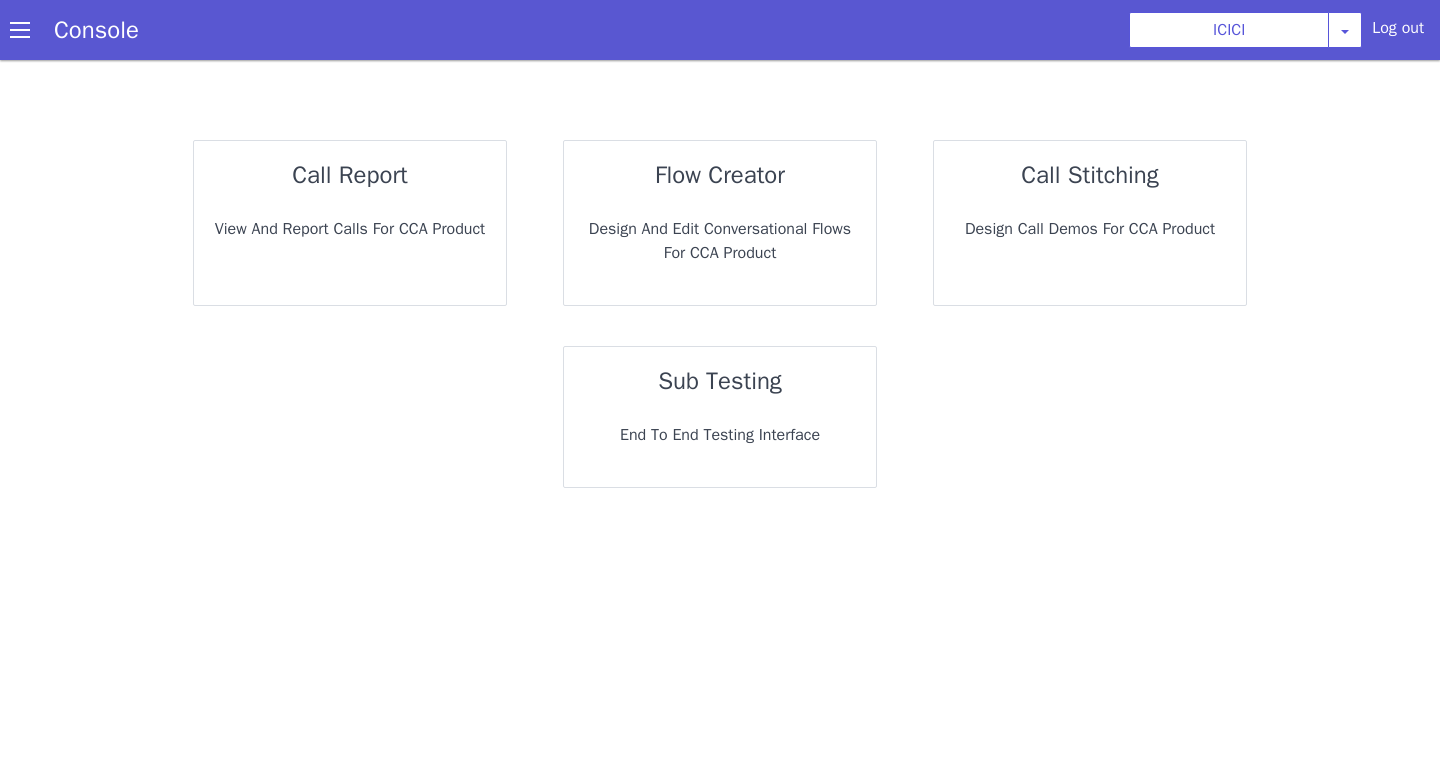 scroll, scrollTop: 0, scrollLeft: 0, axis: both 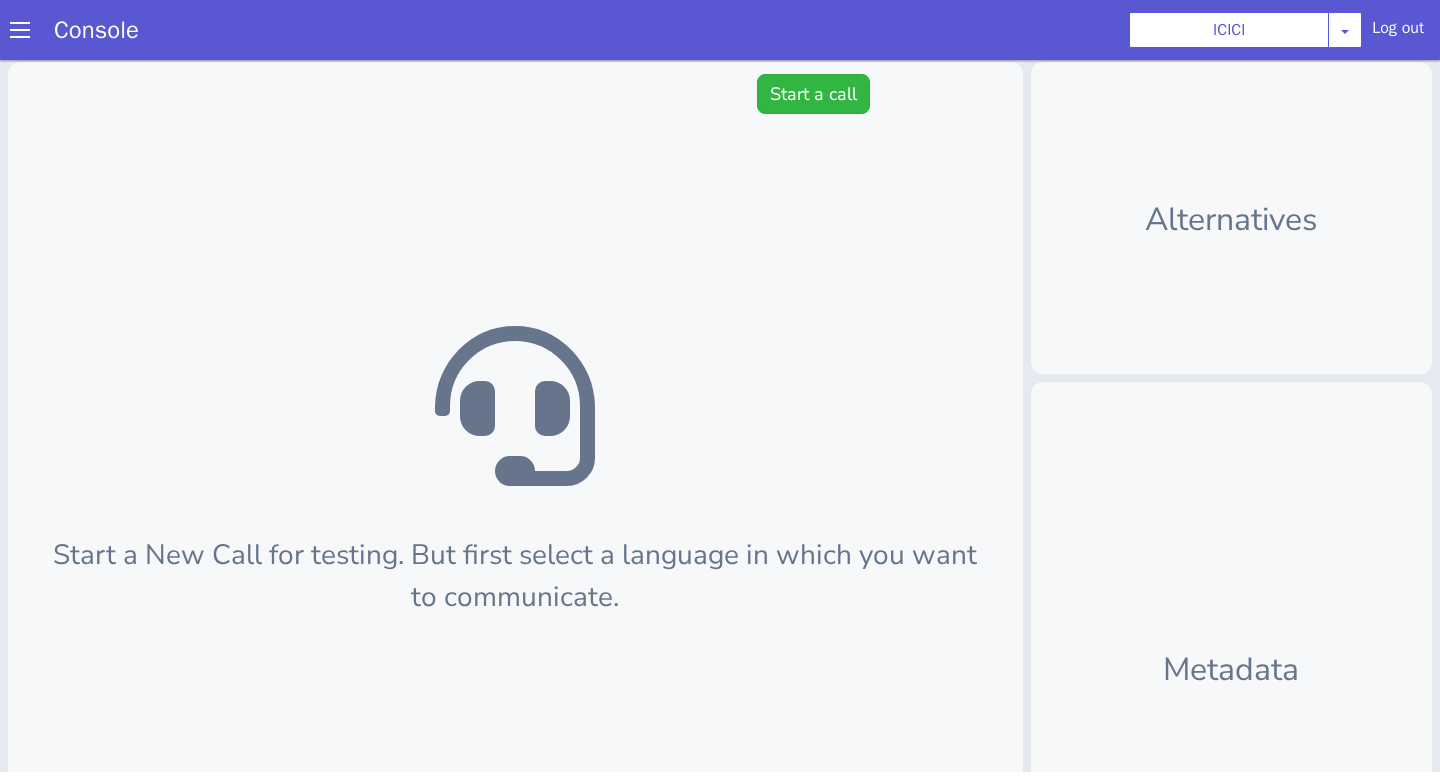 click on "Start a New Call for testing. But first select a language in which you want to communicate. For in-depth analysis, click here" at bounding box center [1625, 179] 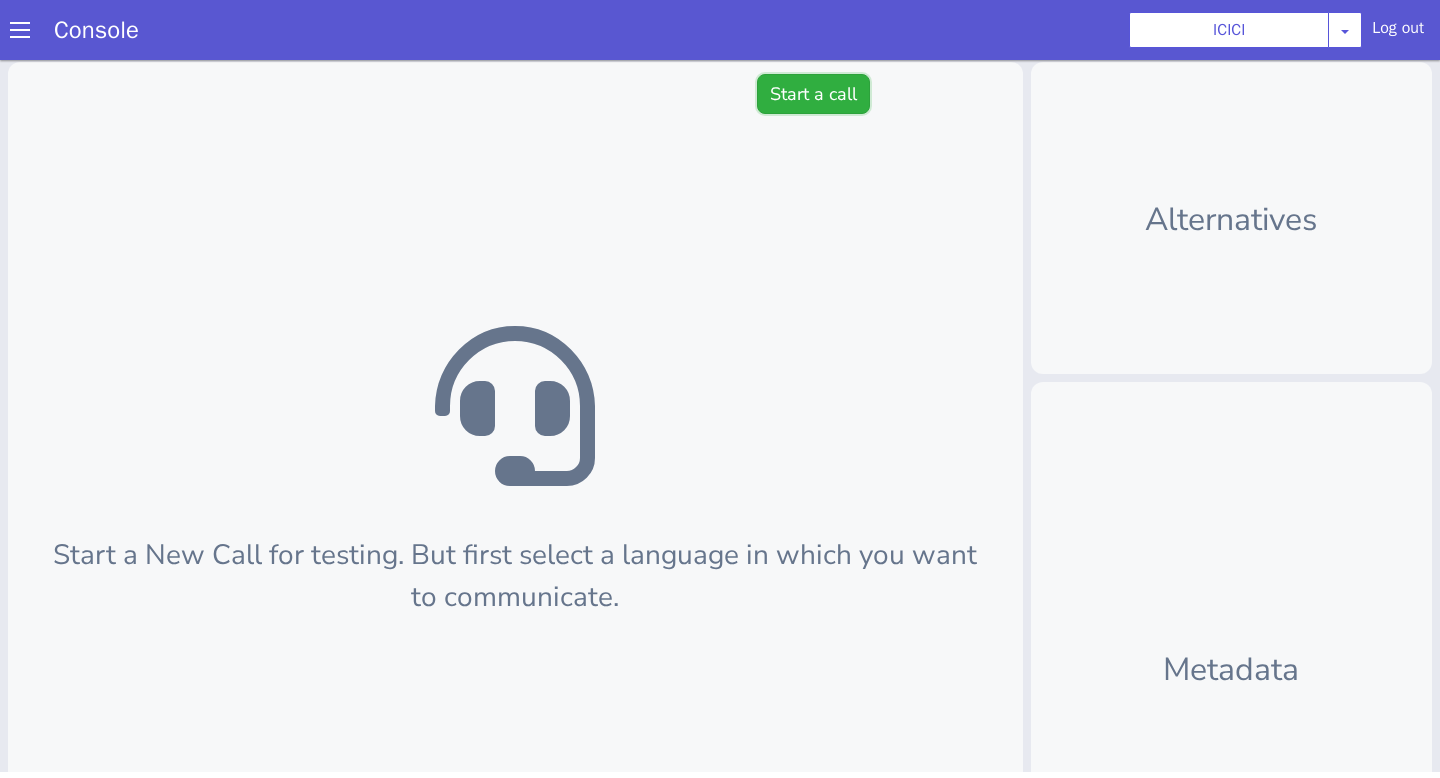 click on "Start a call" at bounding box center [988, 997] 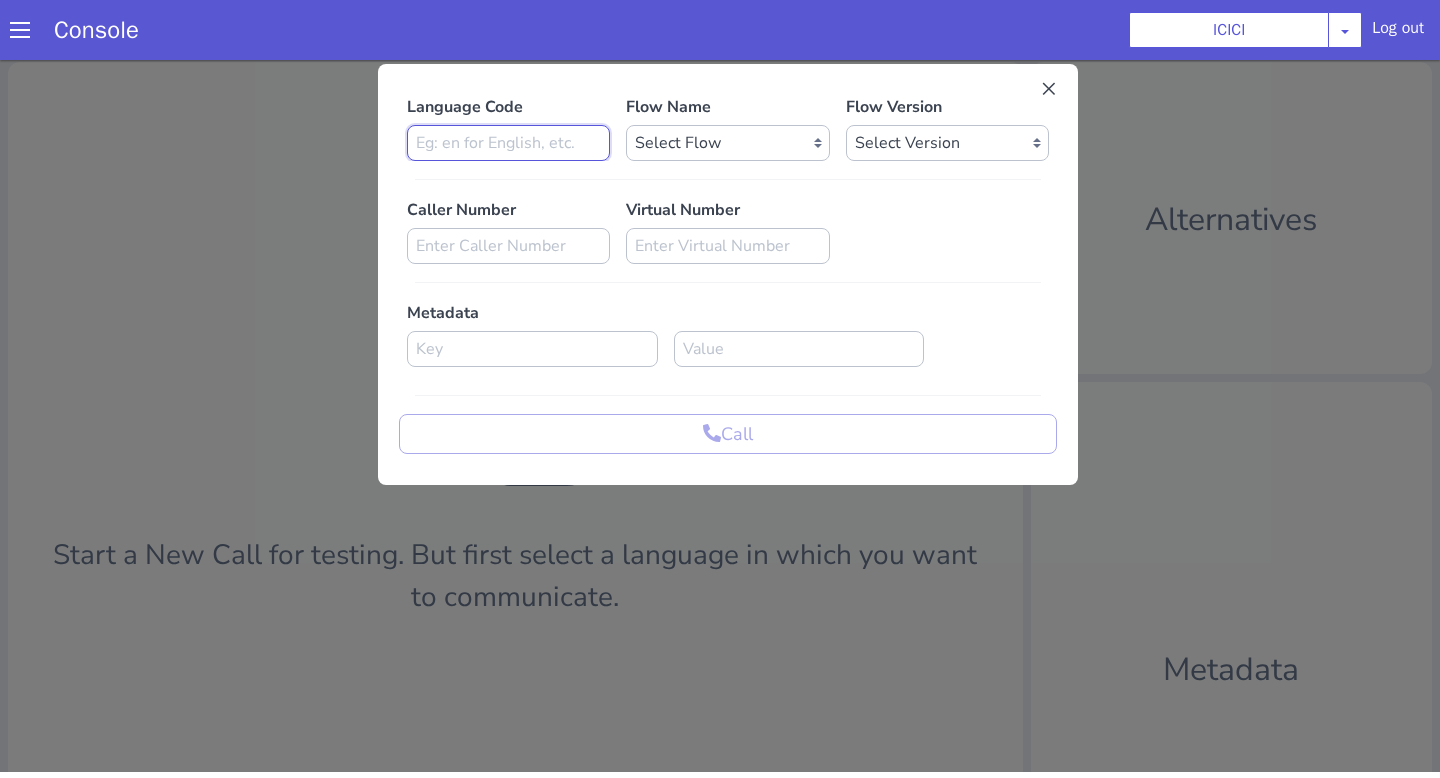 click at bounding box center (1573, 1184) 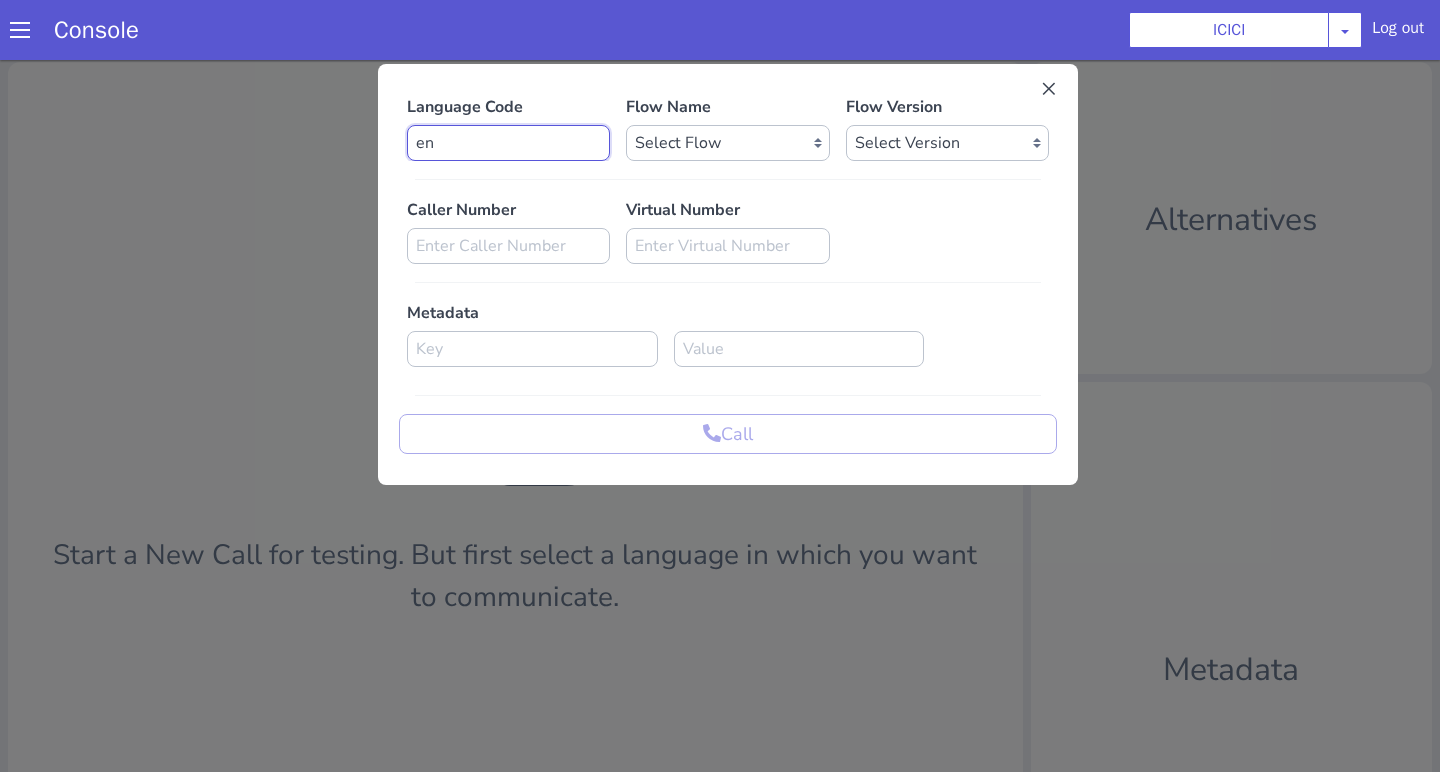 type on "en" 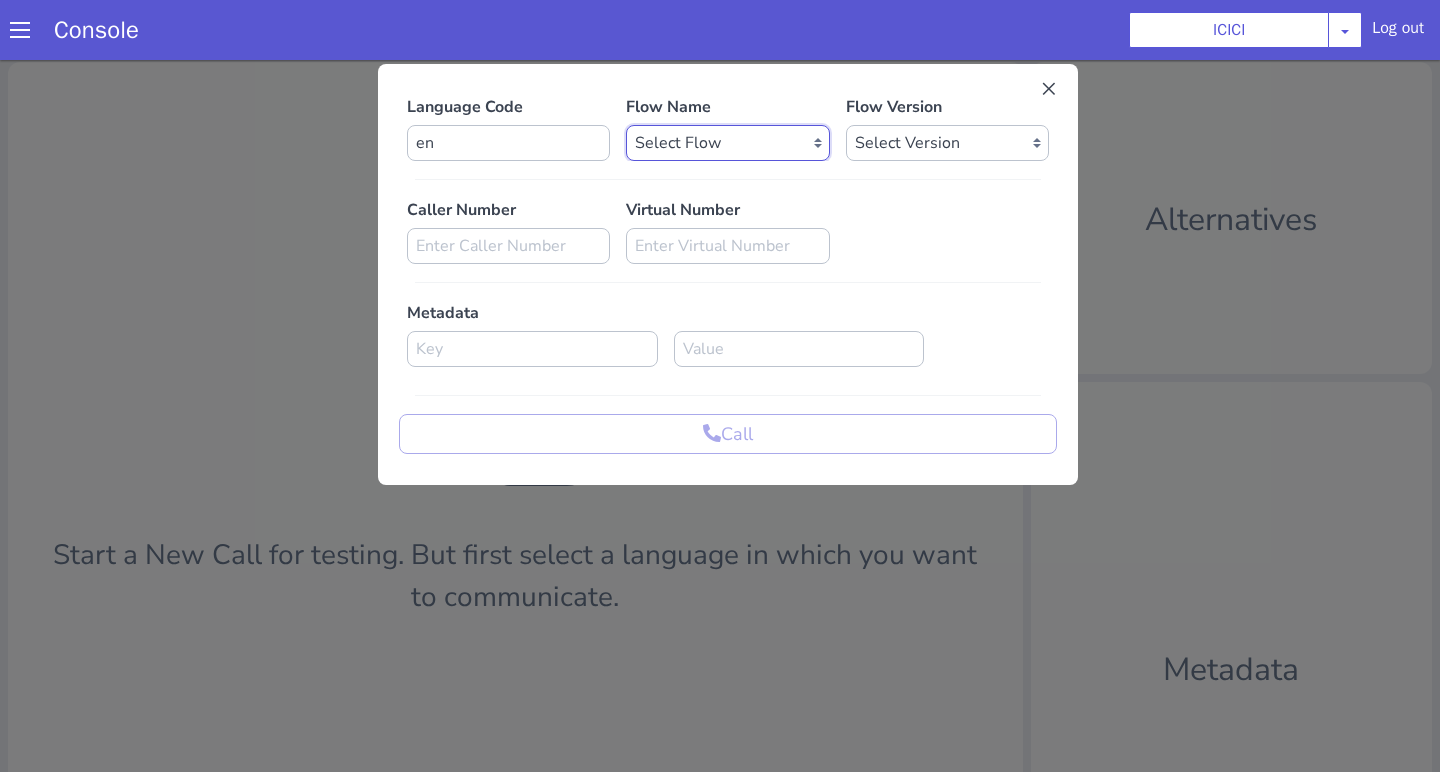 click on "Select Flow sachin_testing icici_test_import_1 icici_test icici_dummy infra_test ICICI_2 inter_digit_dtmf_wait_test icici ICICI_2.1 icici_incident_reporting Dummy_testcase icici_impostor_test icici_dtmf_patience_test DTMF_patience_test_bot icici_bot_2.0 (dropped) icici_cdbc_modification icici_migration phase_5 icici_lic_ipo icici_temp icici_outbound icici_poc_sip_trunking icici_prod_sync_temp icici_CC_limit_enhancement icici_farmer_bot icici_farmer_bot_hindi icici_hi icici_dialogy" at bounding box center (914, -113) 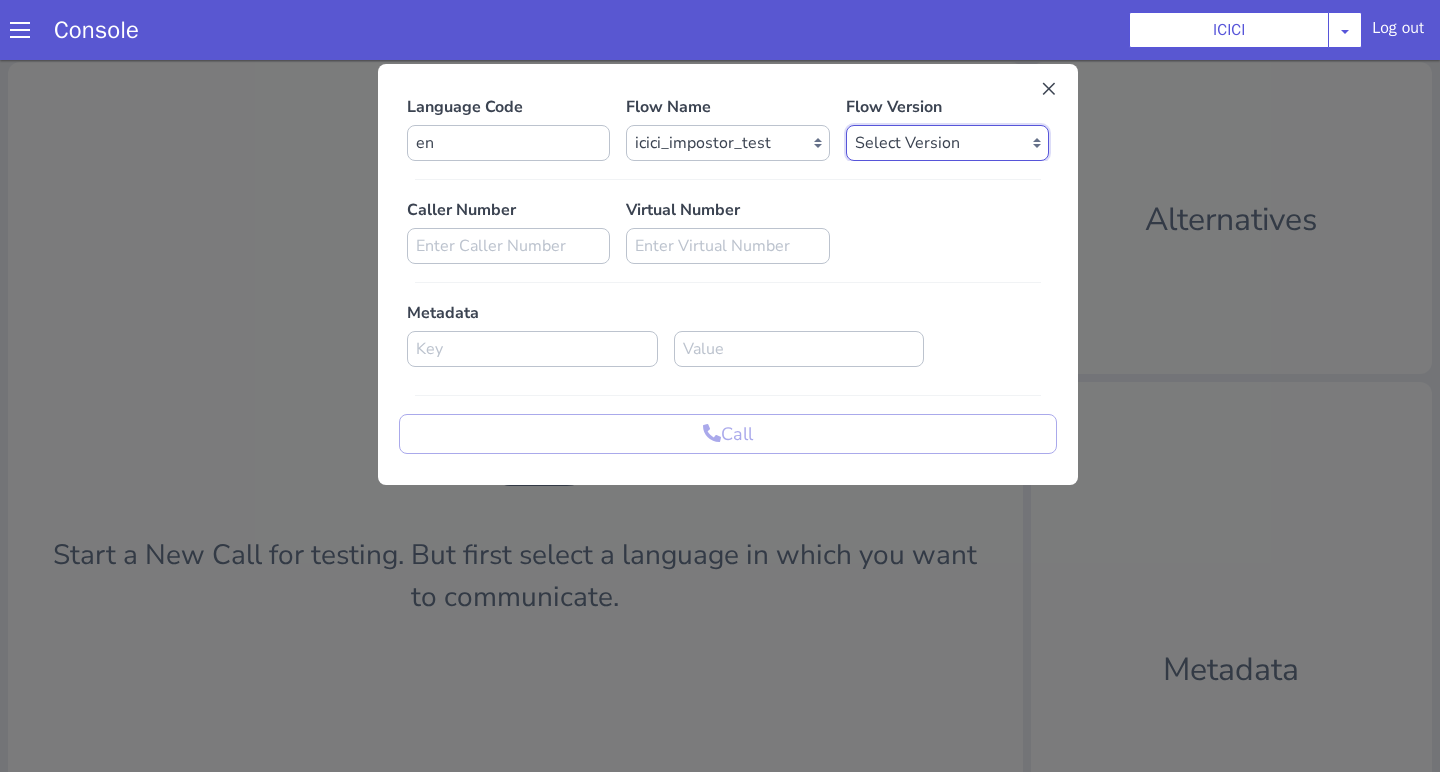 click on "Select Version 0.0.43 0.0.42 0.0.41 0.0.40 0.0.39 0.0.38 0.0.37 0.0.36 0.0.35 0.0.34 0.0.33 0.0.32 0.0.31 0.0.30 0.0.29 0.0.28 0.0.27 0.0.26 0.0.25 0.0.24 0.0.23 0.0.22 0.0.21 0.0.20 0.0.19 0.0.18 0.0.17 0.0.16 0.0.15 0.0.14 0.0.13 0.0.12 0.0.11 0.0.10 0.0.9 0.0.8 0.0.7 0.0.6 0.0.5 0.0.4 0.0.3 0.0.2 0.0.1" at bounding box center (1397, 1216) 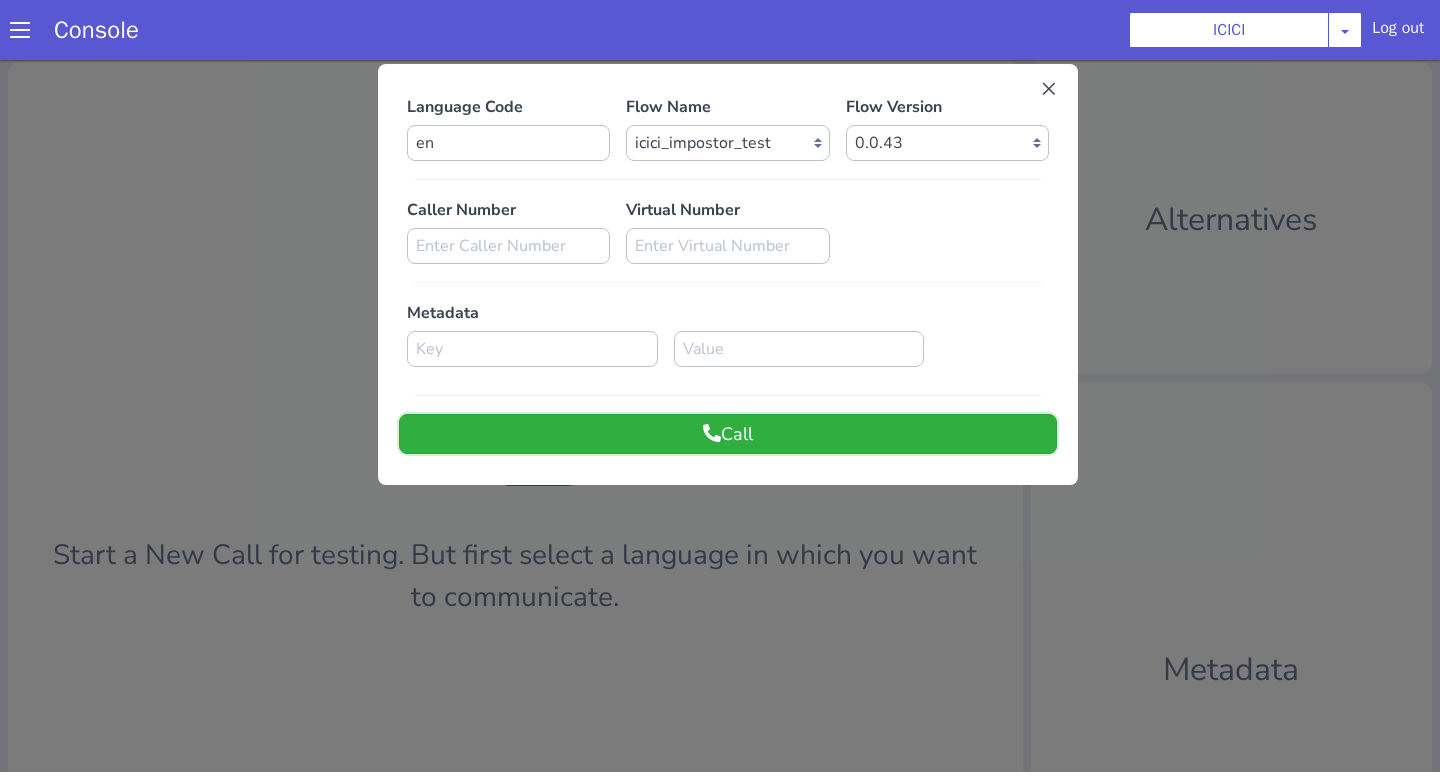 click on "Call" at bounding box center [1178, 1507] 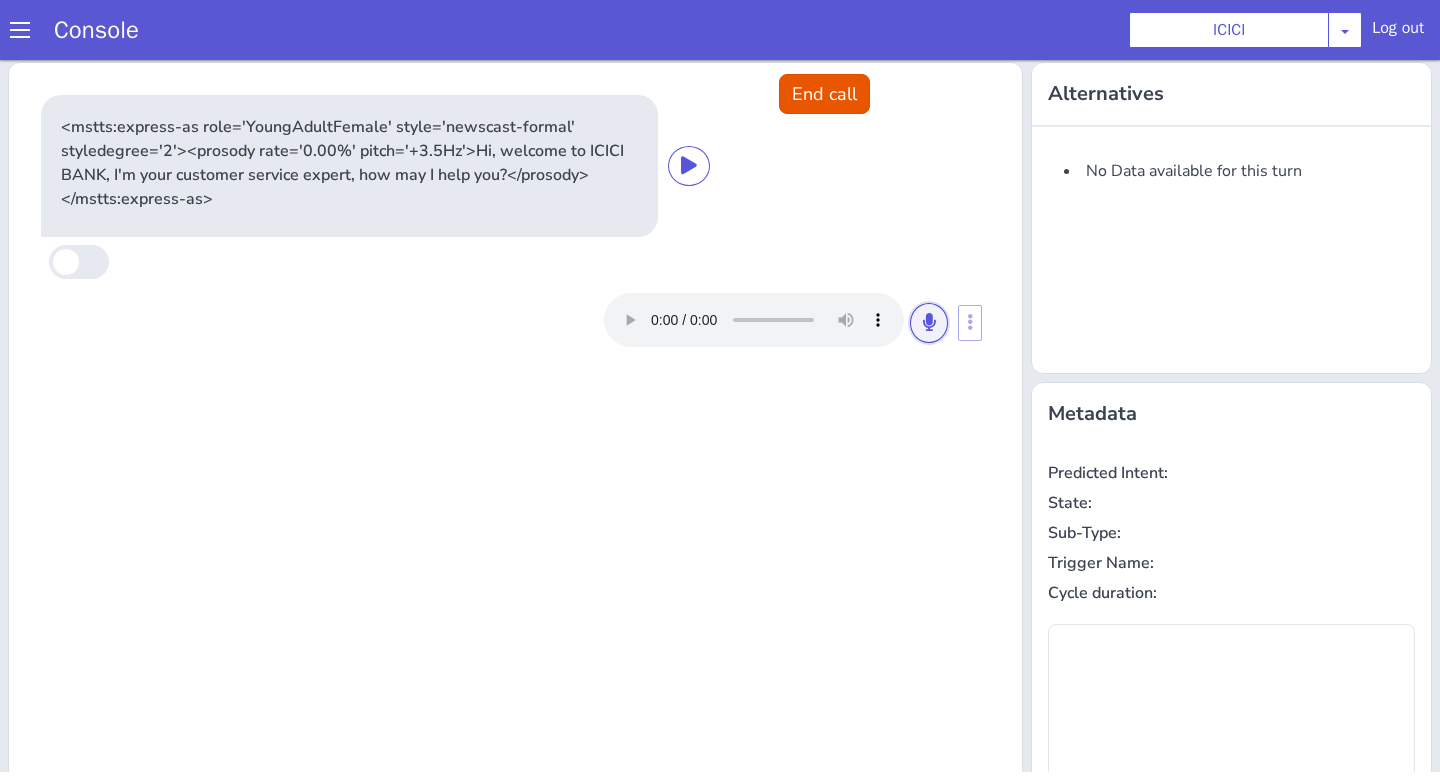 click at bounding box center (967, 1053) 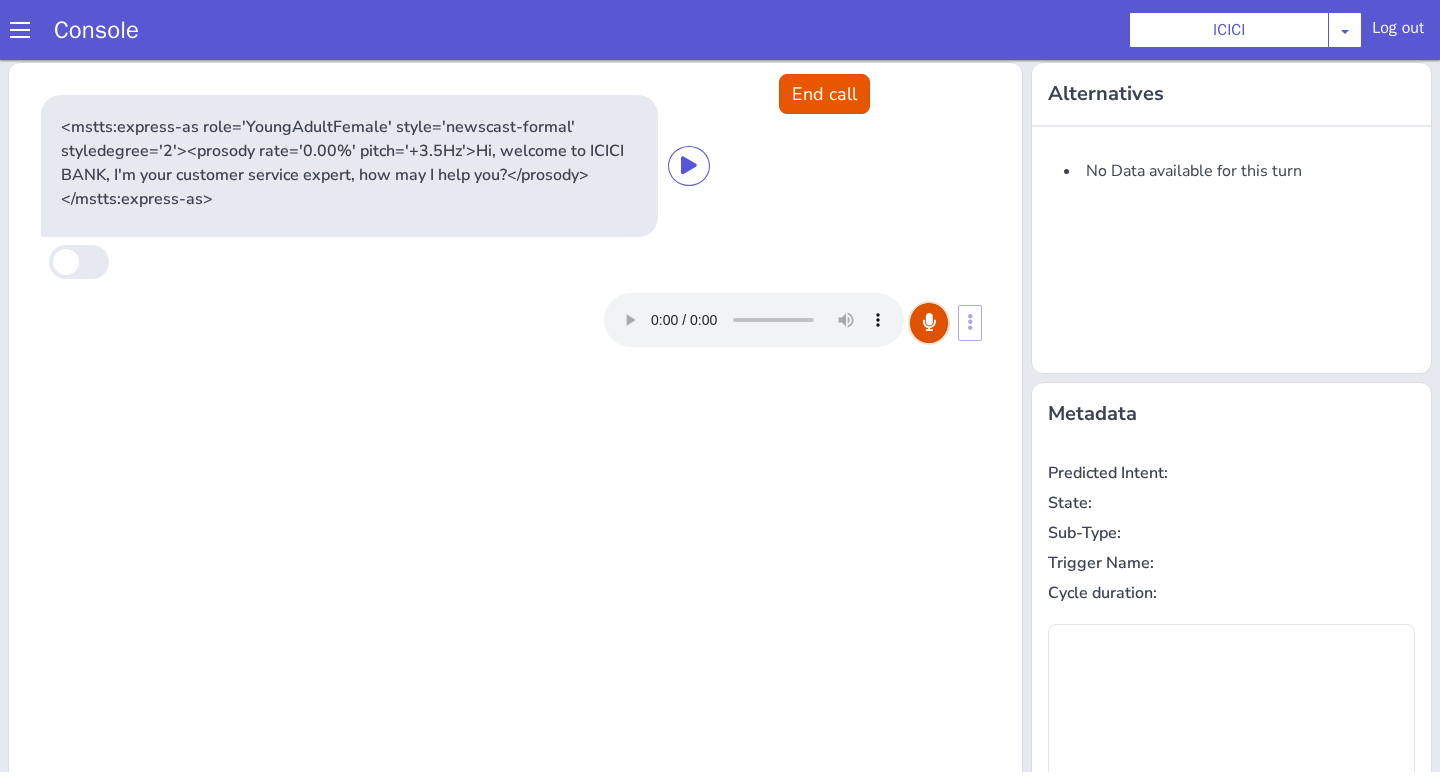 click at bounding box center (875, 485) 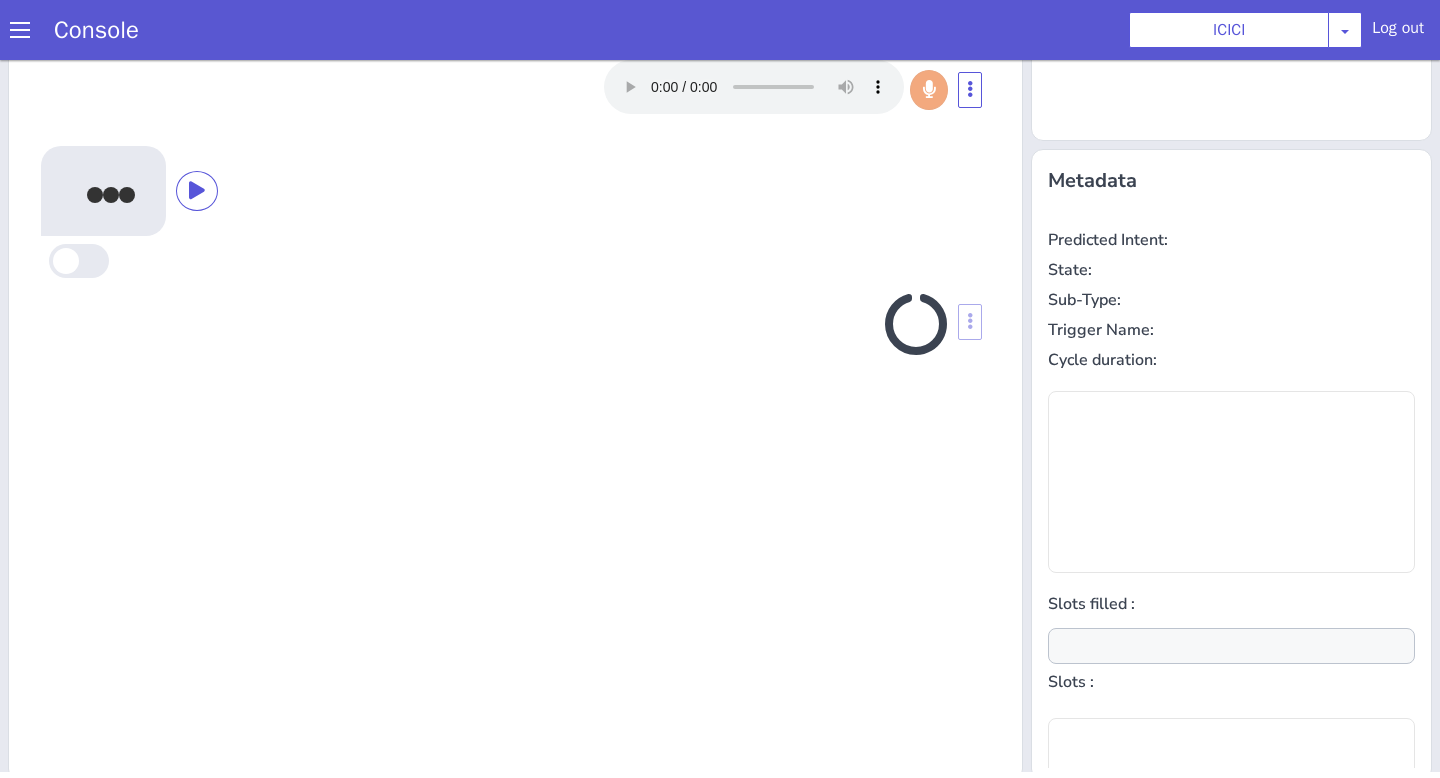 scroll, scrollTop: 242, scrollLeft: 0, axis: vertical 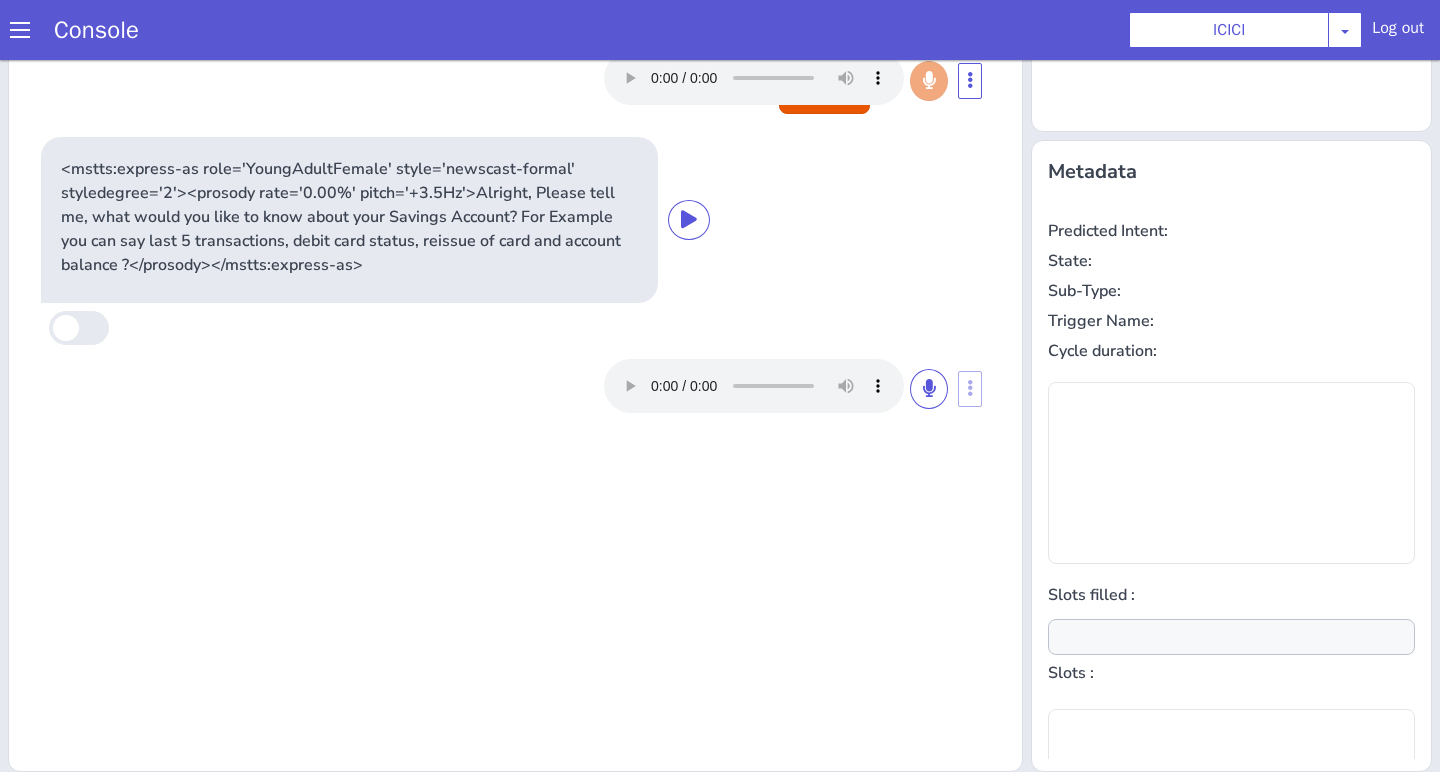 type on "account_type,product" 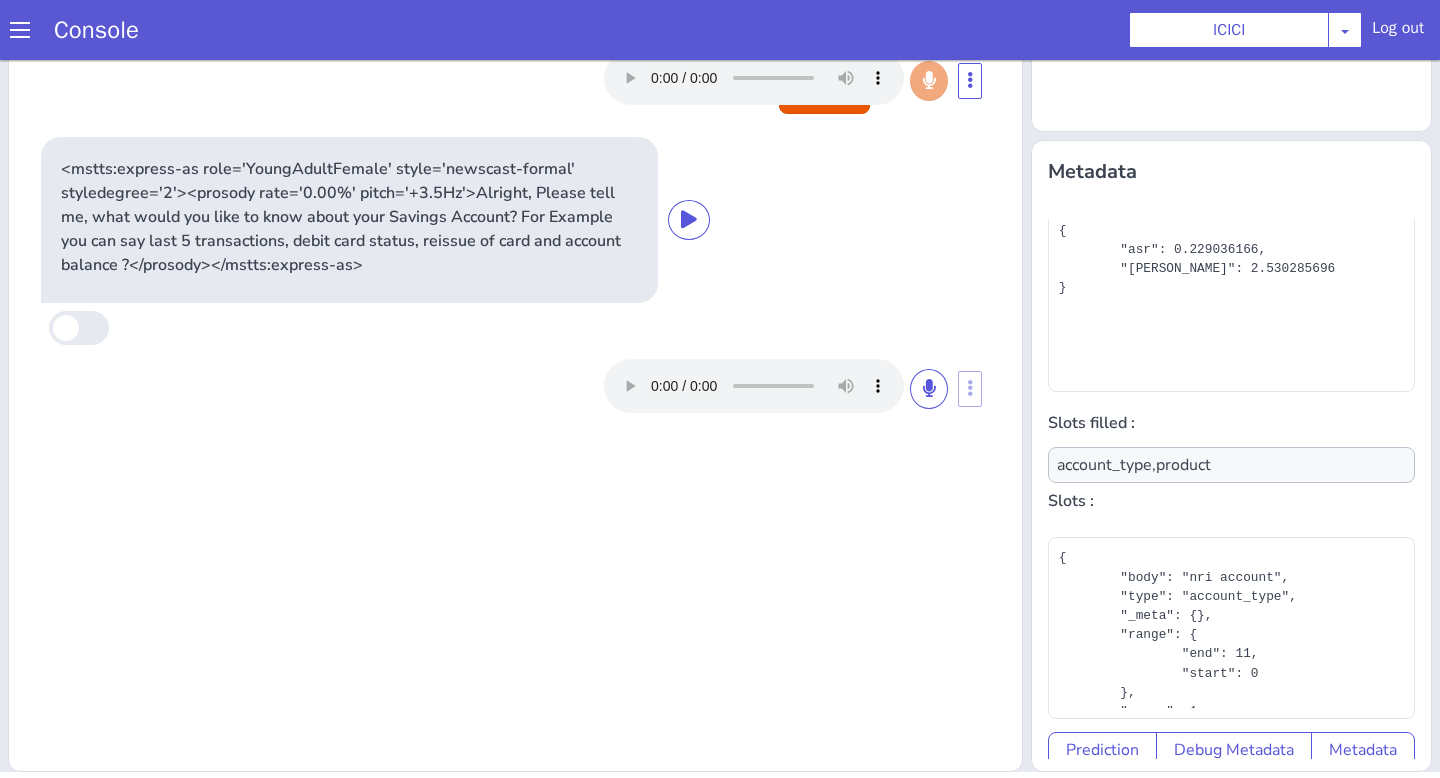 scroll, scrollTop: 181, scrollLeft: 0, axis: vertical 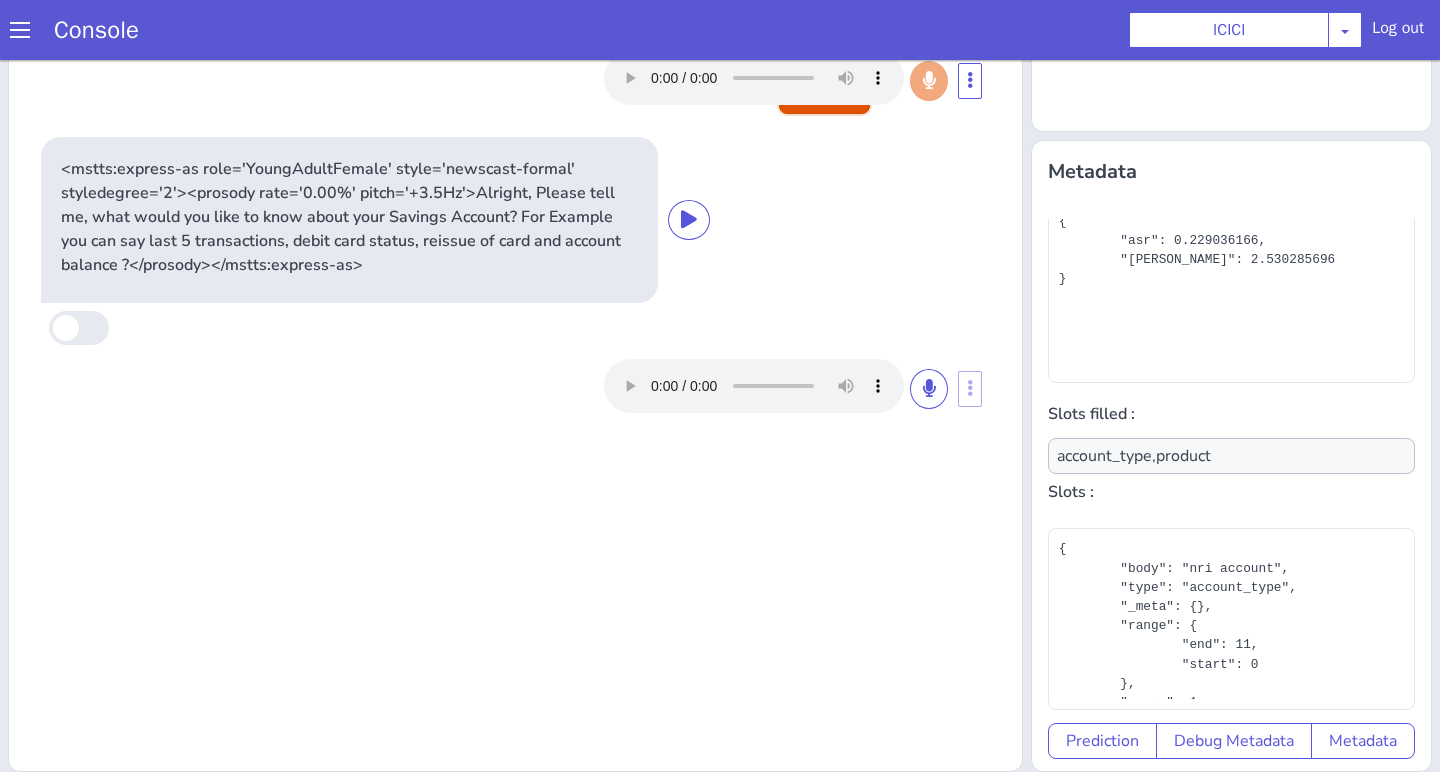 click on "End call" at bounding box center (2182, -45) 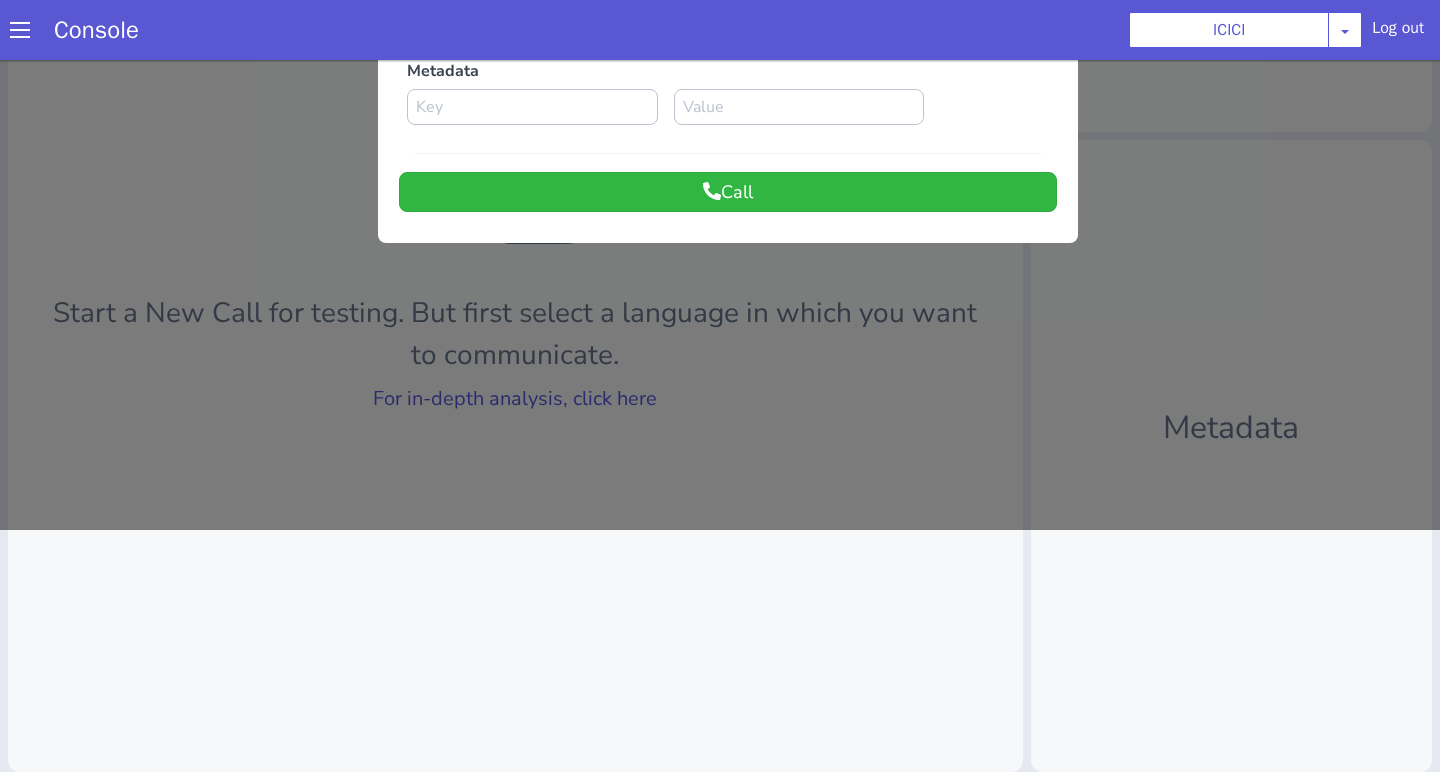 click at bounding box center [2229, 438] 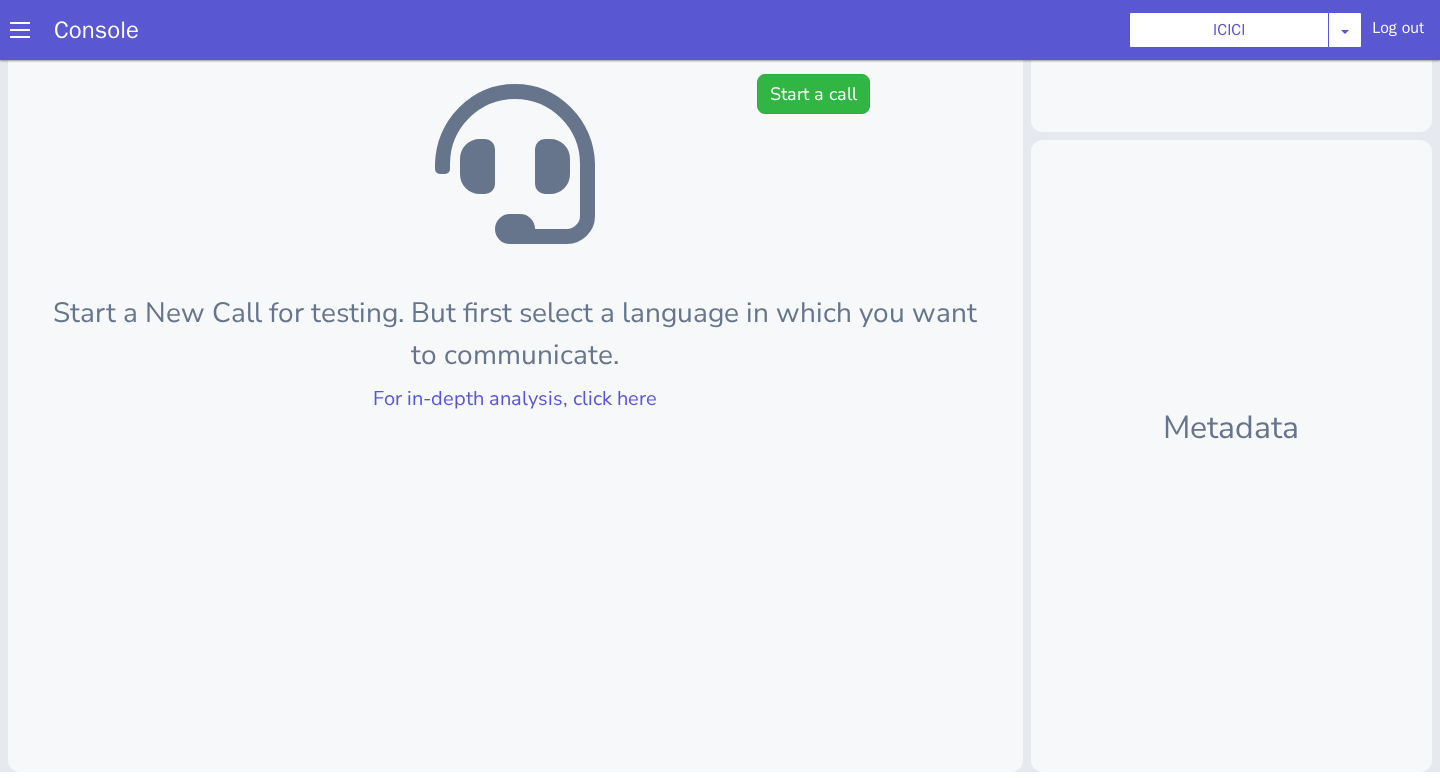click on "Start a New Call for testing. But first select a language in which you want to communicate. For in-depth analysis, click here" at bounding box center (1987, 869) 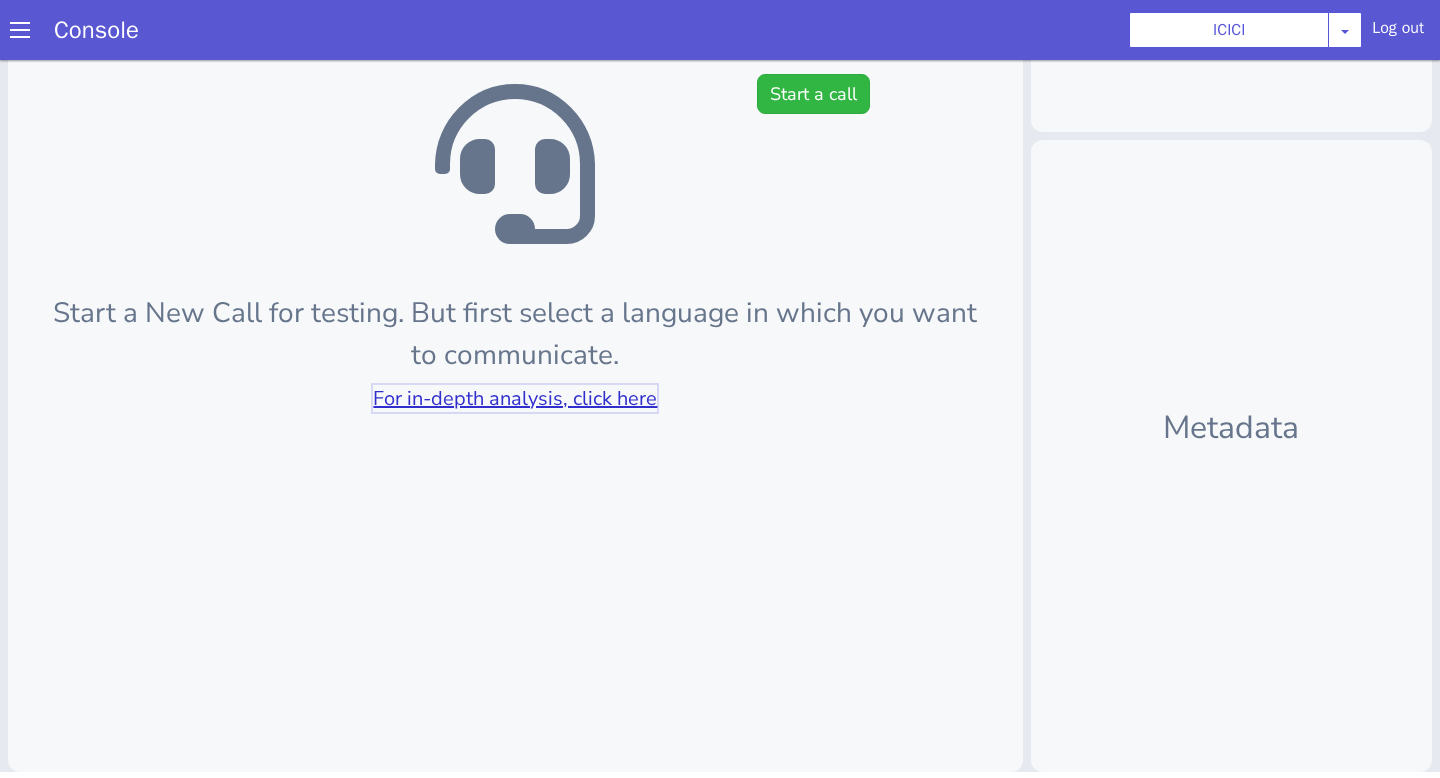 click on "For in-depth analysis, click here" at bounding box center (752, 100) 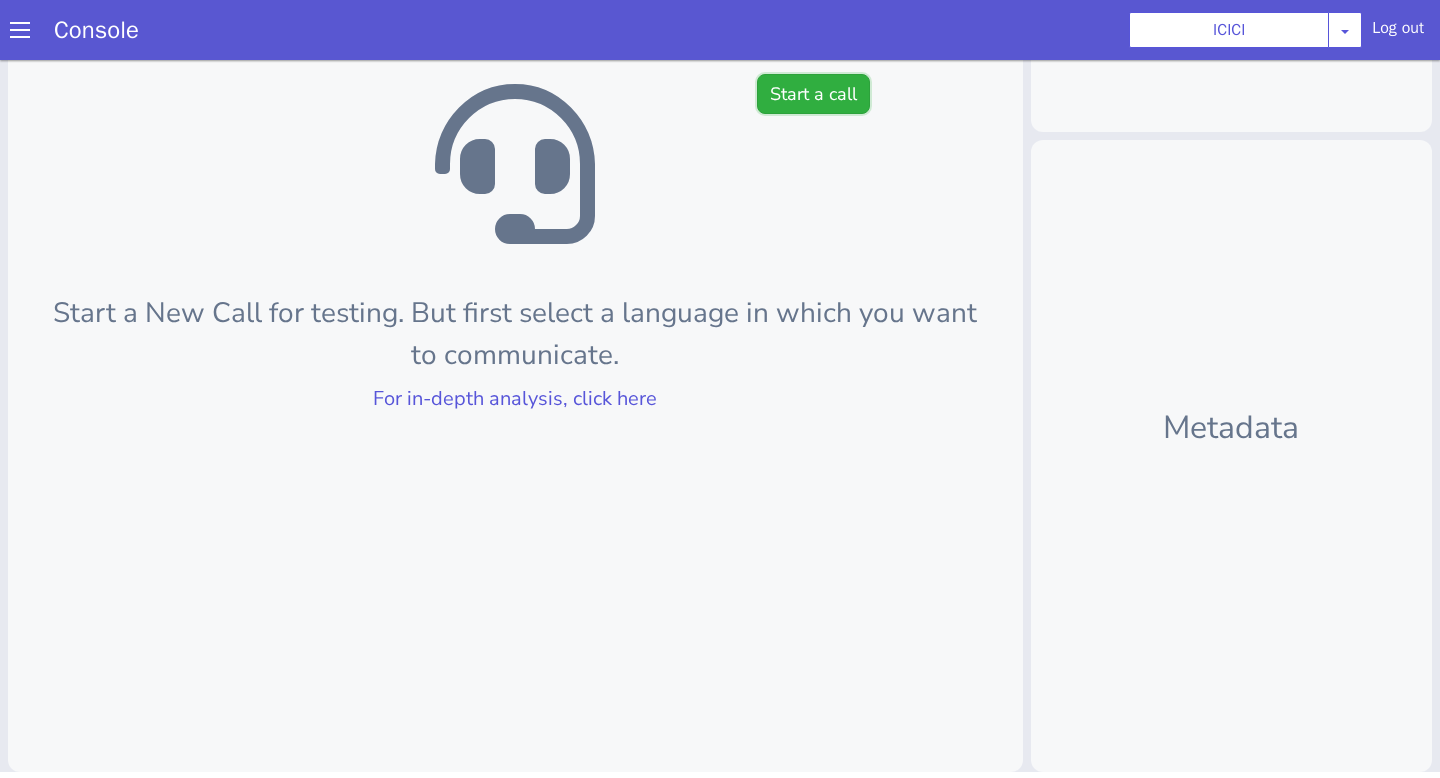 click on "Start a call" at bounding box center (742, 433) 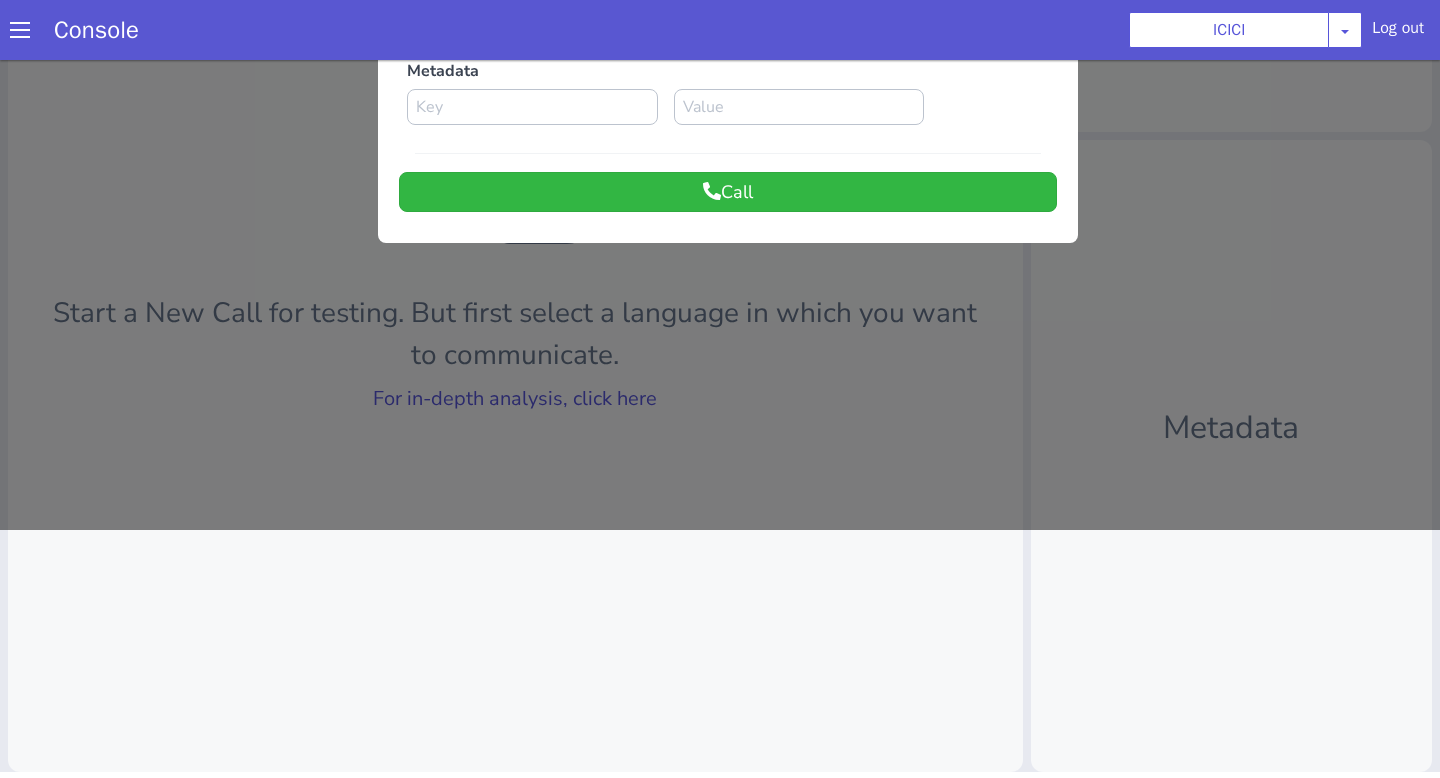 scroll, scrollTop: 0, scrollLeft: 0, axis: both 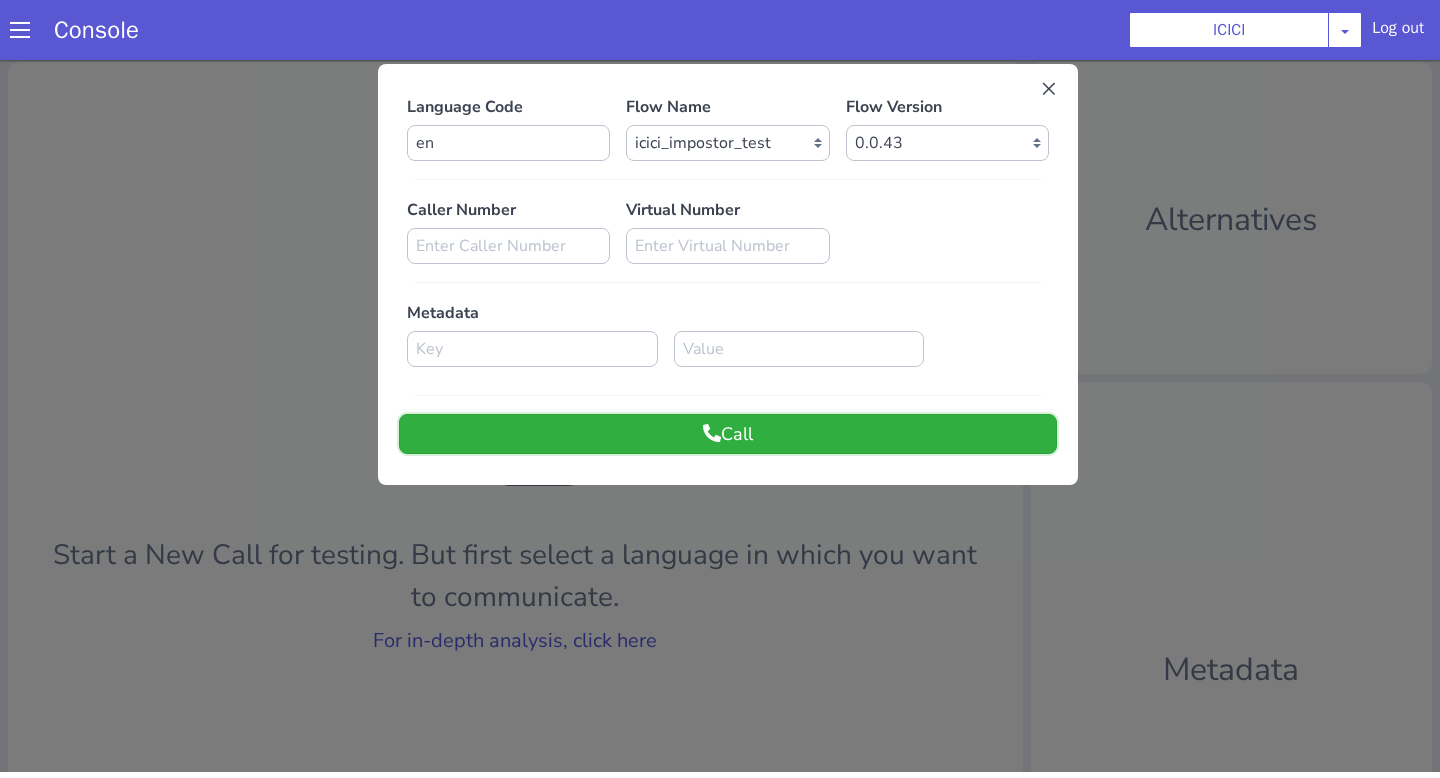 click on "Call" at bounding box center [2237, 701] 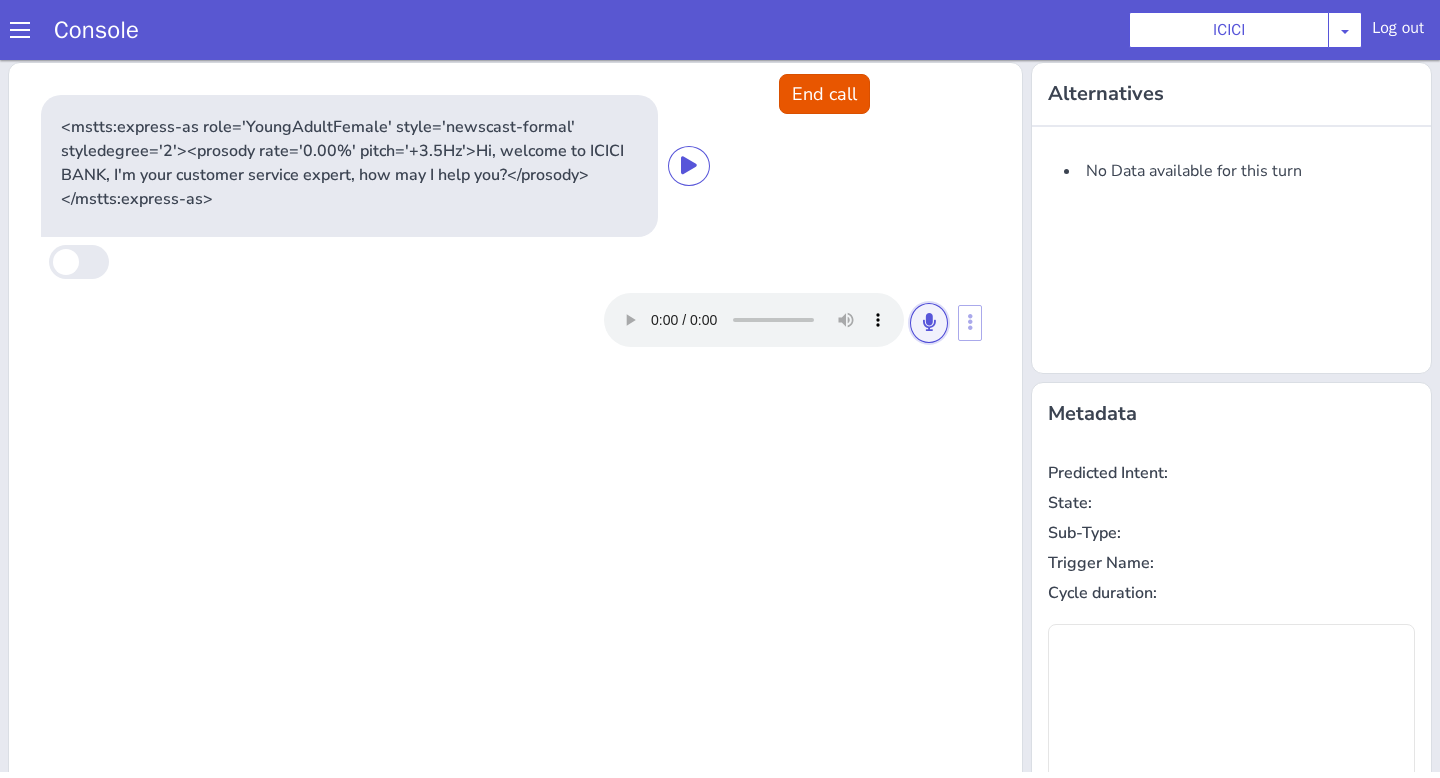 click at bounding box center (2439, 694) 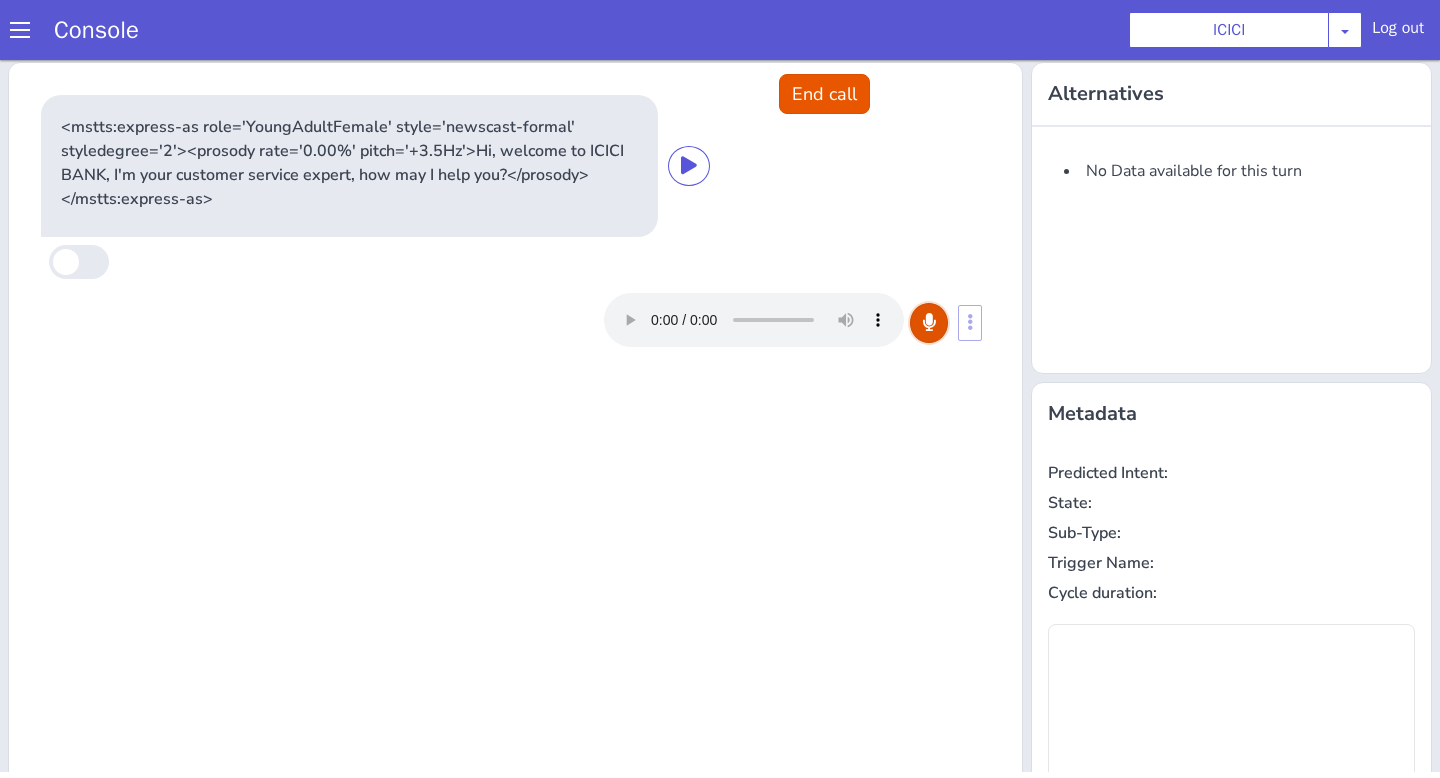 click at bounding box center [2287, 183] 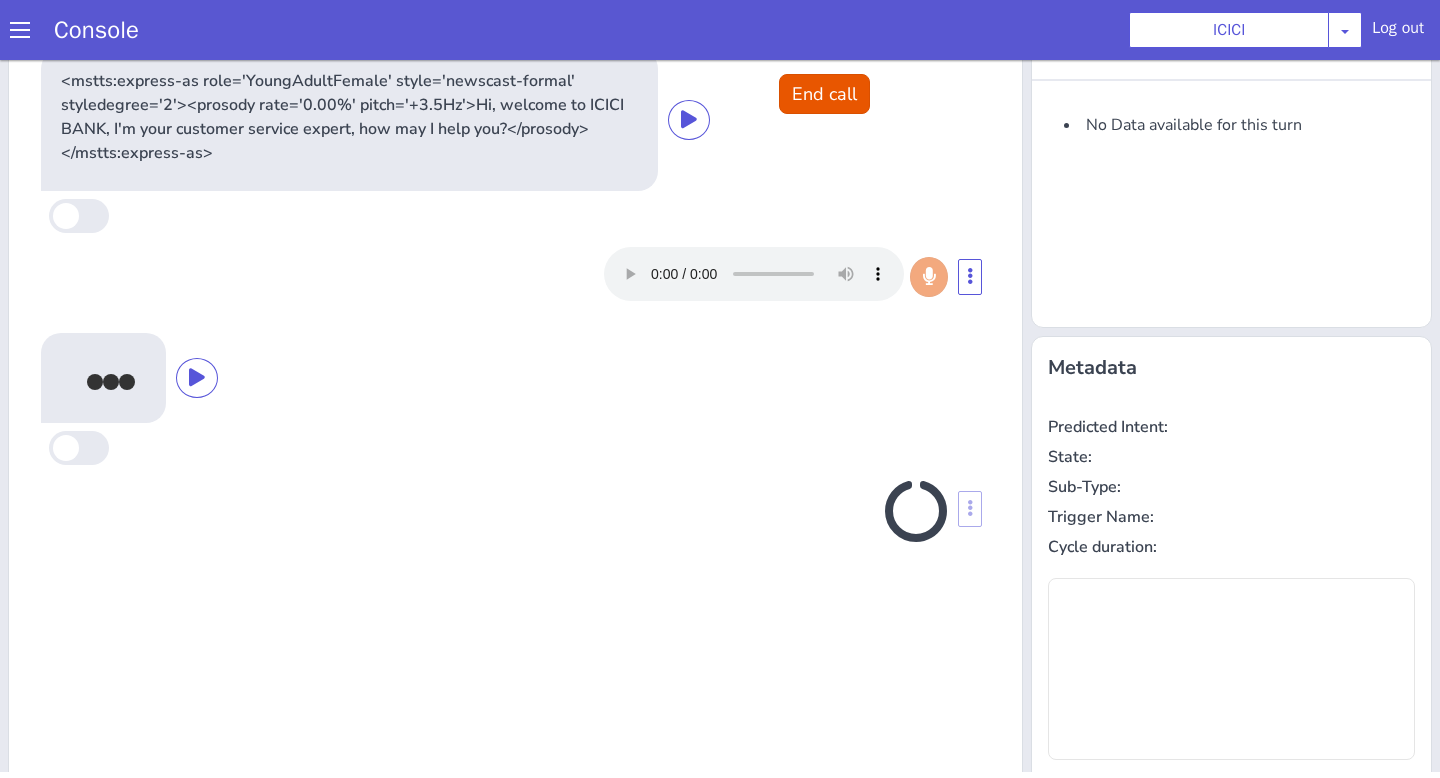 scroll, scrollTop: 0, scrollLeft: 0, axis: both 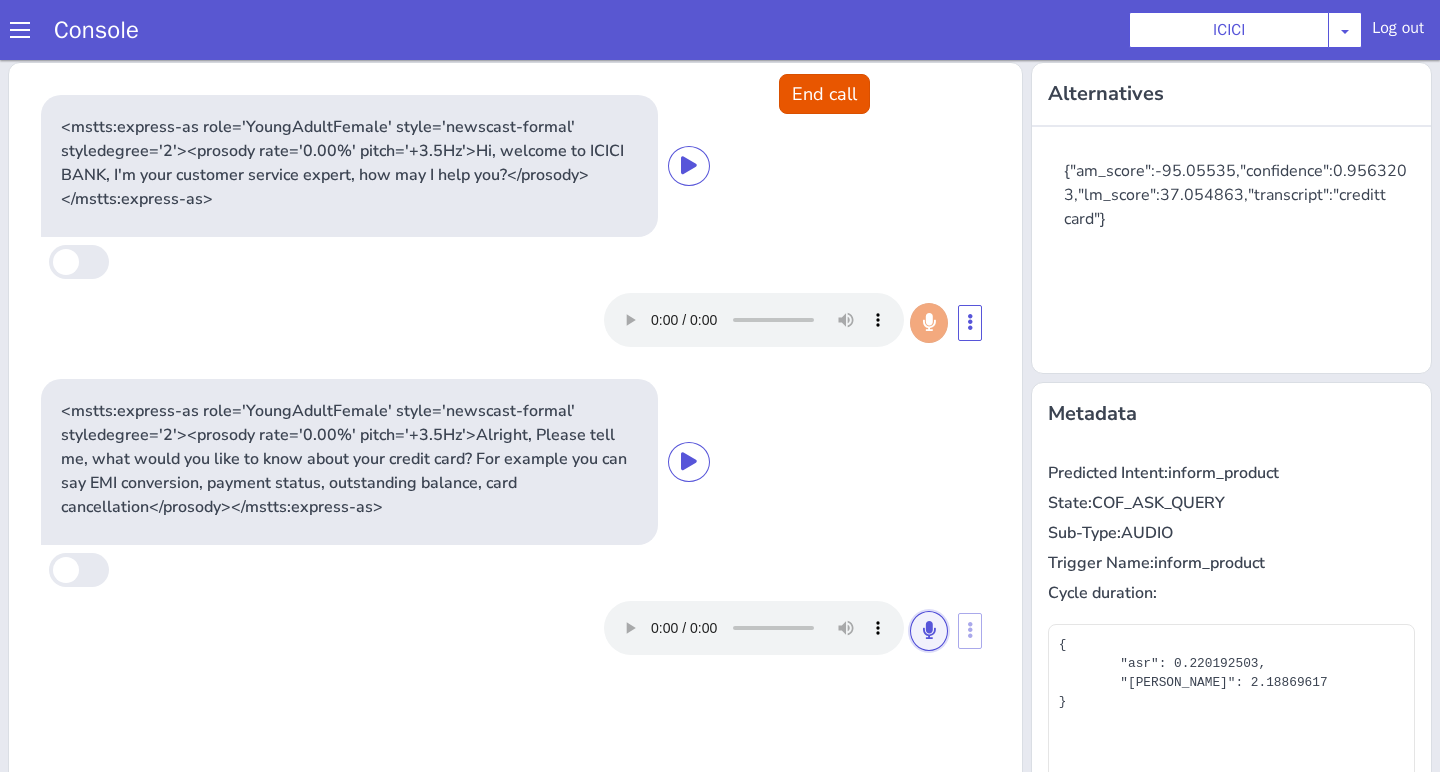 click at bounding box center (1040, 1465) 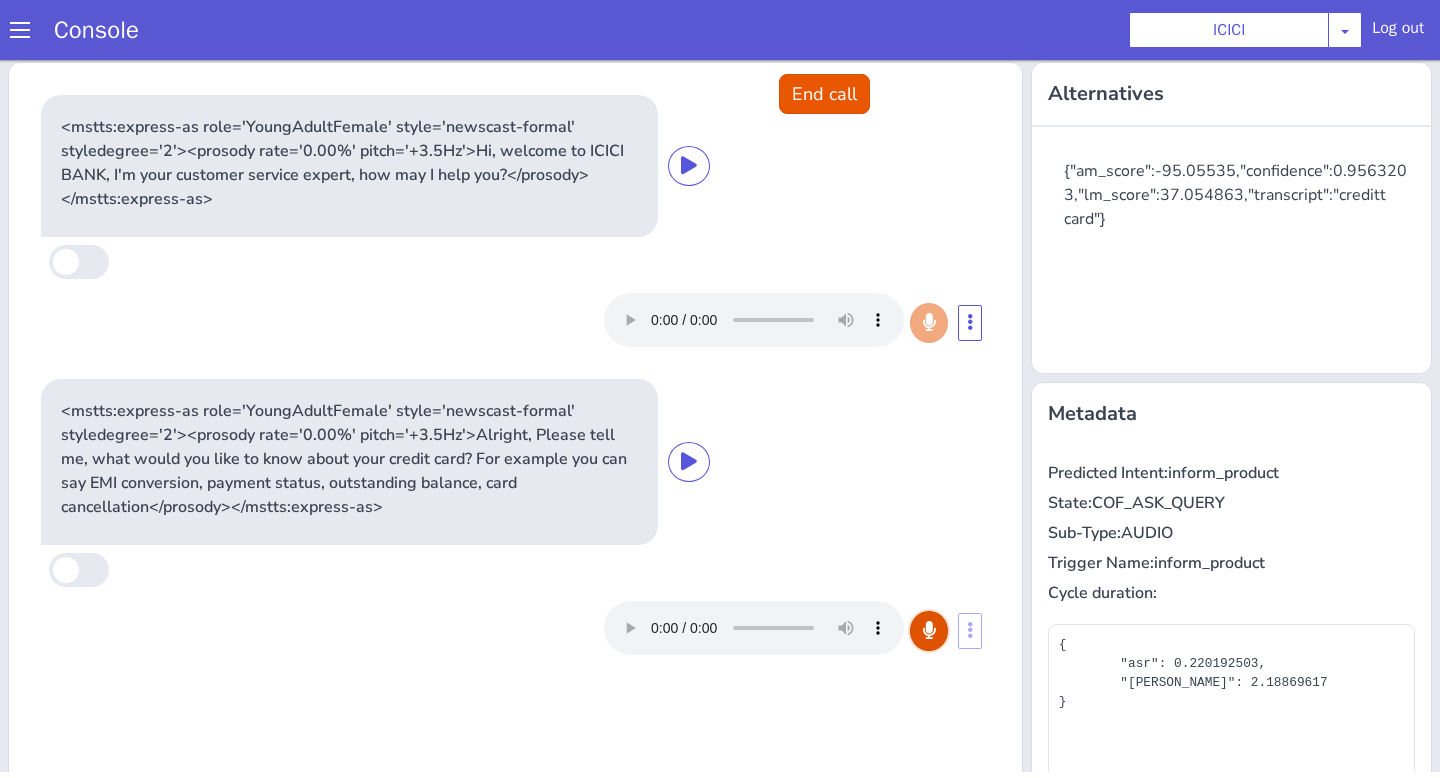 click at bounding box center (2439, 1002) 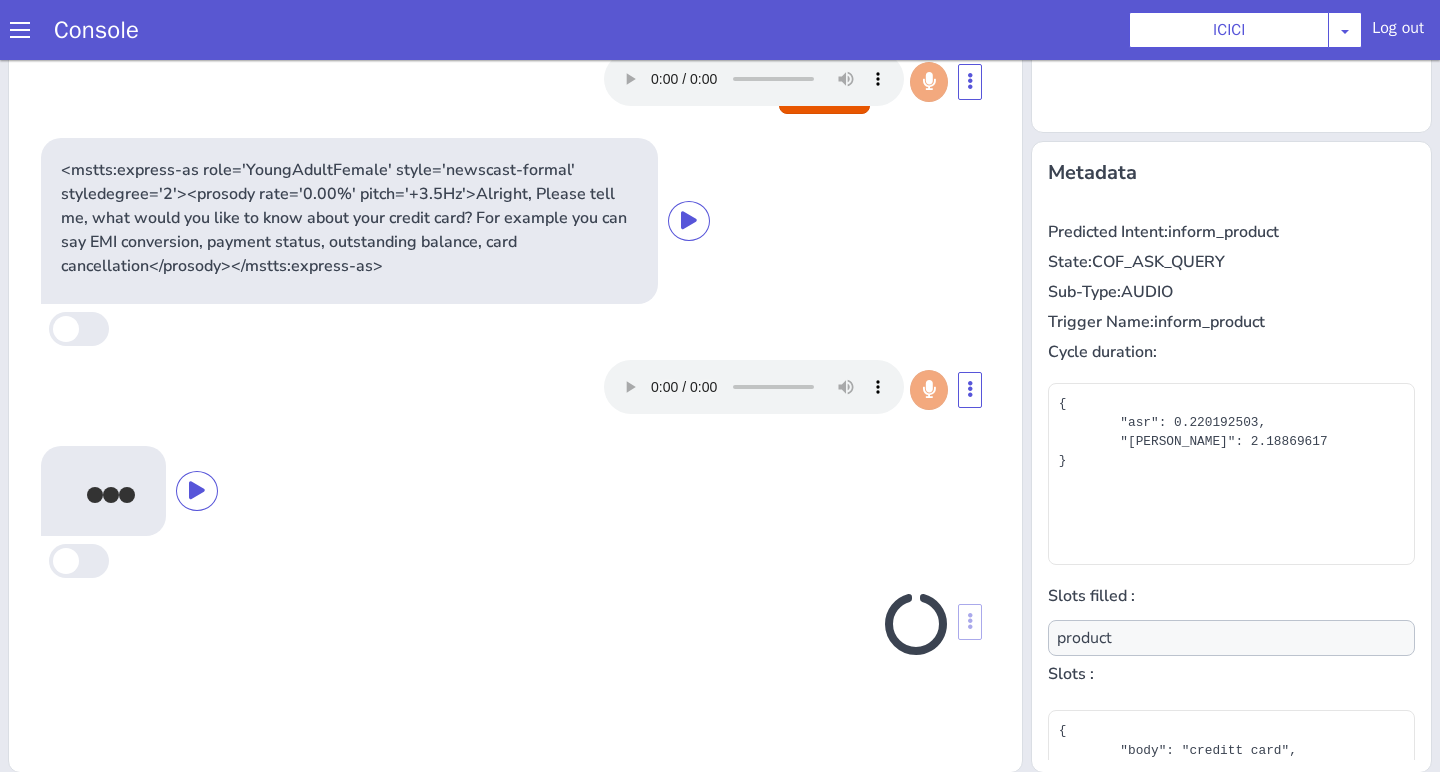 scroll, scrollTop: 242, scrollLeft: 0, axis: vertical 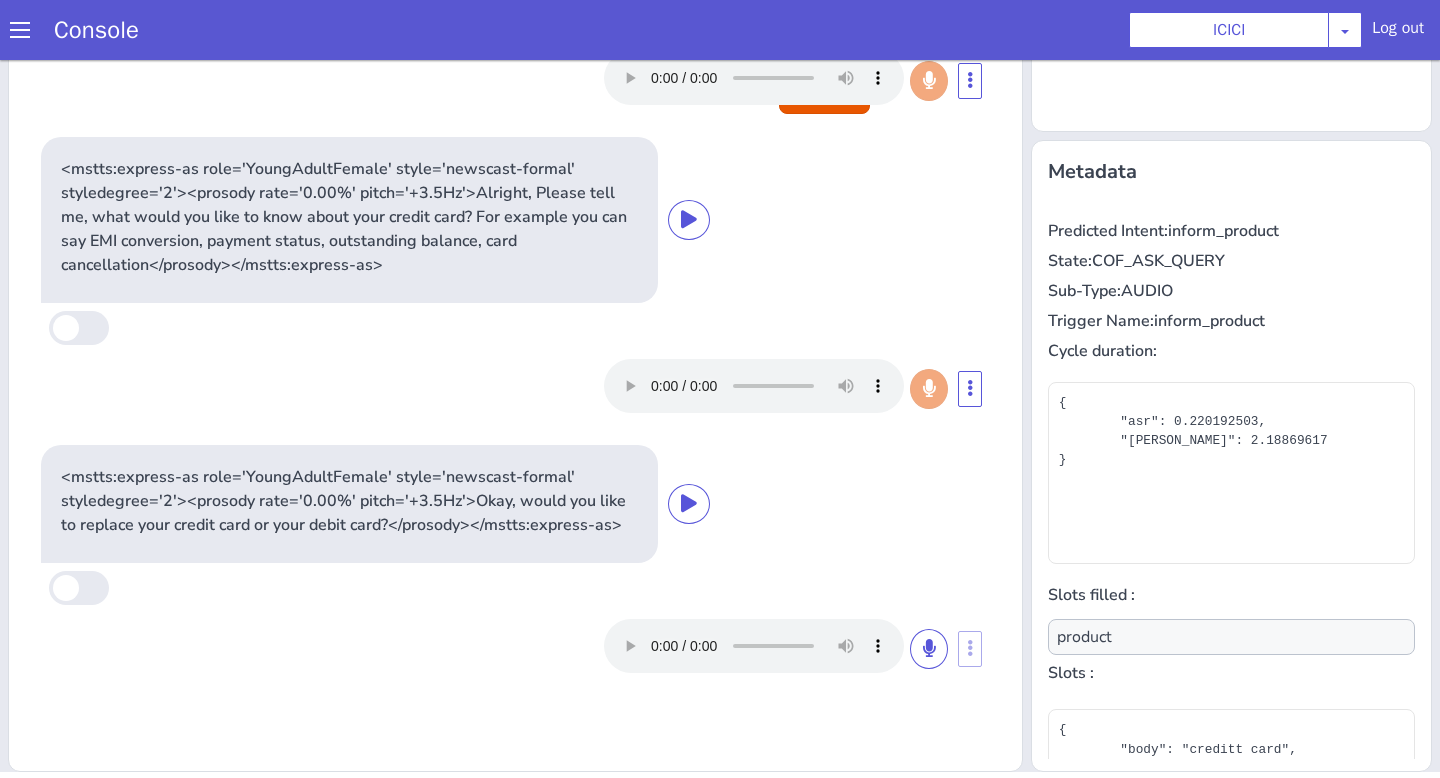 type on "null" 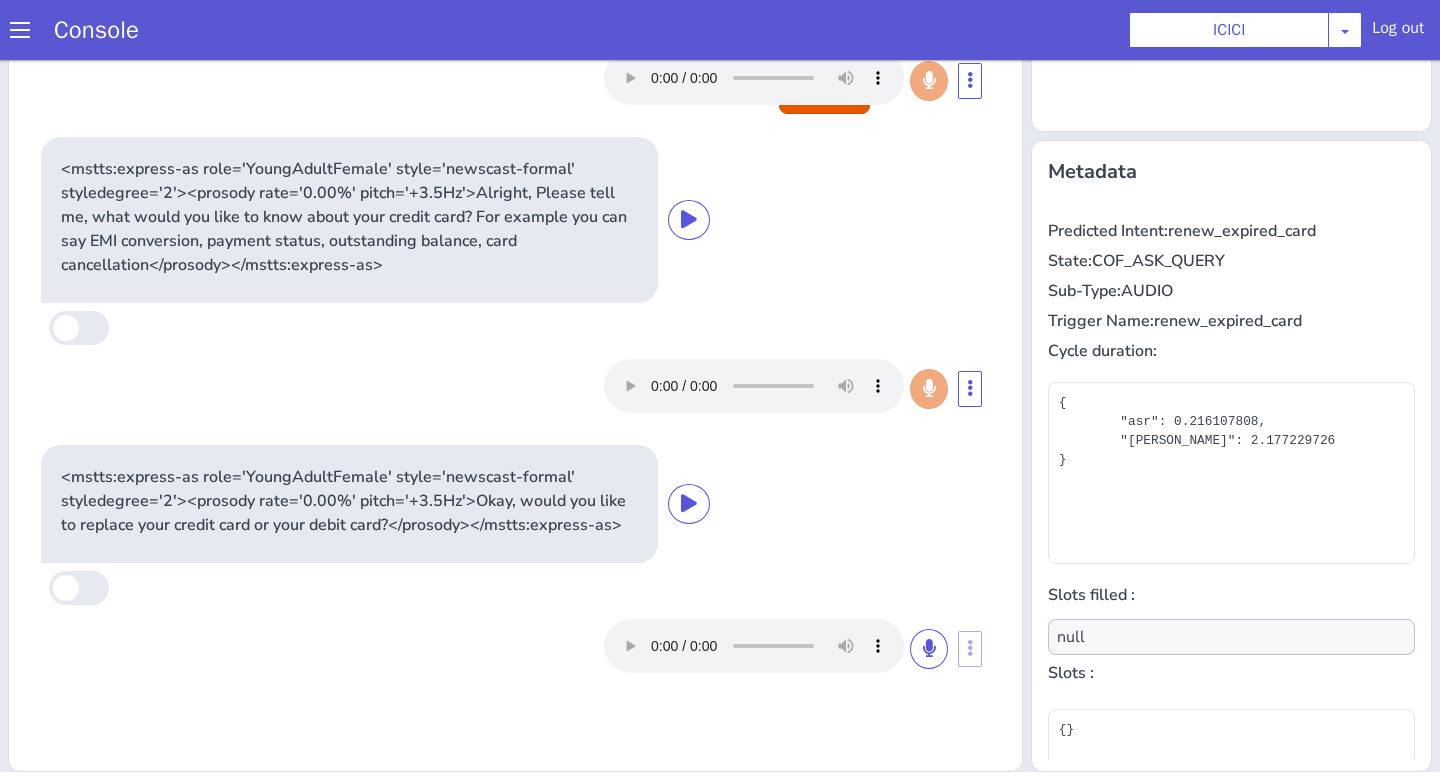 scroll, scrollTop: 0, scrollLeft: 0, axis: both 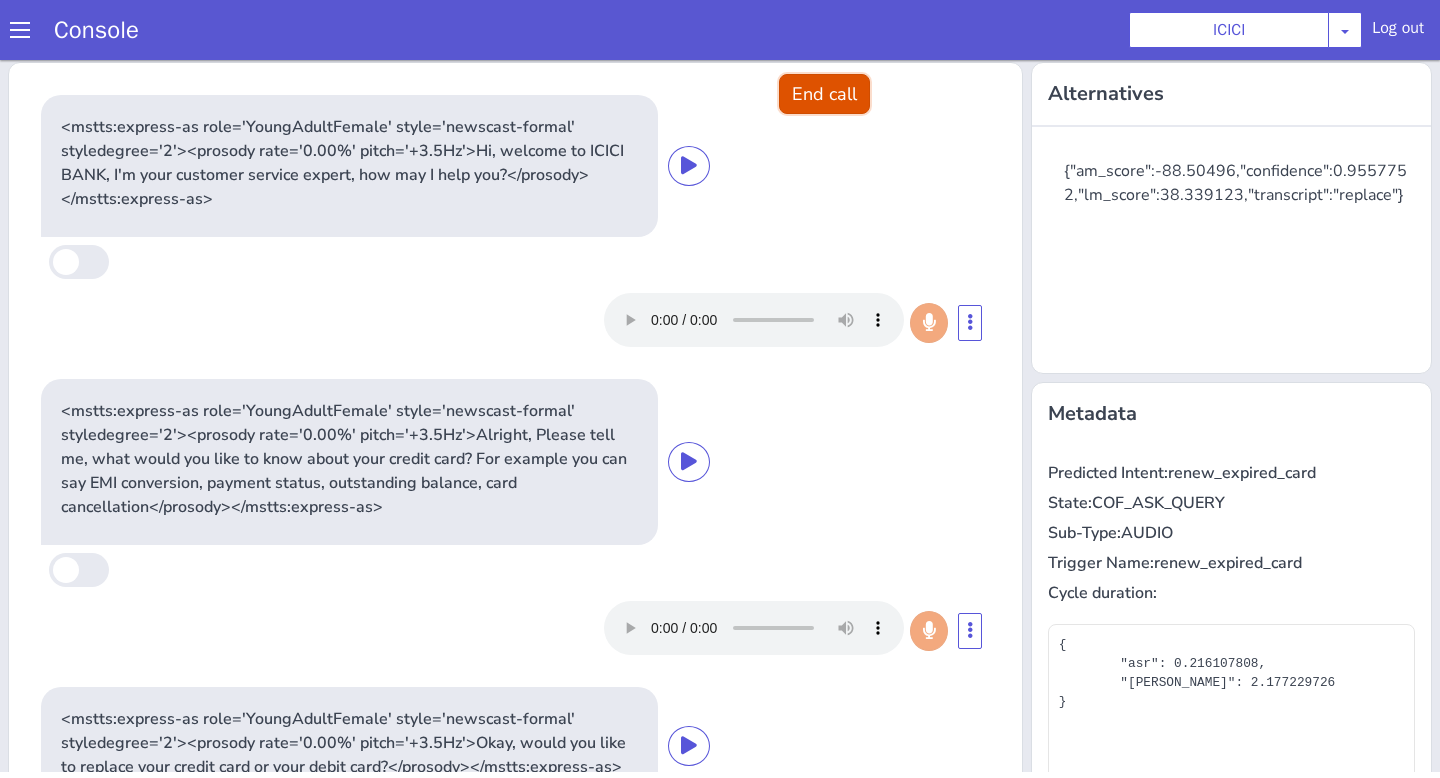 click on "End call" at bounding box center (819, 105) 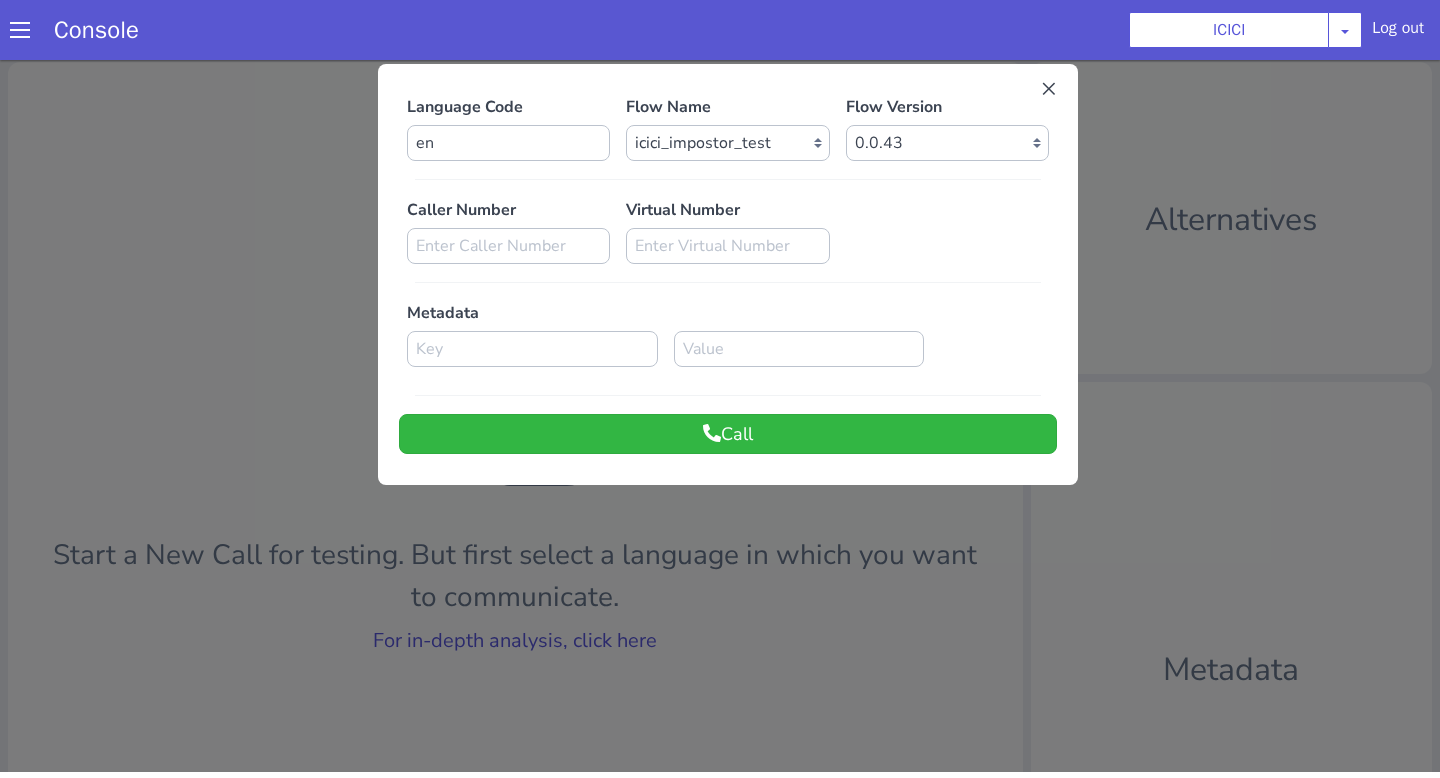 click at bounding box center (907, 157) 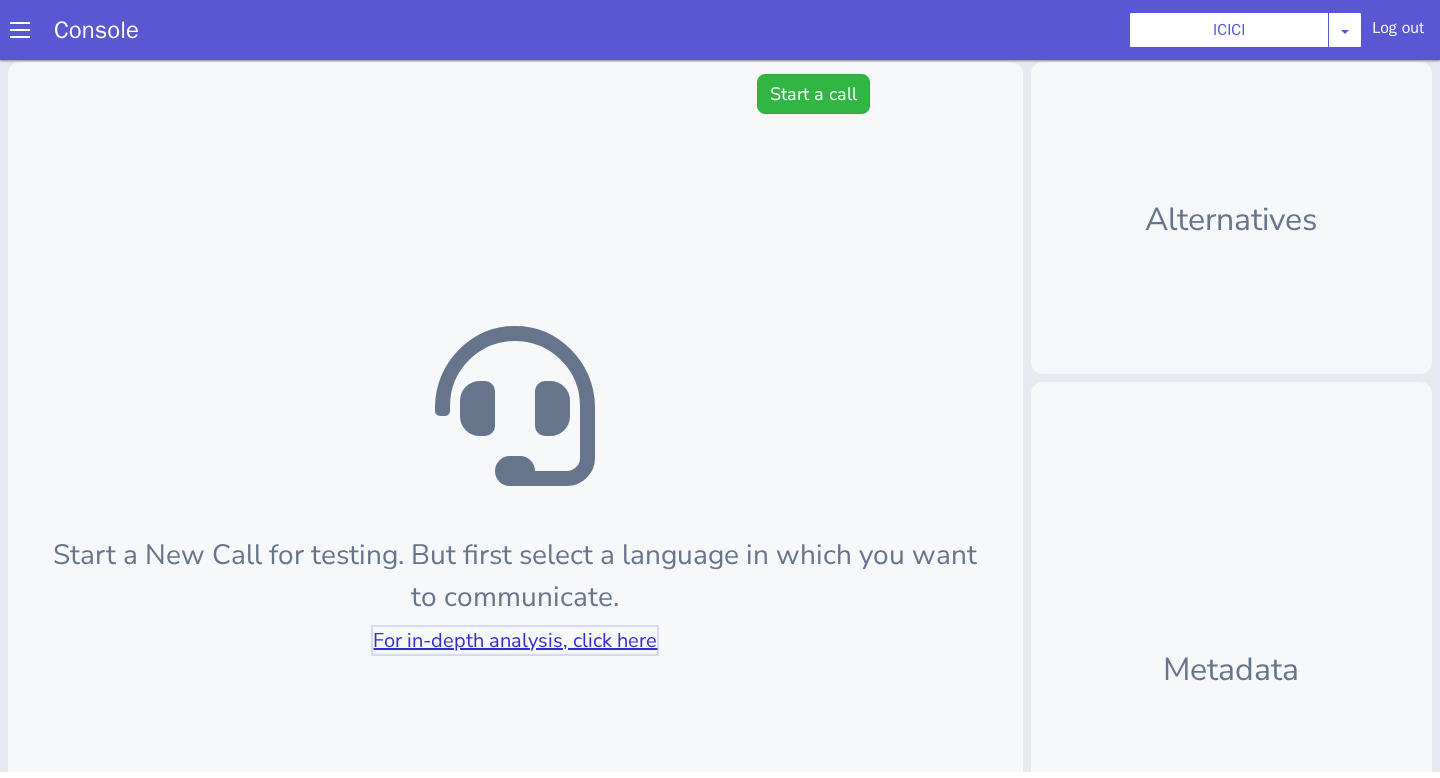 click on "For in-depth analysis, click here" at bounding box center [1905, 1389] 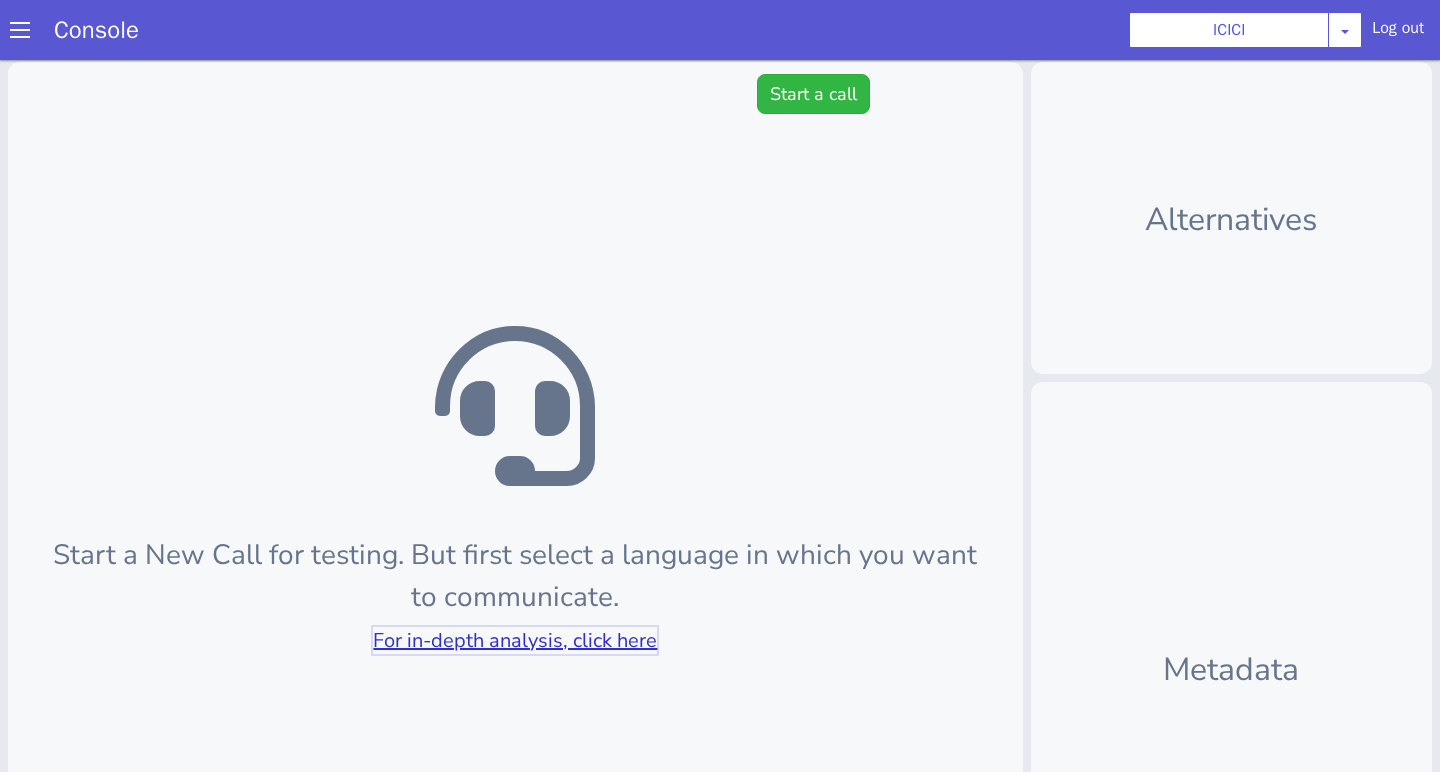 scroll, scrollTop: 0, scrollLeft: 0, axis: both 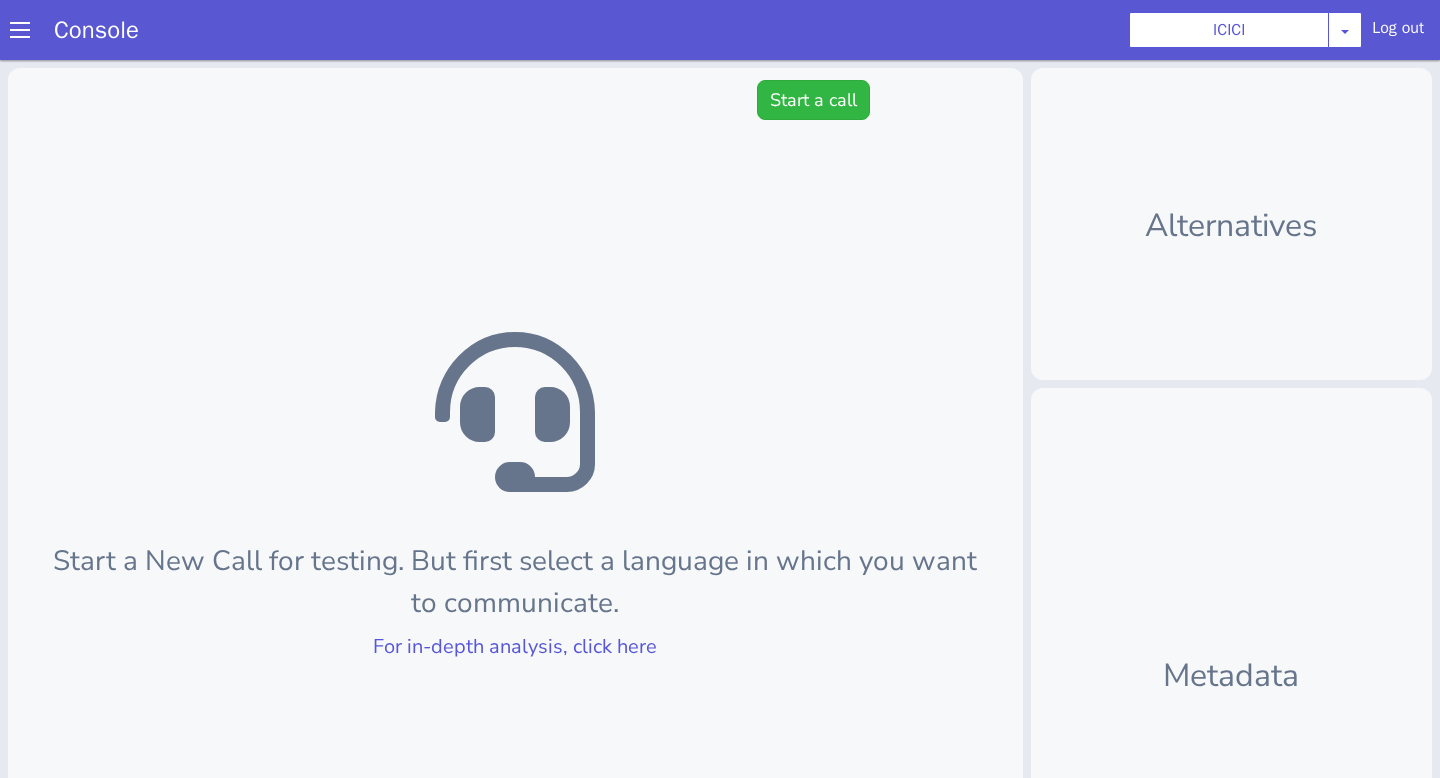 click on "Start a New Call for testing. But first select a language in which you want to communicate. For in-depth analysis, click here" at bounding box center (1626, 185) 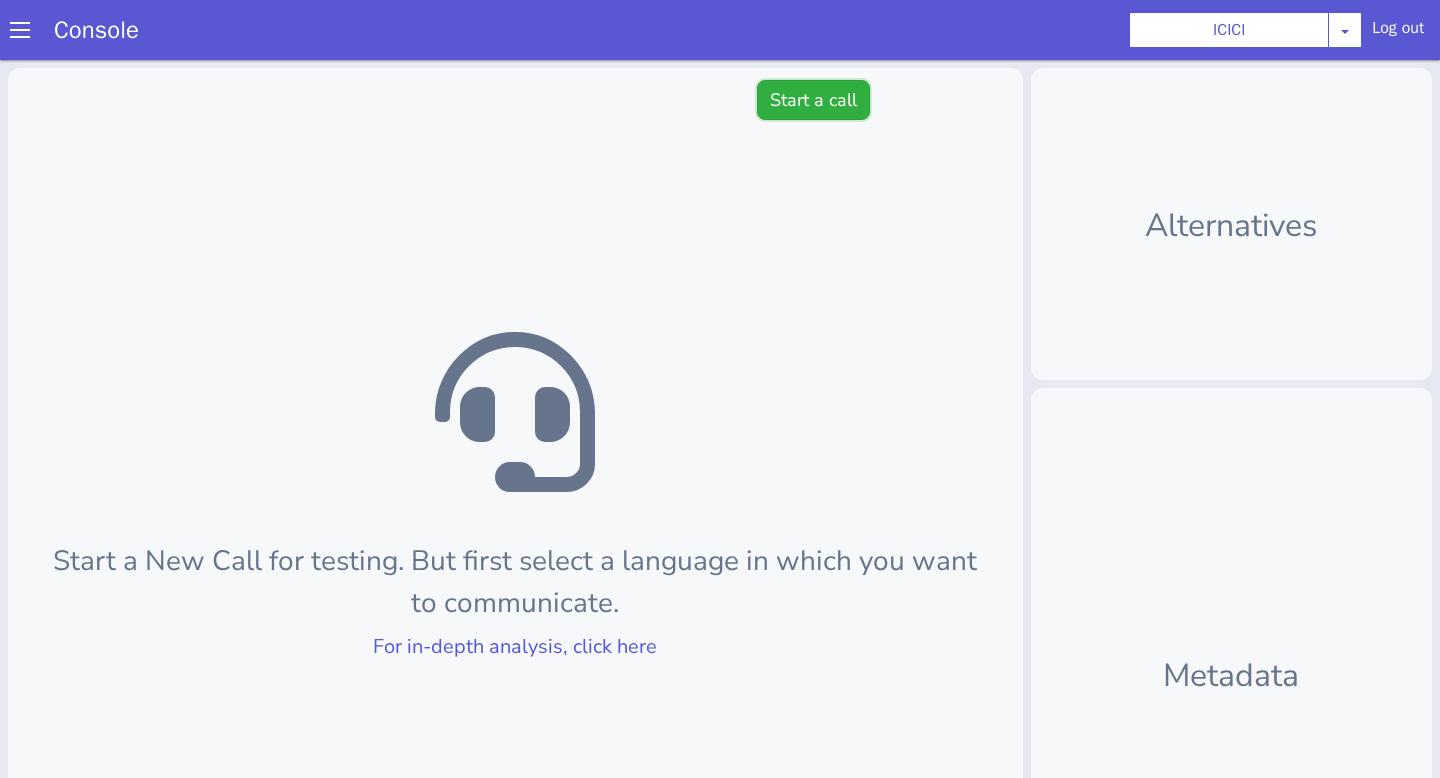 click on "Start a call" at bounding box center [2275, 155] 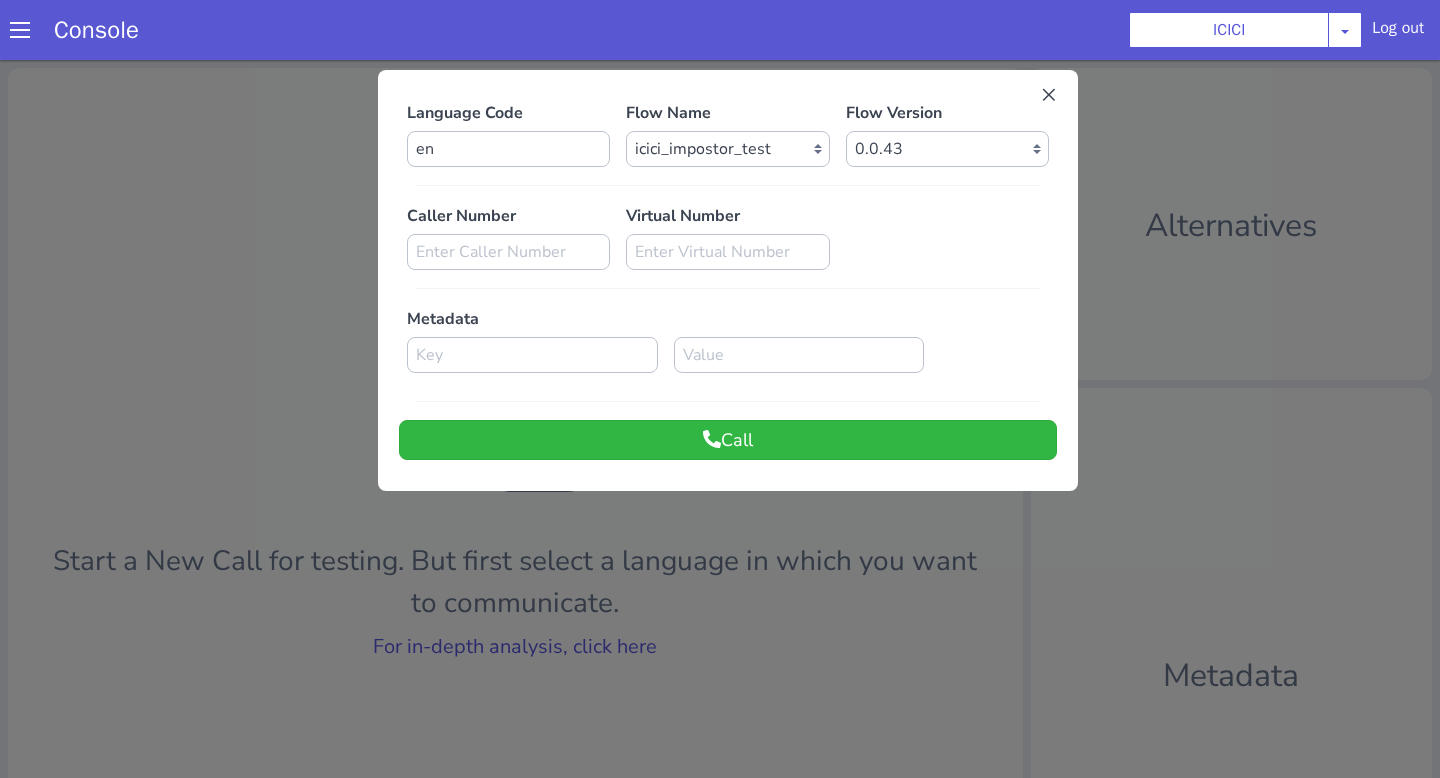 click on "Language Code en Flow Name Select Flow sachin_testing icici_test_import_1 icici_test icici_dummy infra_test ICICI_2 inter_digit_dtmf_wait_test icici ICICI_2.1 icici_incident_reporting Dummy_testcase icici_impostor_test icici_dtmf_patience_test DTMF_patience_test_bot icici_bot_2.0 (dropped) icici_cdbc_modification icici_migration phase_5 icici_lic_ipo icici_temp icici_outbound icici_poc_sip_trunking icici_prod_sync_temp icici_CC_limit_enhancement icici_farmer_bot icici_farmer_bot_hindi icici_hi icici_dialogy Flow Version Select Version 0.0.43 0.0.42 0.0.41 0.0.40 0.0.39 0.0.38 0.0.37 0.0.36 0.0.35 0.0.34 0.0.33 0.0.32 0.0.31 0.0.30 0.0.29 0.0.28 0.0.27 0.0.26 0.0.25 0.0.24 0.0.23 0.0.22 0.0.21 0.0.20 0.0.19 0.0.18 0.0.17 0.0.16 0.0.15 0.0.14 0.0.13 0.0.12 0.0.11 0.0.10 0.0.9 0.0.8 0.0.7 0.0.6 0.0.5 0.0.4 0.0.3 0.0.2 0.0.1 Caller Number Virtual Number Metadata  Call" at bounding box center [1639, -159] 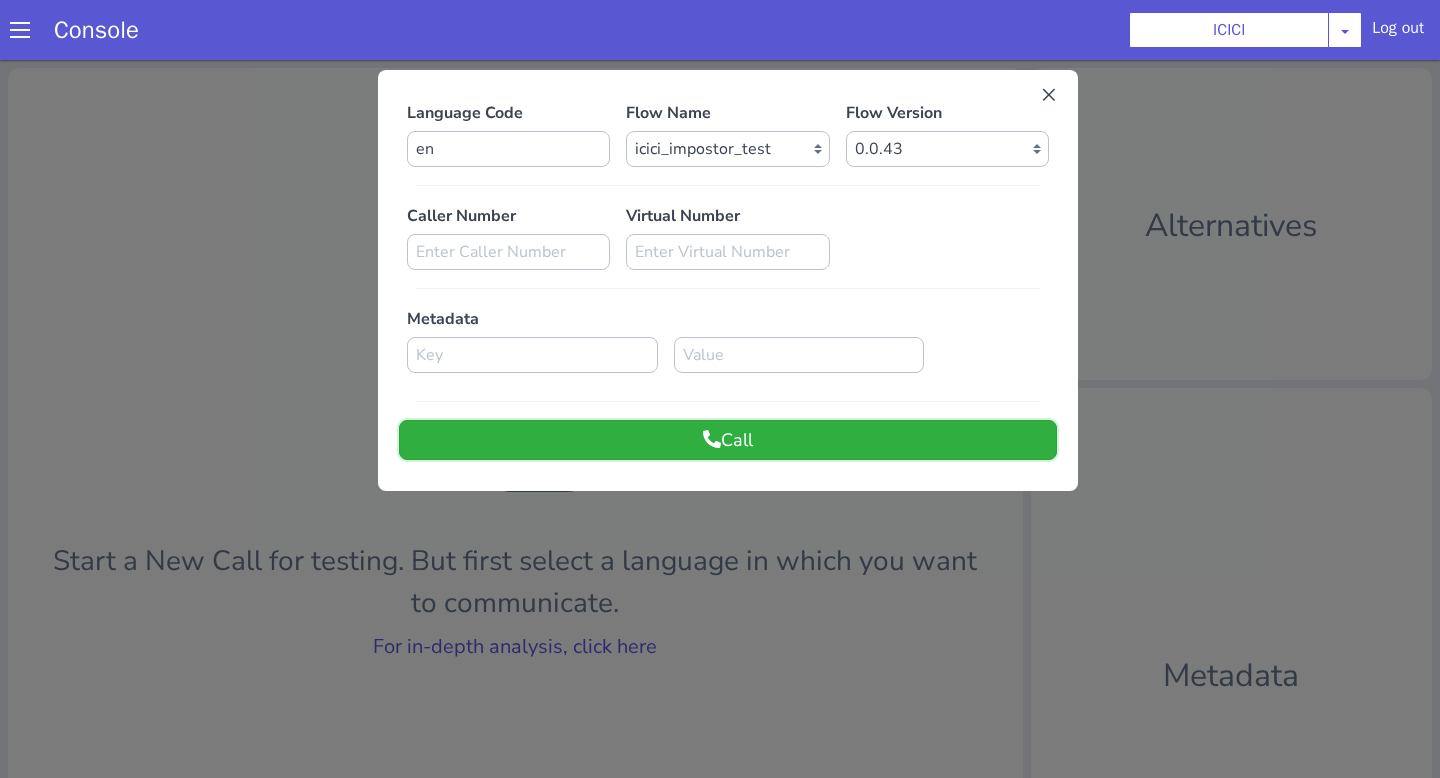 click on "Call" at bounding box center [1794, 1480] 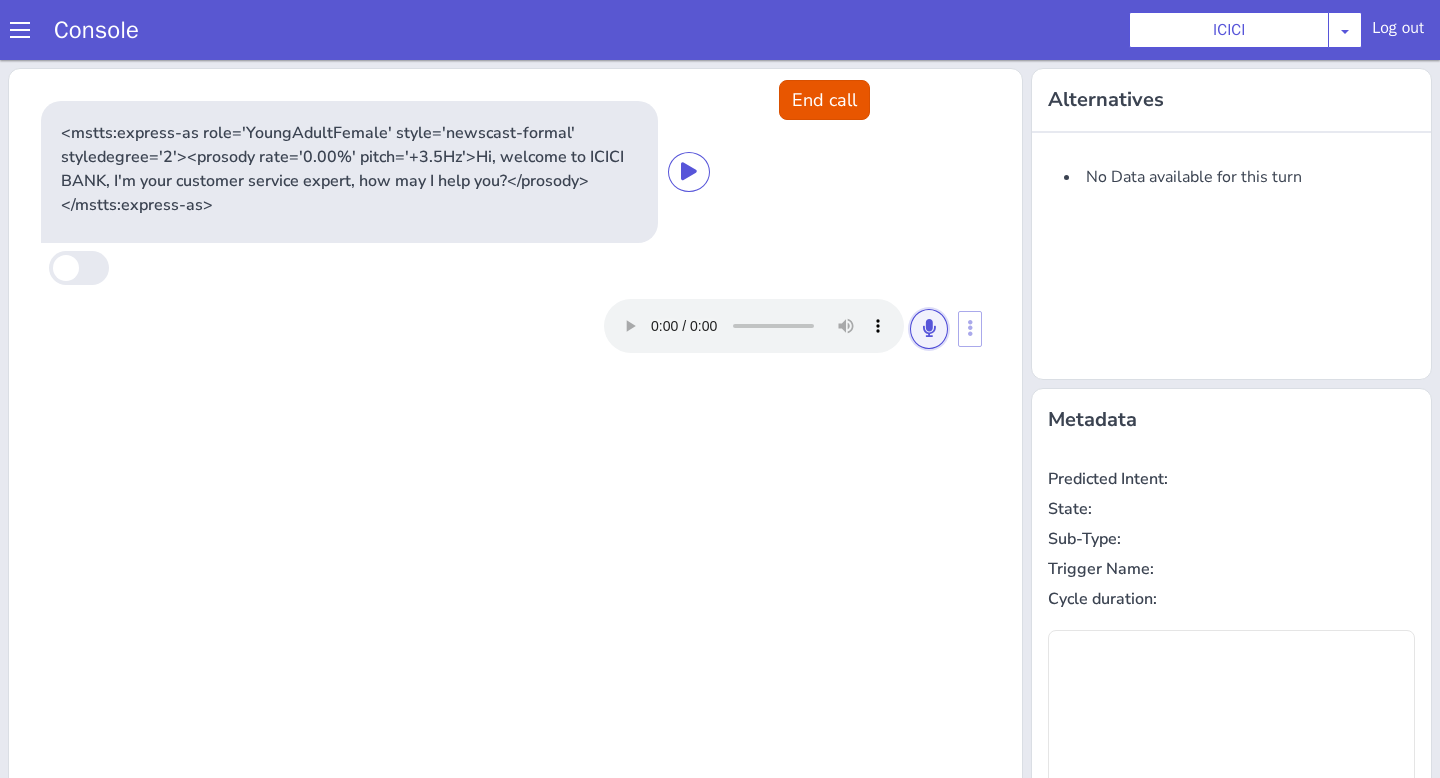 click at bounding box center (1104, 1232) 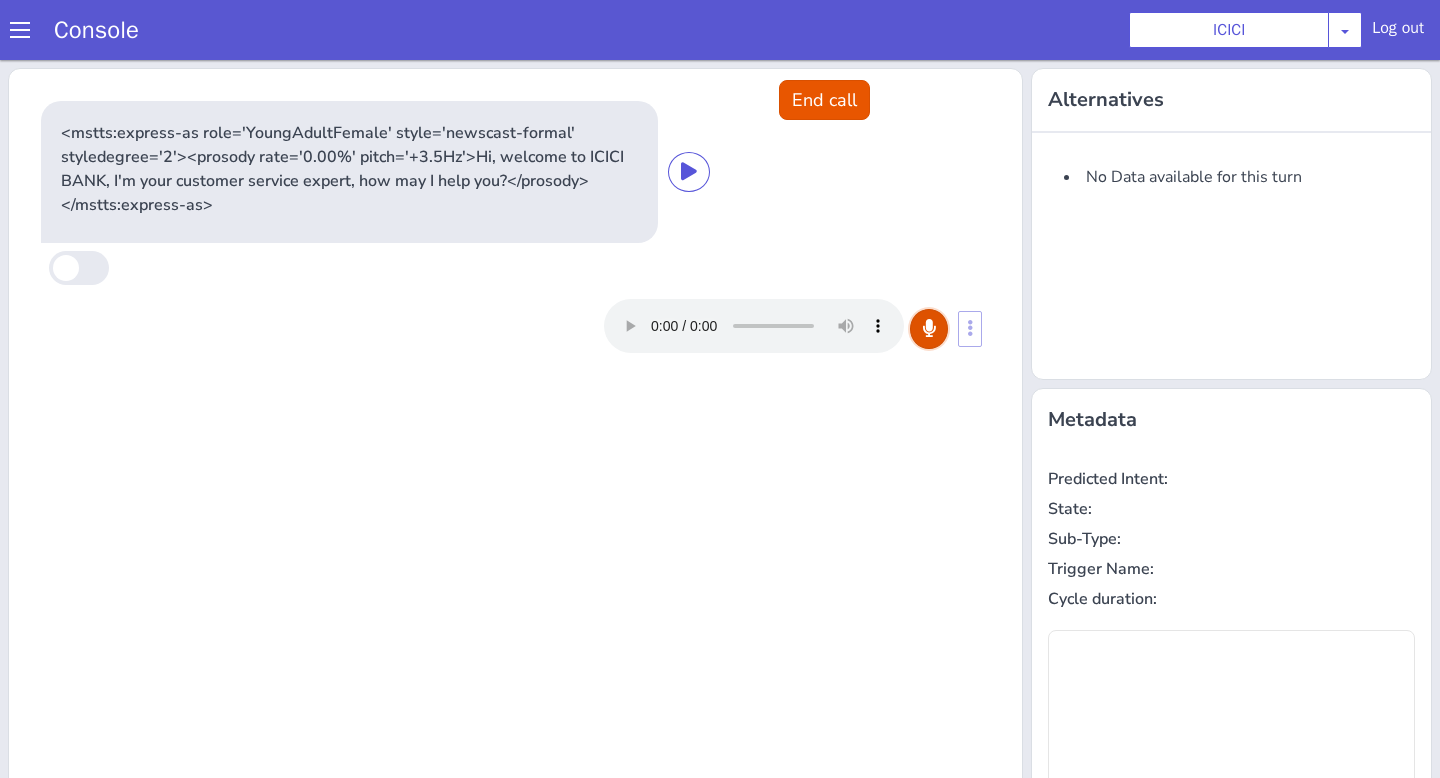 click at bounding box center (2265, 1154) 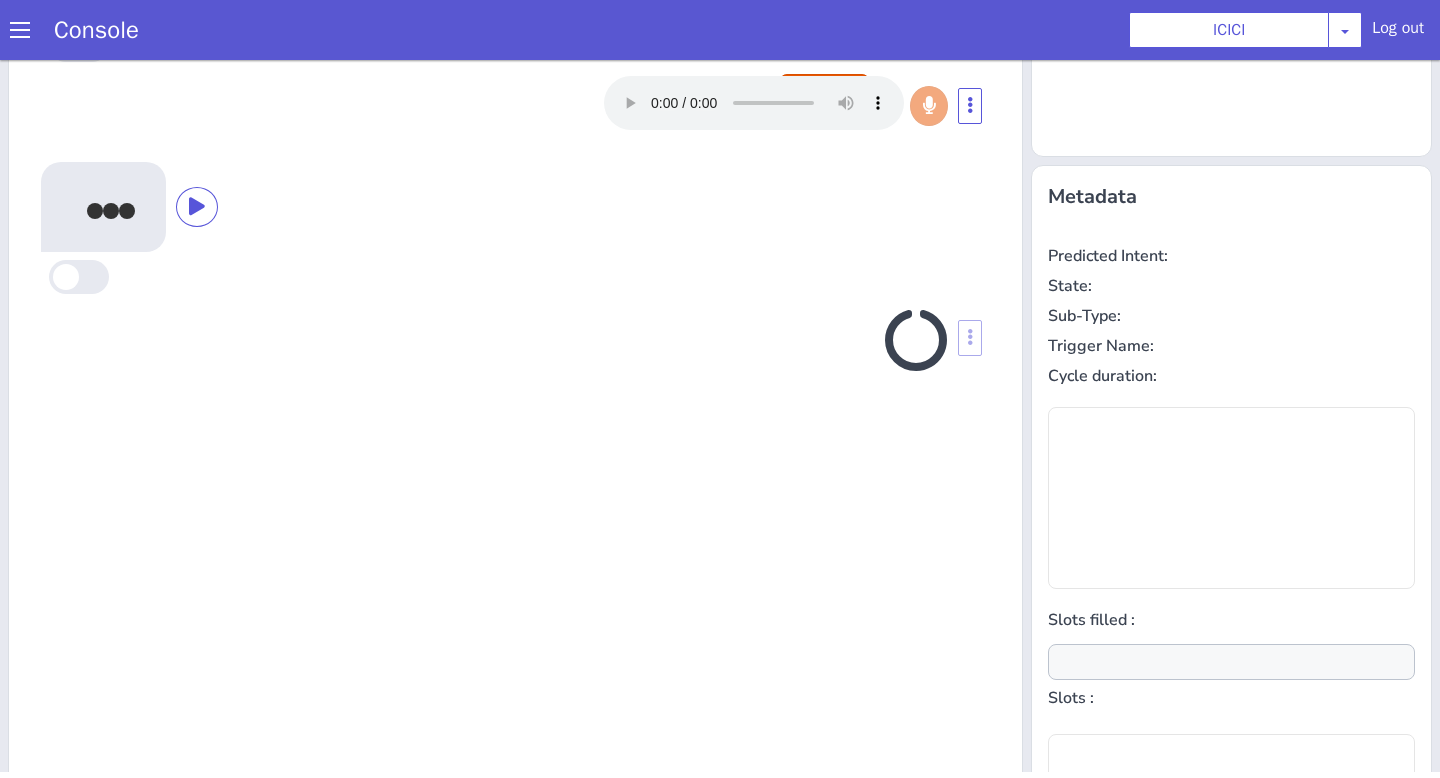 scroll, scrollTop: 212, scrollLeft: 0, axis: vertical 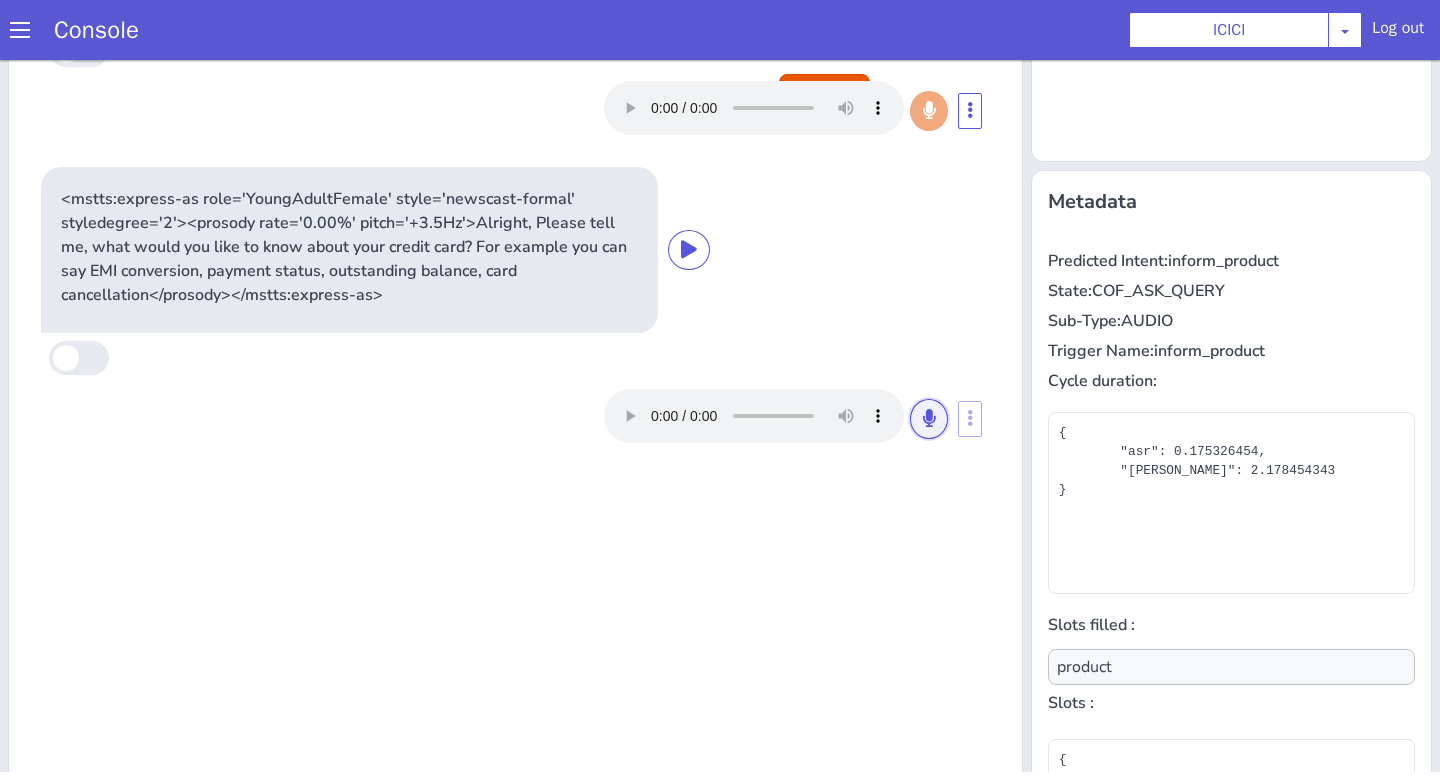 click at bounding box center (2040, 60) 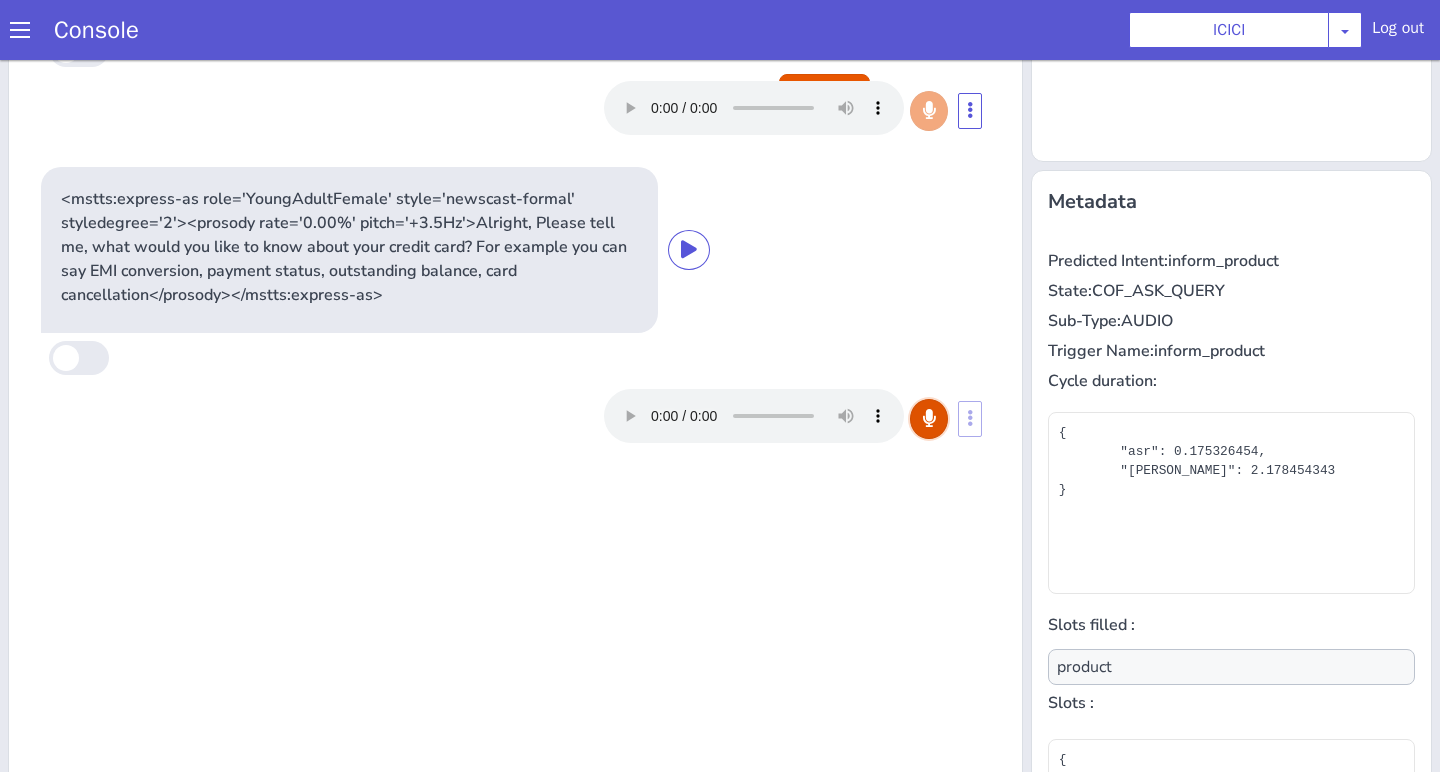 click at bounding box center [875, 582] 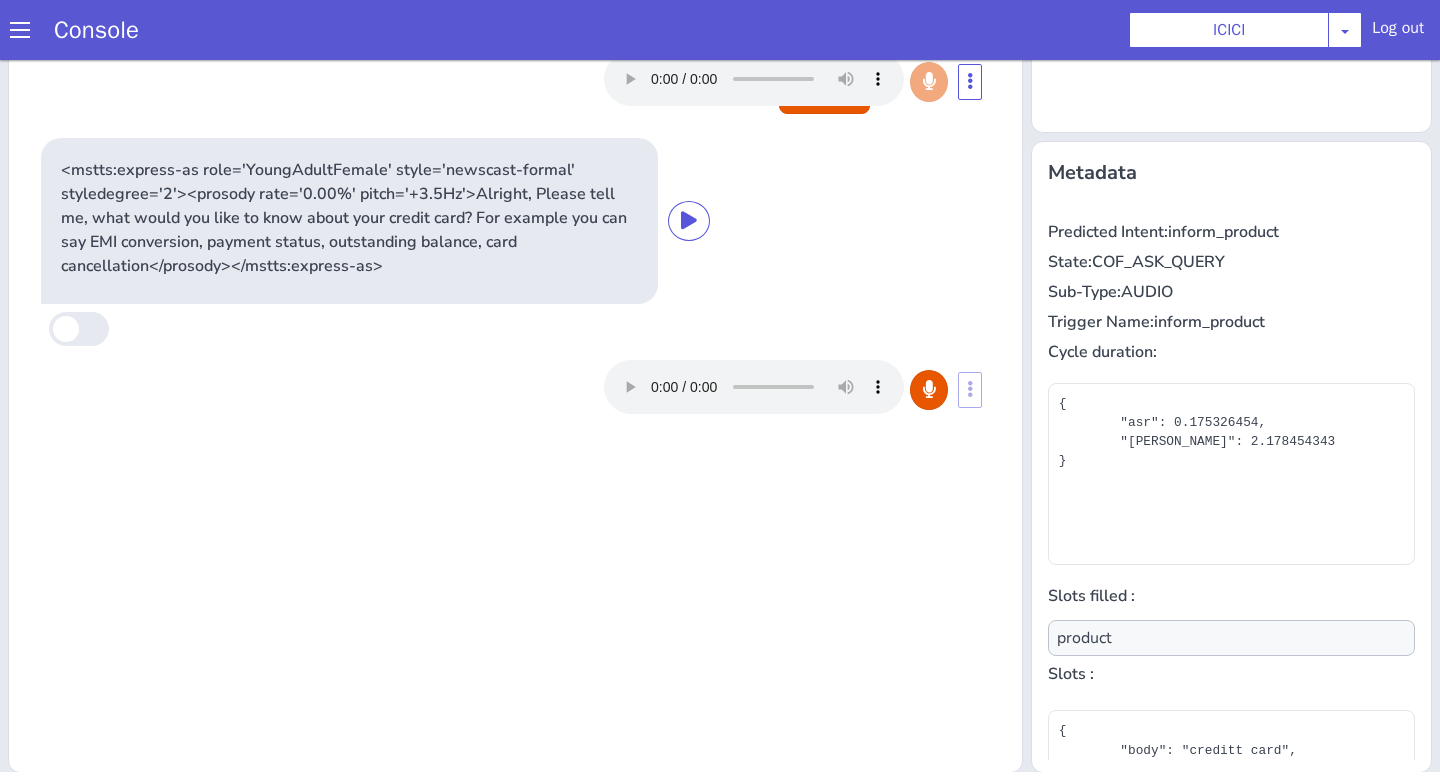 scroll, scrollTop: 242, scrollLeft: 0, axis: vertical 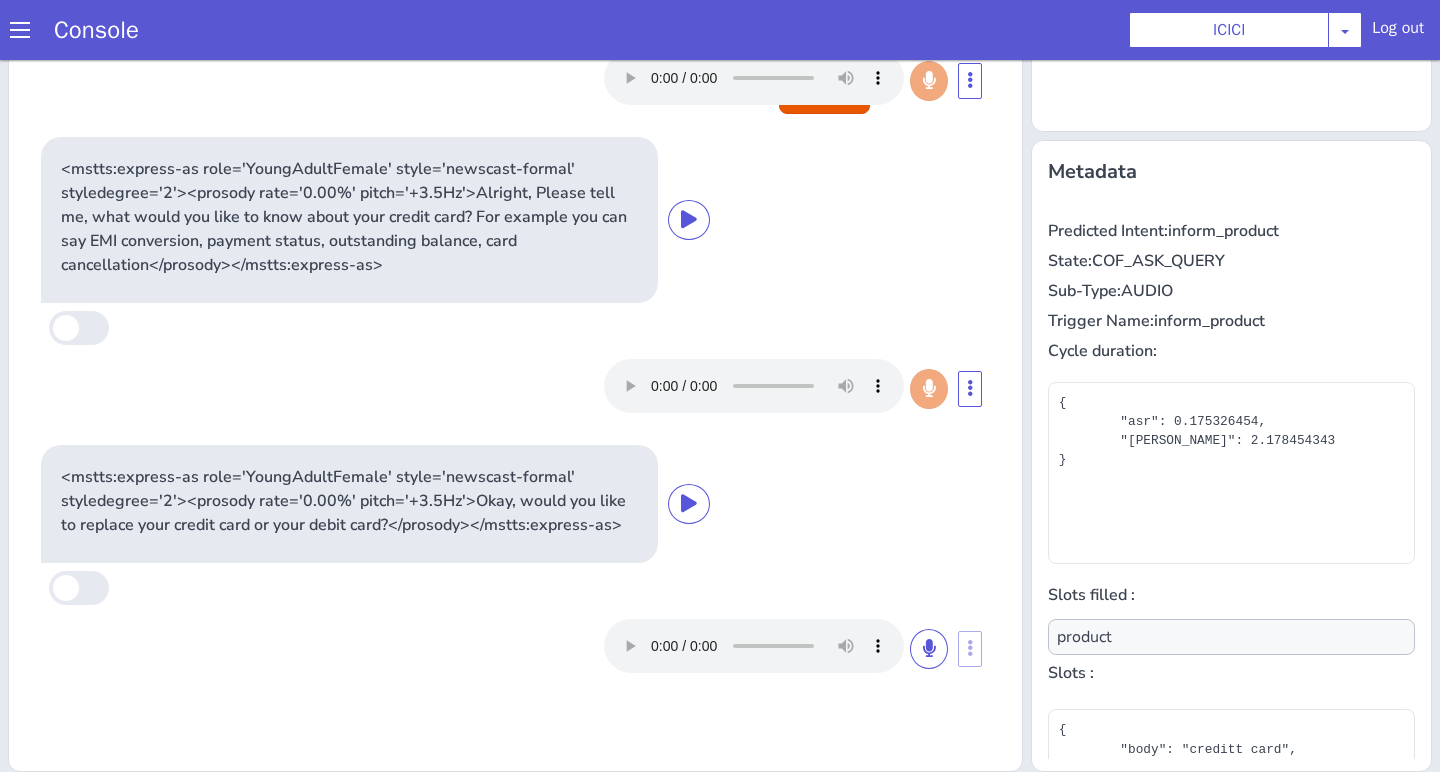 type on "null" 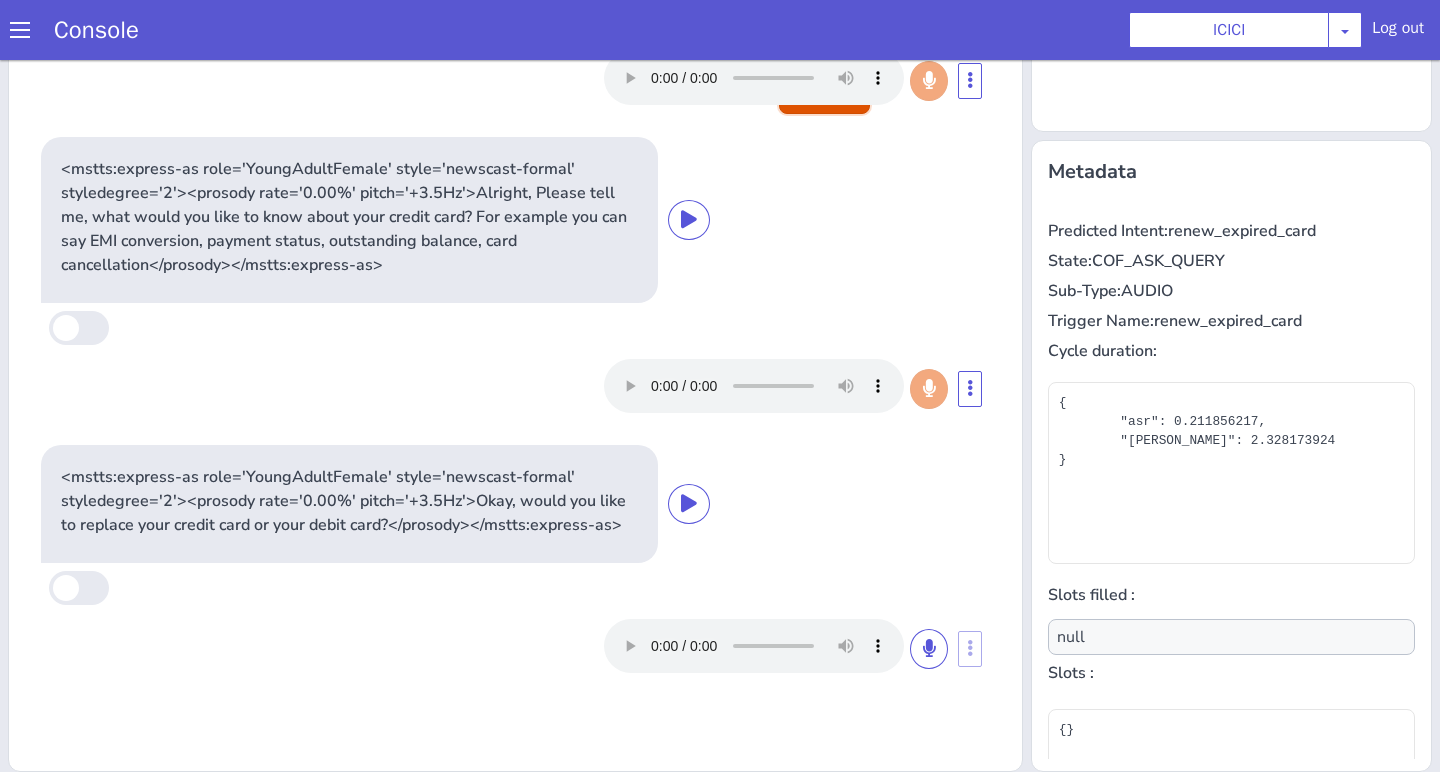 click on "End call" at bounding box center (2027, -204) 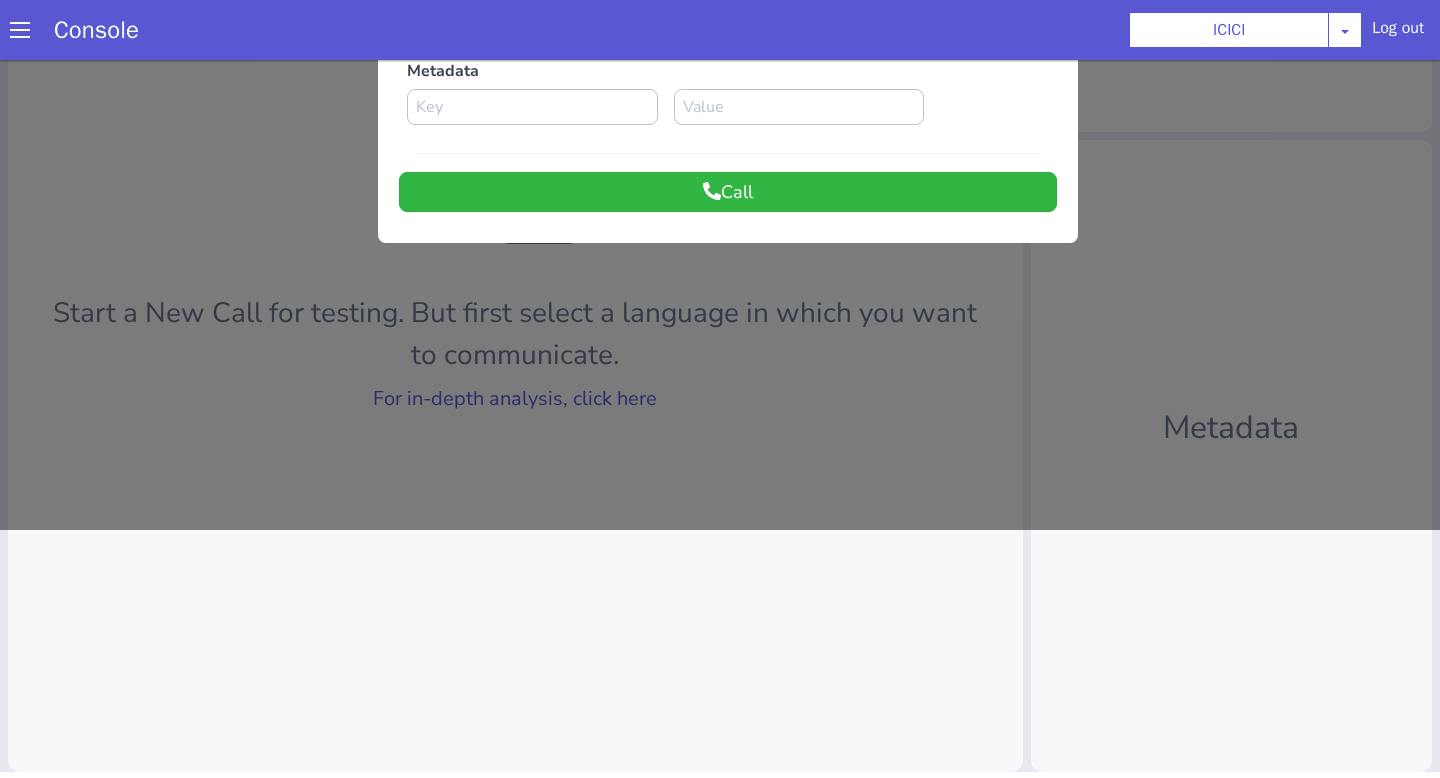 click at bounding box center [1331, -284] 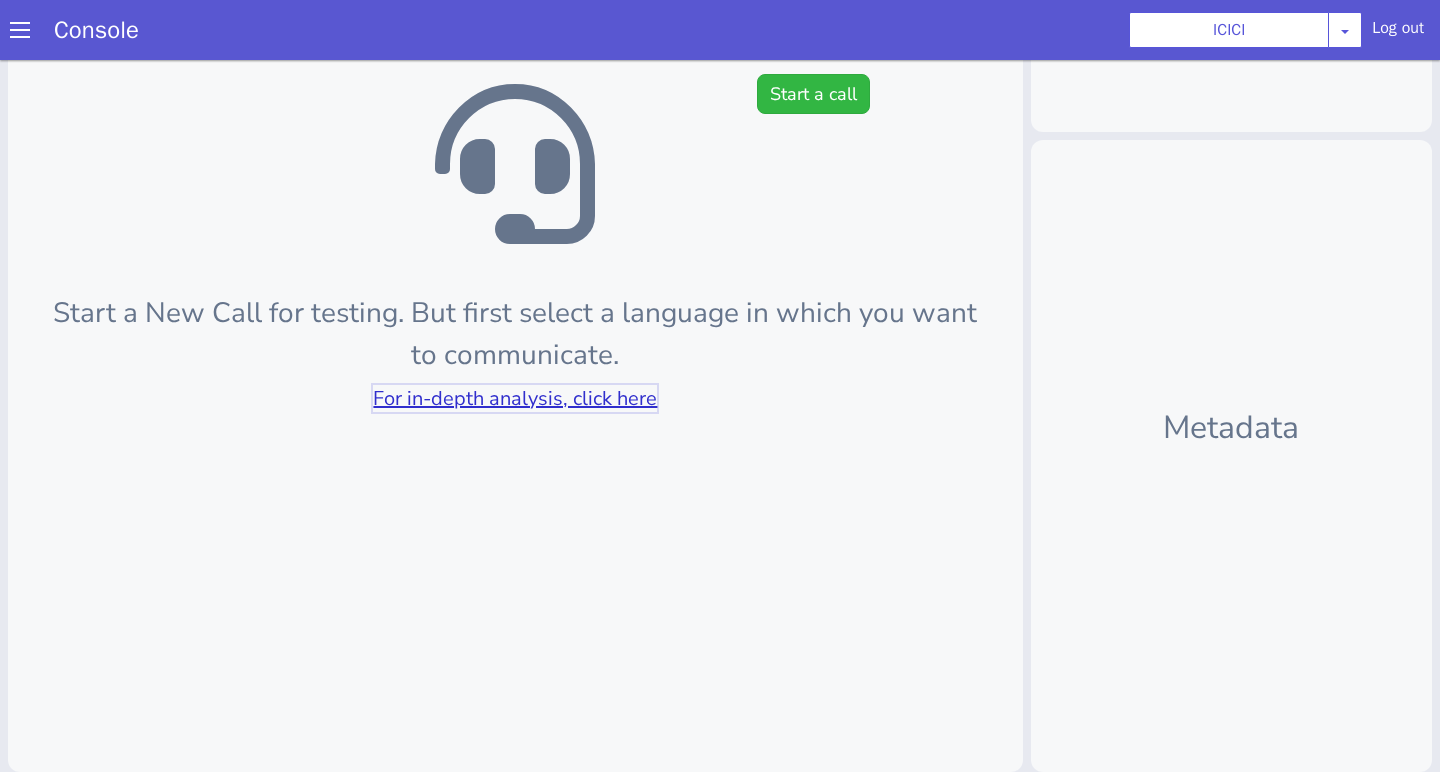 click on "For in-depth analysis, click here" at bounding box center (1905, 1147) 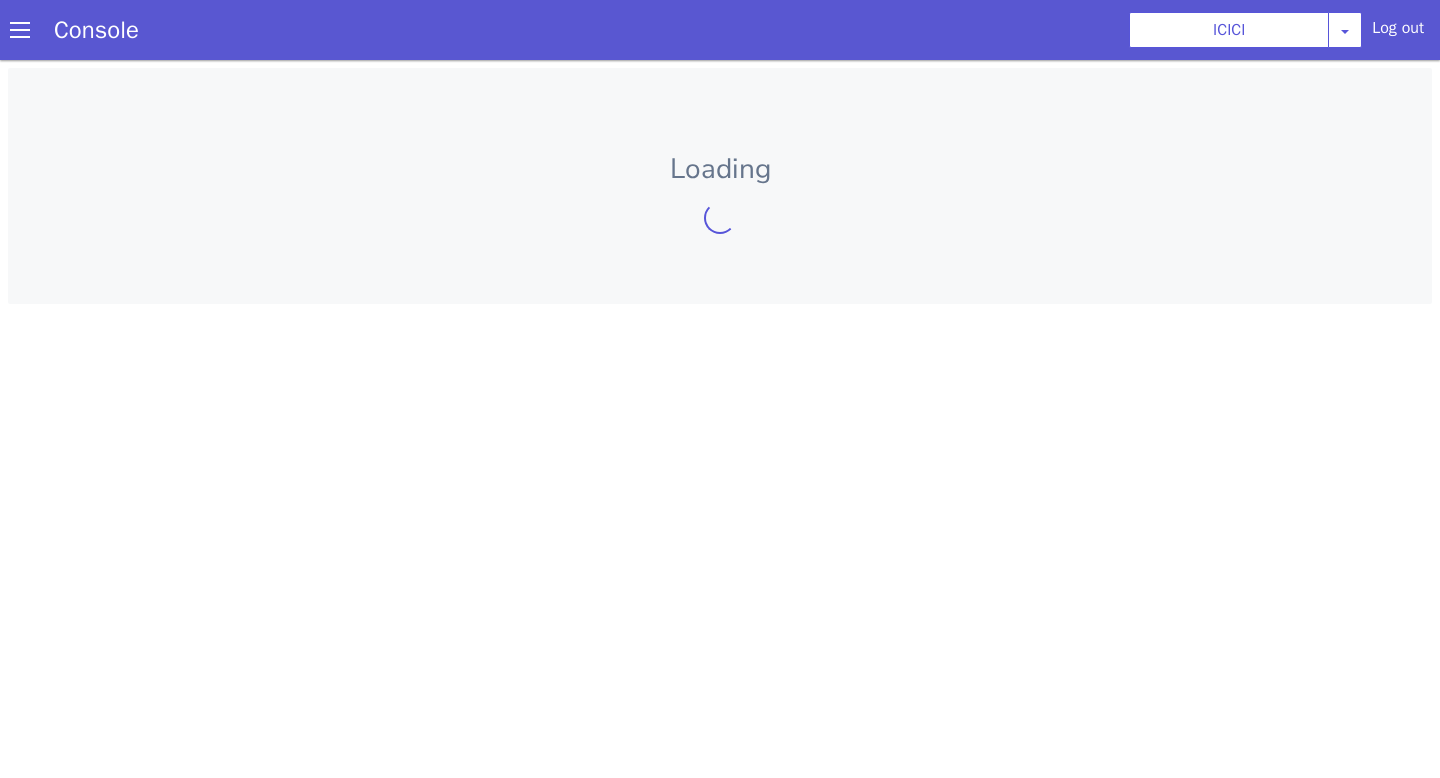 scroll, scrollTop: 0, scrollLeft: 0, axis: both 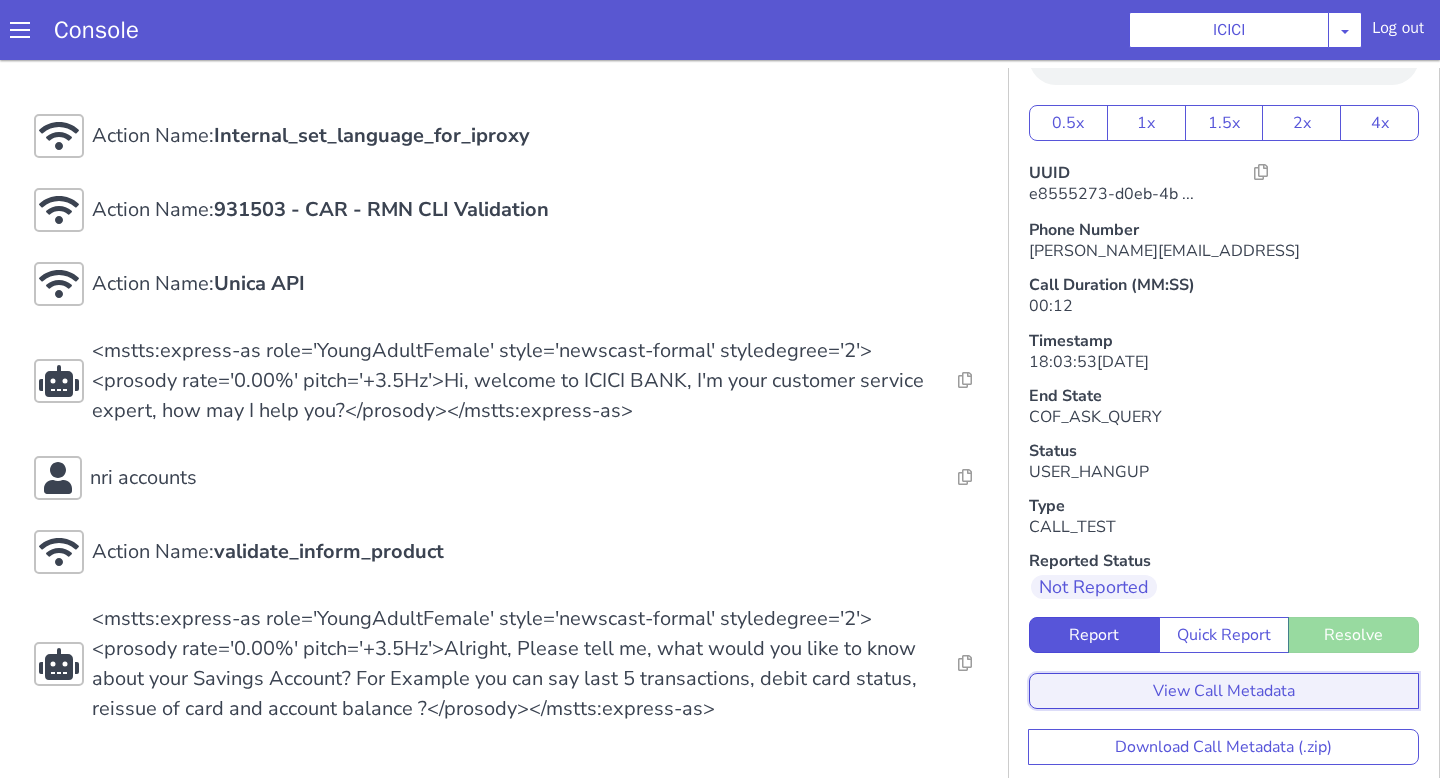 click on "View Call Metadata" at bounding box center [1224, 691] 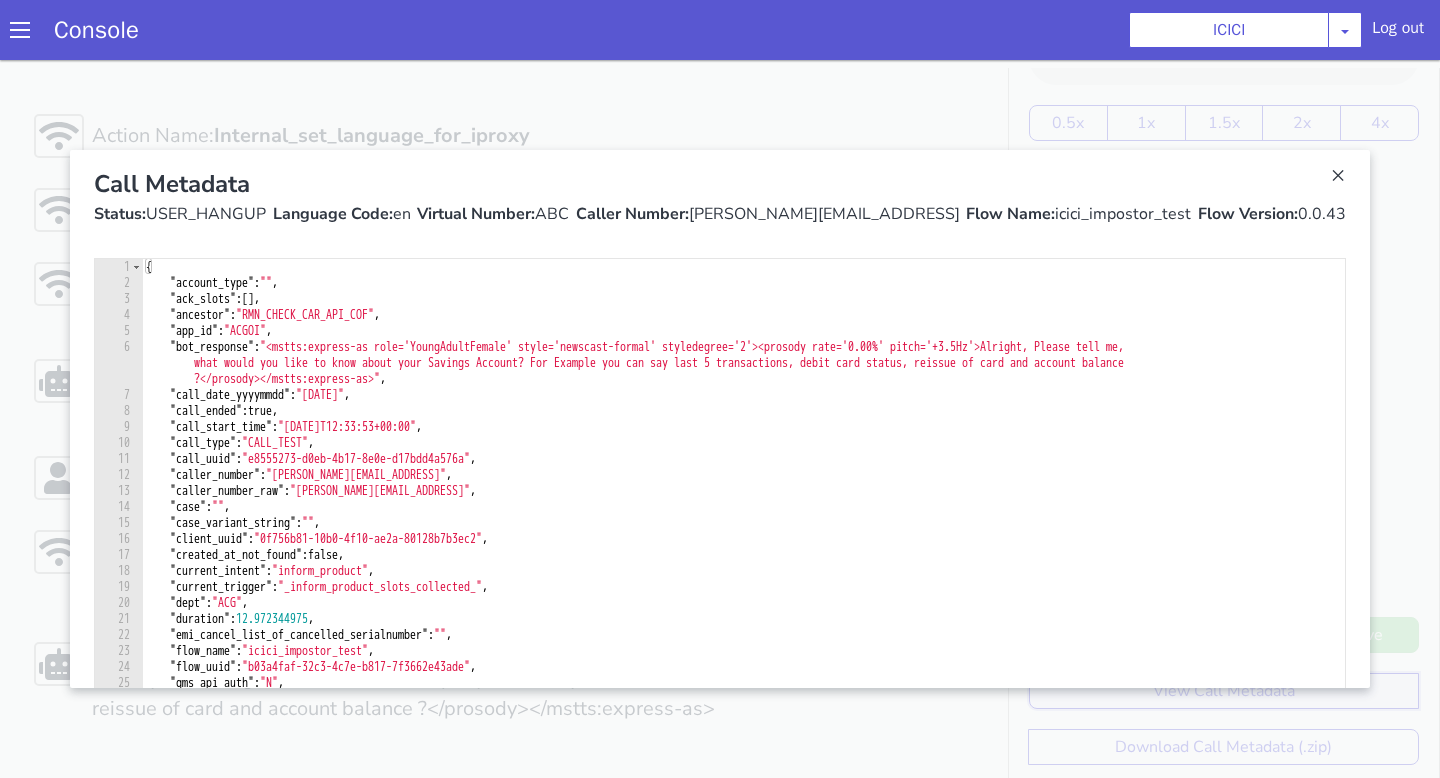 scroll, scrollTop: 0, scrollLeft: 0, axis: both 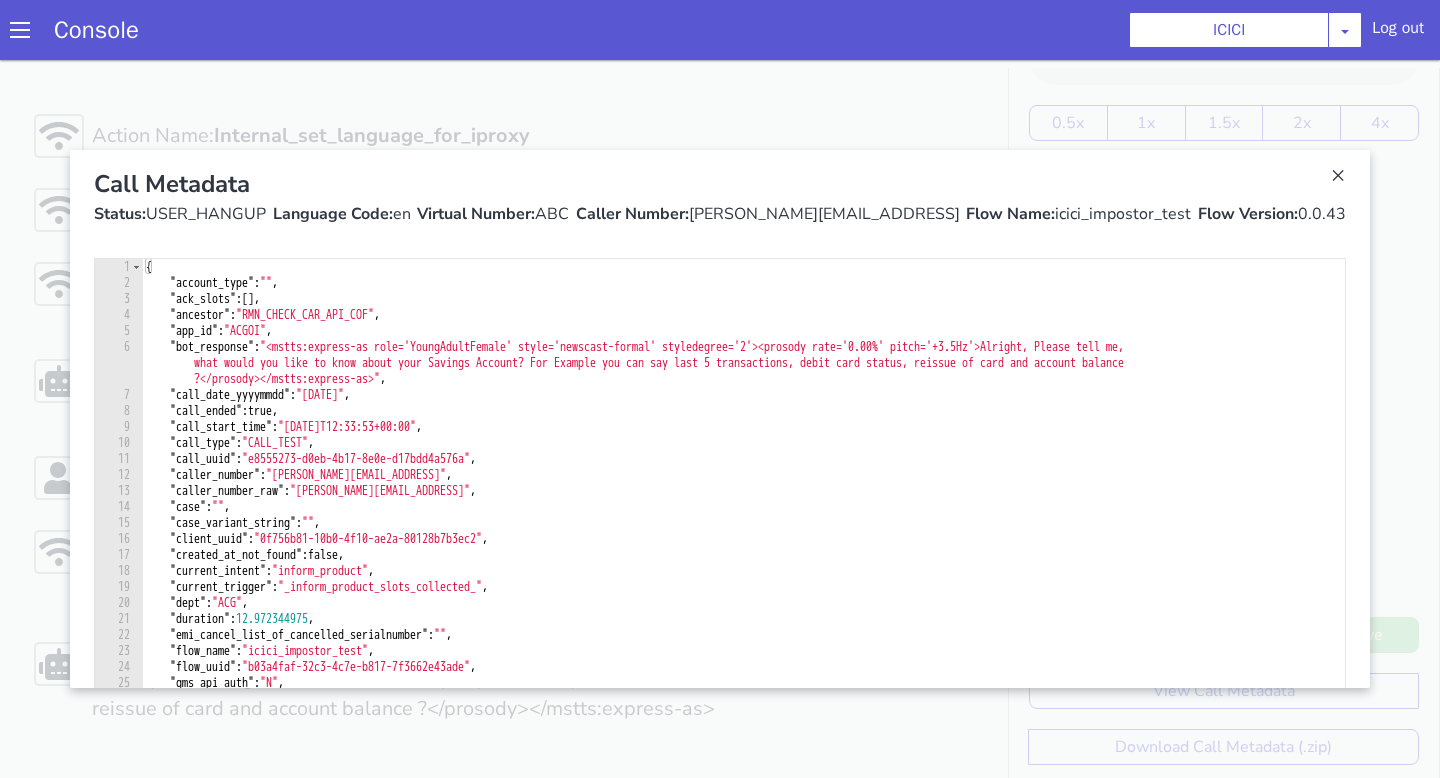 click at bounding box center [720, 419] 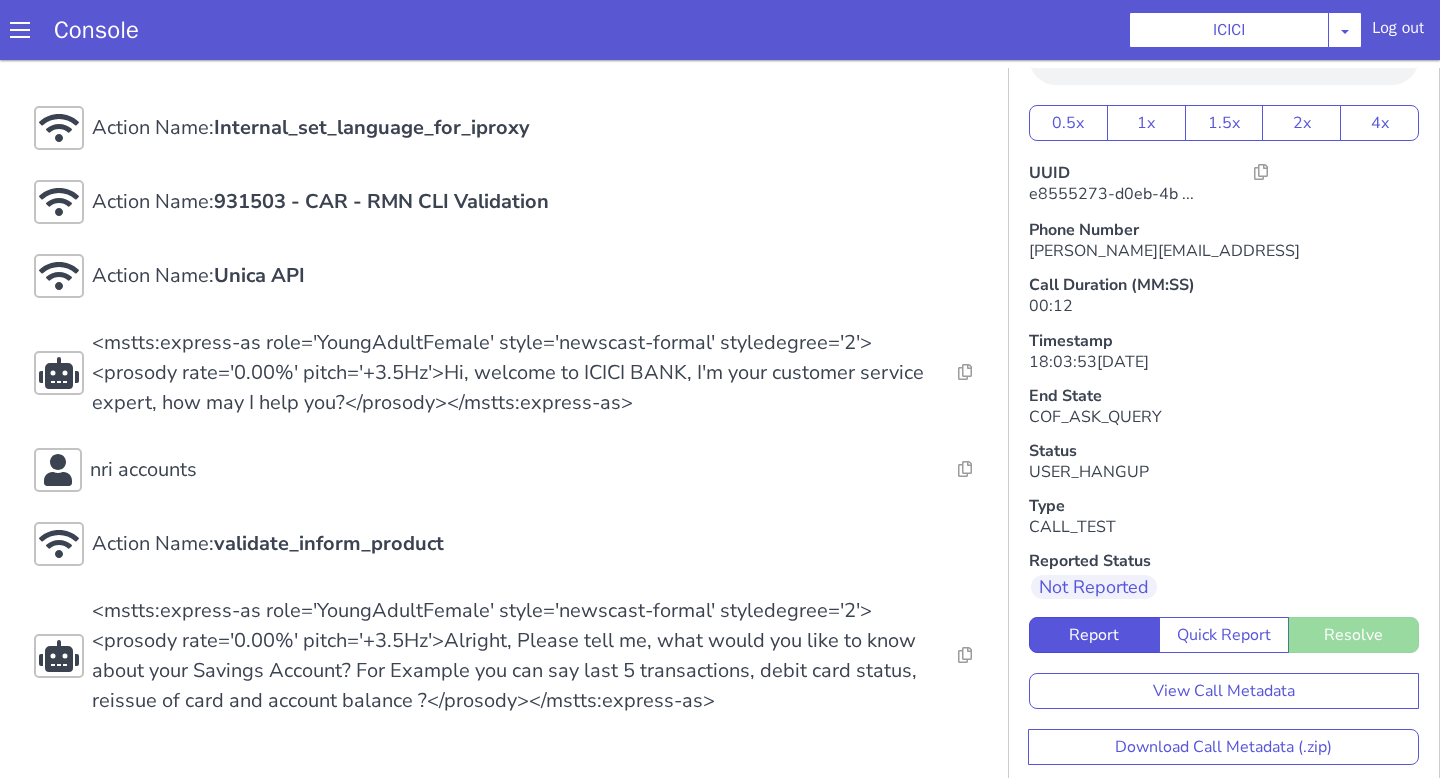 scroll, scrollTop: 6, scrollLeft: 0, axis: vertical 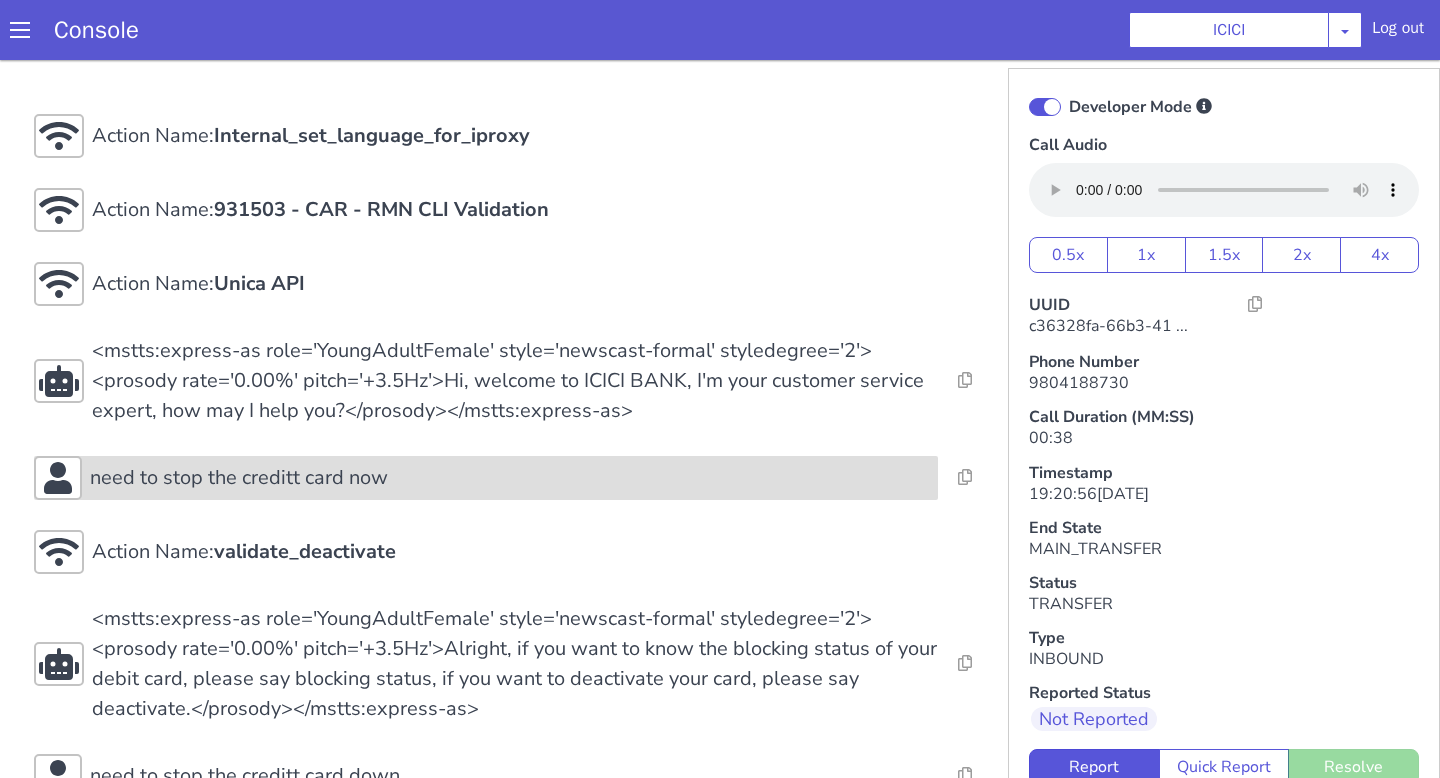 click on "need to stop the creditt card now" at bounding box center (510, 478) 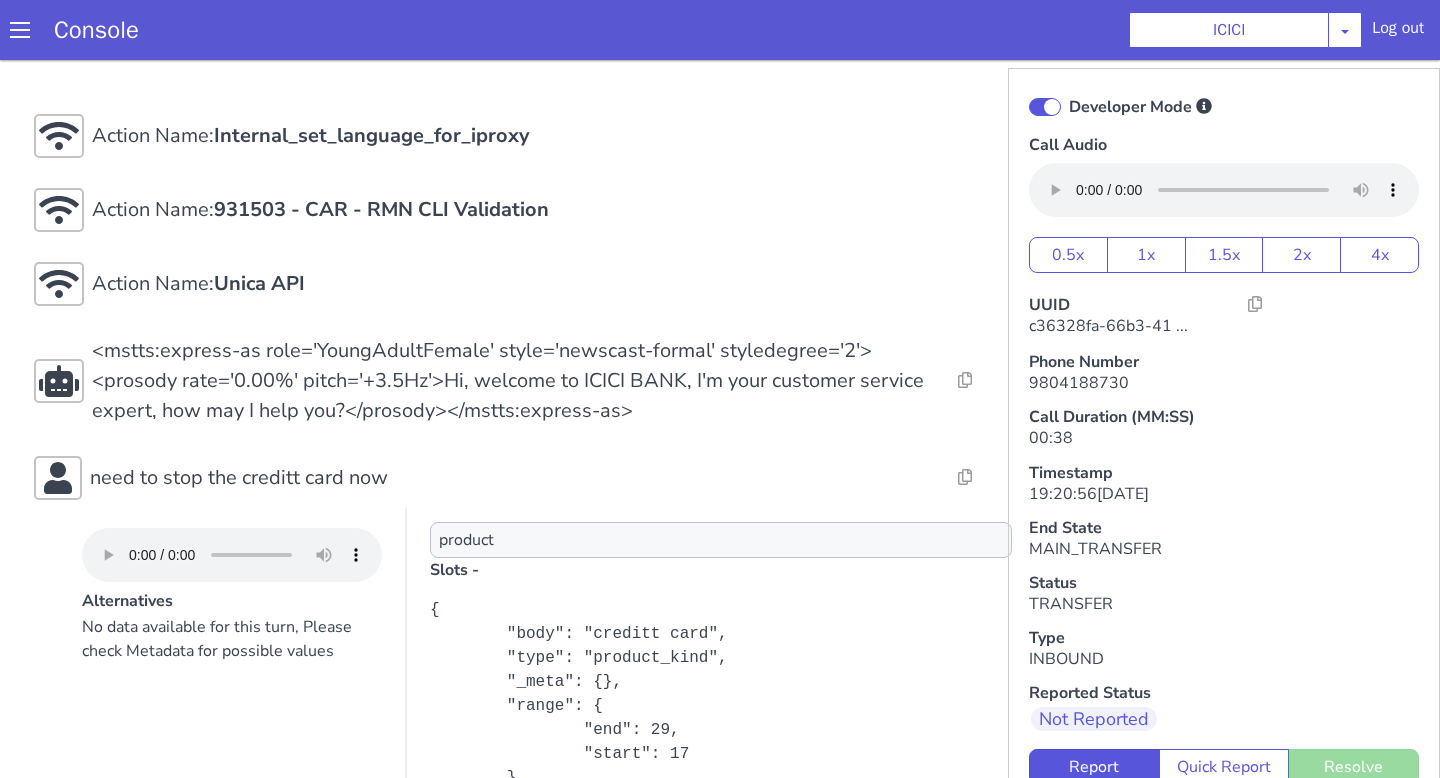 scroll, scrollTop: 355, scrollLeft: 0, axis: vertical 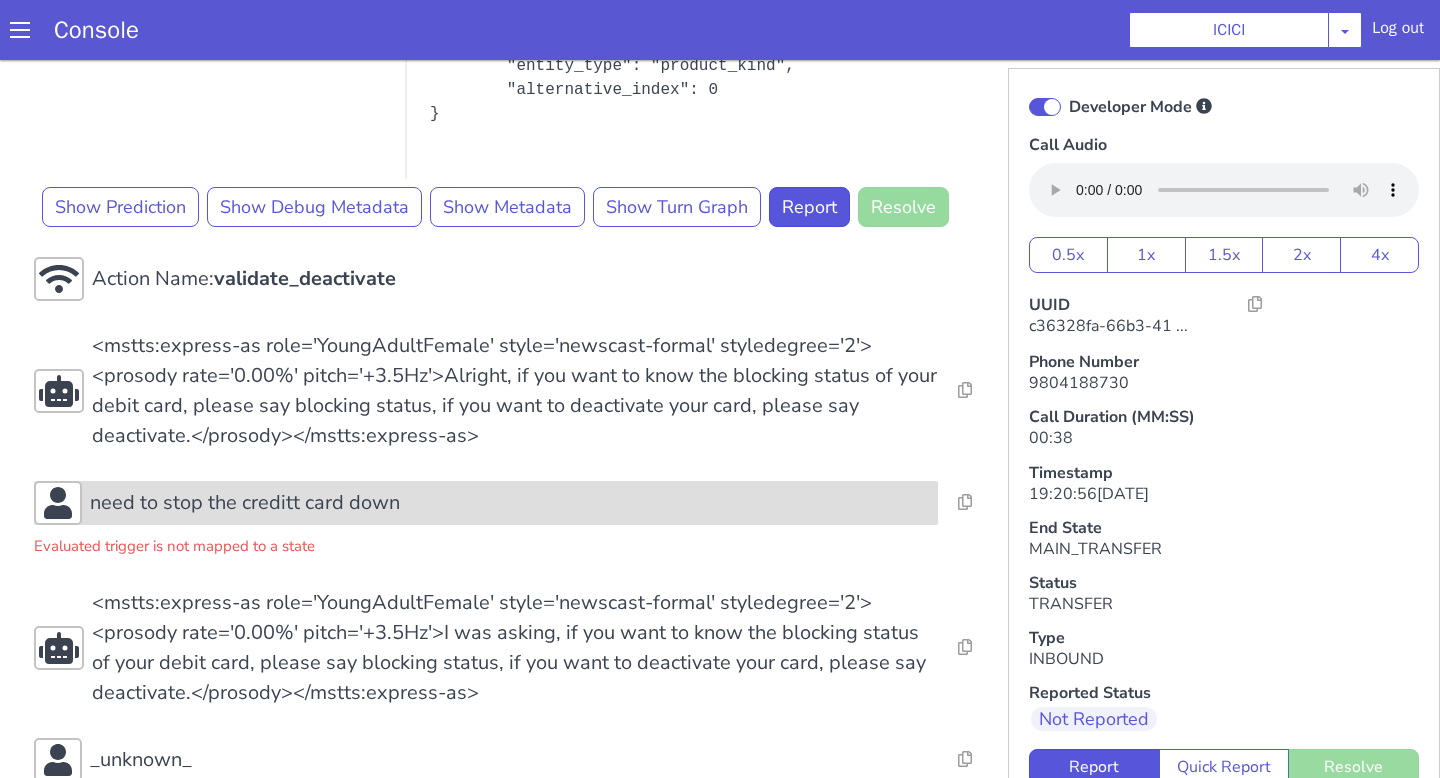 click on "need to stop the creditt card down" at bounding box center [486, 503] 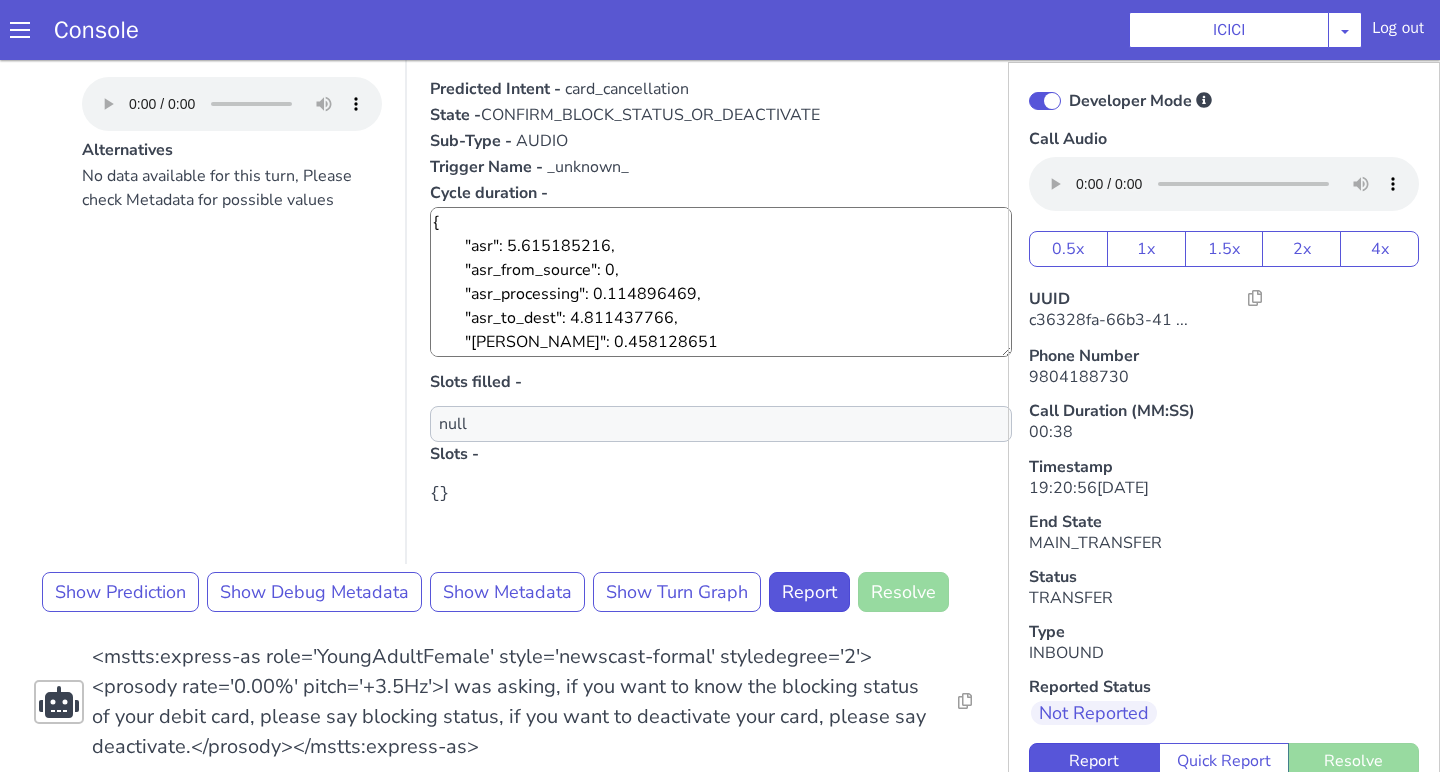 scroll, scrollTop: 1376, scrollLeft: 0, axis: vertical 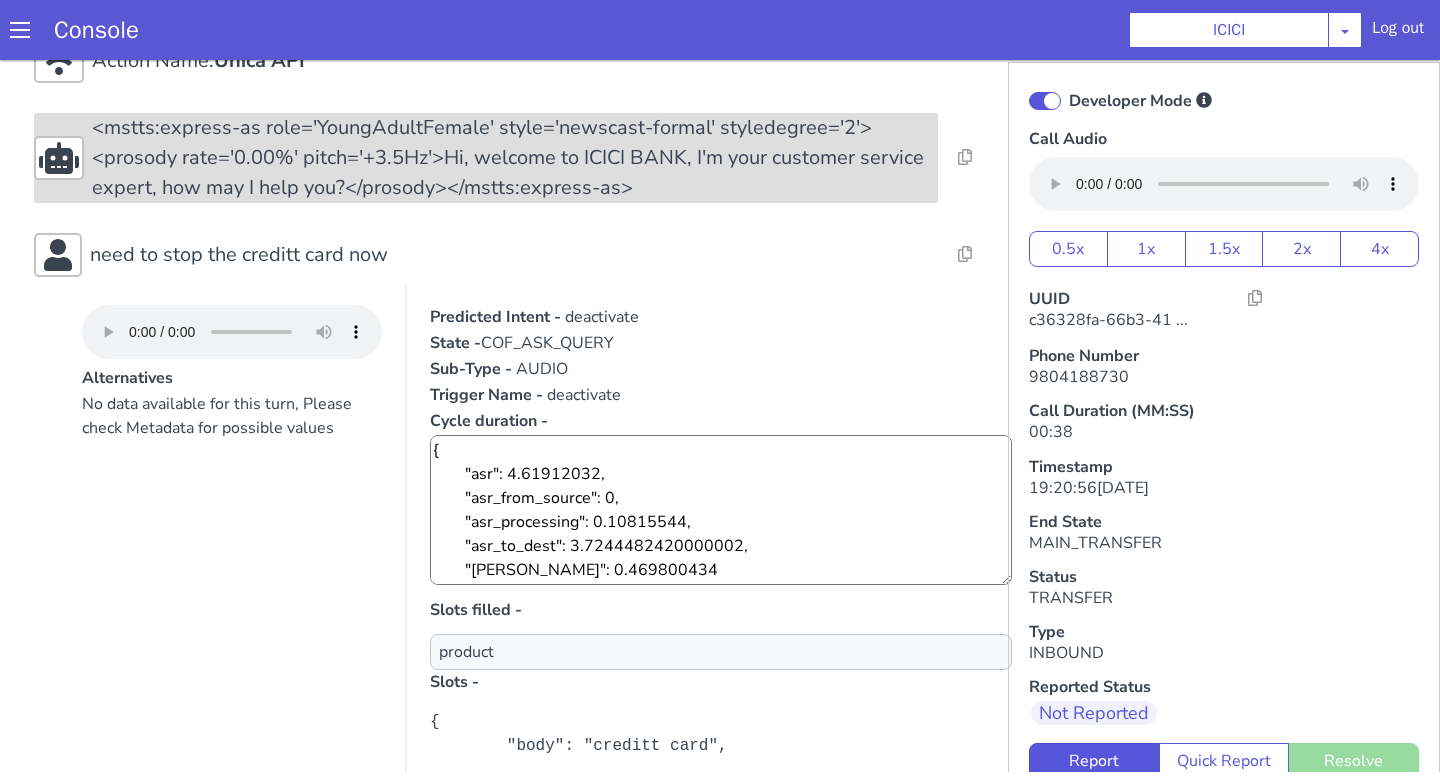 click on "<mstts:express-as role='YoungAdultFemale' style='newscast-formal' styledegree='2'><prosody rate='0.00%' pitch='+3.5Hz'>Hi, welcome to ICICI BANK, I'm your customer service expert, how may I help you?</prosody></mstts:express-as>" at bounding box center (515, 158) 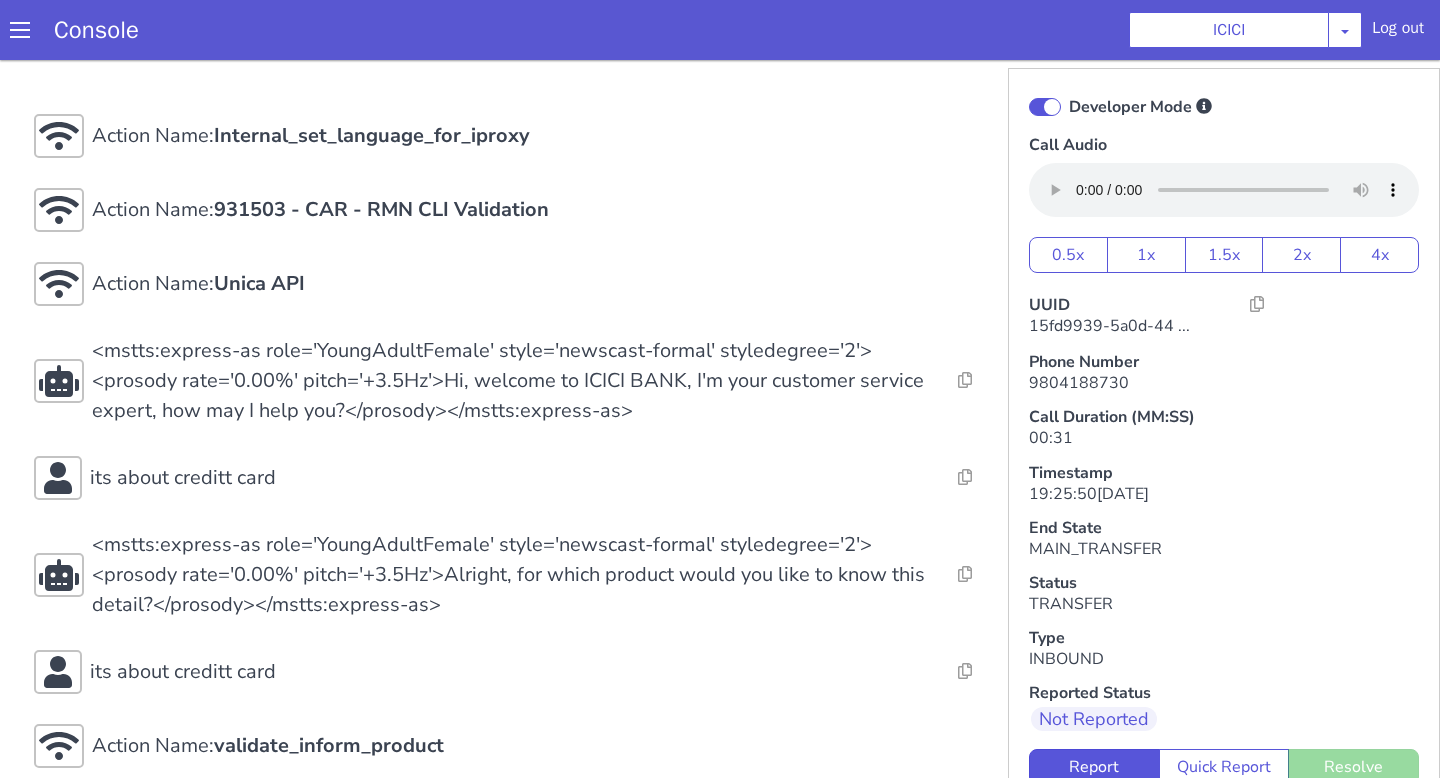 scroll, scrollTop: 0, scrollLeft: 0, axis: both 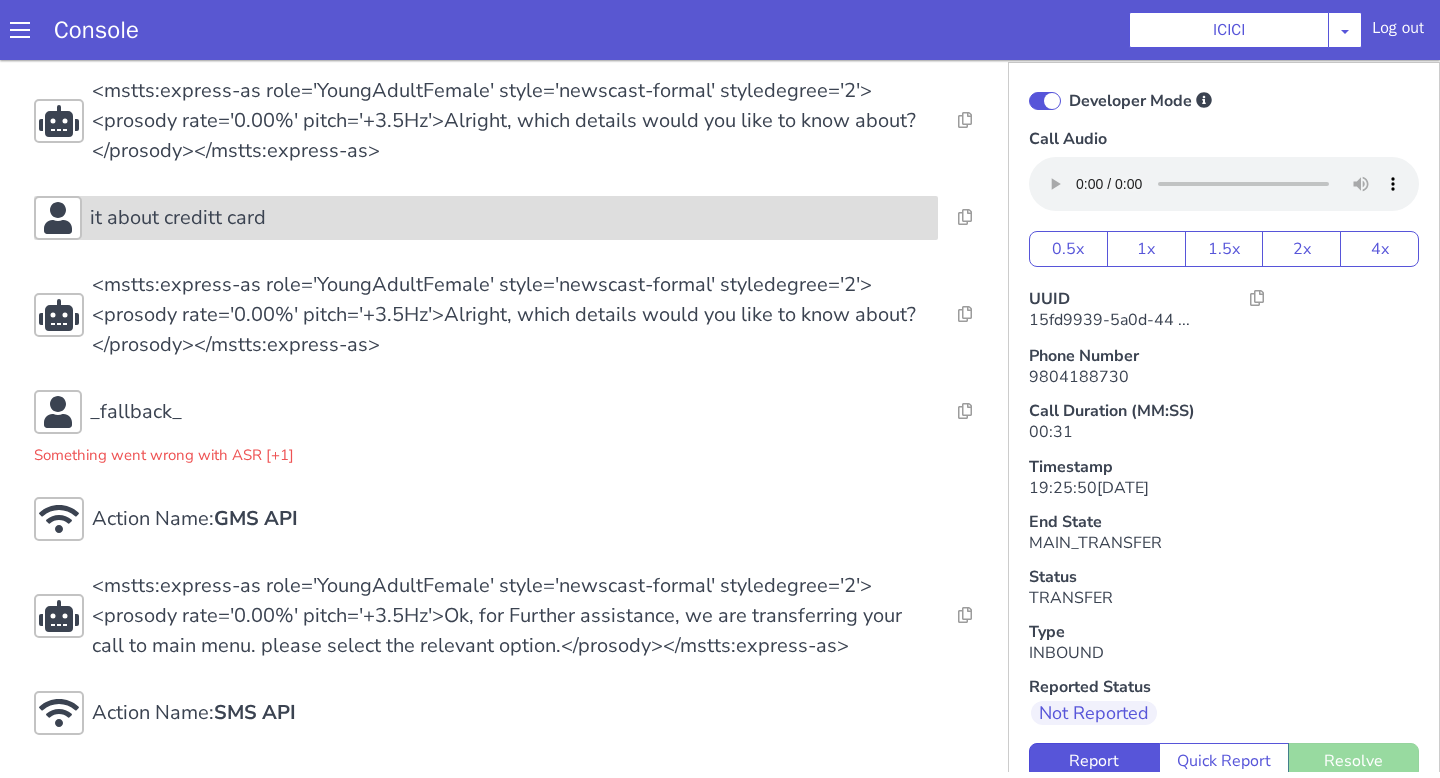 click on "it about creditt card" at bounding box center [510, 218] 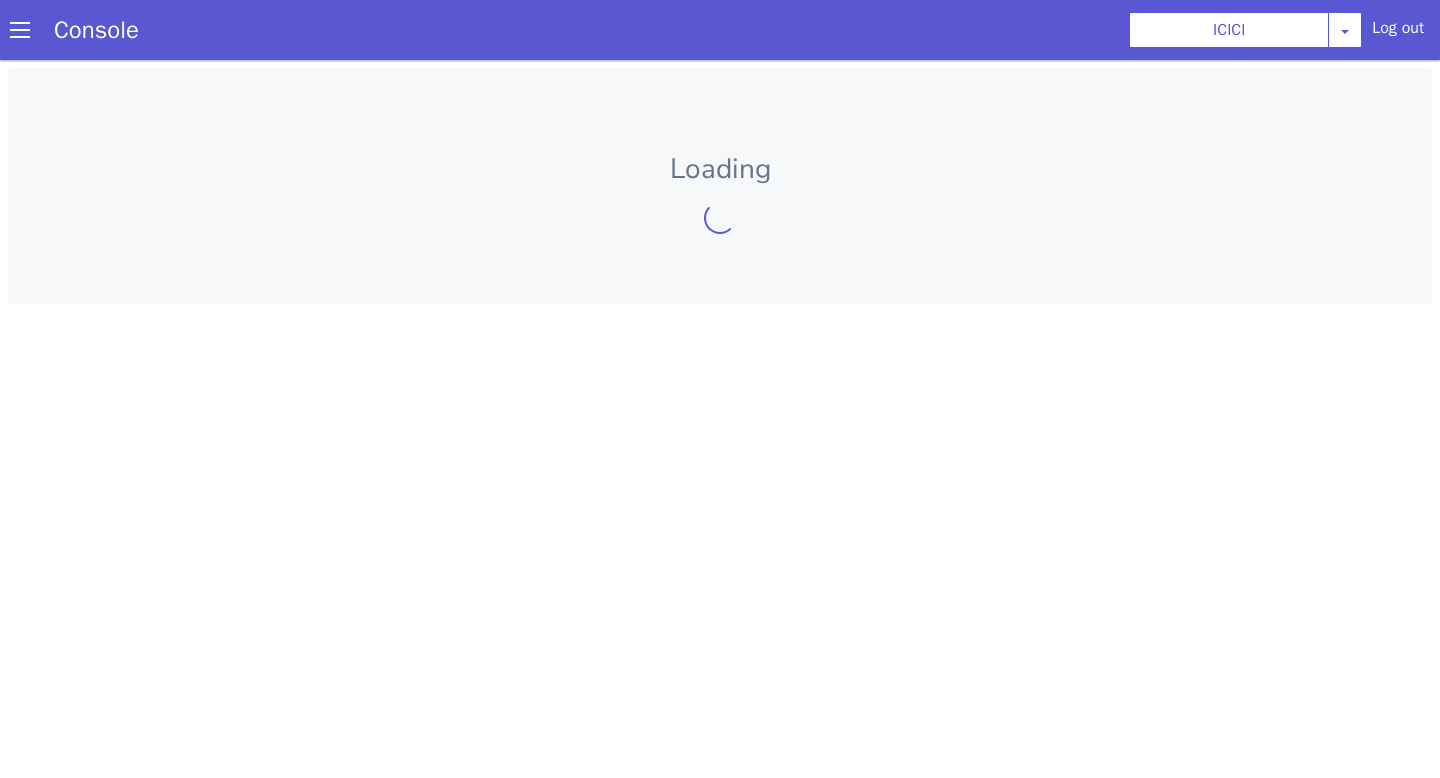 scroll, scrollTop: 0, scrollLeft: 0, axis: both 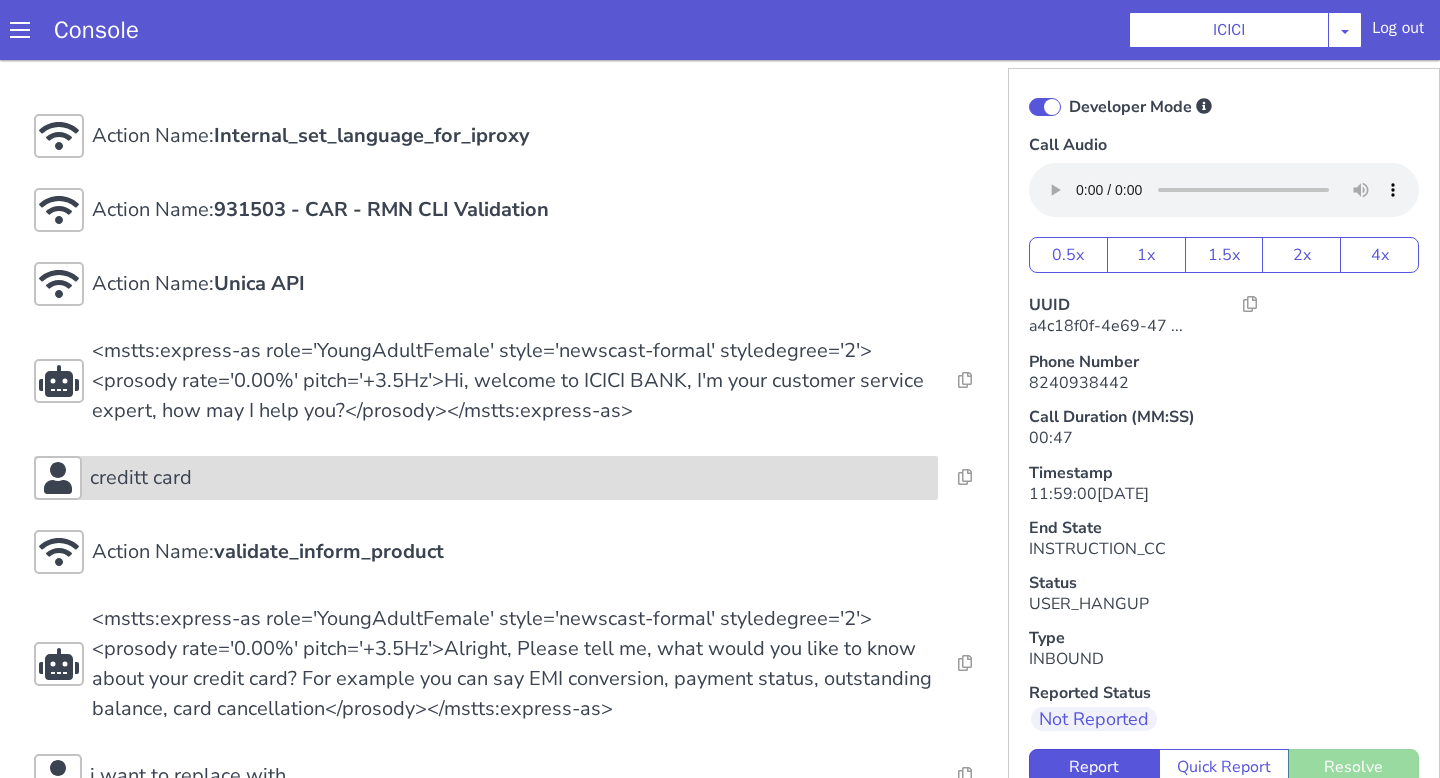 click on "creditt card" at bounding box center [510, 478] 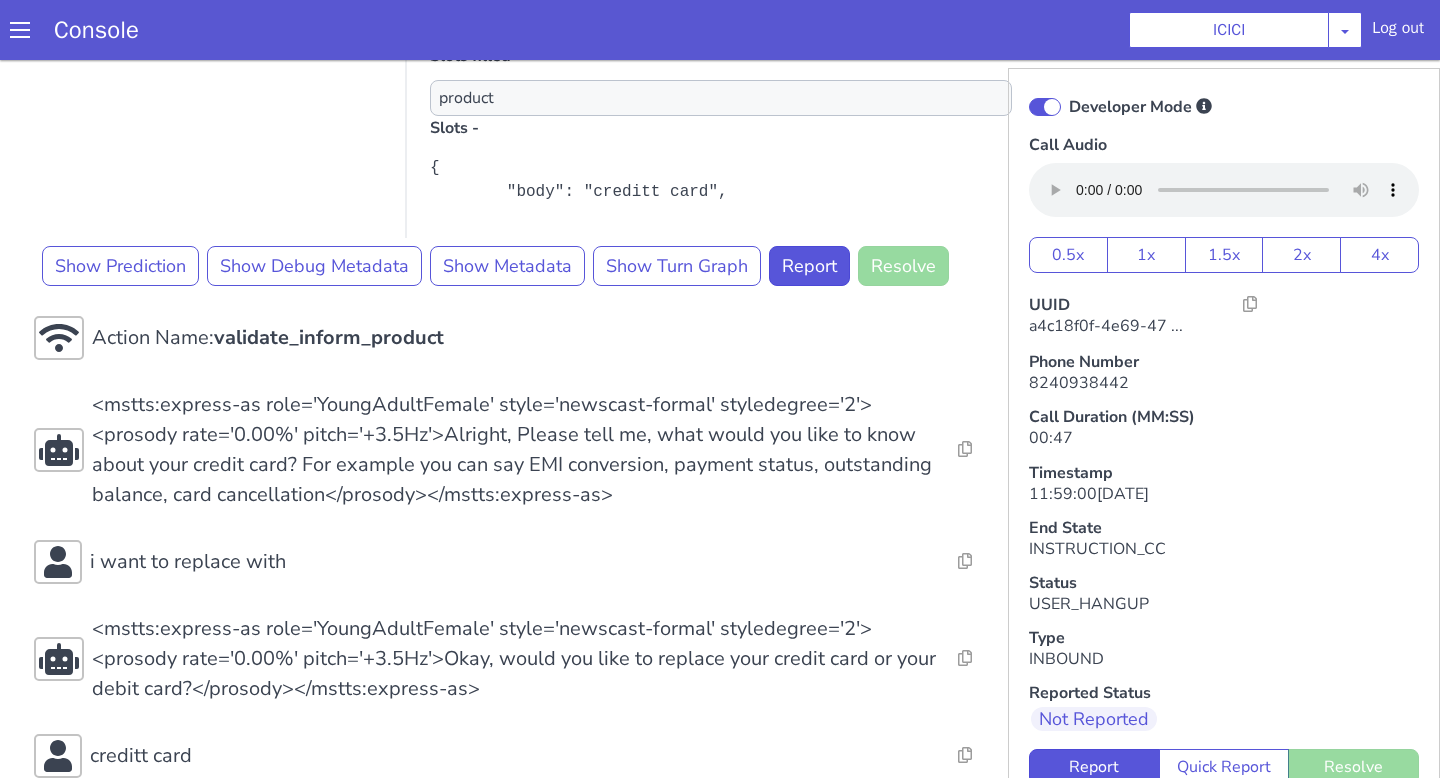 scroll, scrollTop: 781, scrollLeft: 0, axis: vertical 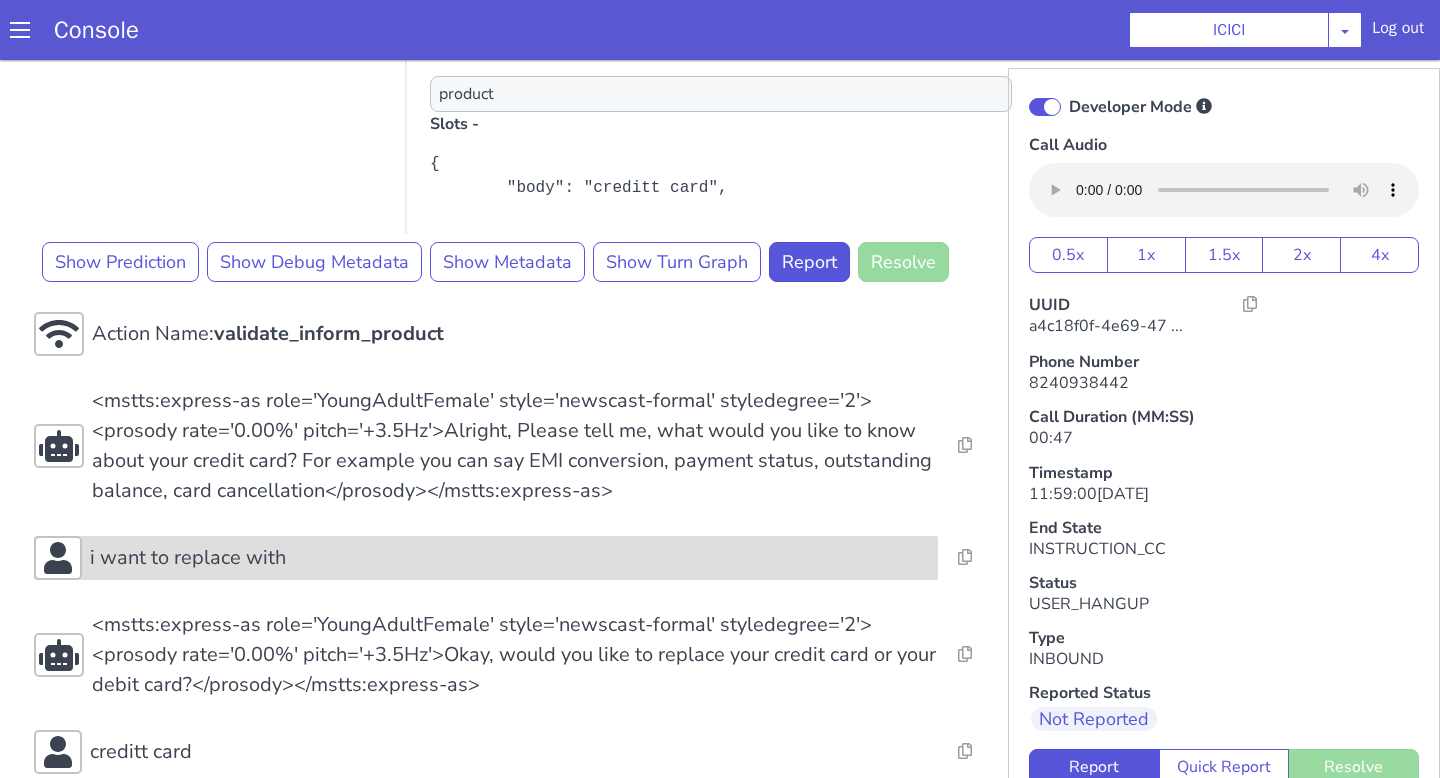 click on "i want to replace with" at bounding box center [510, 558] 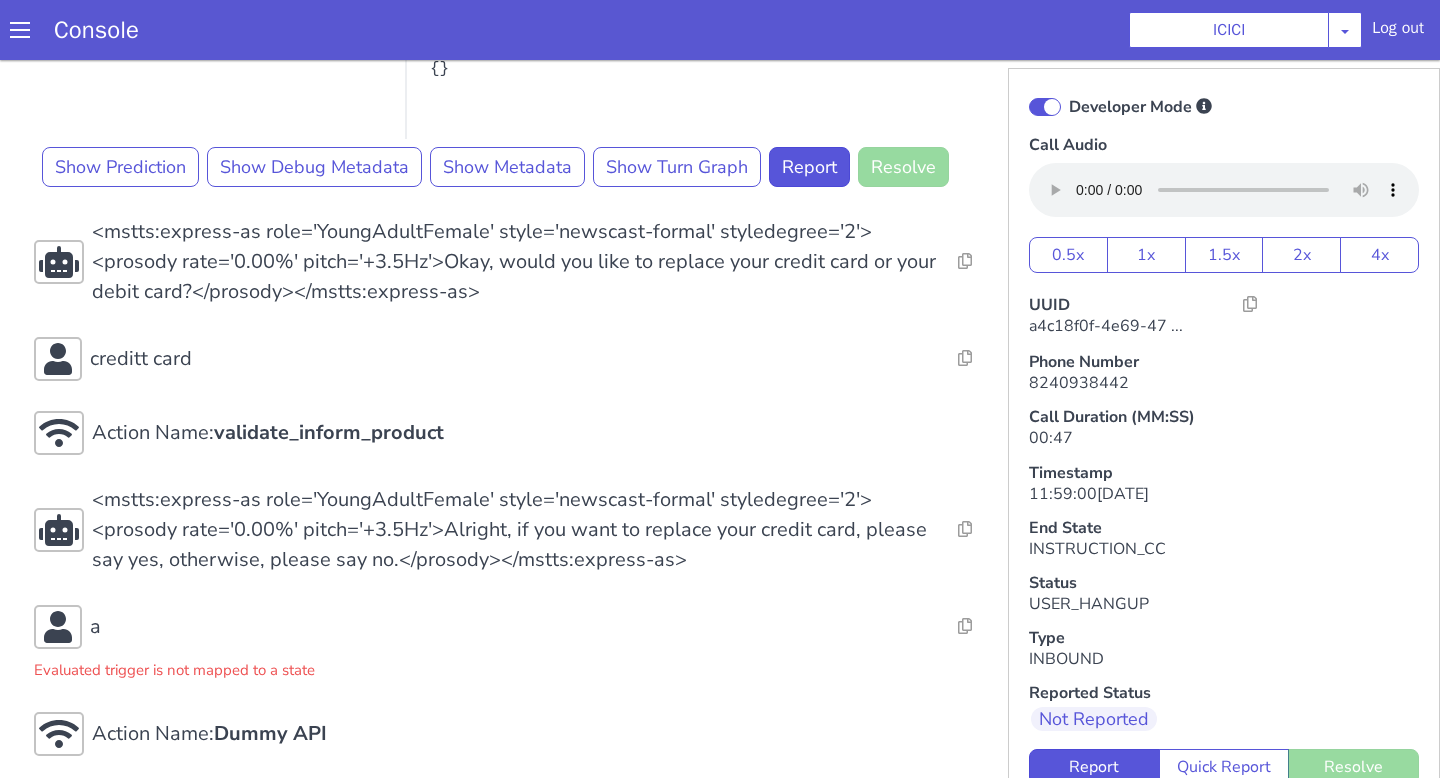 scroll, scrollTop: 2020, scrollLeft: 0, axis: vertical 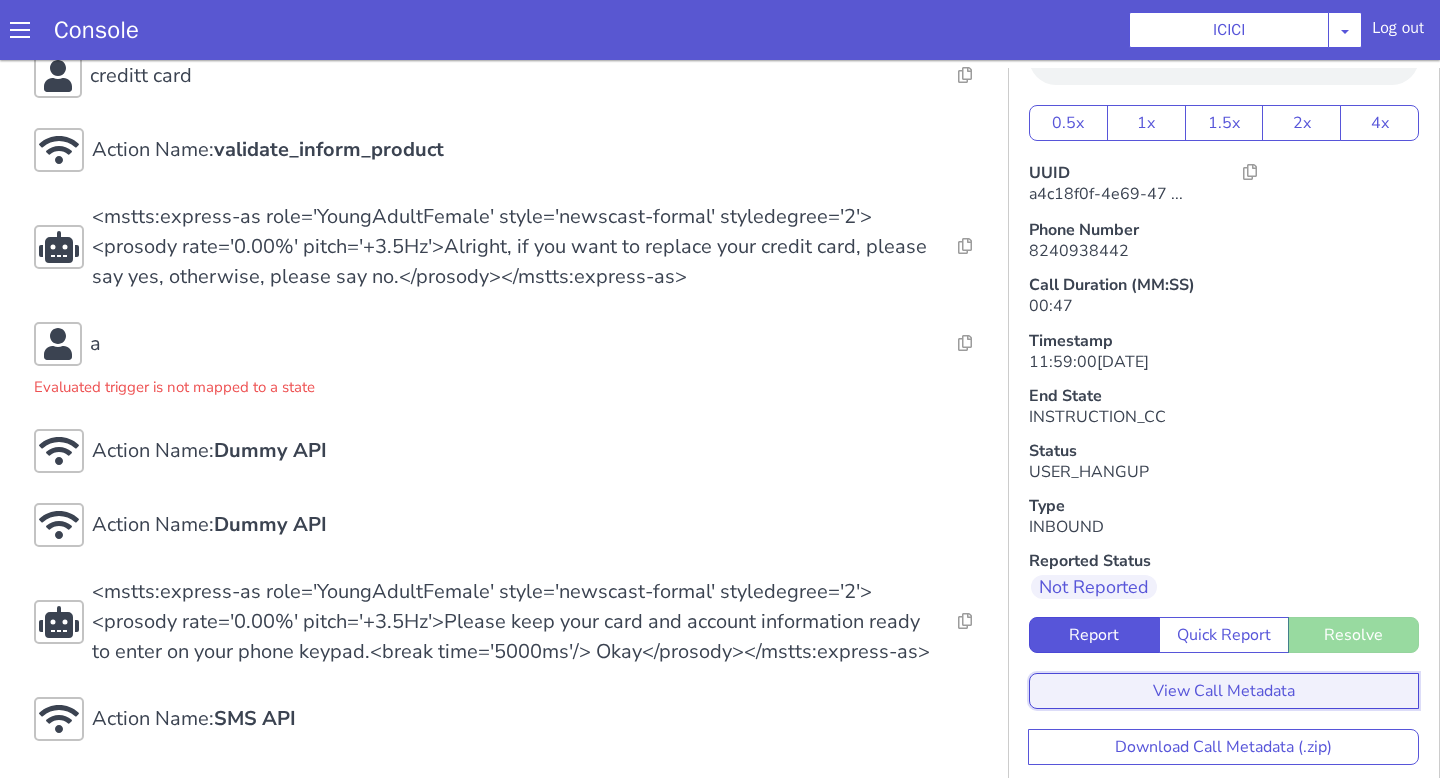 click on "View Call Metadata" at bounding box center [1224, 691] 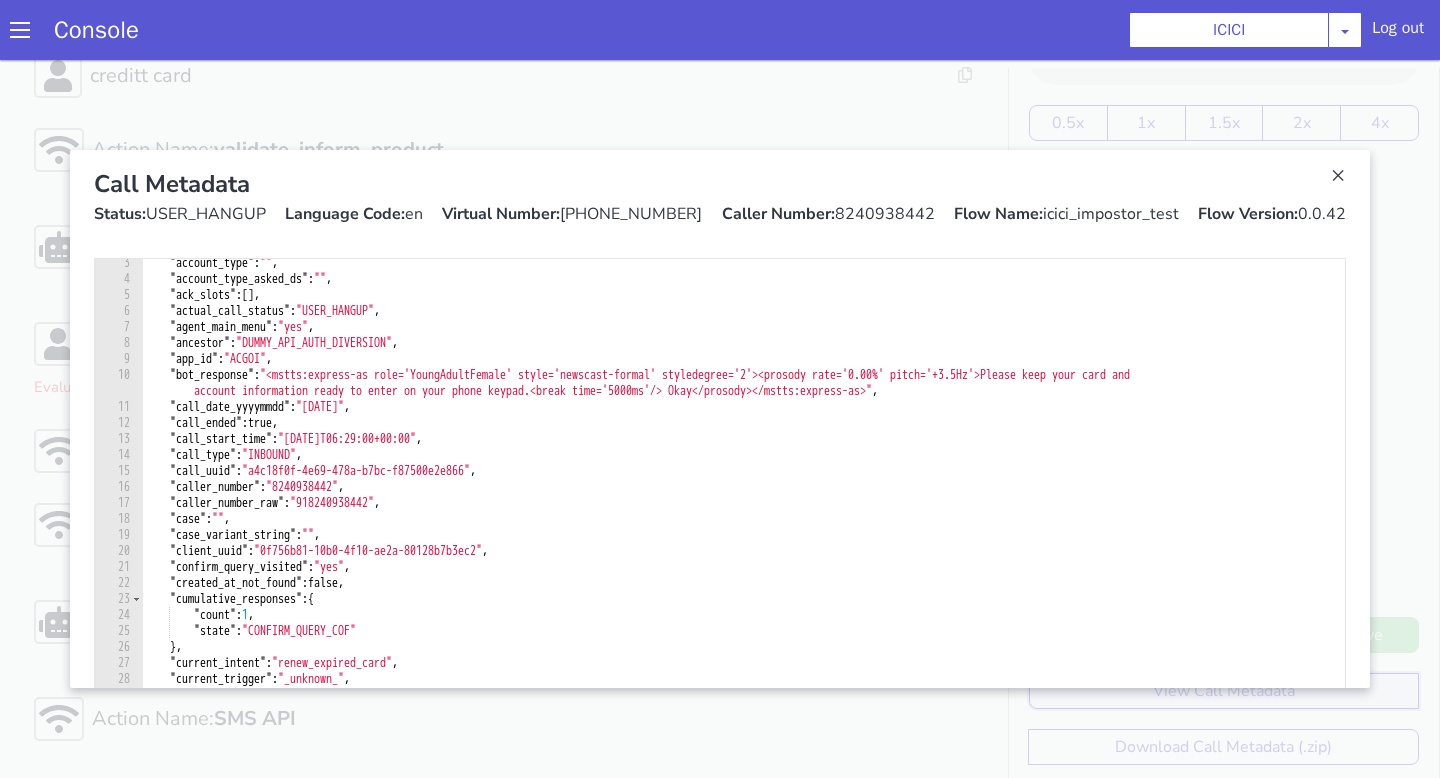 scroll, scrollTop: 90, scrollLeft: 0, axis: vertical 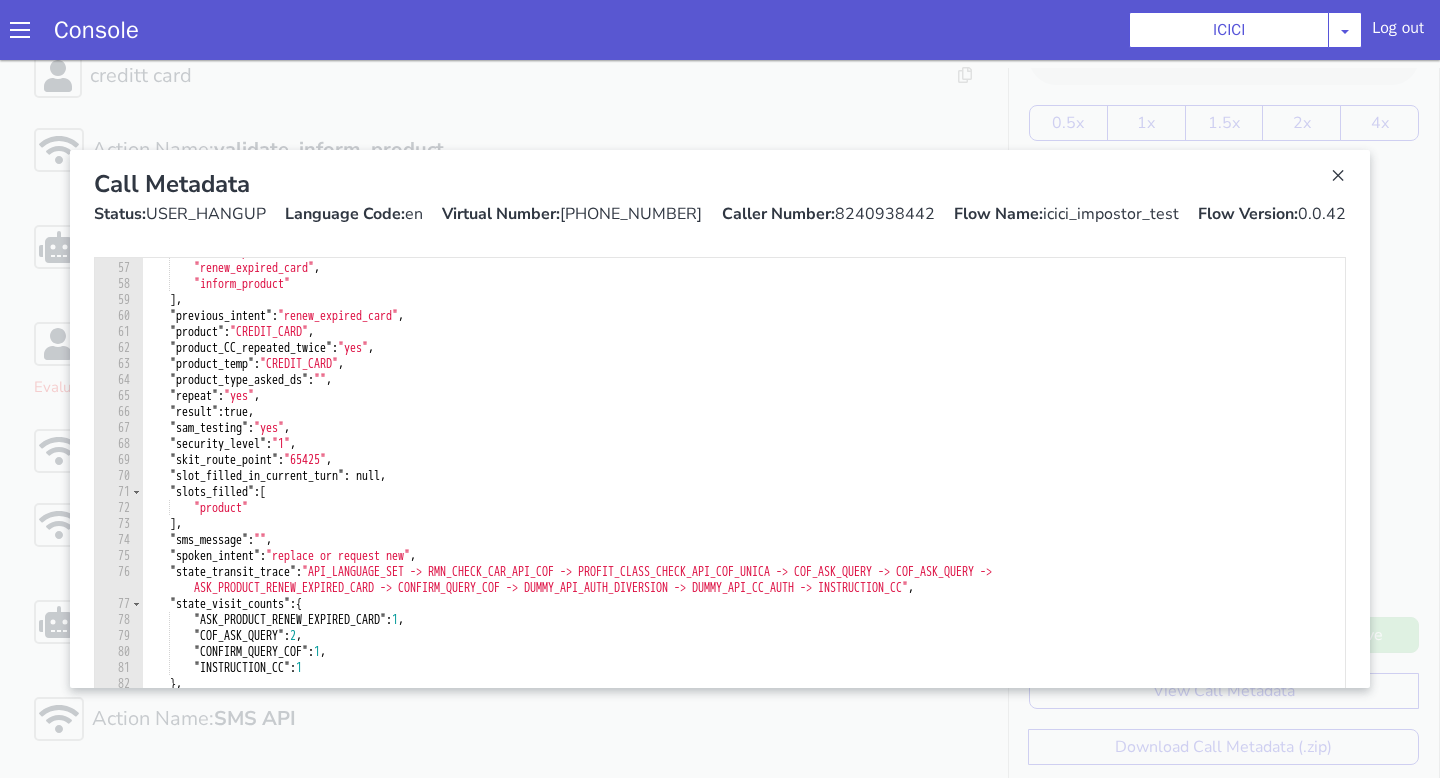 click at bounding box center (720, 419) 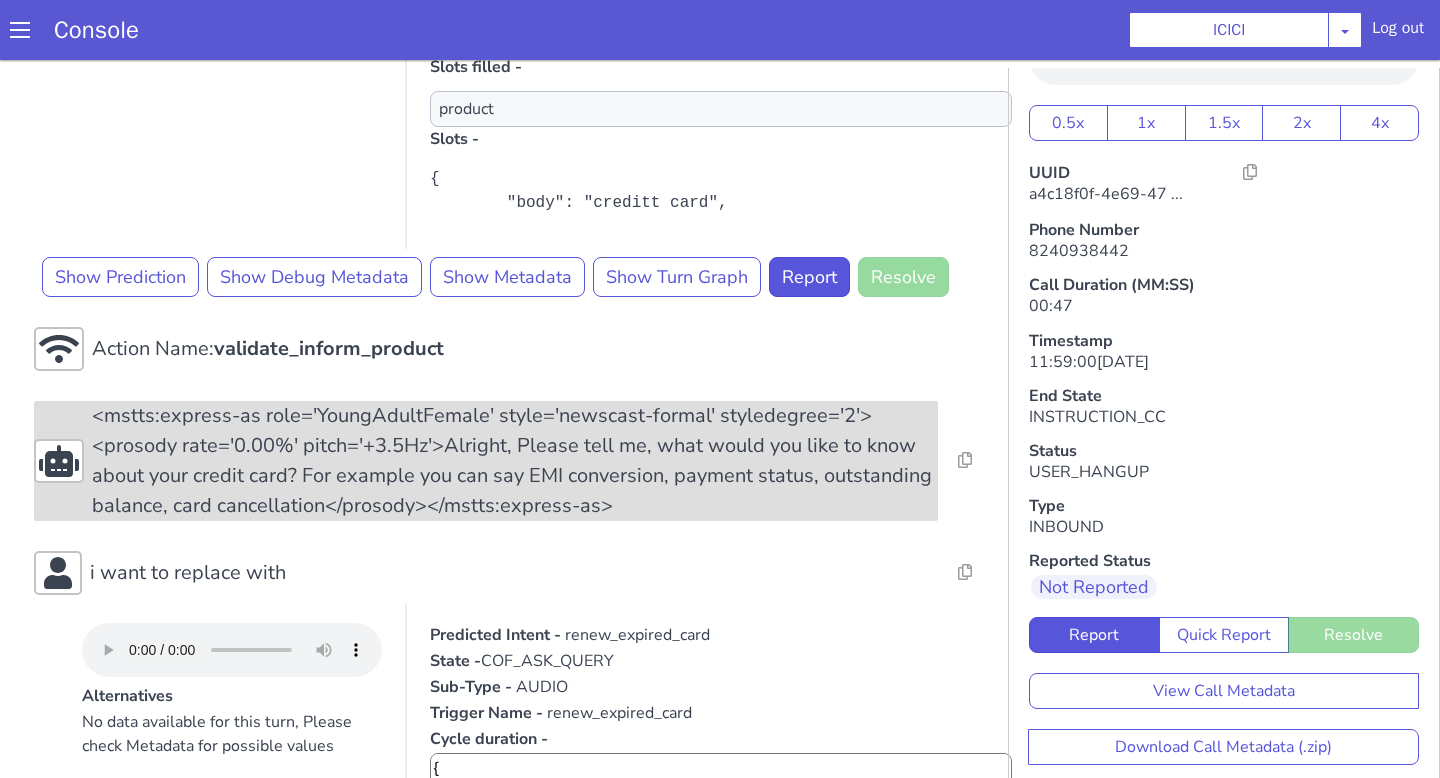 scroll, scrollTop: 811, scrollLeft: 0, axis: vertical 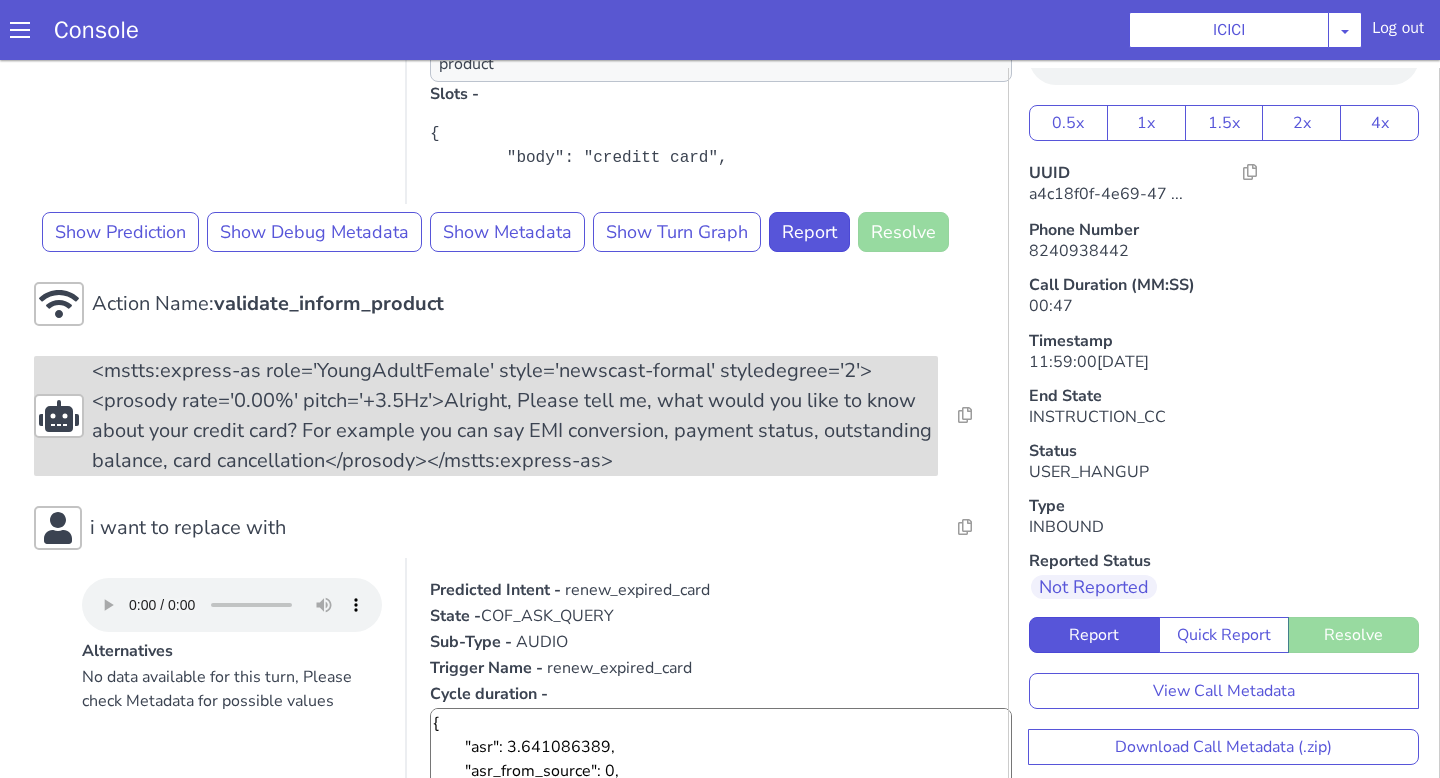 click on "<mstts:express-as role='YoungAdultFemale' style='newscast-formal' styledegree='2'><prosody rate='0.00%' pitch='+3.5Hz'>Alright, Please tell me, what would you like to know about your credit card? For example you can say EMI conversion, payment status, outstanding balance, card cancellation</prosody></mstts:express-as>" at bounding box center [515, 416] 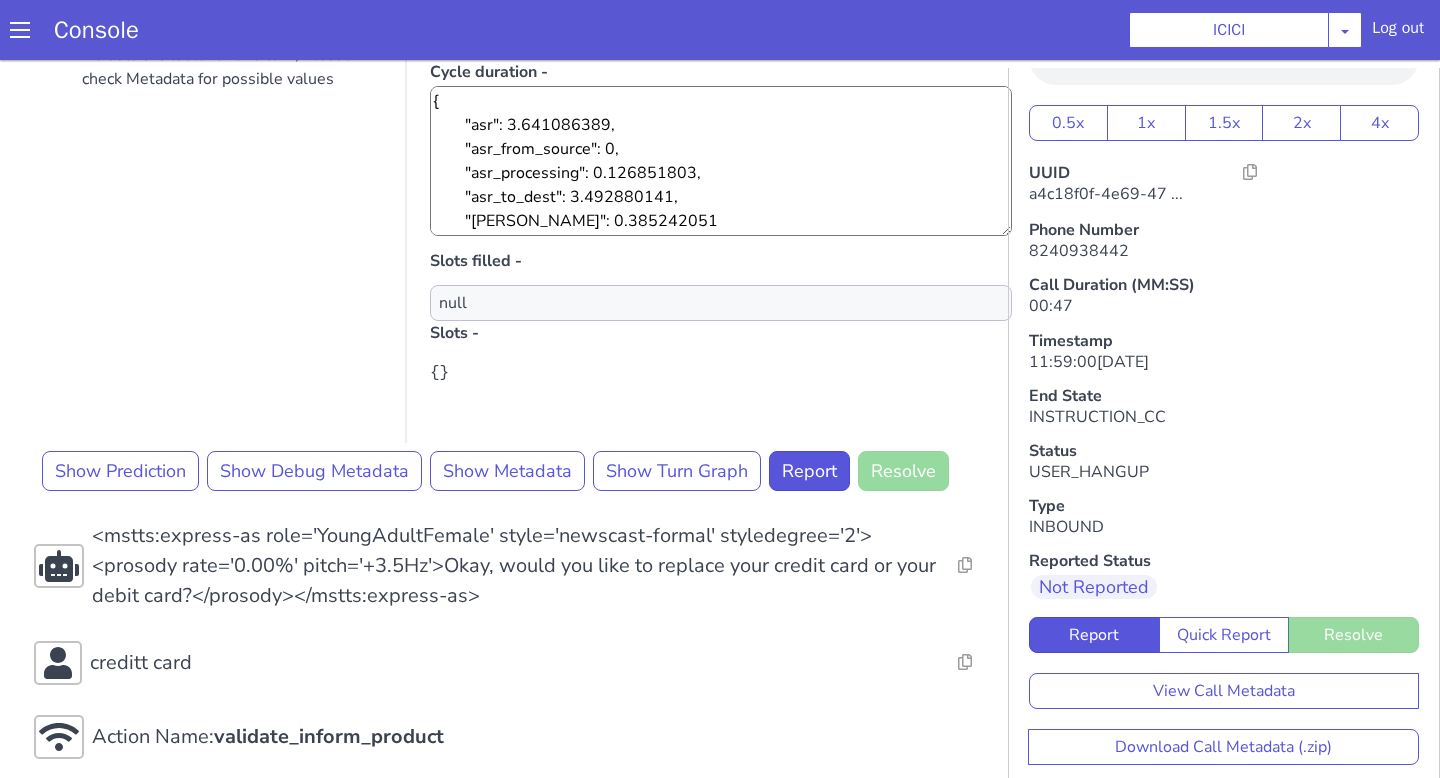 scroll, scrollTop: 1973, scrollLeft: 0, axis: vertical 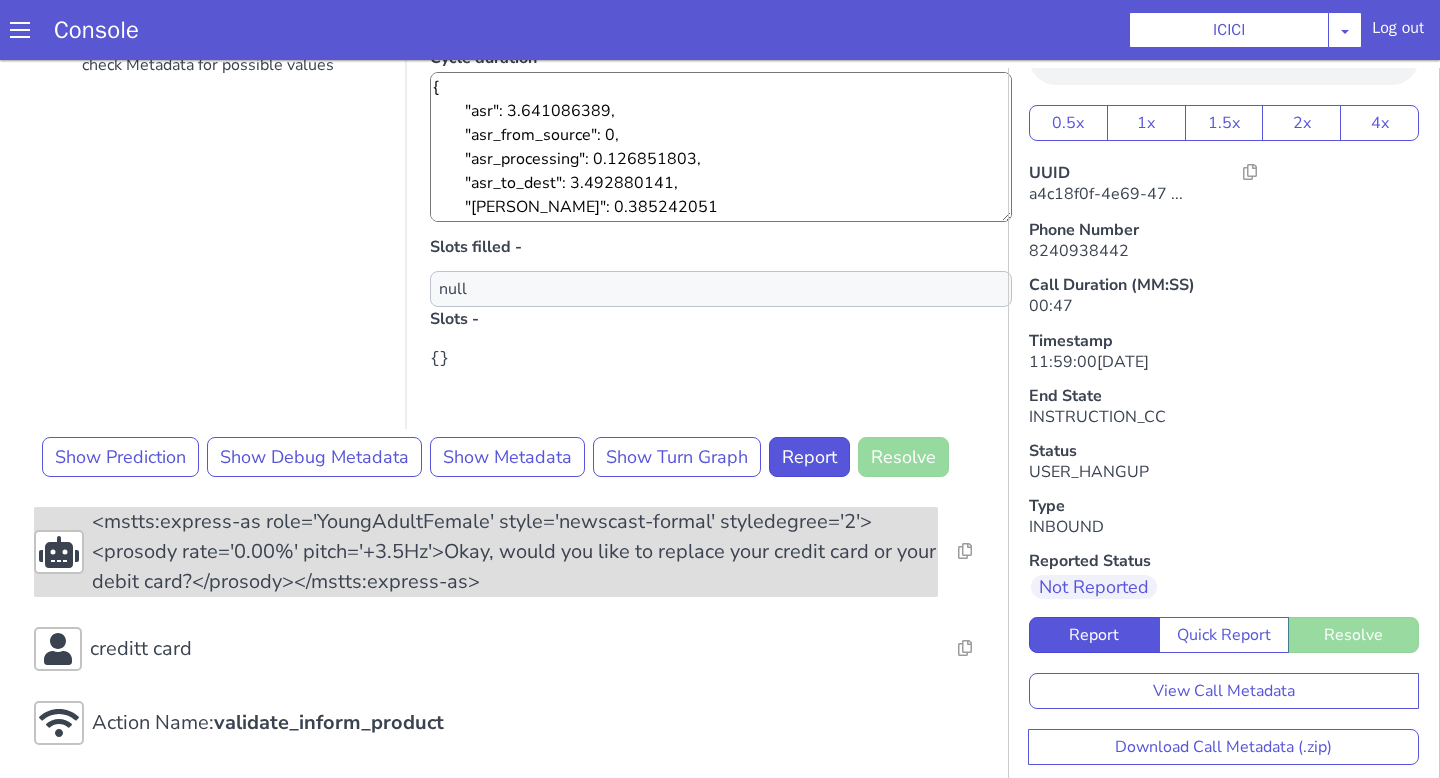 click on "<mstts:express-as role='YoungAdultFemale' style='newscast-formal' styledegree='2'><prosody rate='0.00%' pitch='+3.5Hz'>Okay, would you like to replace your credit card or your debit card?</prosody></mstts:express-as>" at bounding box center (515, 552) 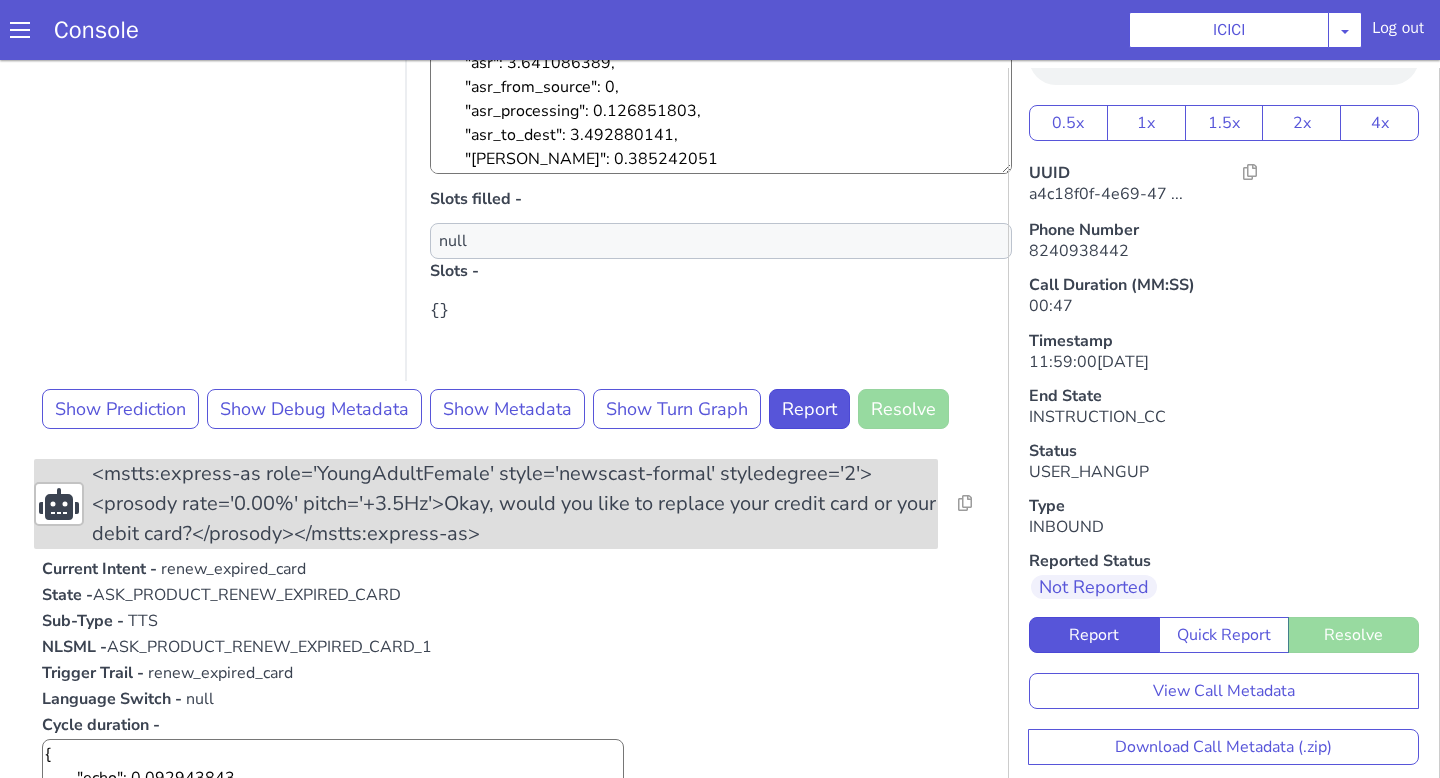 scroll, scrollTop: 2070, scrollLeft: 0, axis: vertical 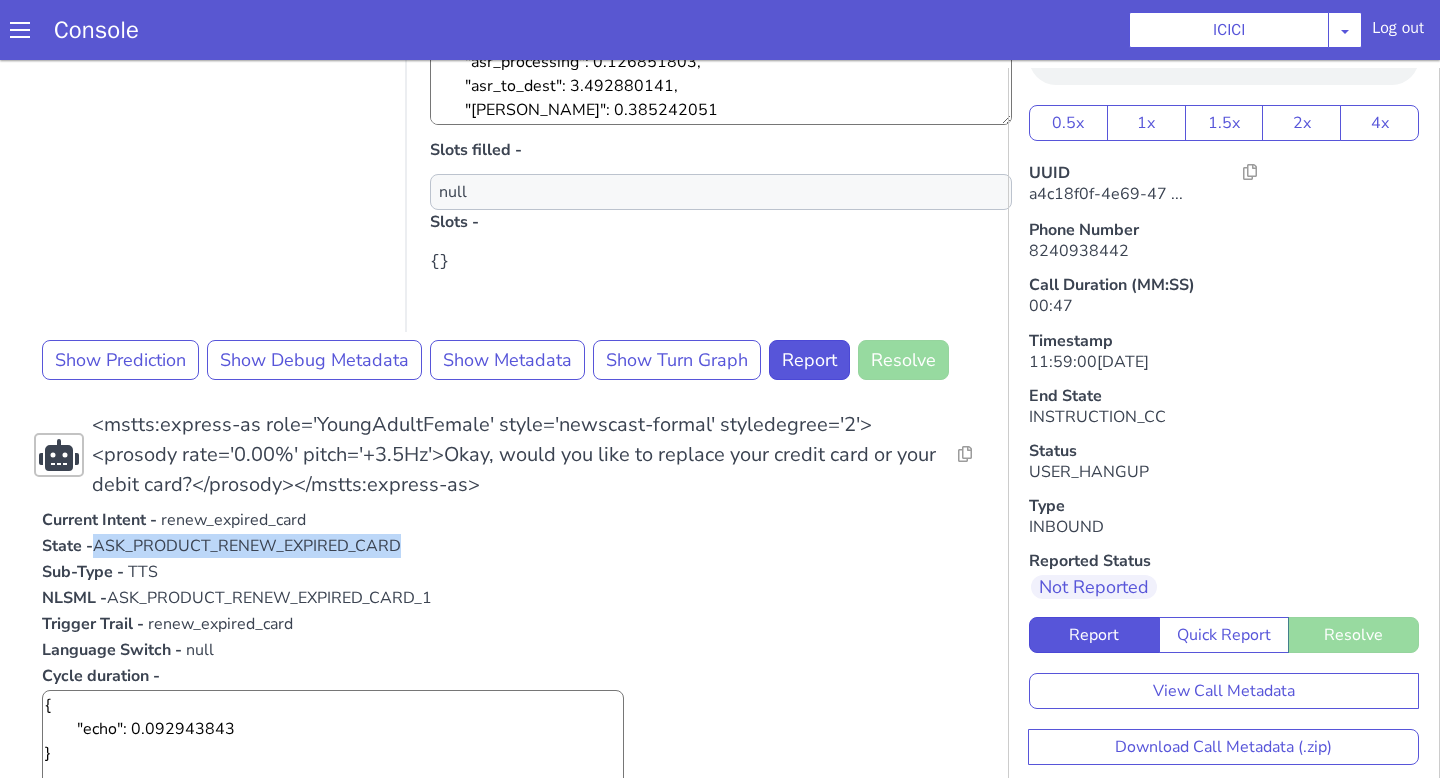 drag, startPoint x: 101, startPoint y: 543, endPoint x: 573, endPoint y: 544, distance: 472.00107 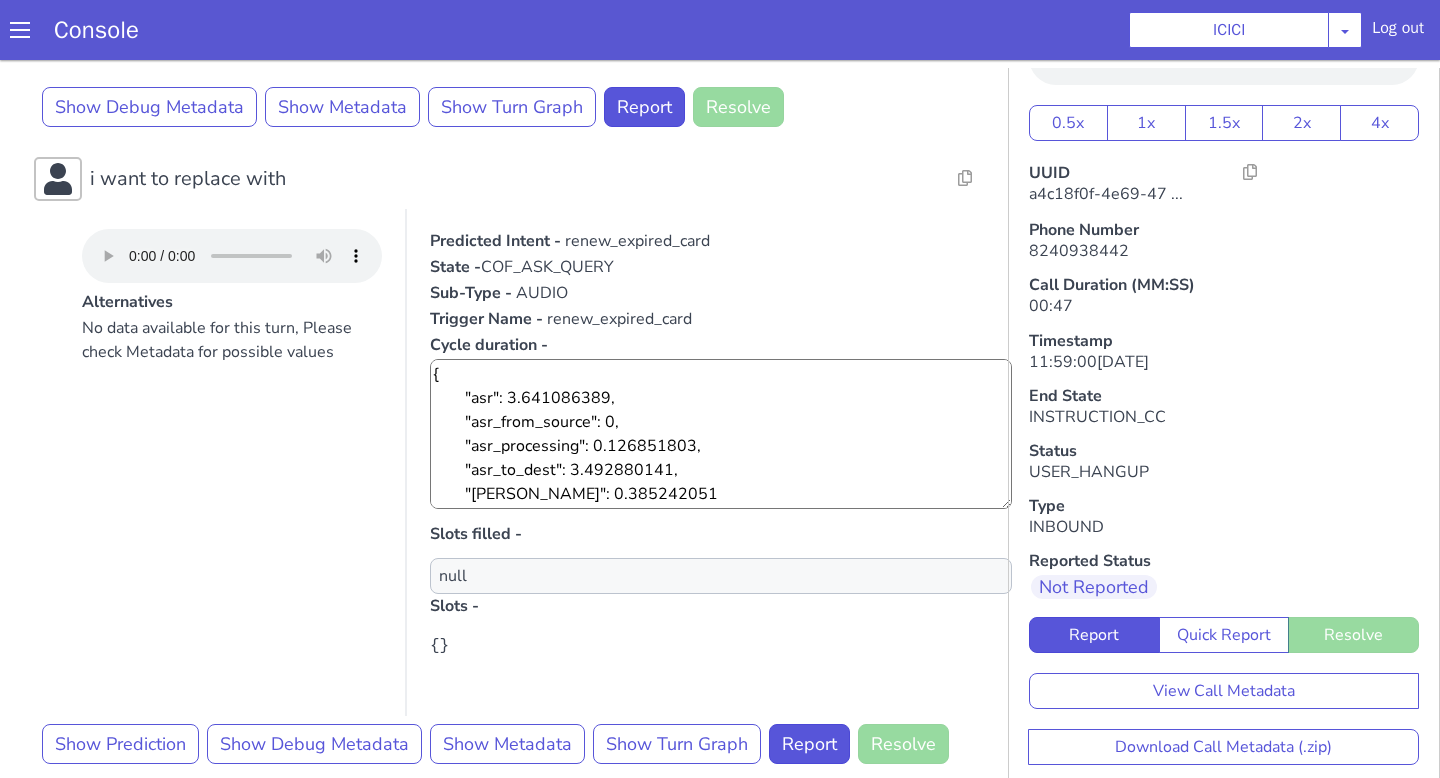 scroll, scrollTop: 1690, scrollLeft: 0, axis: vertical 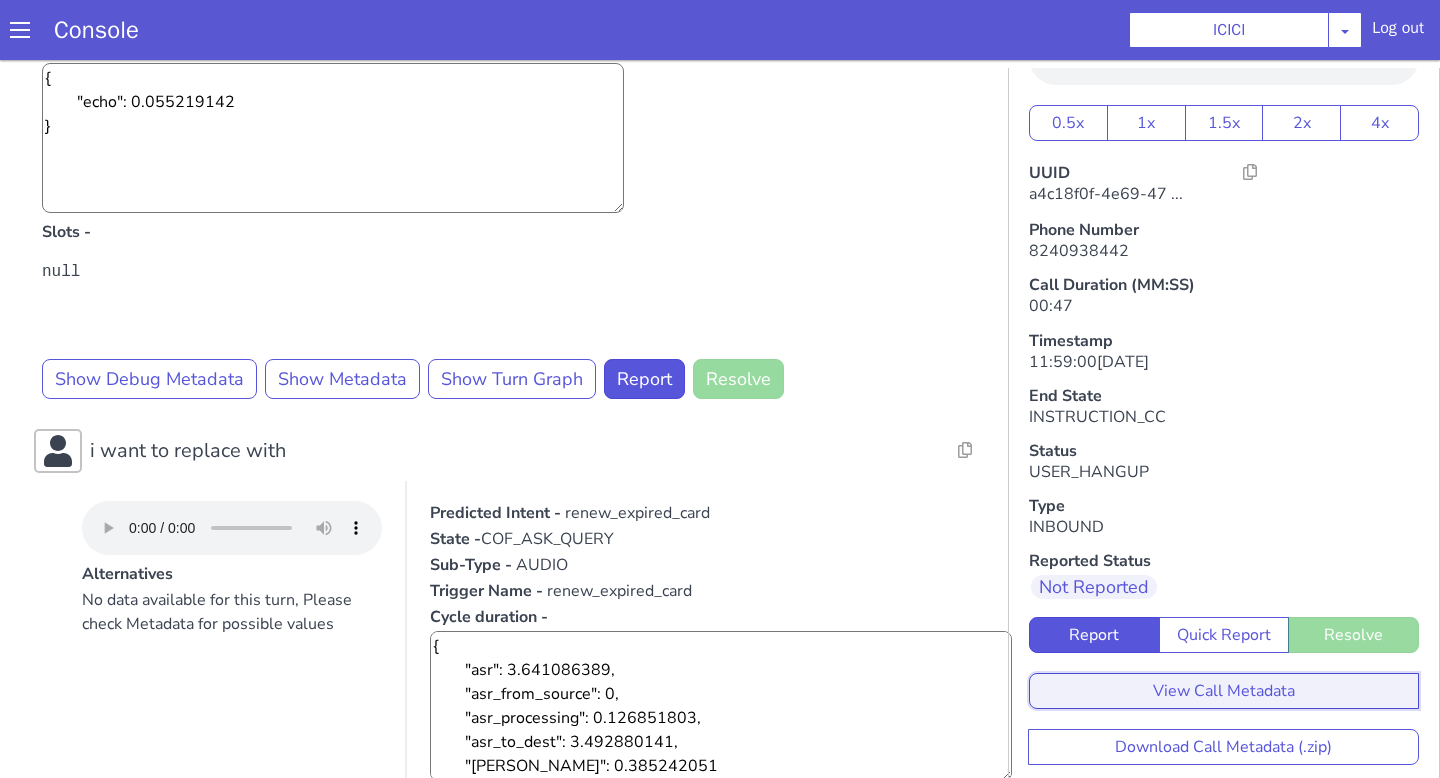 click on "View Call Metadata" at bounding box center (1224, 691) 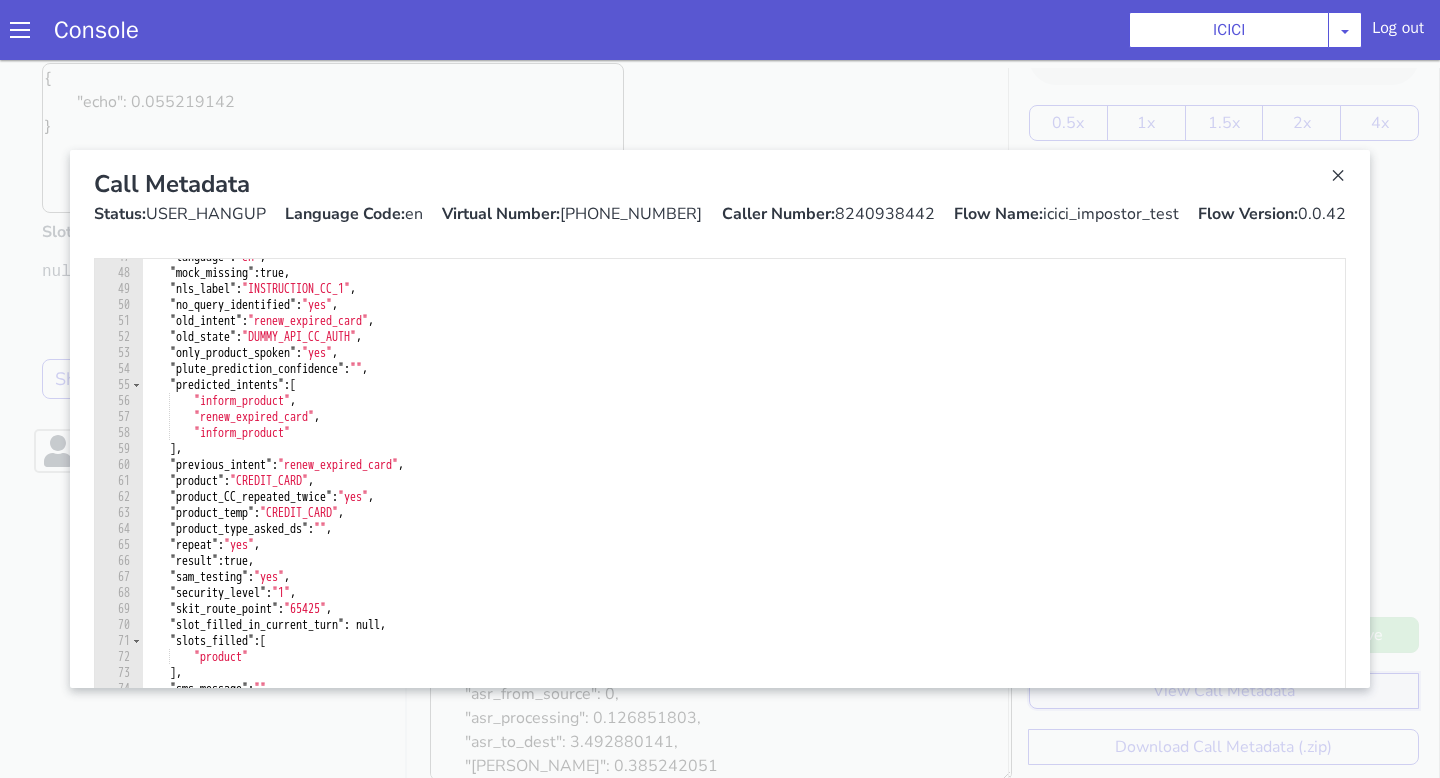 scroll, scrollTop: 762, scrollLeft: 0, axis: vertical 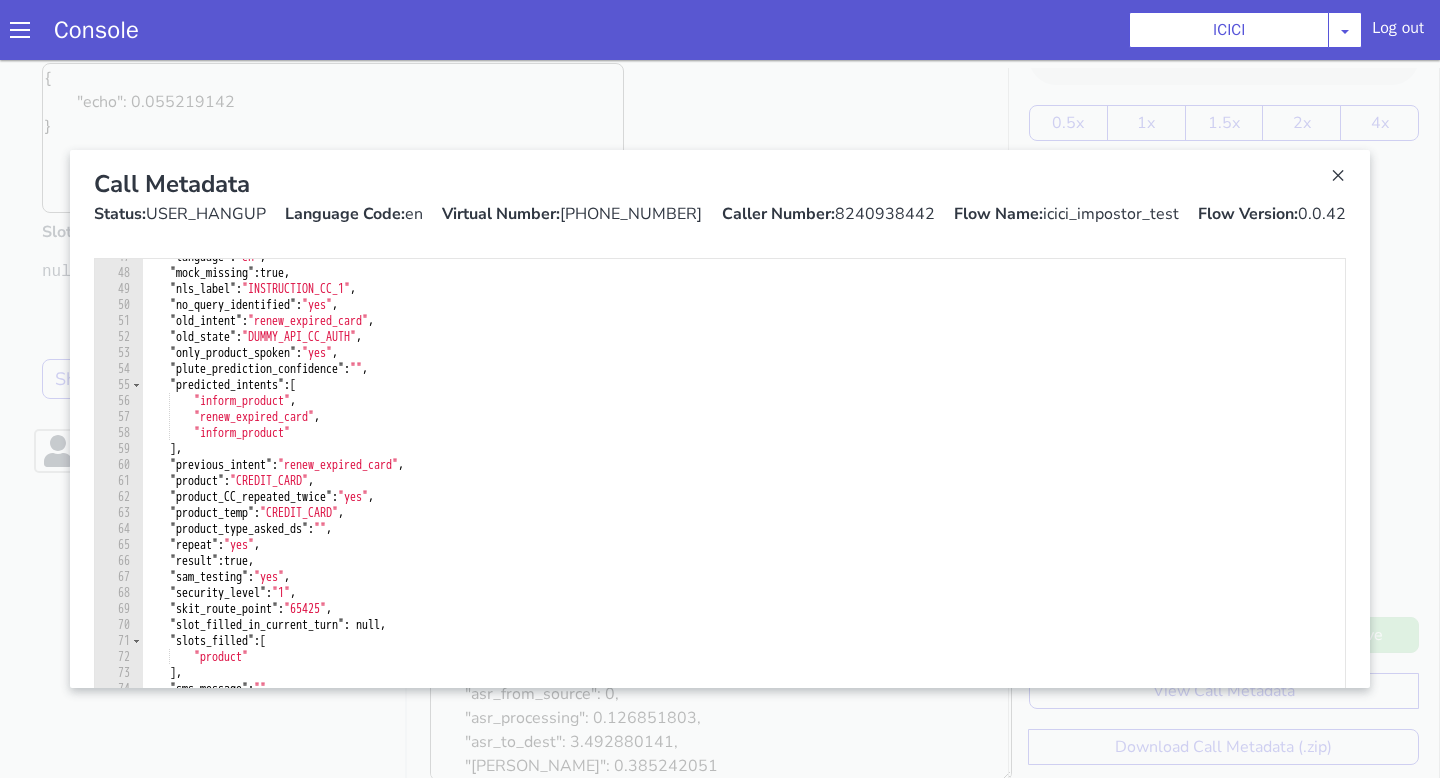 click at bounding box center [720, 419] 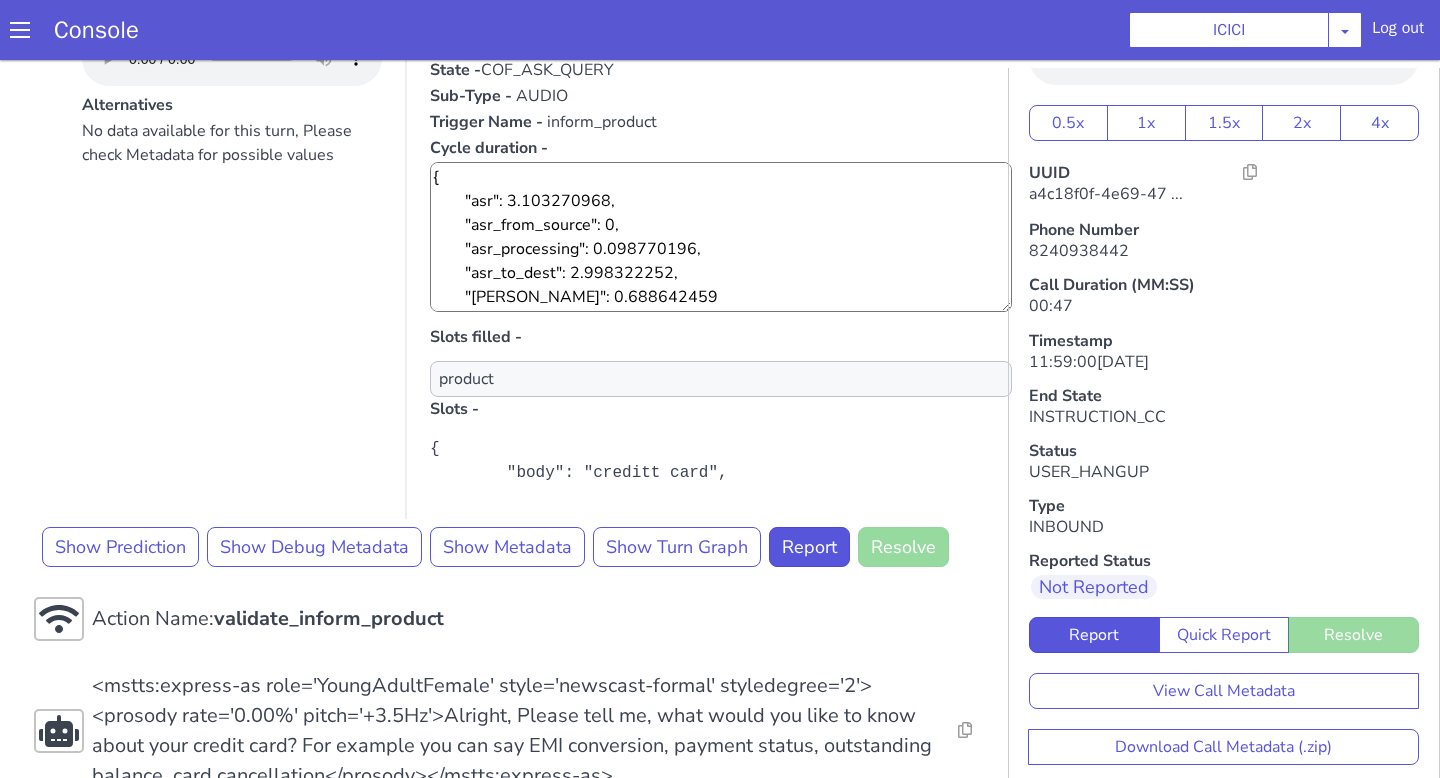 scroll, scrollTop: 511, scrollLeft: 0, axis: vertical 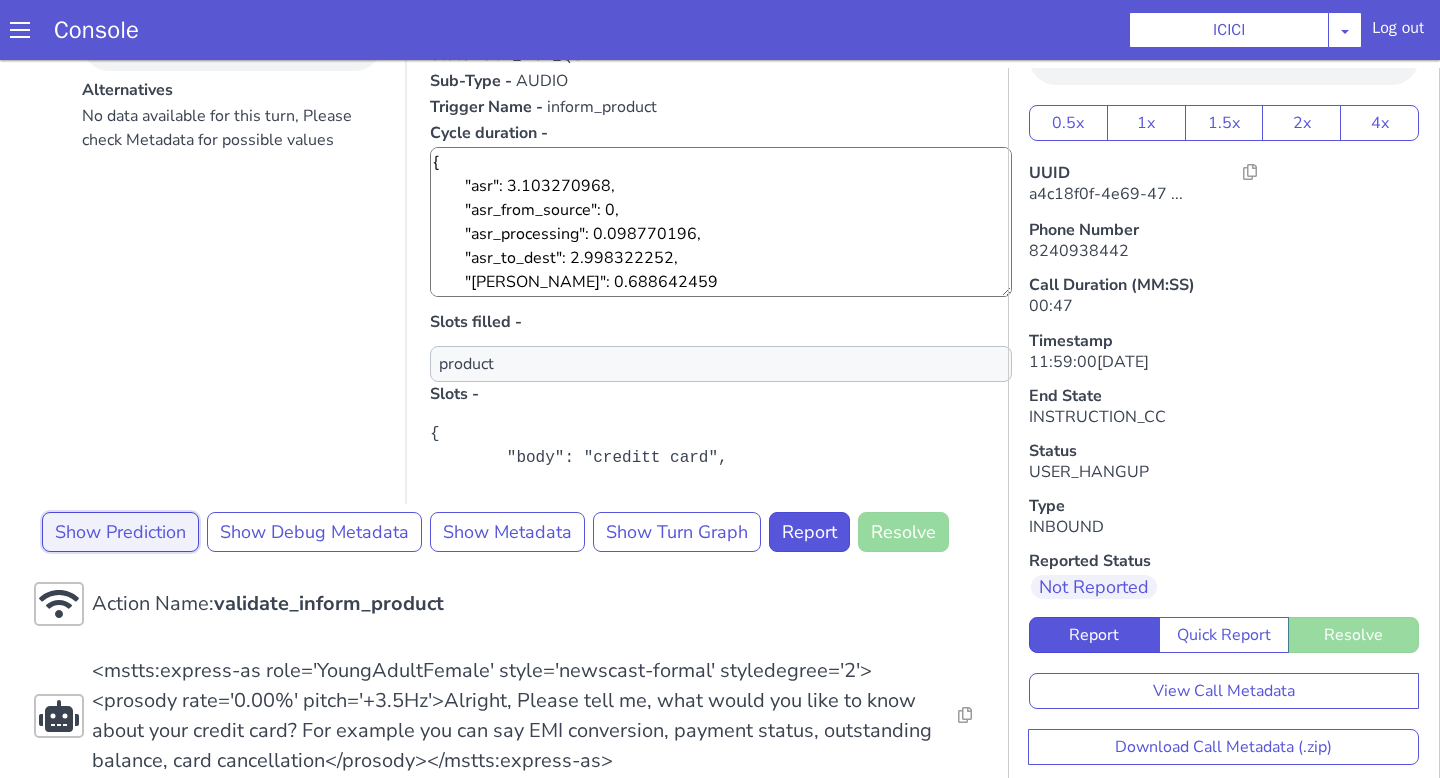 click on "Show Prediction" at bounding box center (120, 532) 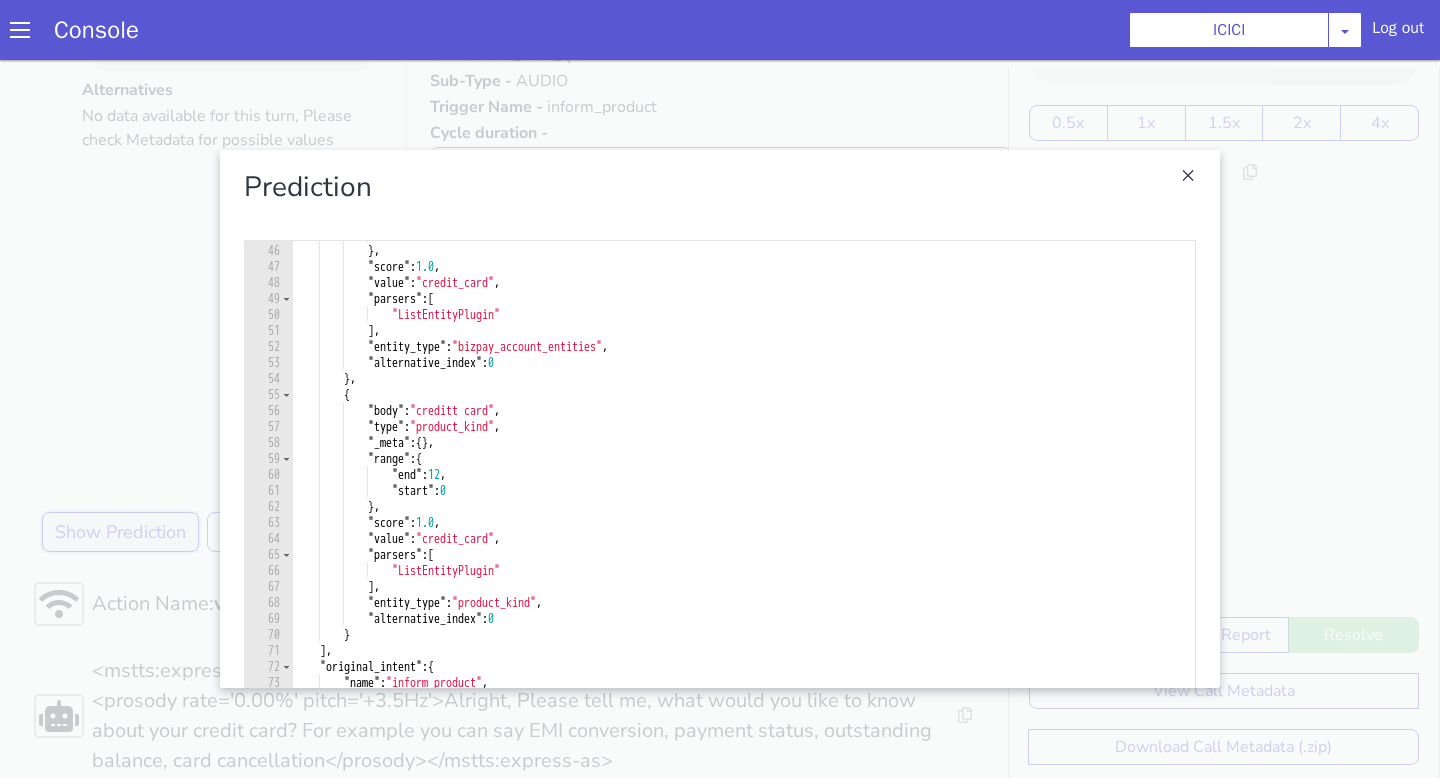 scroll, scrollTop: 718, scrollLeft: 0, axis: vertical 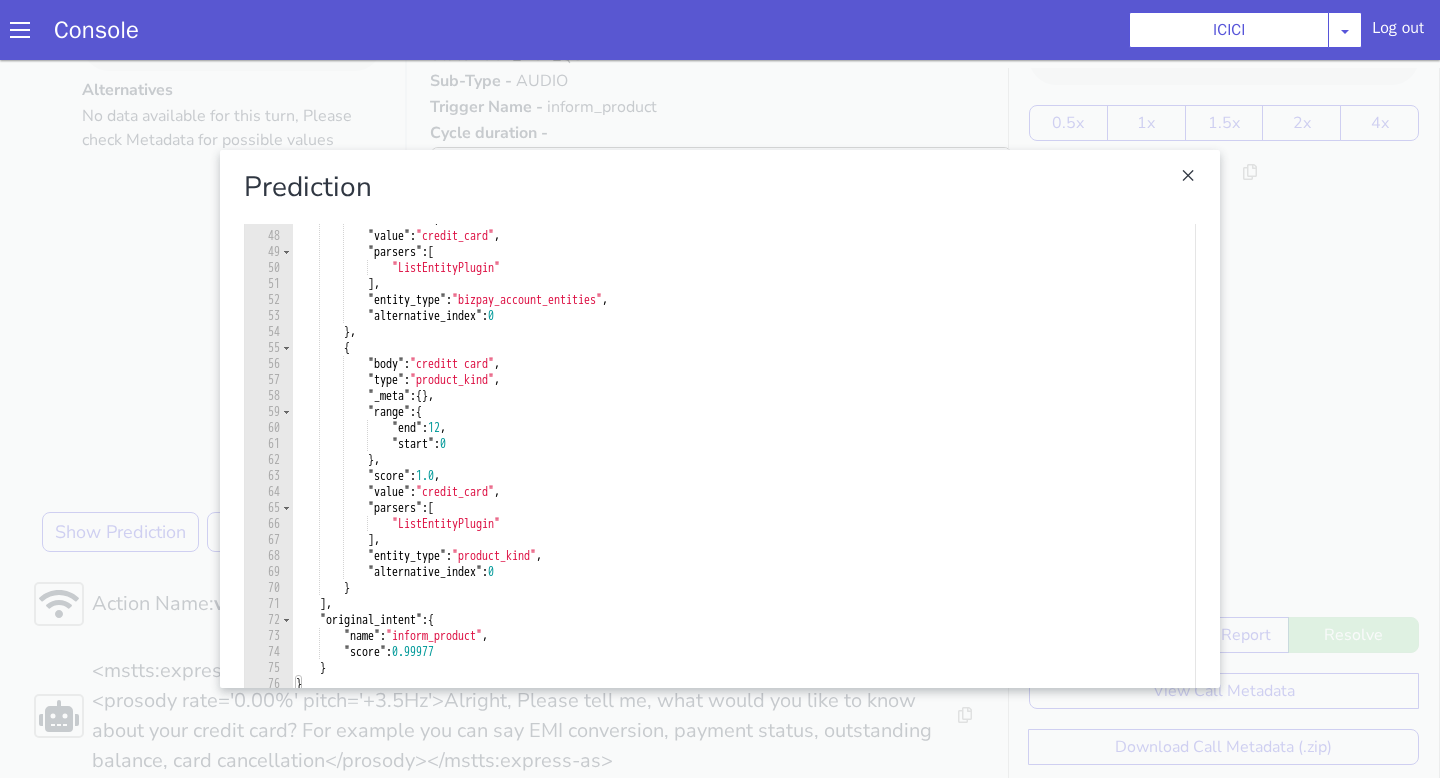 click at bounding box center [720, 419] 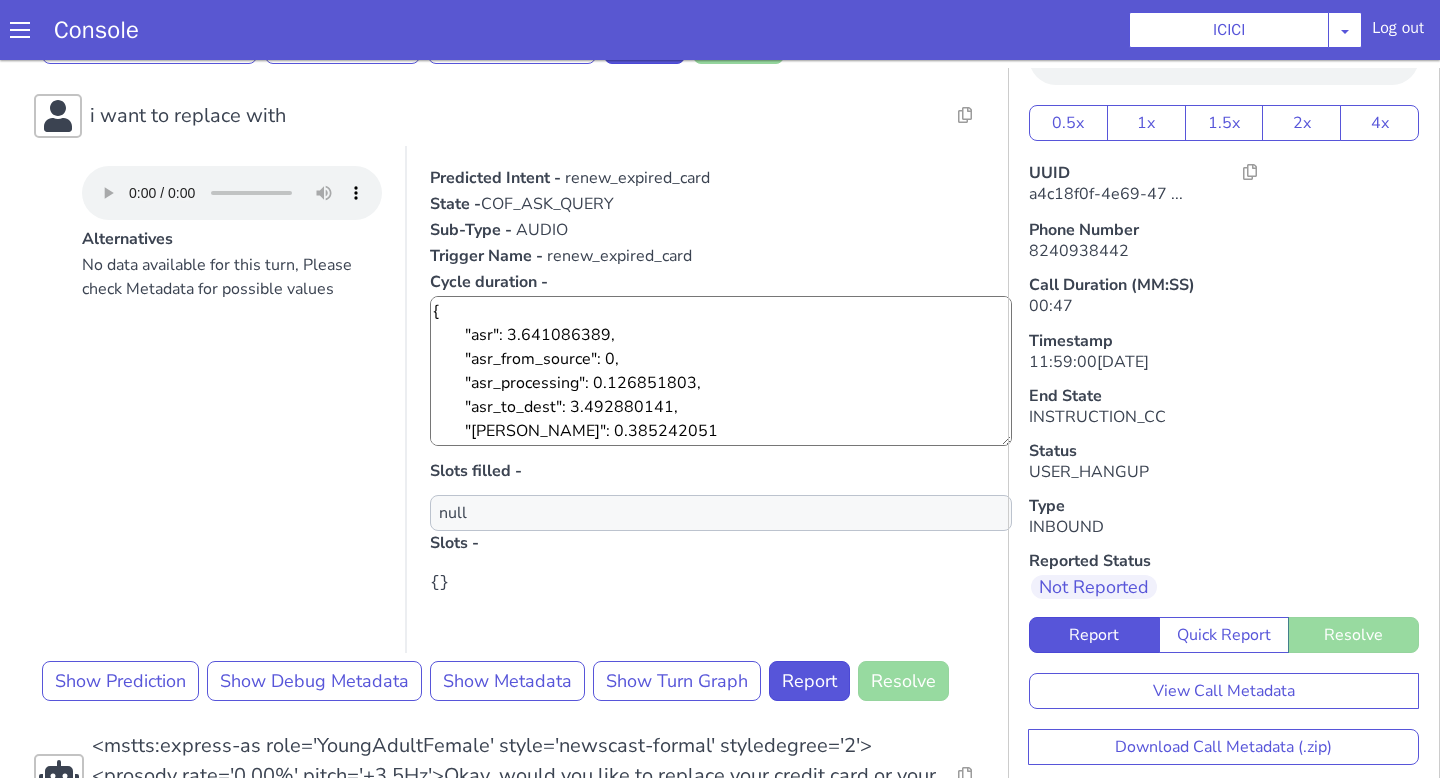 scroll, scrollTop: 1751, scrollLeft: 0, axis: vertical 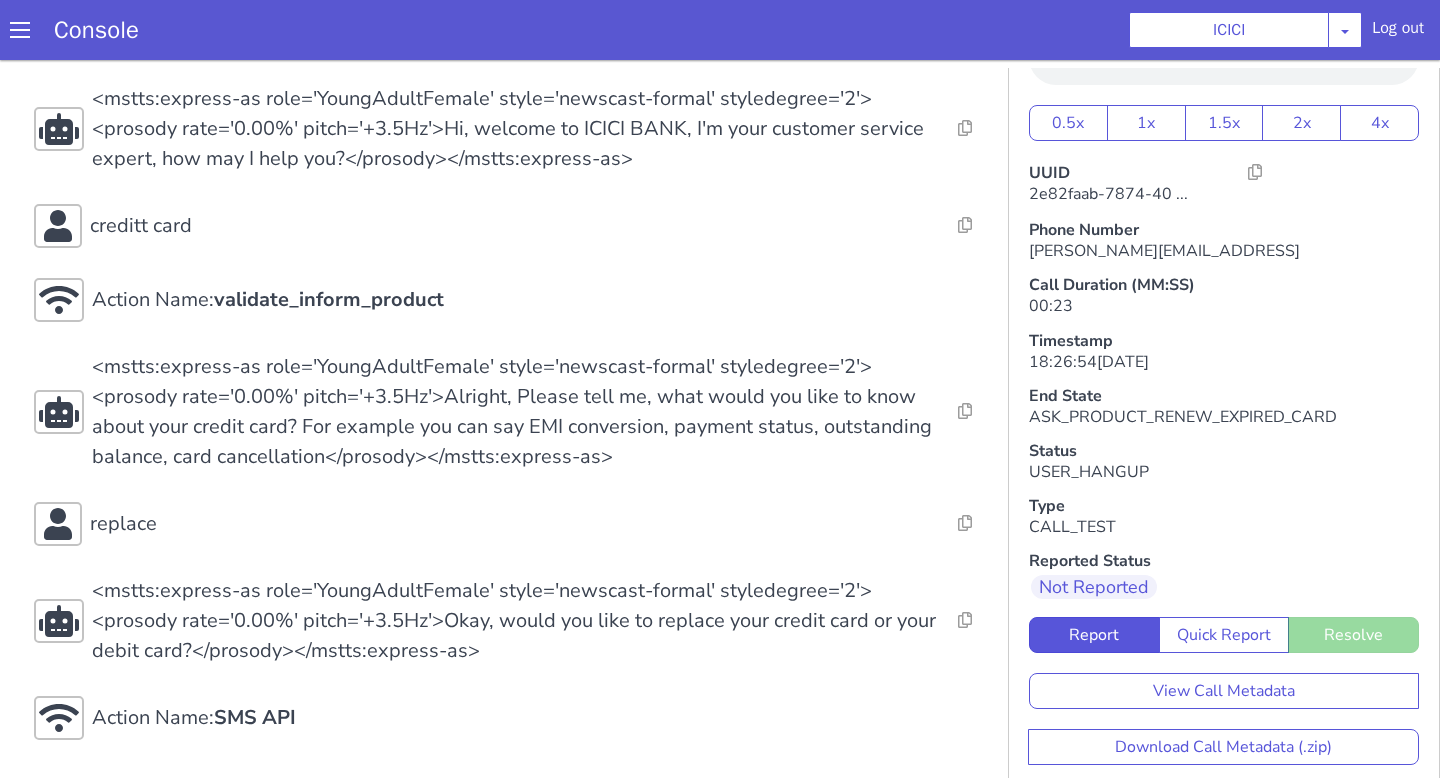 click on "View Call Metadata Download Call Metadata (.zip)" at bounding box center [1224, 709] 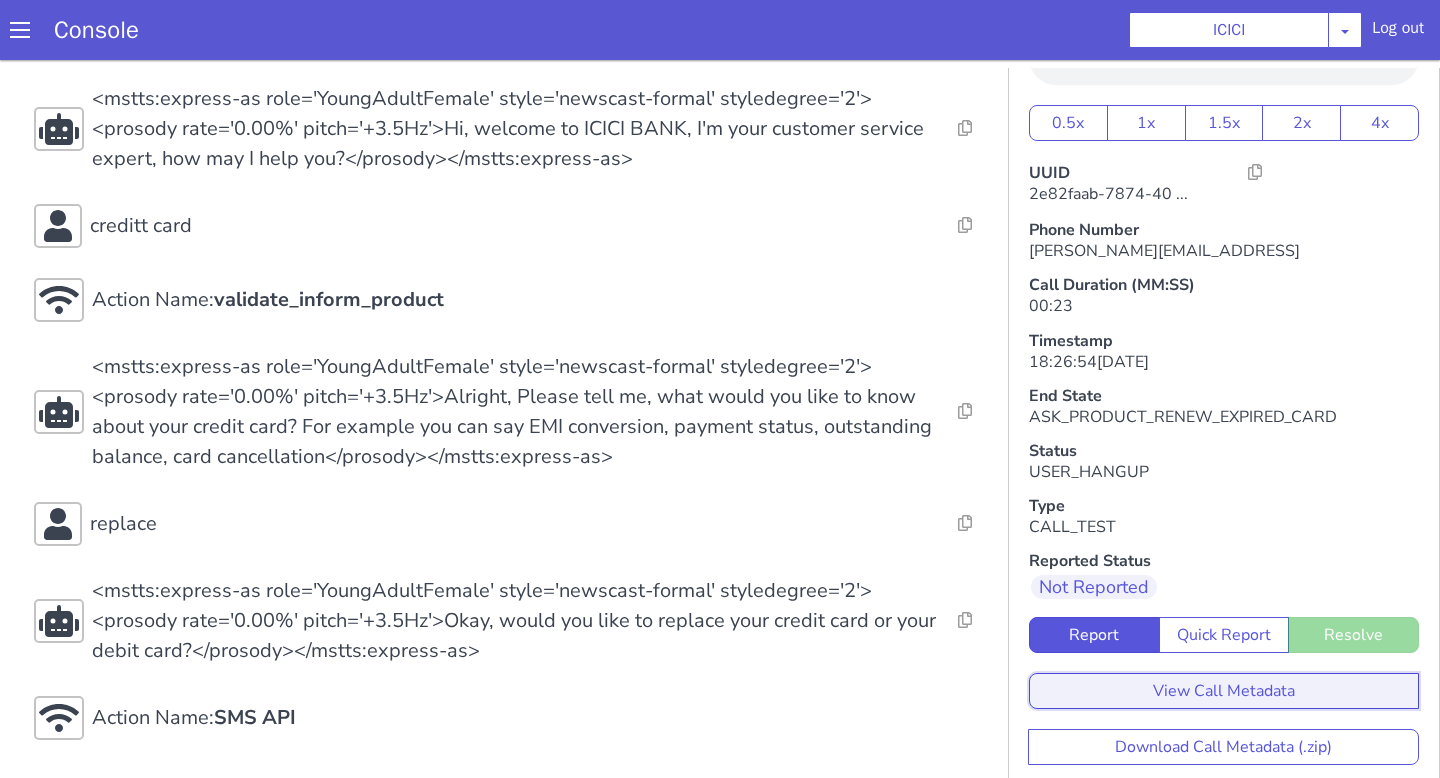 click on "View Call Metadata" at bounding box center (1224, 691) 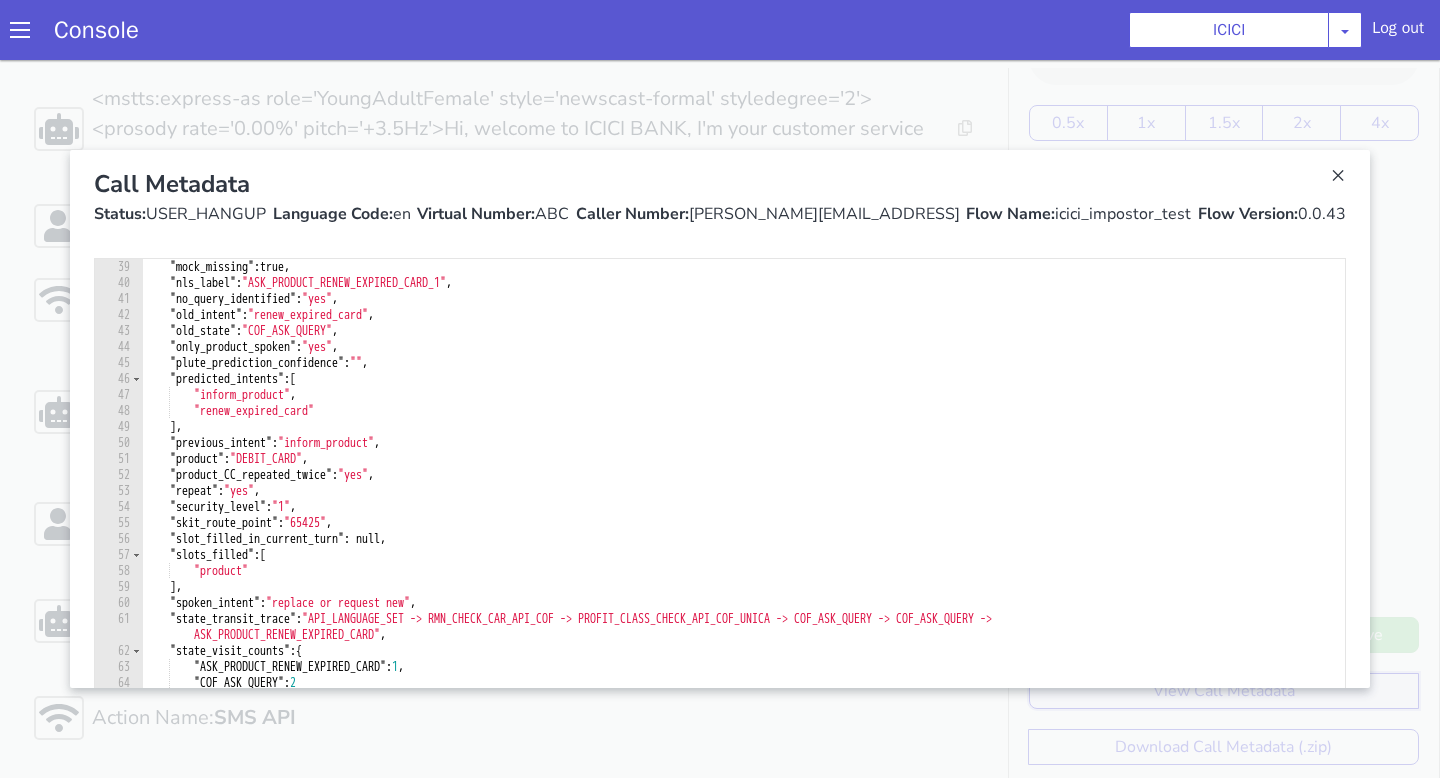 scroll, scrollTop: 734, scrollLeft: 0, axis: vertical 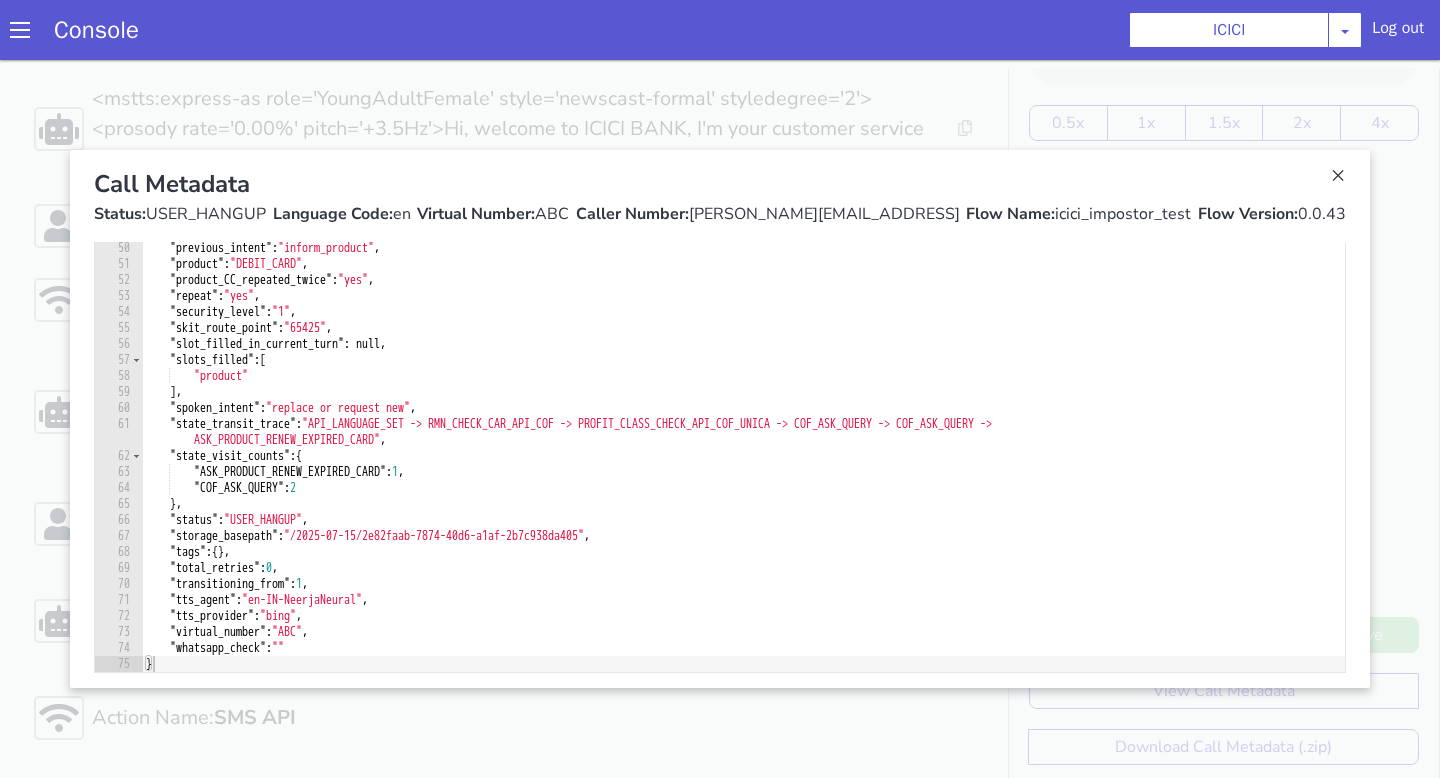click at bounding box center [720, 419] 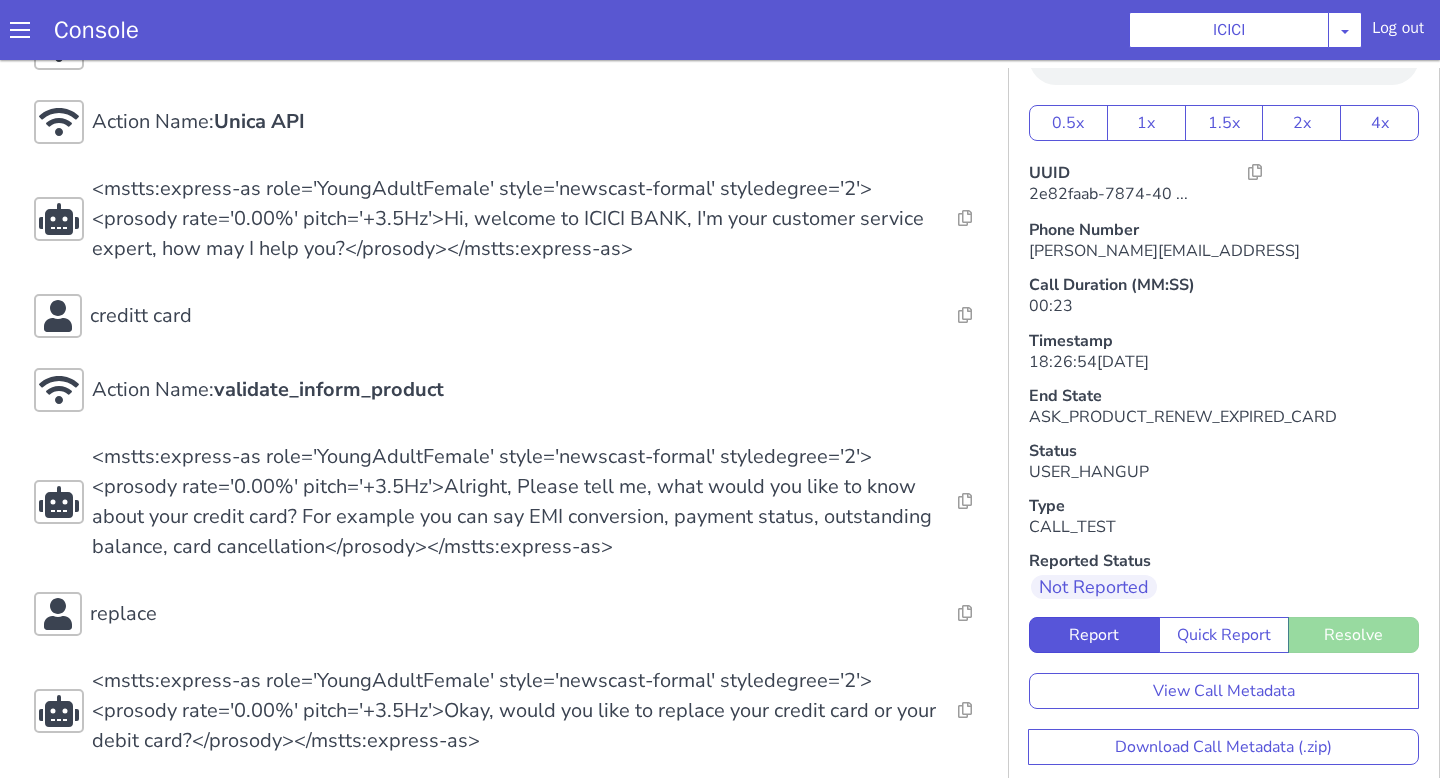 scroll, scrollTop: 153, scrollLeft: 0, axis: vertical 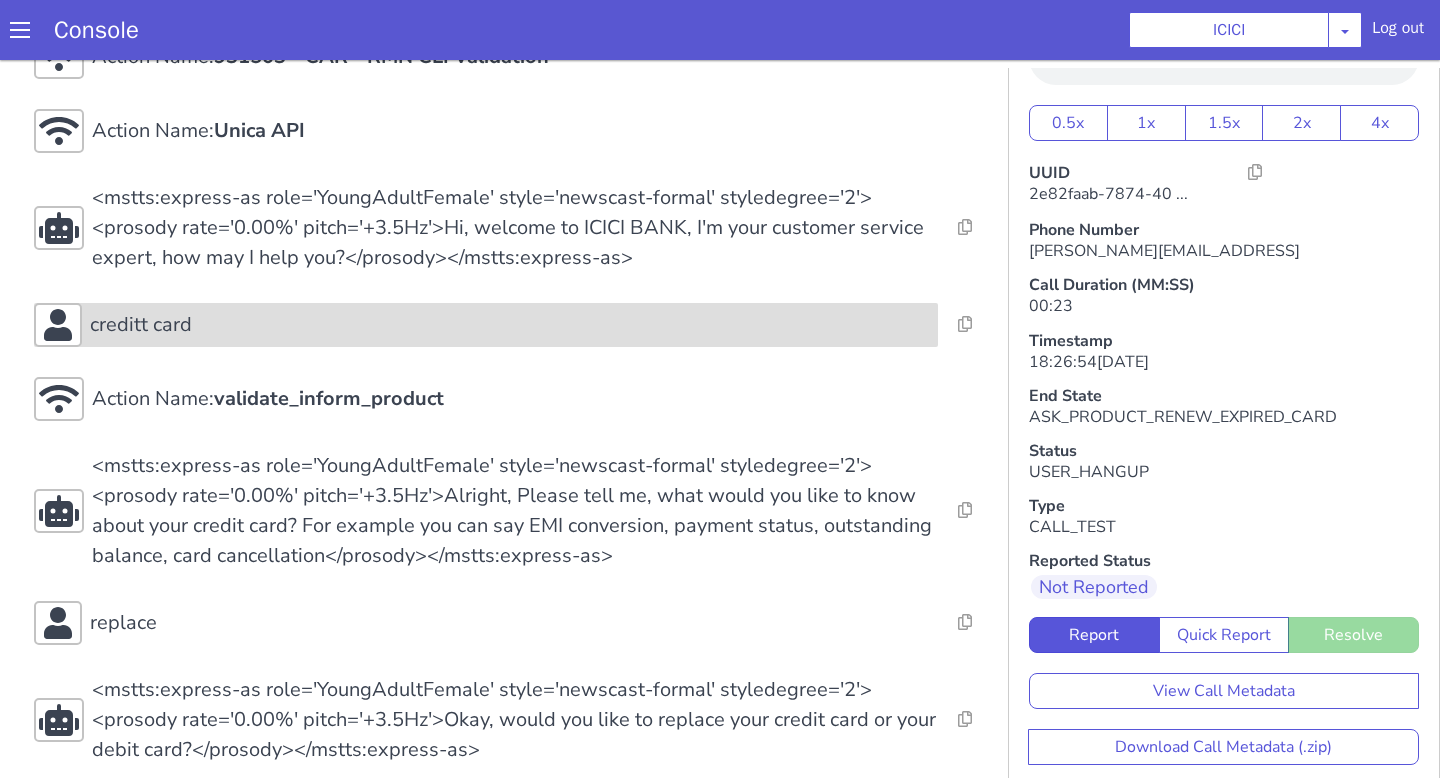 click on "creditt card" at bounding box center [486, 325] 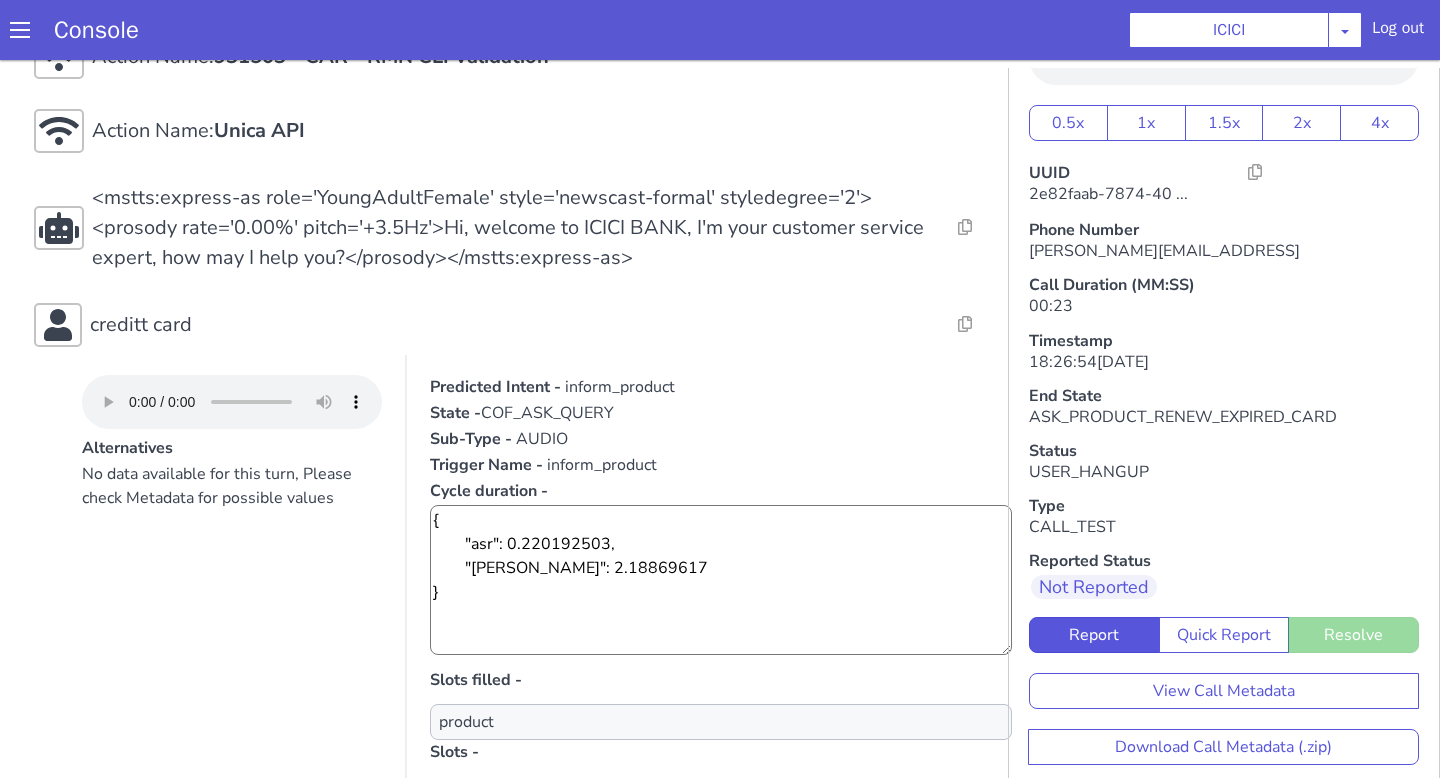 scroll, scrollTop: 355, scrollLeft: 0, axis: vertical 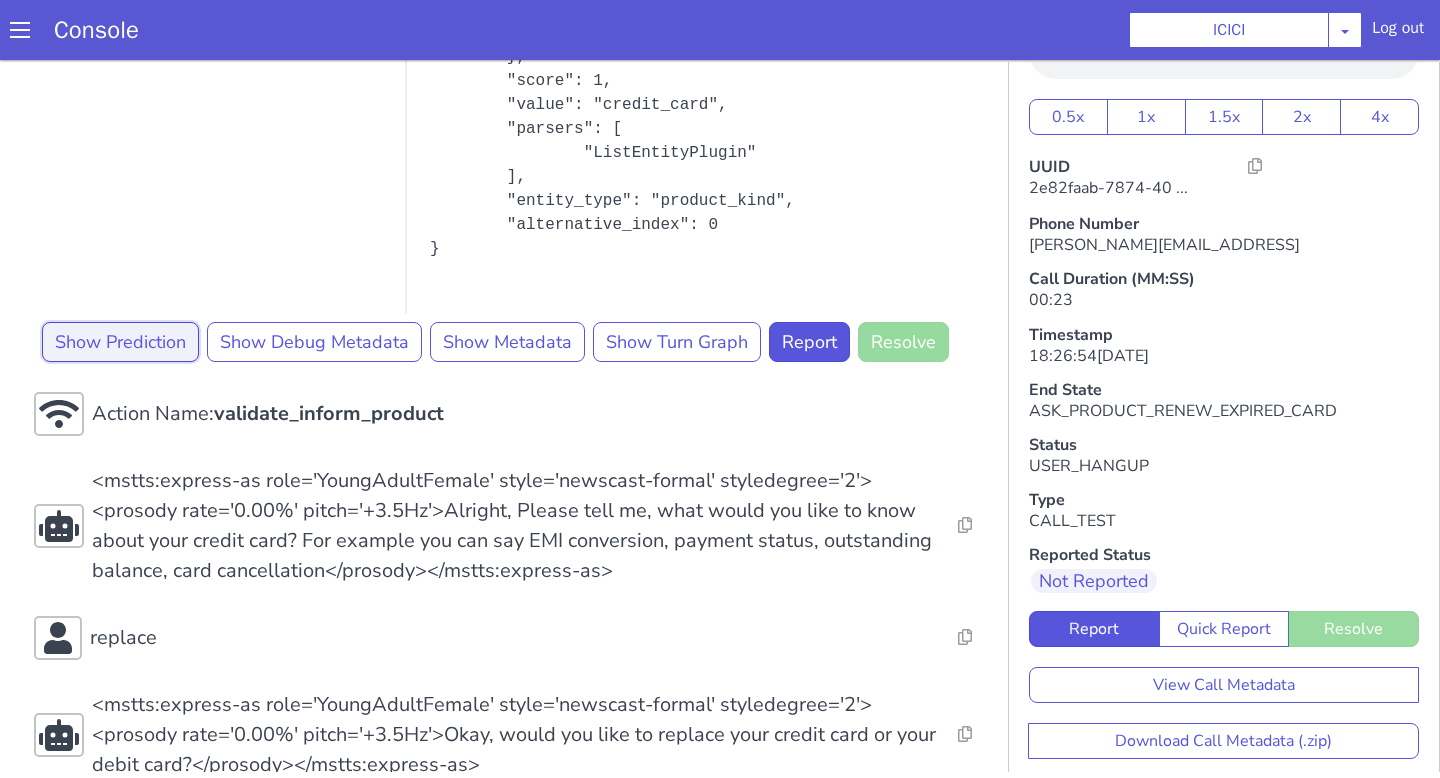 click on "Show Prediction" at bounding box center (120, 342) 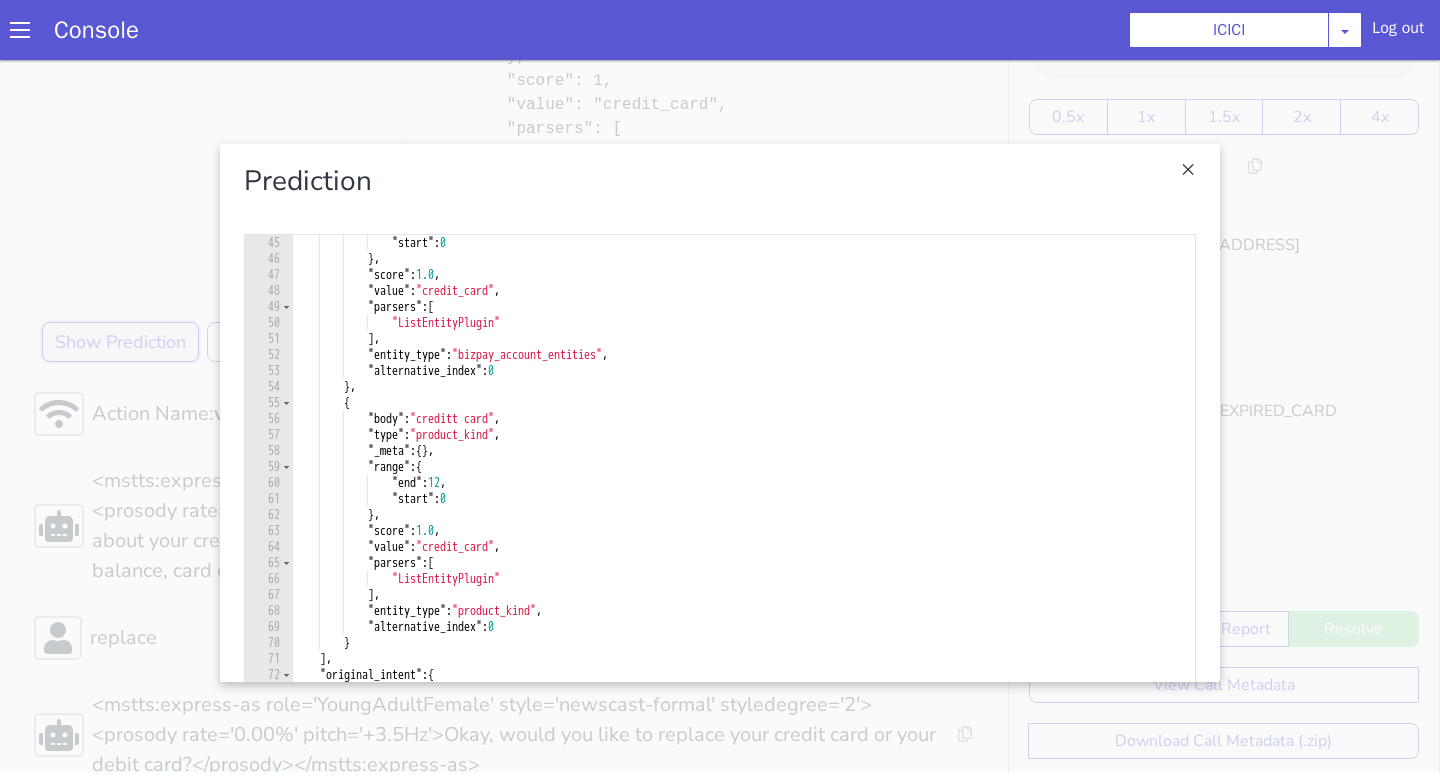 scroll, scrollTop: 718, scrollLeft: 0, axis: vertical 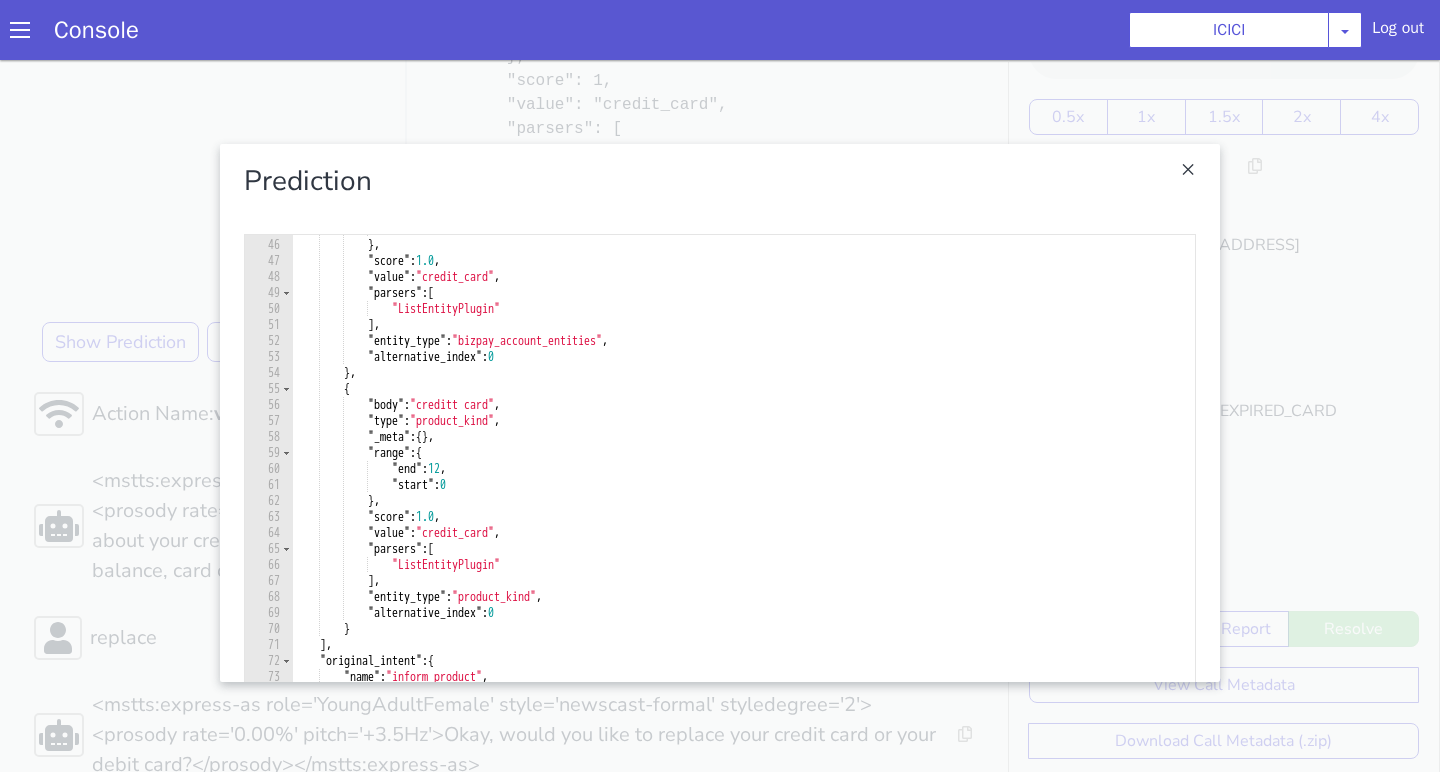 click on "Console ICICI AO Smith Airtel DTH Pilot Airtel POC Alice Blue NT Aliceblue American Finance - US Apollo Apollo 24*7 Application - Collections ArchiveClient Auto NPS feedback Avaya Devconnect Axis Axis AMC Axis Outbound BAGIC BALIC BALIC Old 2 Bajaj Autofinance Bajaj Fin Banking Demo Barbeque Nation Buy Now Pay Later Cars24 Cashe Central Bank of India Charles Tyrwhitt Cholamandalam Finance Consumer Durables Coverfox Covid19 Helpline Credgenics CreditMate DPDzero DUMMY Data collection Demo - Collections Dish TV E2E_VB_PAMS_India ERCM Emeritus Eureka Forbes - LQ FFAM360 - US Familiarity Farming_Axis Finaccel Flipkart Flow Templates Fusion Microfinance Giorgos_TestBot Great Learning Grievance Bot HDB Finance HDFC HDFC Ergo HDFC Freedom CC HDFC Life Demo HDFC Securities Hathway Internet Hathway V2 Home Credit IBM IBM Banking Demo ICICI ICICI Bank Outbound ICICI Lombard Persistency ICICI Prudential ICICI securities ICICI_lombard IDFC - Test IDFC First Bank IFFCO Tokio Insurance Iffco Tokio Indiamart Indigo Jarvis" at bounding box center [720, 30] 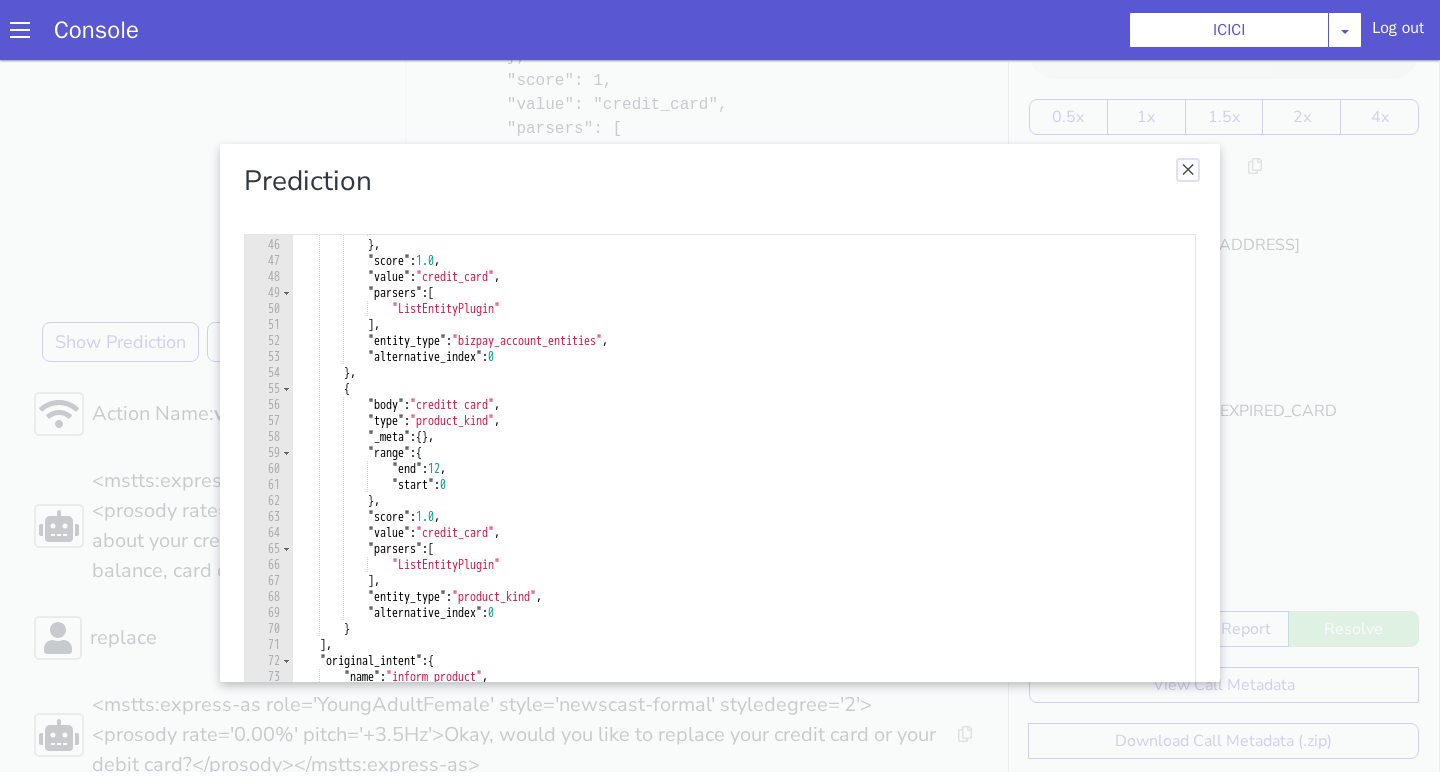 click at bounding box center [1188, 170] 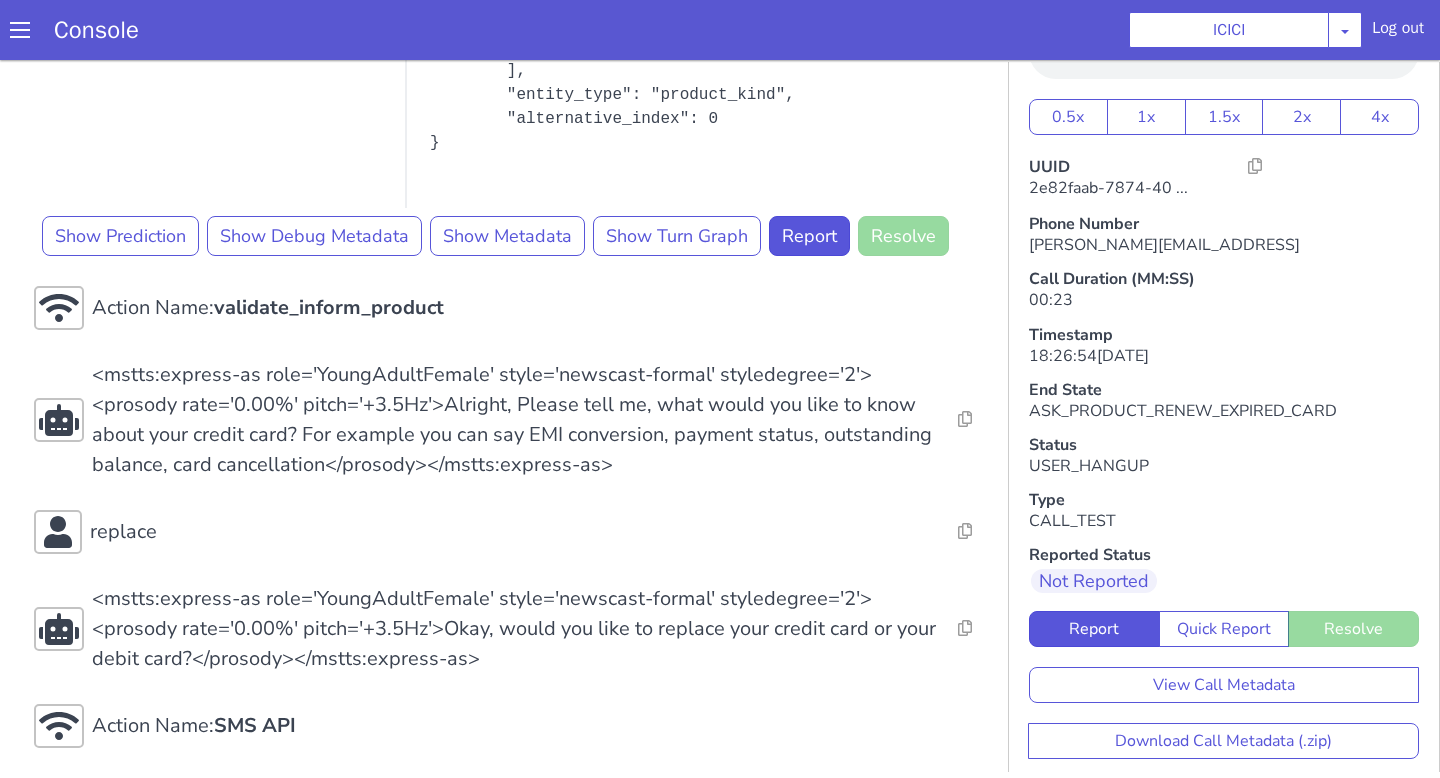 scroll, scrollTop: 815, scrollLeft: 0, axis: vertical 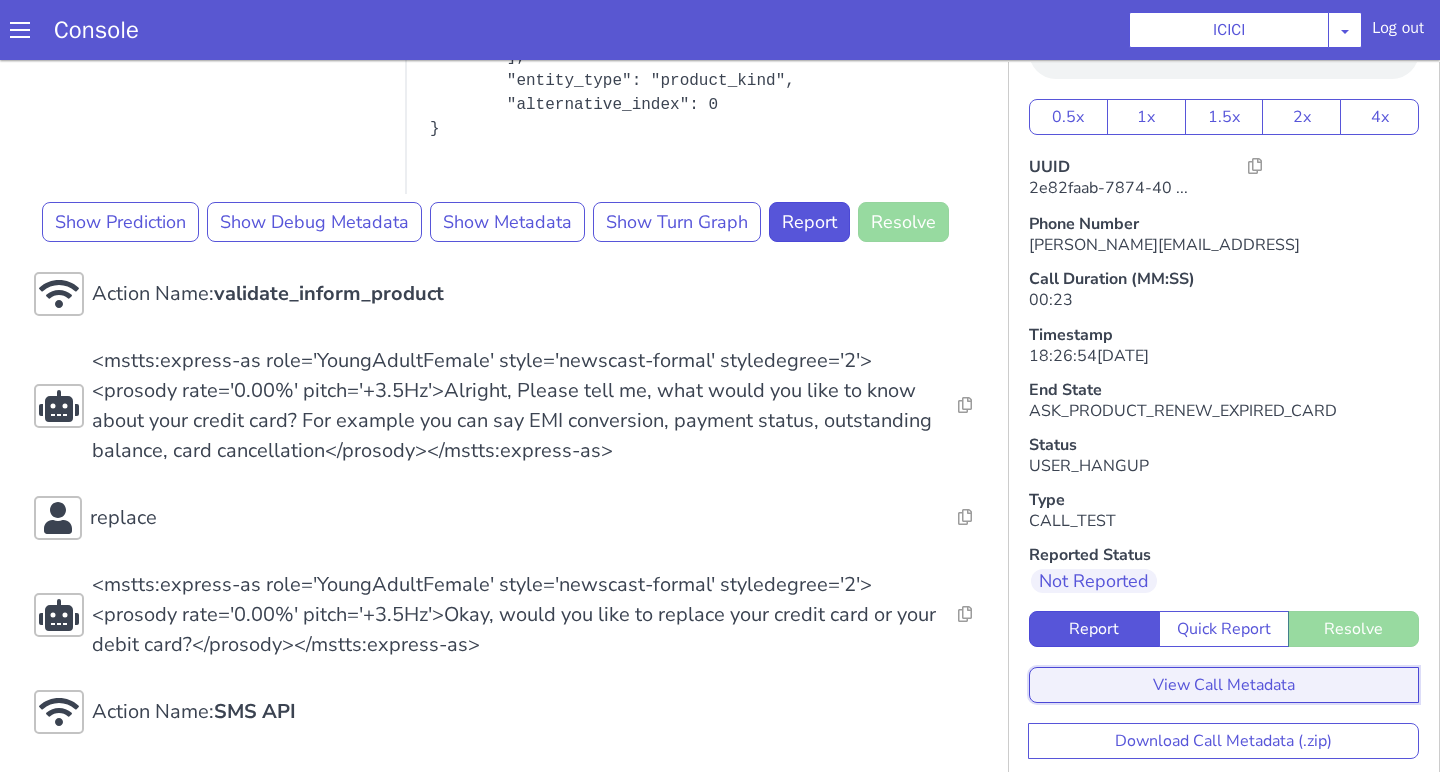 click on "View Call Metadata" at bounding box center [1224, 685] 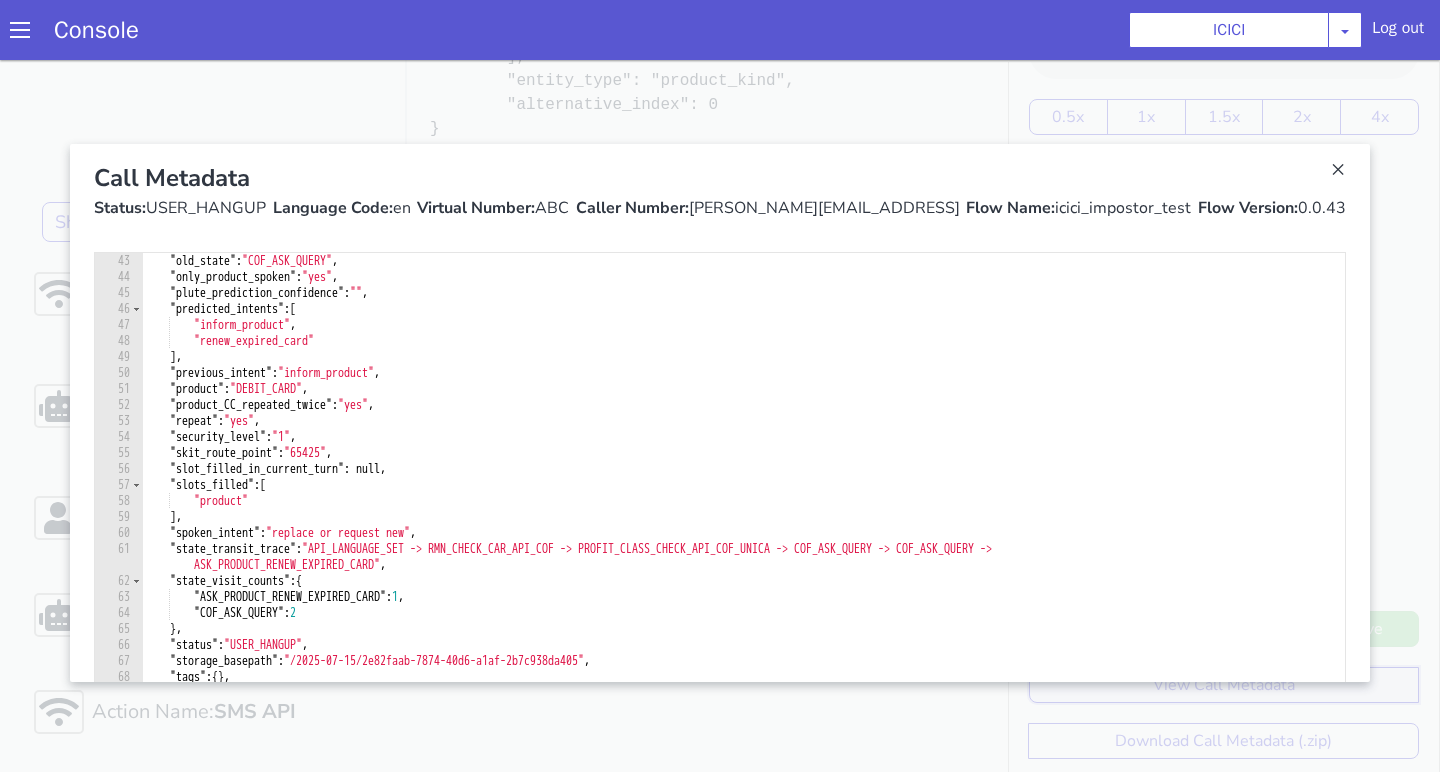 scroll, scrollTop: 691, scrollLeft: 0, axis: vertical 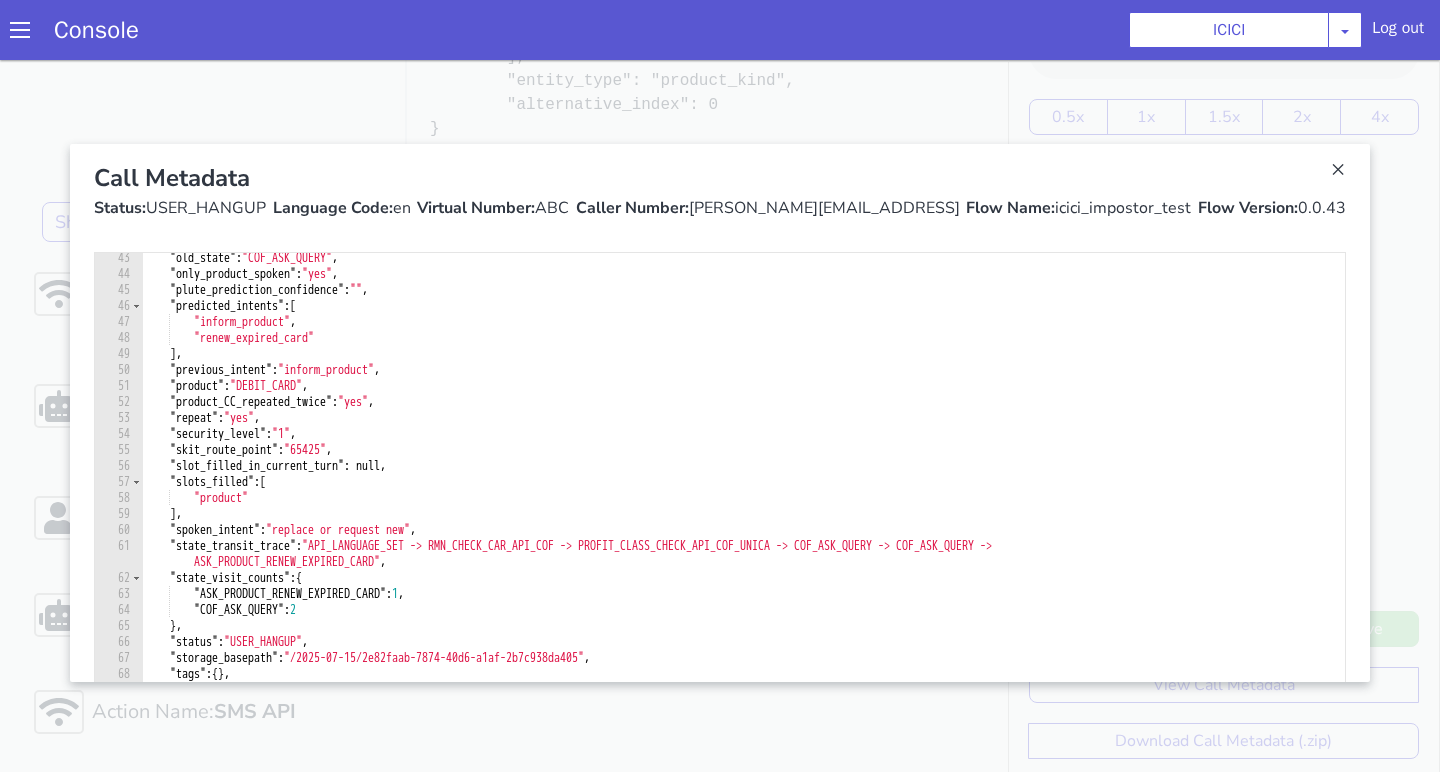 click at bounding box center [720, 413] 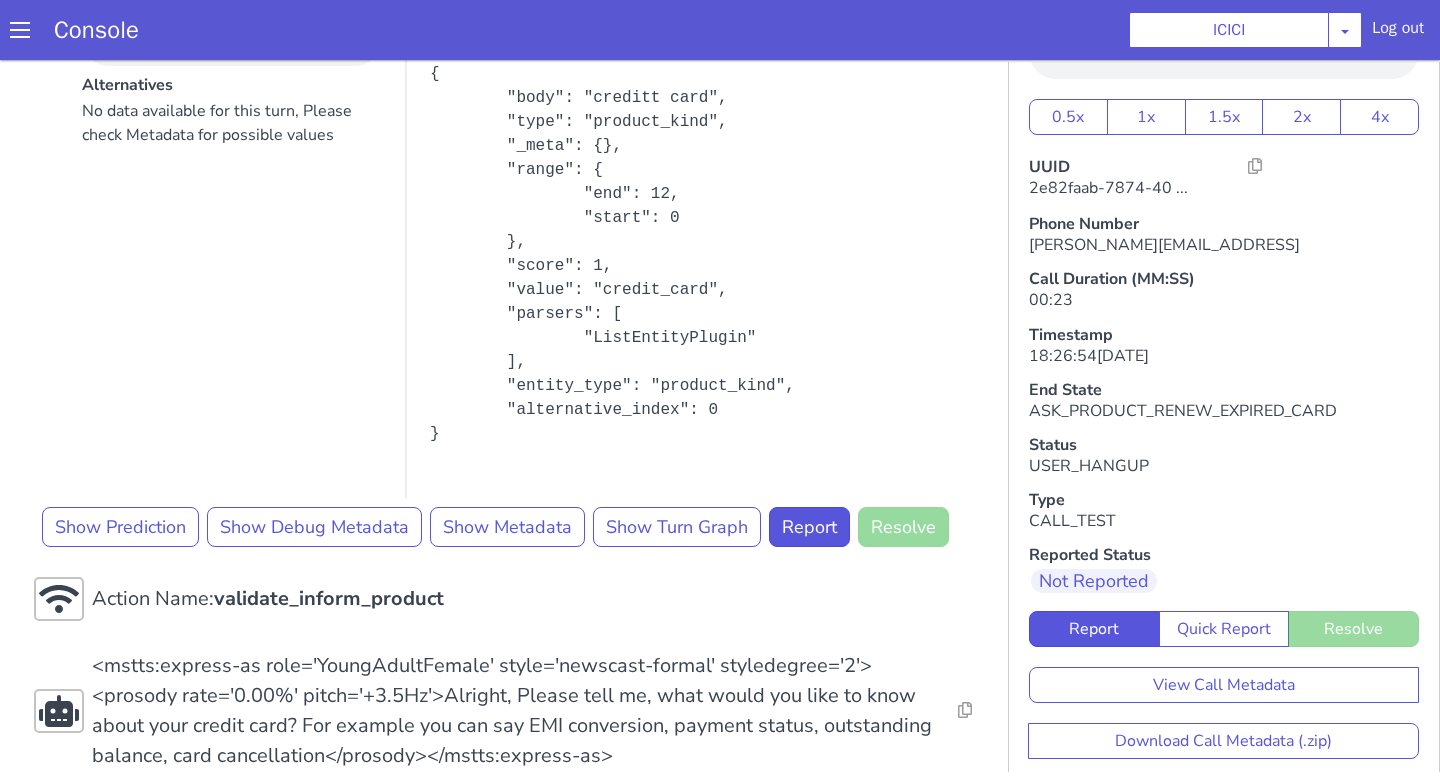 scroll, scrollTop: 513, scrollLeft: 0, axis: vertical 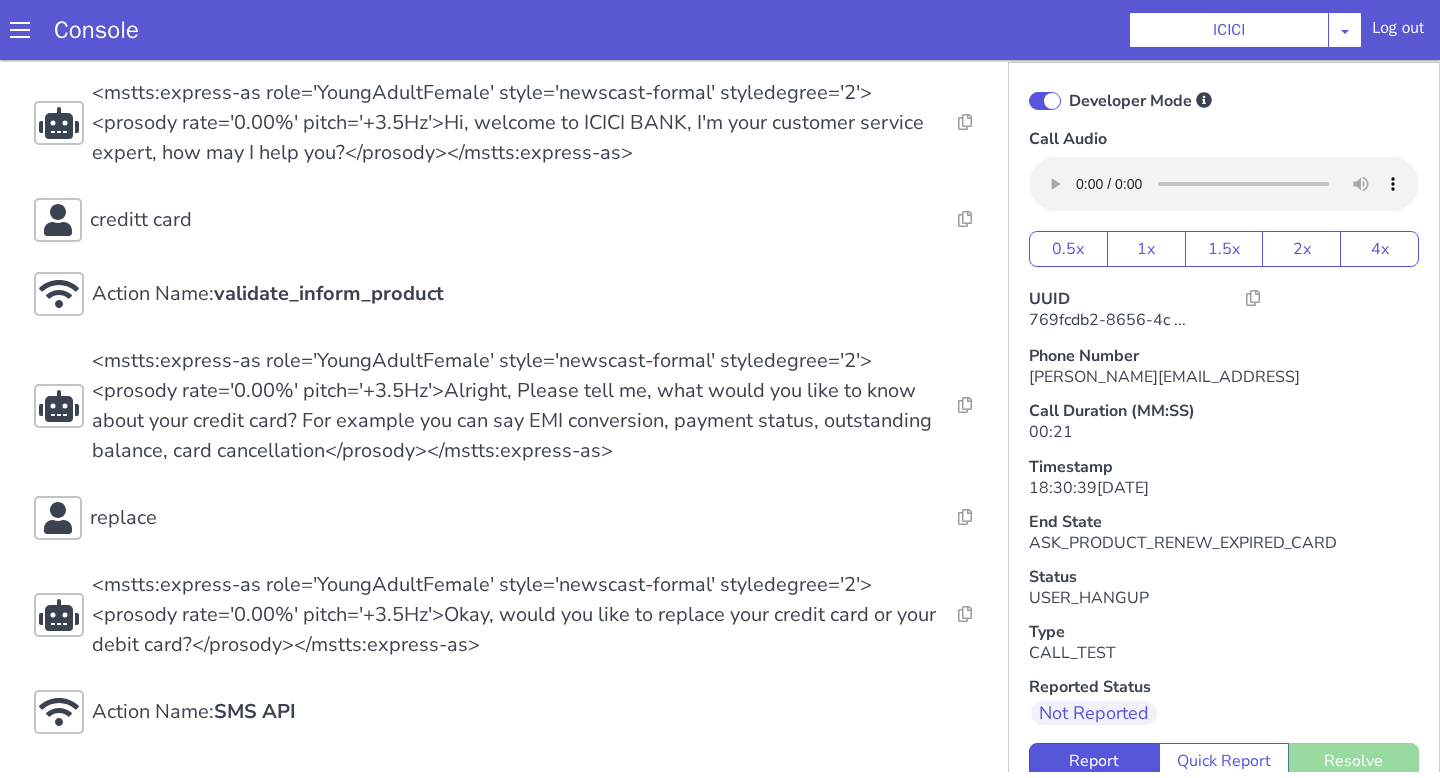 click on "Action Name:  Internal_set_language_for_iproxy Resolve  Intent Error  Entity Error  Transcription Error  Miscellaneous Submit Action Name:  931503 - CAR - RMN CLI Validation Resolve  Intent Error  Entity Error  Transcription Error  Miscellaneous Submit Action Name:  Unica API Resolve  Intent Error  Entity Error  Transcription Error  Miscellaneous Submit <mstts:express-as role='YoungAdultFemale' style='newscast-formal' styledegree='2'><prosody rate='0.00%' pitch='+3.5Hz'>Hi, welcome to ICICI BANK, I'm your customer service expert, how may I help you?</prosody></mstts:express-as> Resolve  Intent Error  Entity Error  Transcription Error  Miscellaneous Submit creditt card Resolve  Intent Error  Entity Error  Transcription Error  Miscellaneous Submit Action Name:  validate_inform_product Resolve  Intent Error  Entity Error  Transcription Error  Miscellaneous Submit Resolve  Intent Error  Entity Error  Transcription Error  Miscellaneous Submit replace Resolve  Intent Error  Entity Error  Transcription Error Submit" at bounding box center [515, 295] 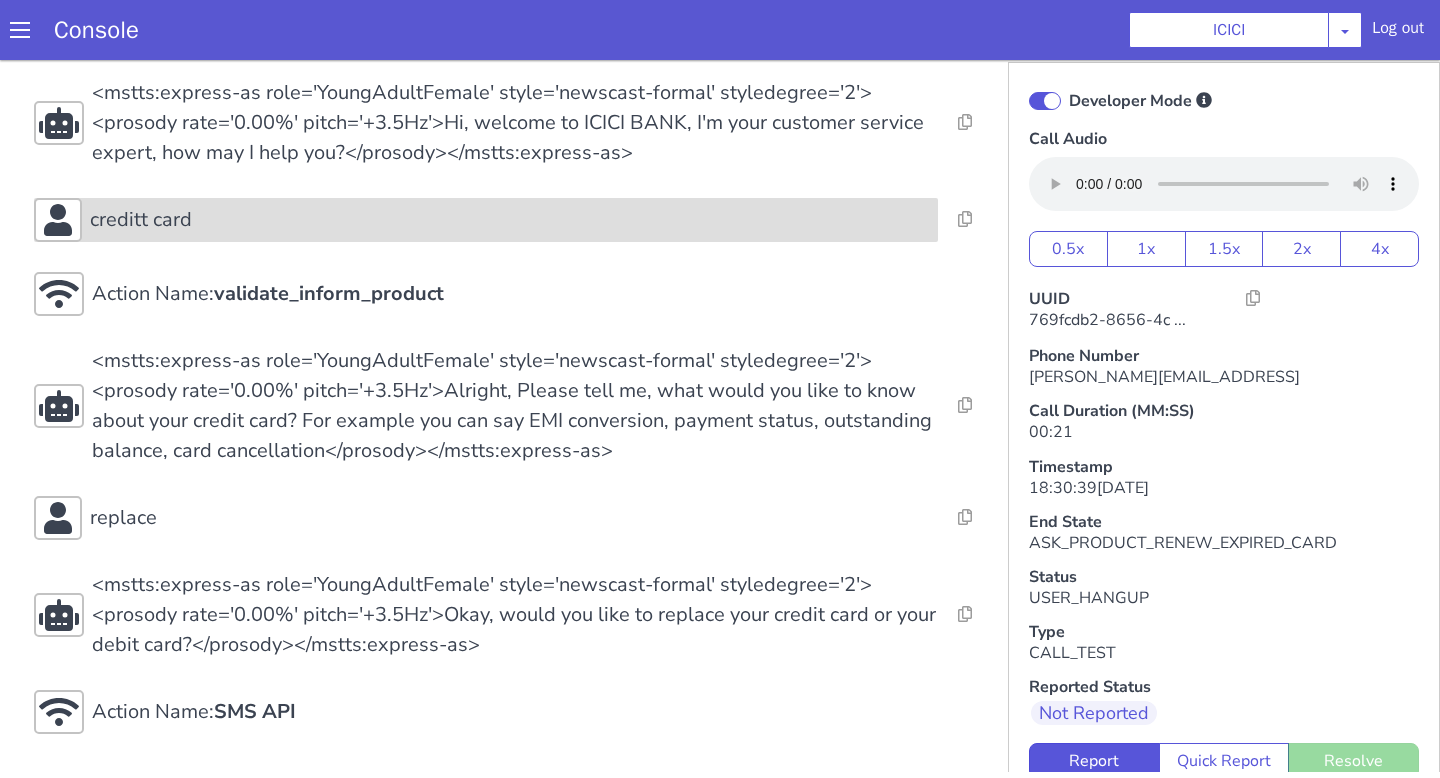 click on "creditt card" at bounding box center [510, 220] 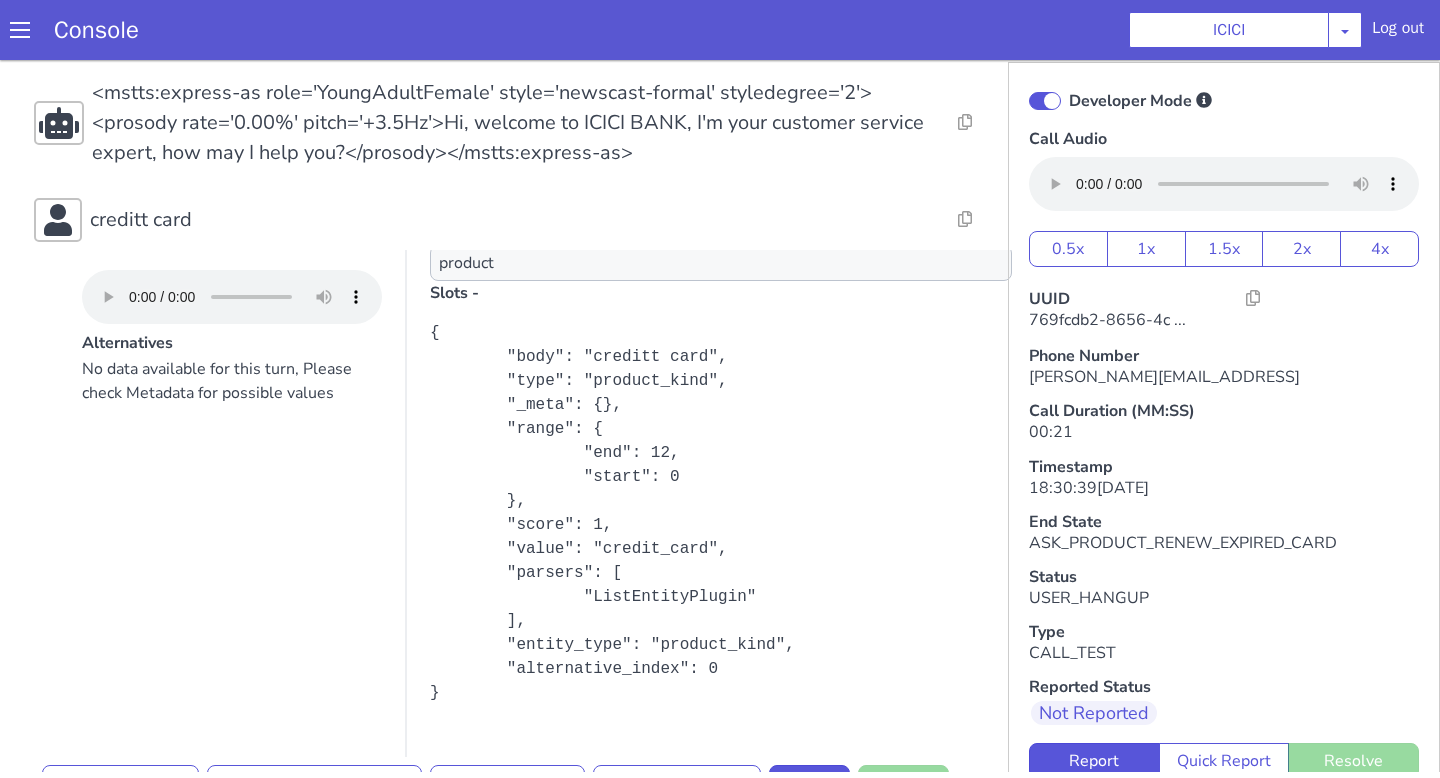 scroll, scrollTop: 355, scrollLeft: 0, axis: vertical 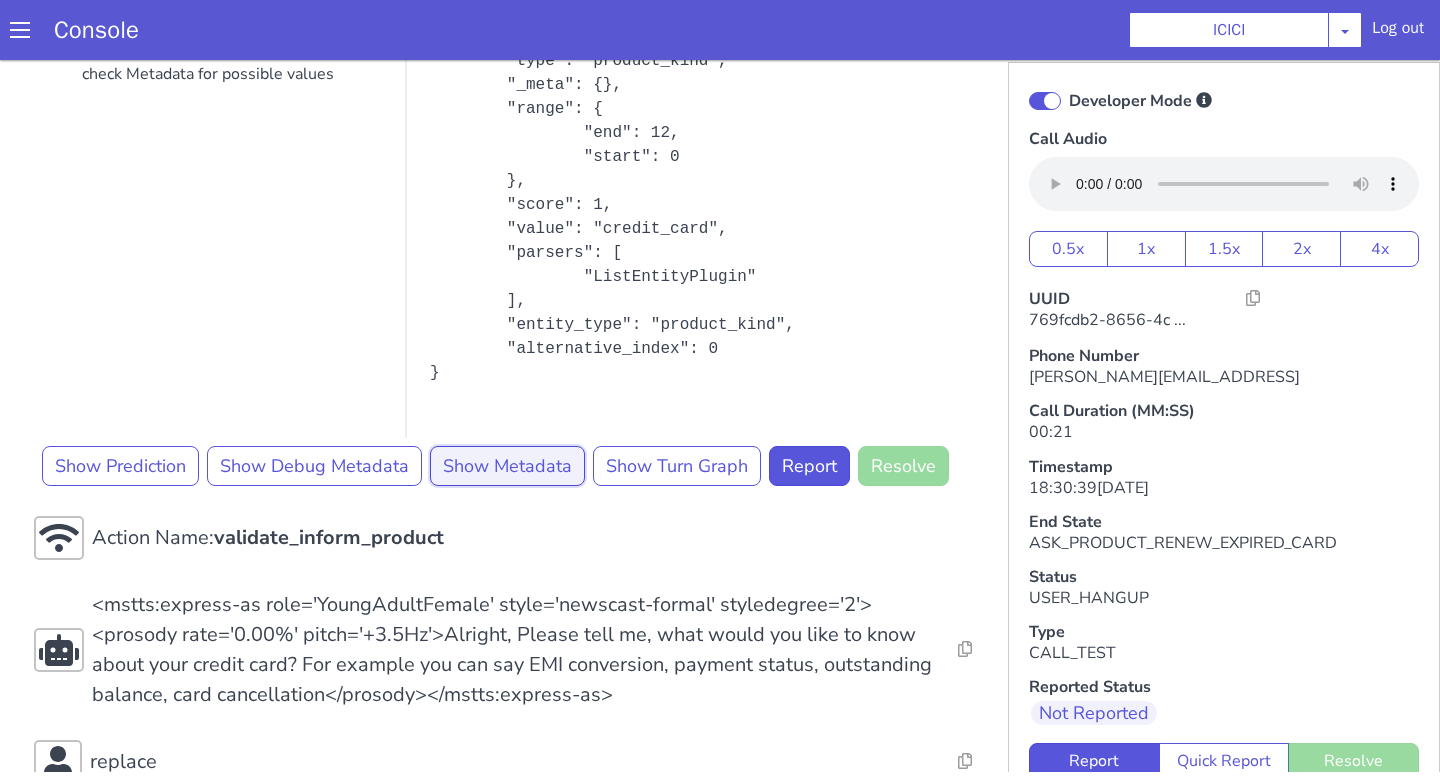click on "Show Metadata" at bounding box center (507, 466) 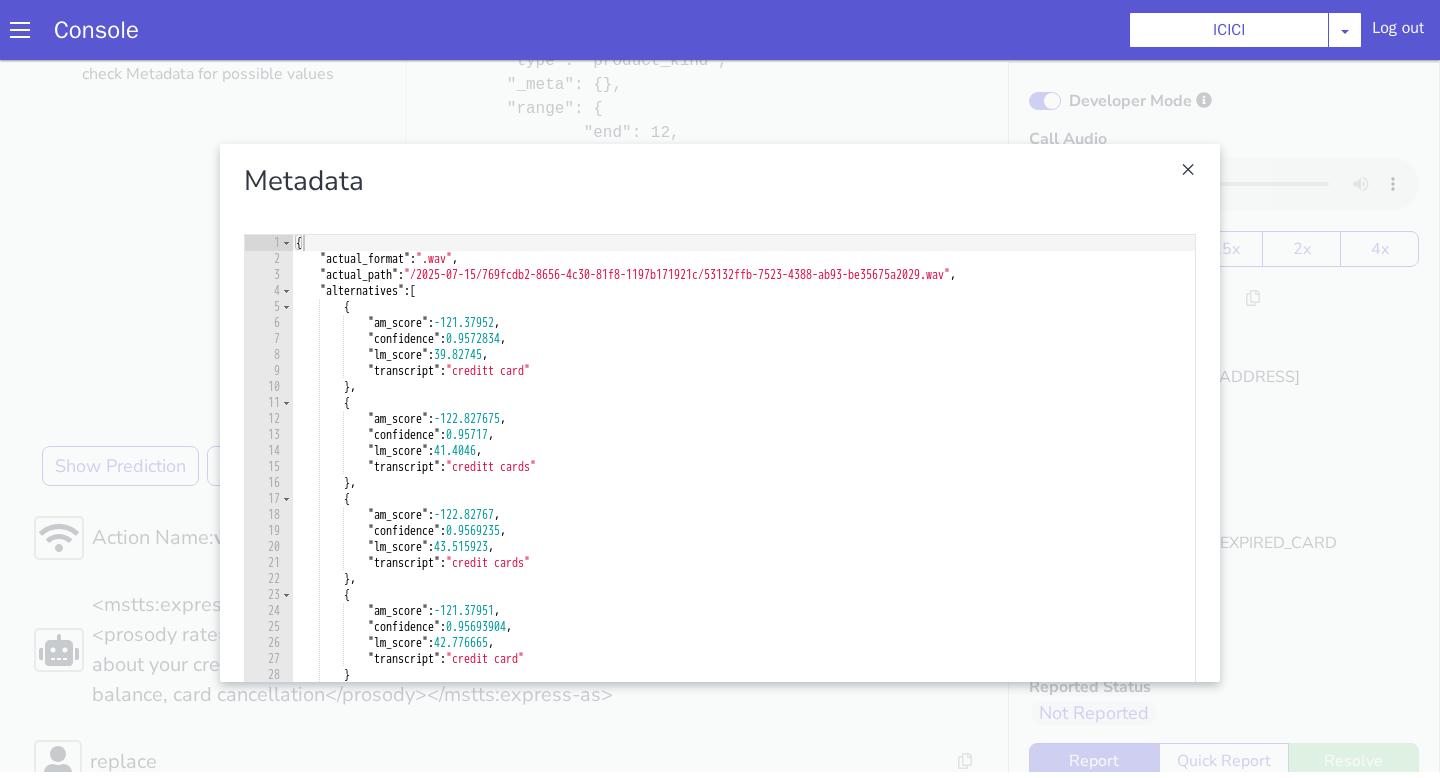 scroll, scrollTop: 0, scrollLeft: 0, axis: both 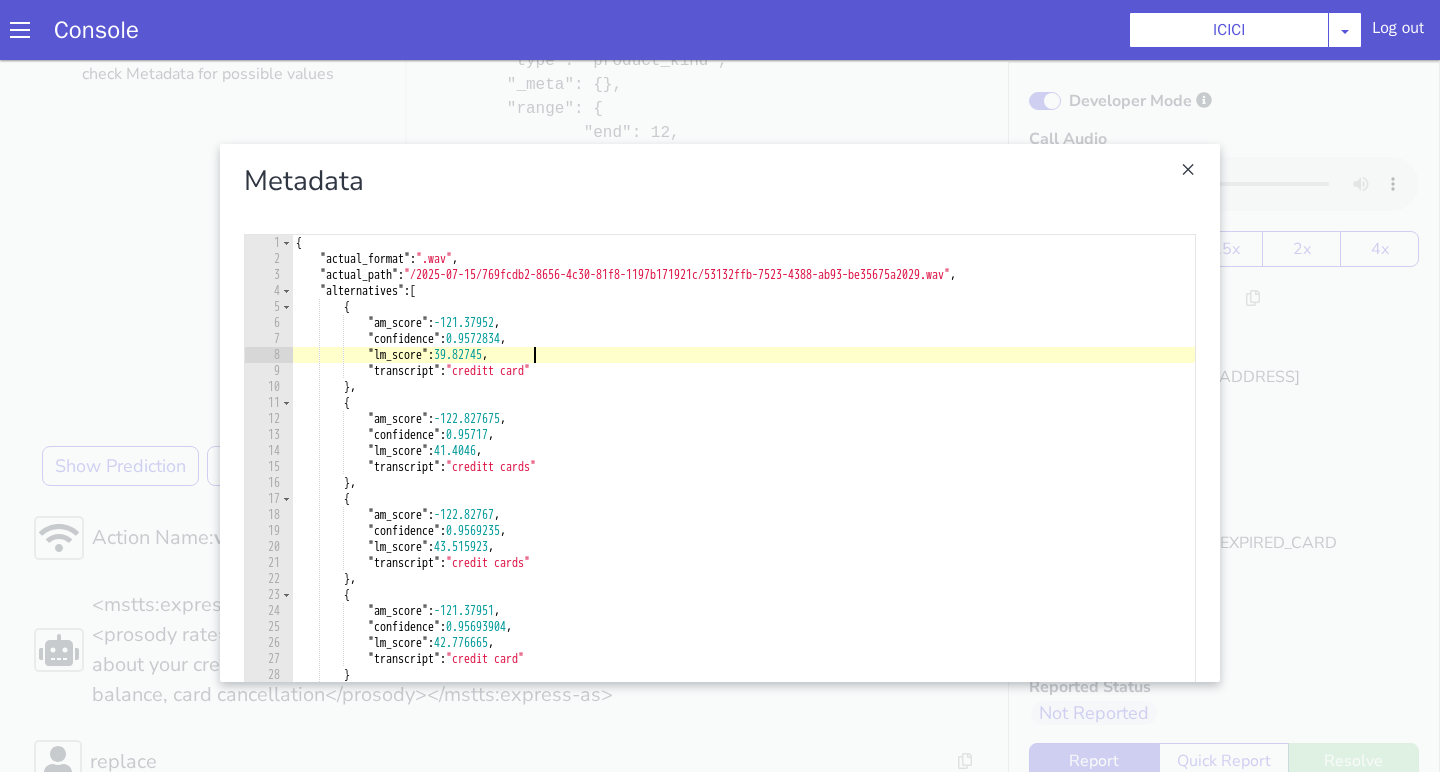 click at bounding box center (720, 413) 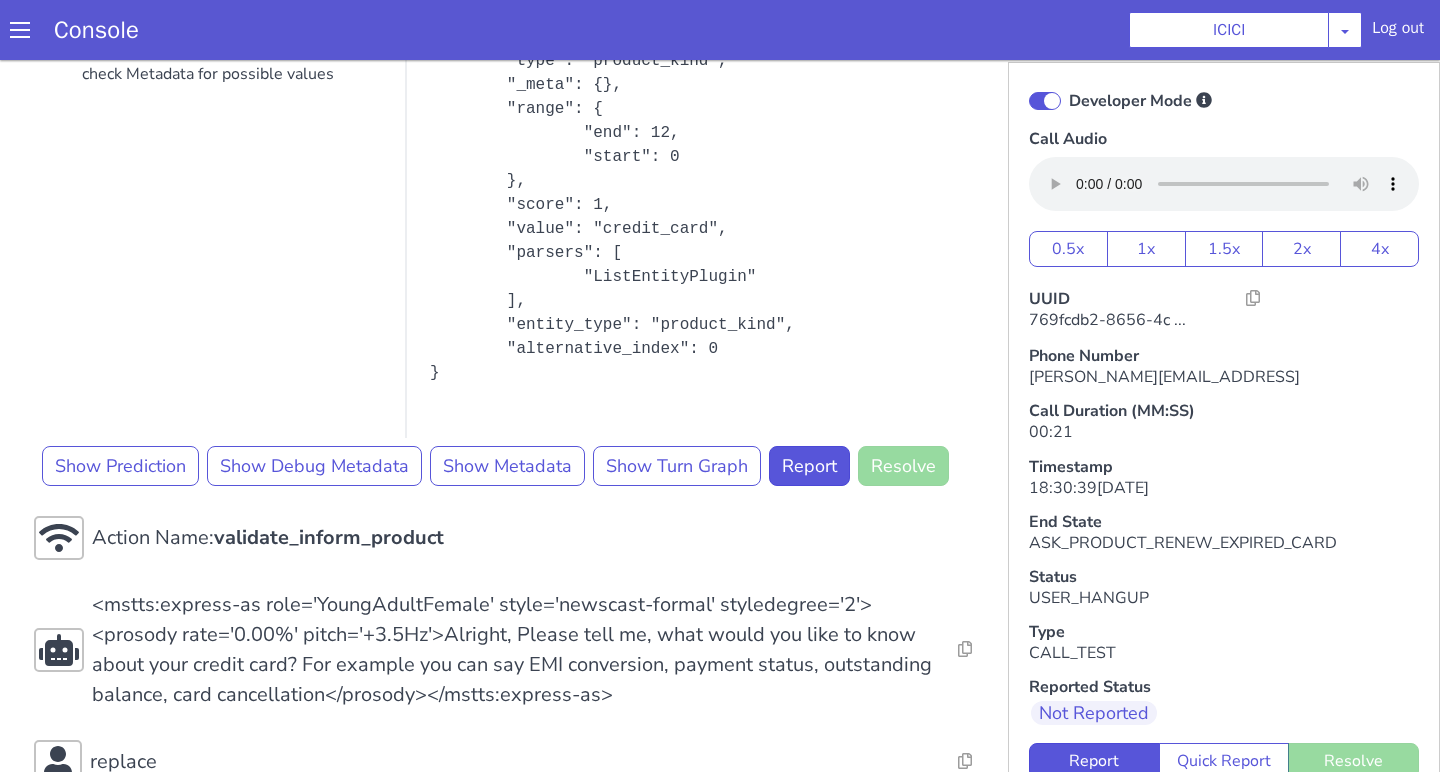 scroll, scrollTop: 132, scrollLeft: 0, axis: vertical 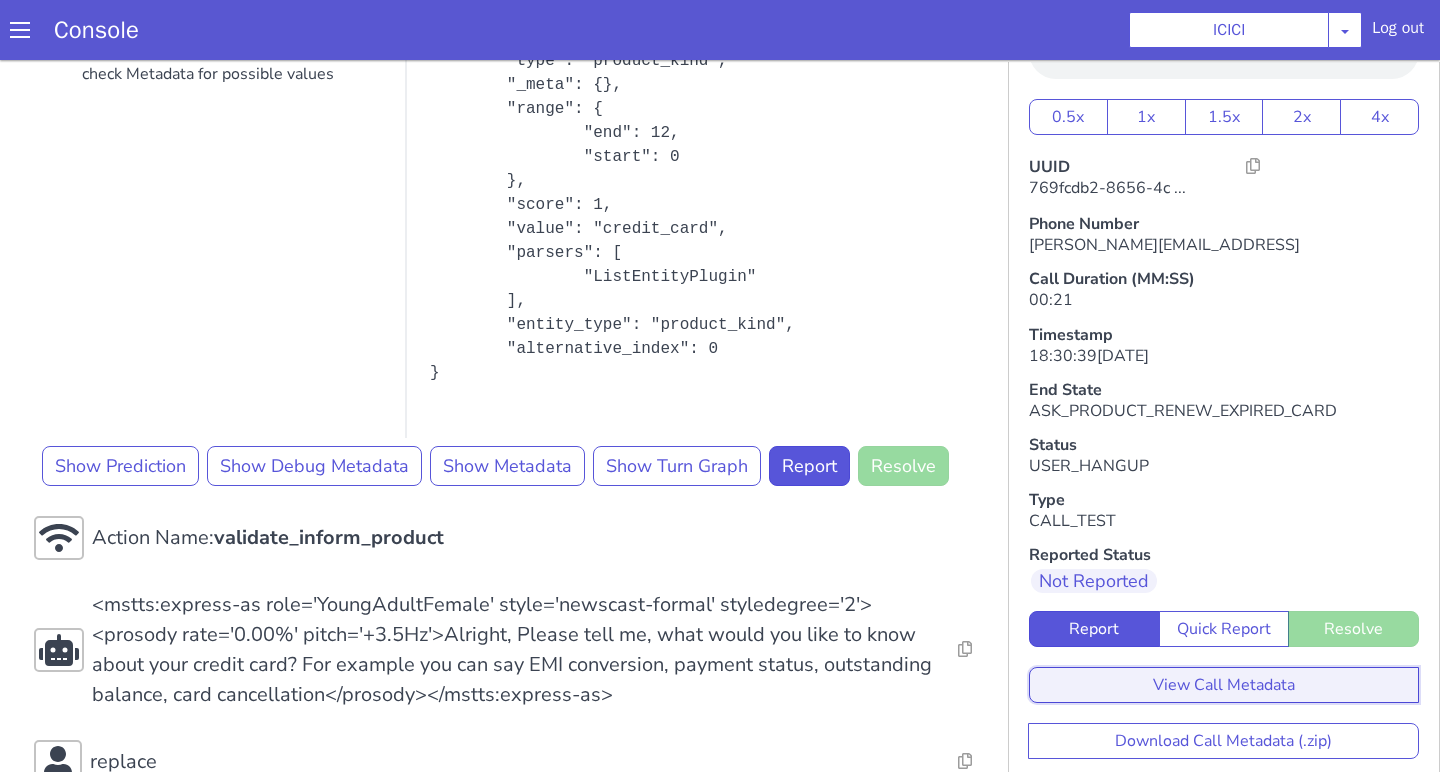 click on "View Call Metadata" at bounding box center [1224, 685] 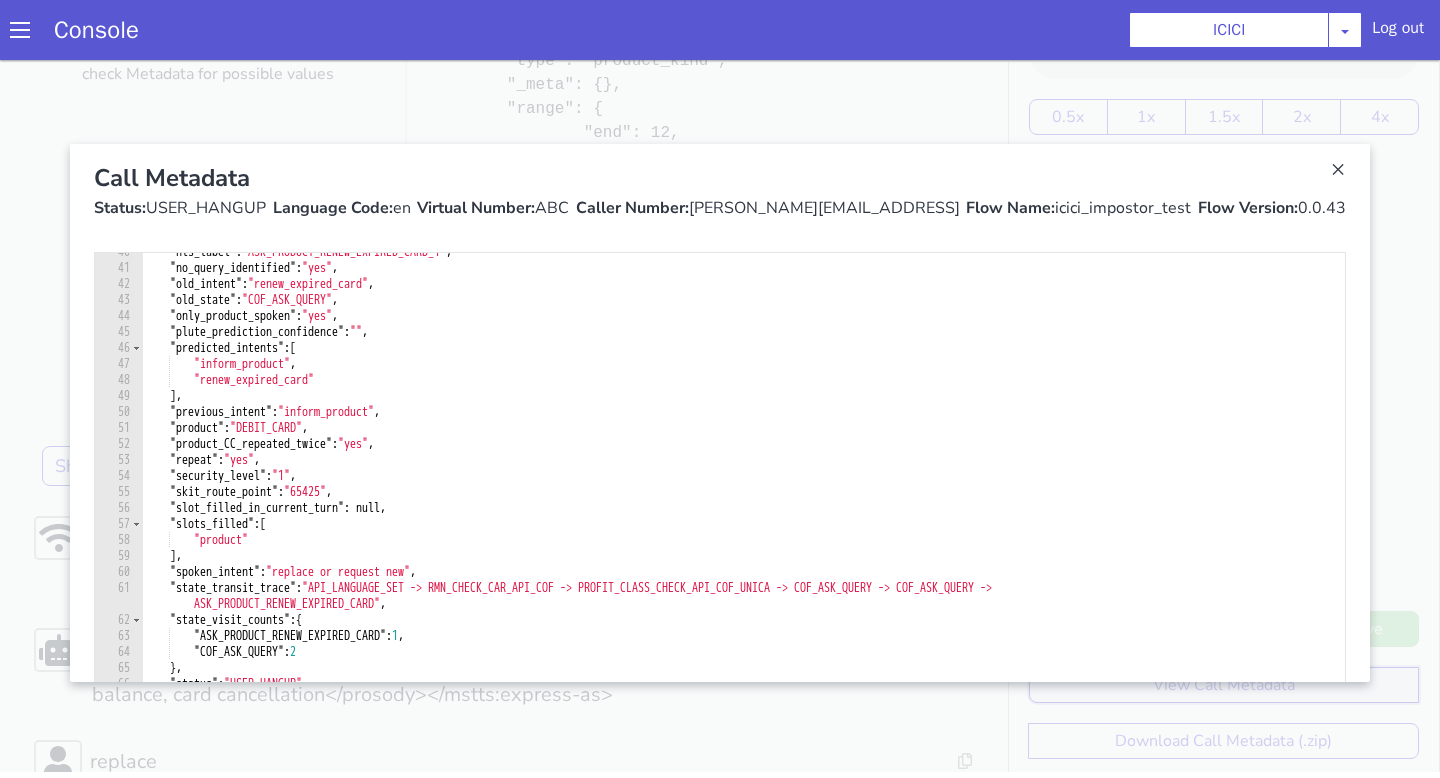 scroll, scrollTop: 652, scrollLeft: 0, axis: vertical 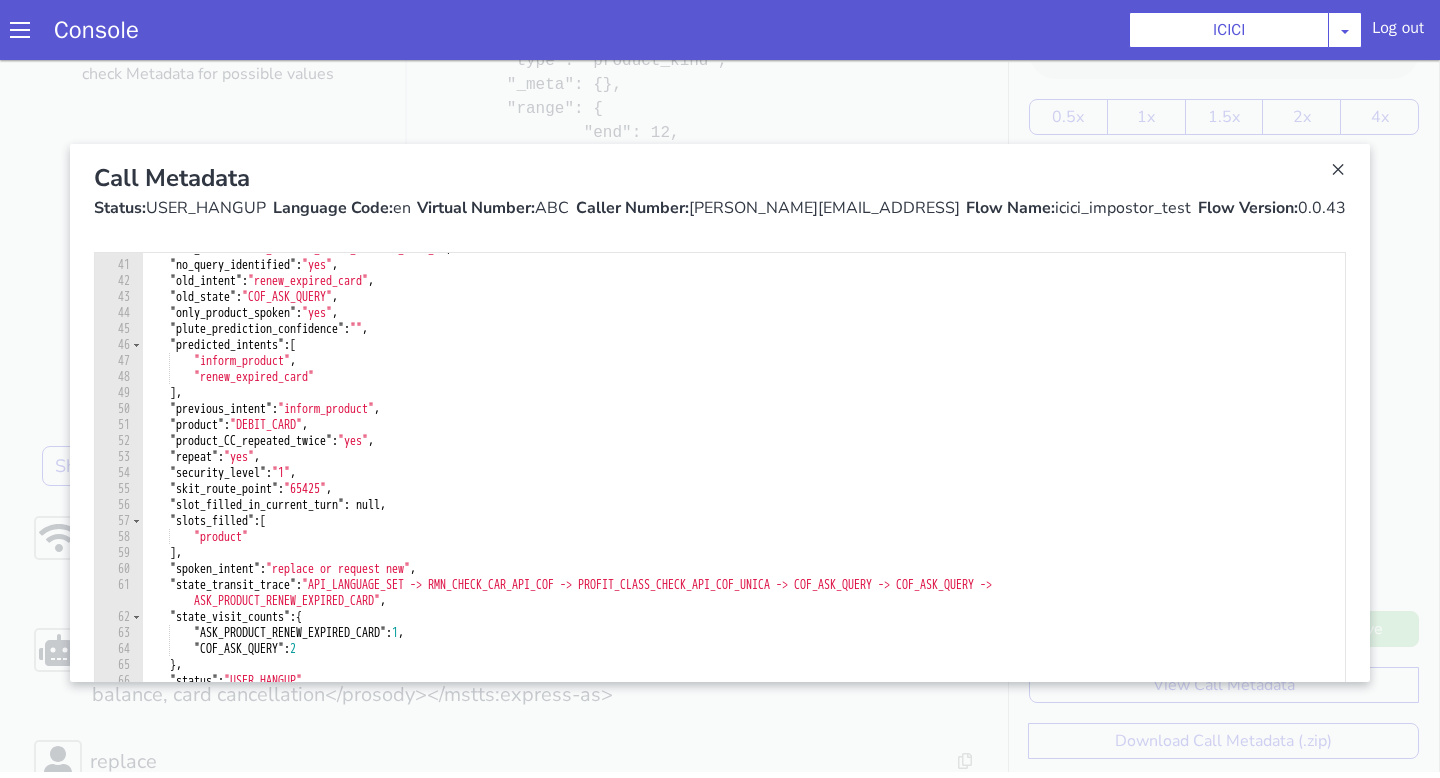 click at bounding box center [720, 413] 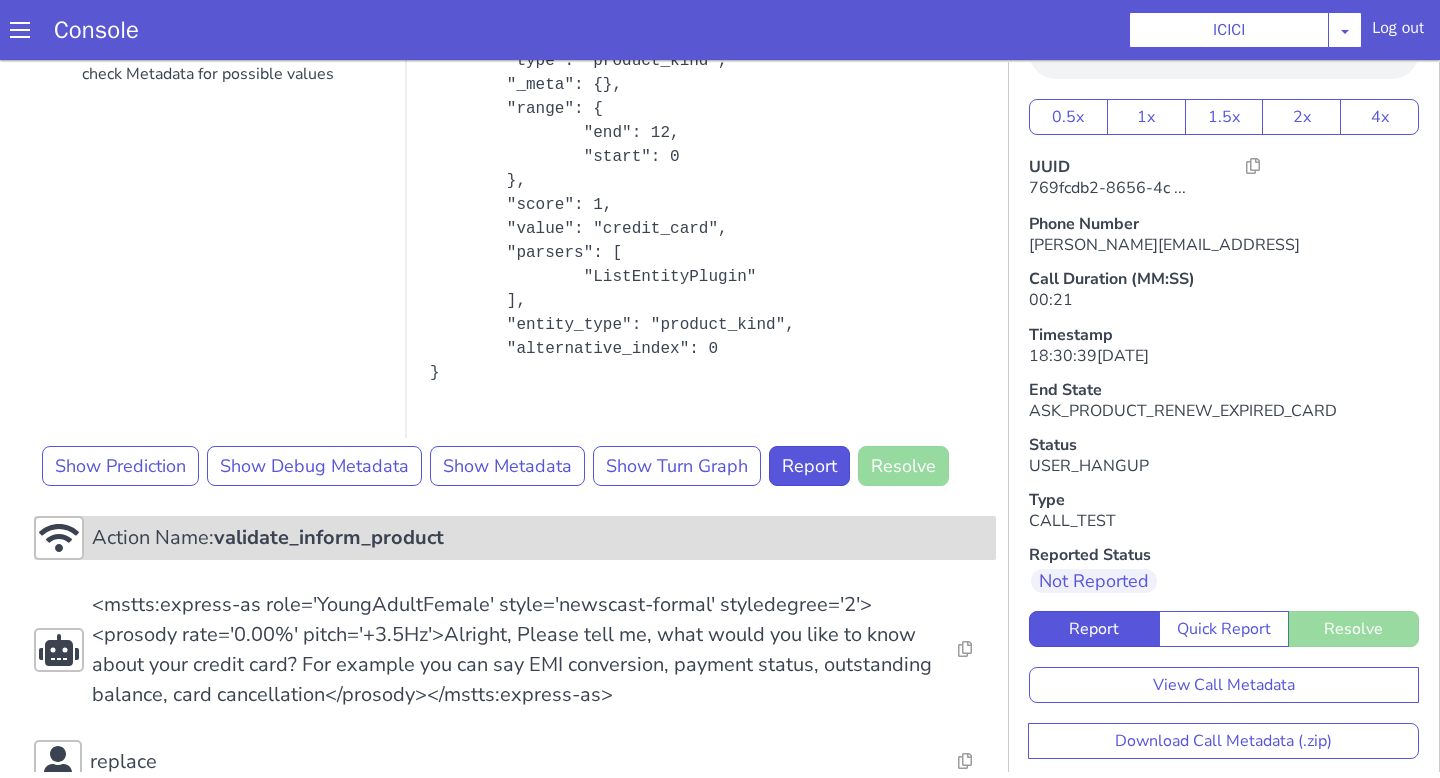 click on "validate_inform_product" at bounding box center [329, 537] 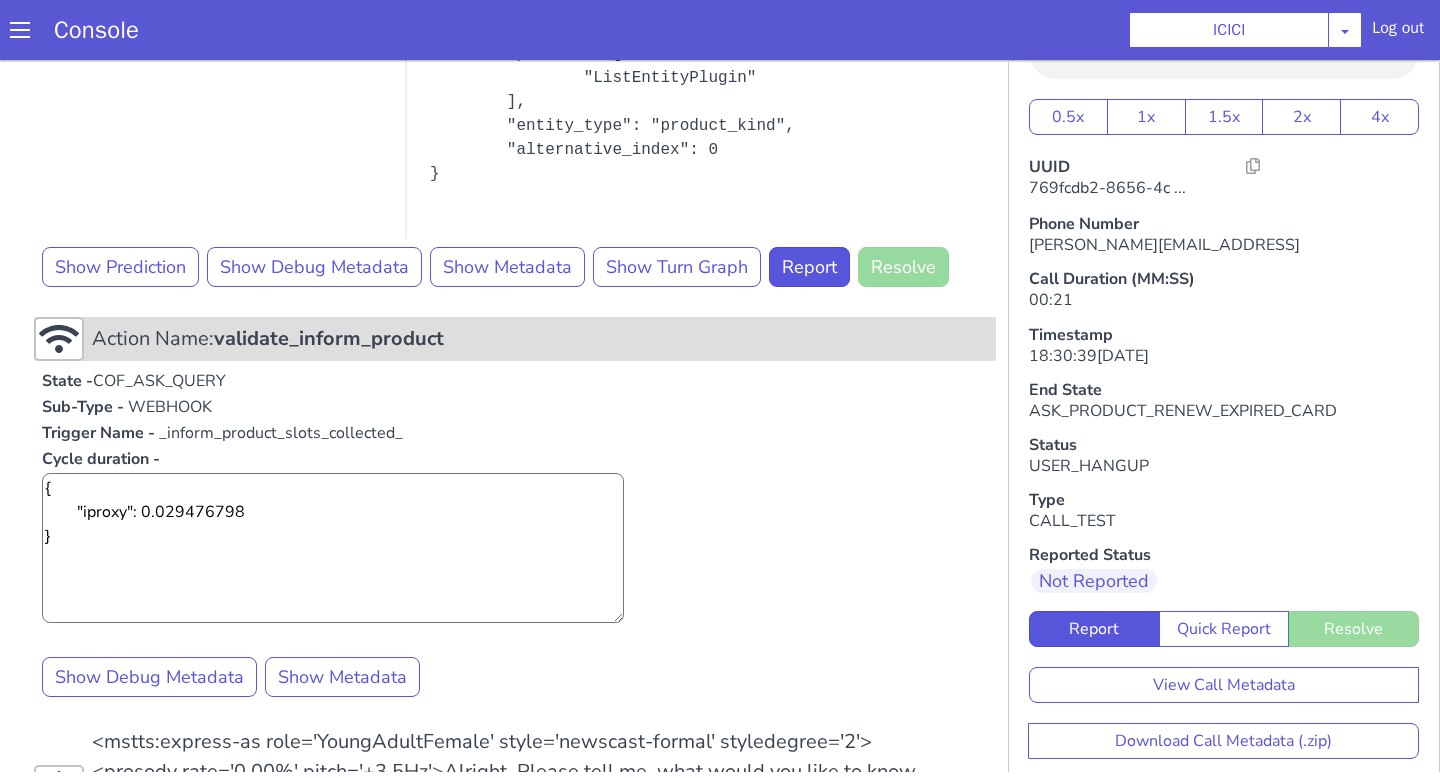 scroll, scrollTop: 799, scrollLeft: 0, axis: vertical 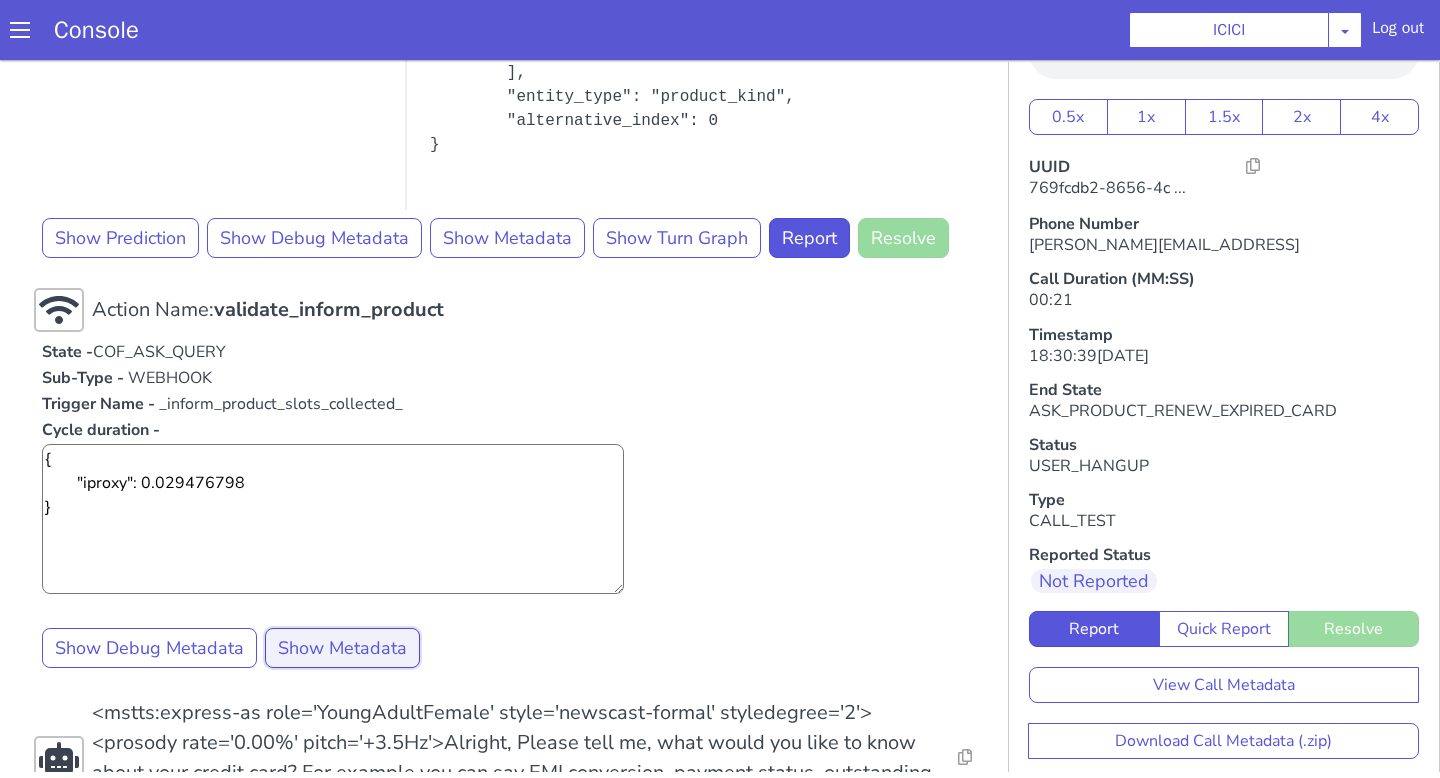 click on "Show Metadata" at bounding box center [342, 648] 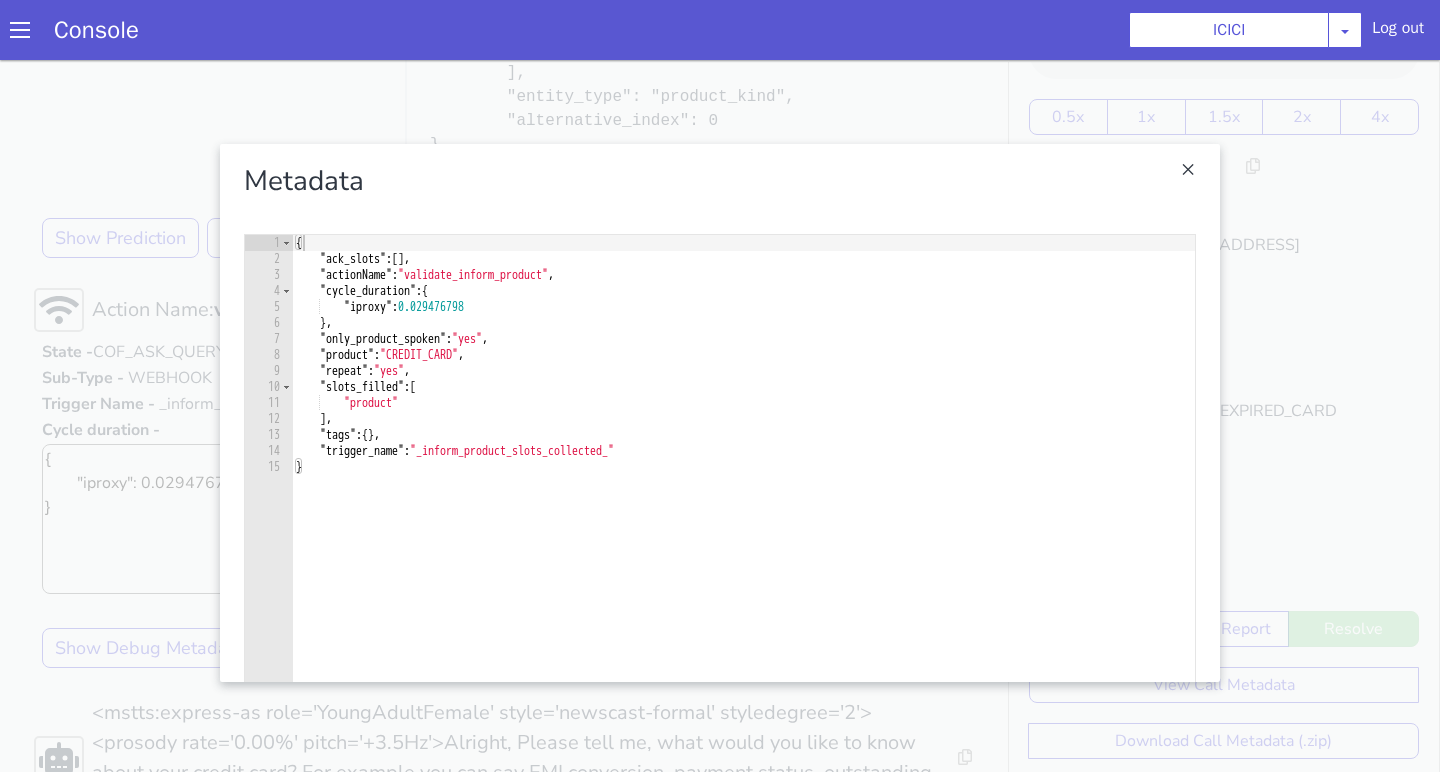 click at bounding box center [720, 413] 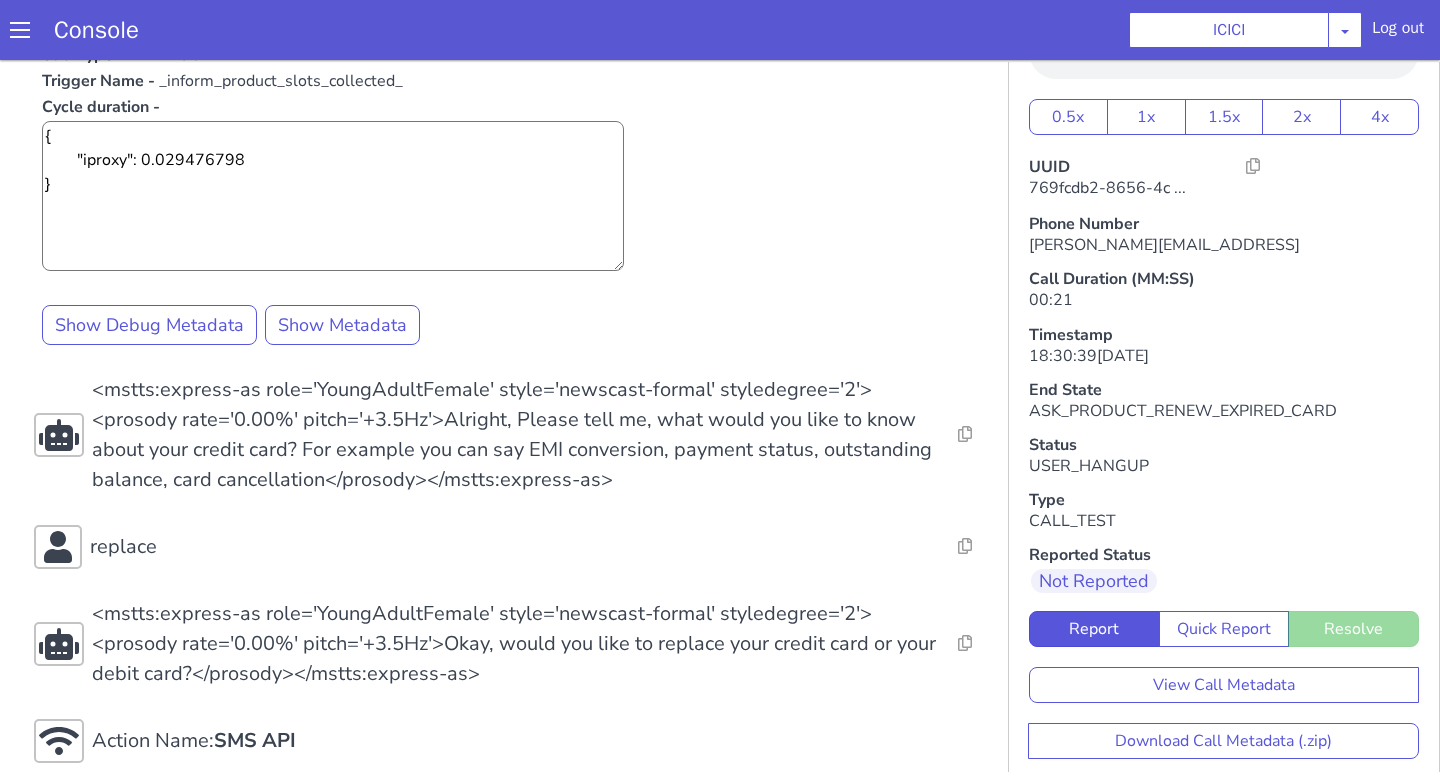 scroll, scrollTop: 1151, scrollLeft: 0, axis: vertical 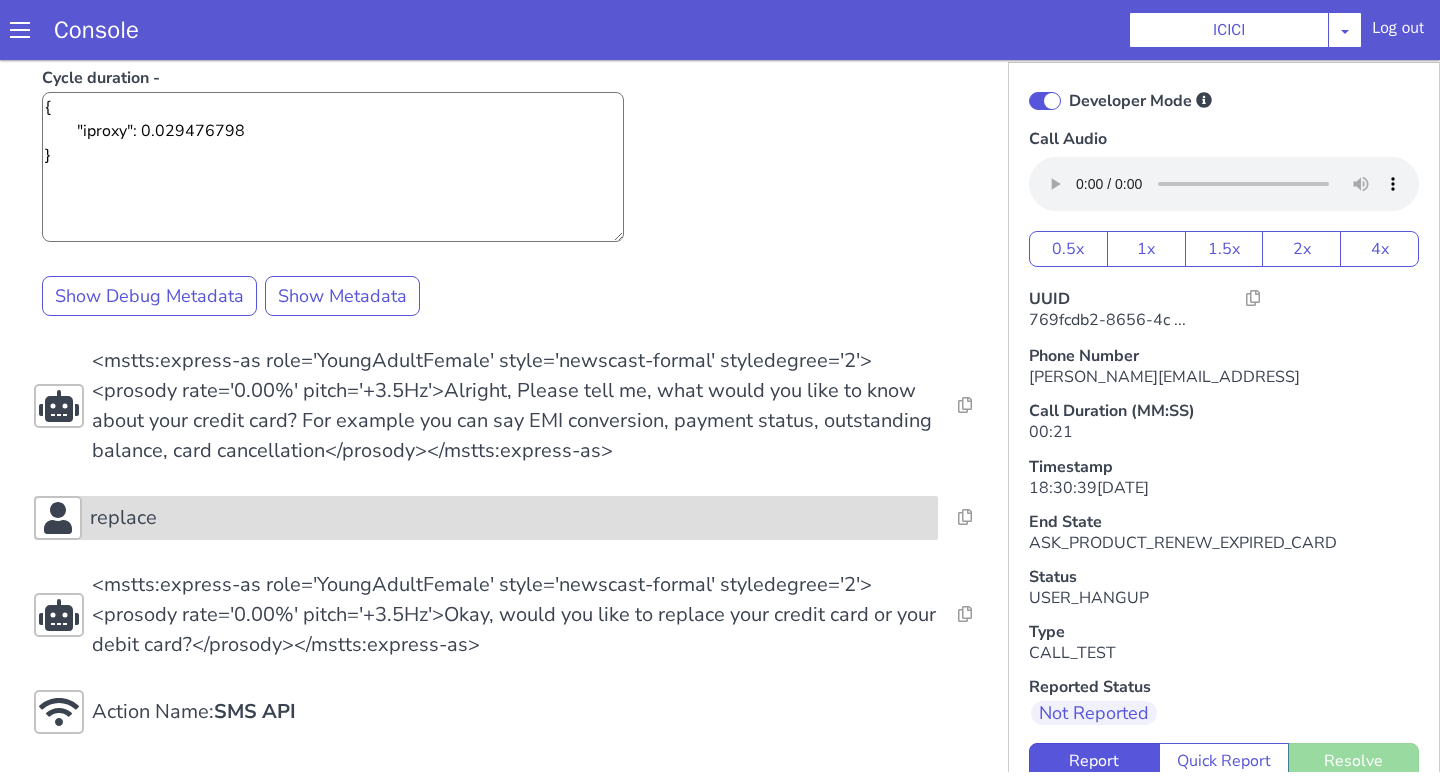 click on "replace" at bounding box center (486, 518) 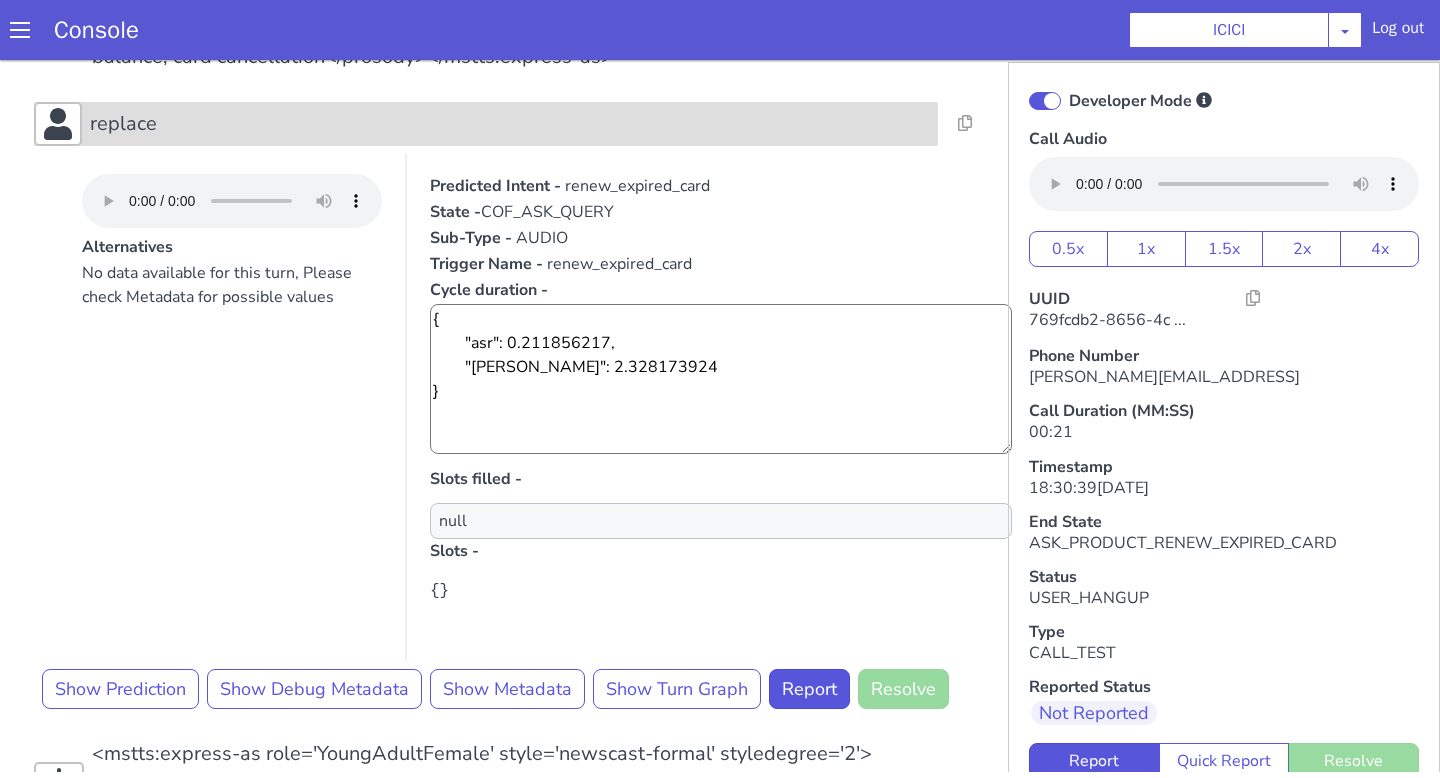 scroll, scrollTop: 1624, scrollLeft: 0, axis: vertical 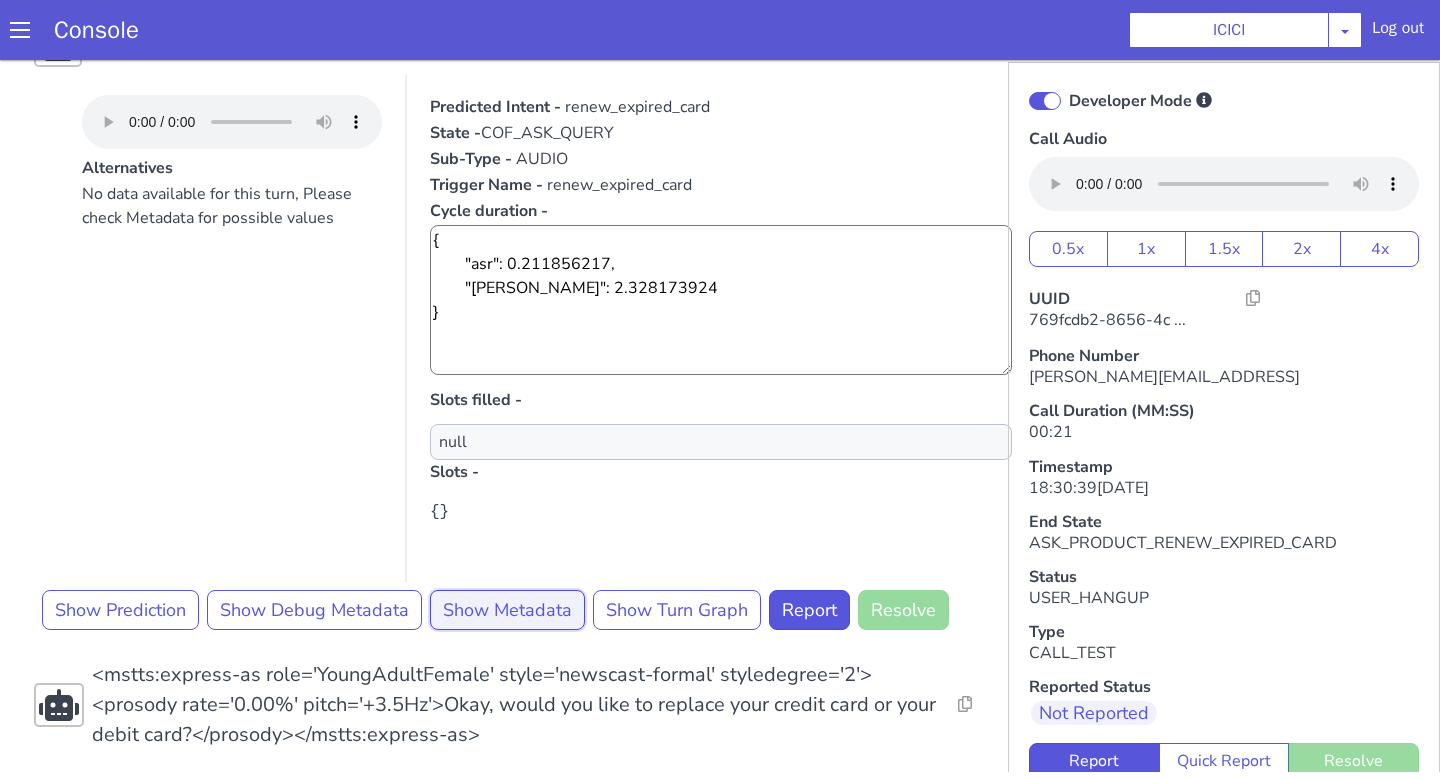 click on "Show Metadata" at bounding box center (507, 610) 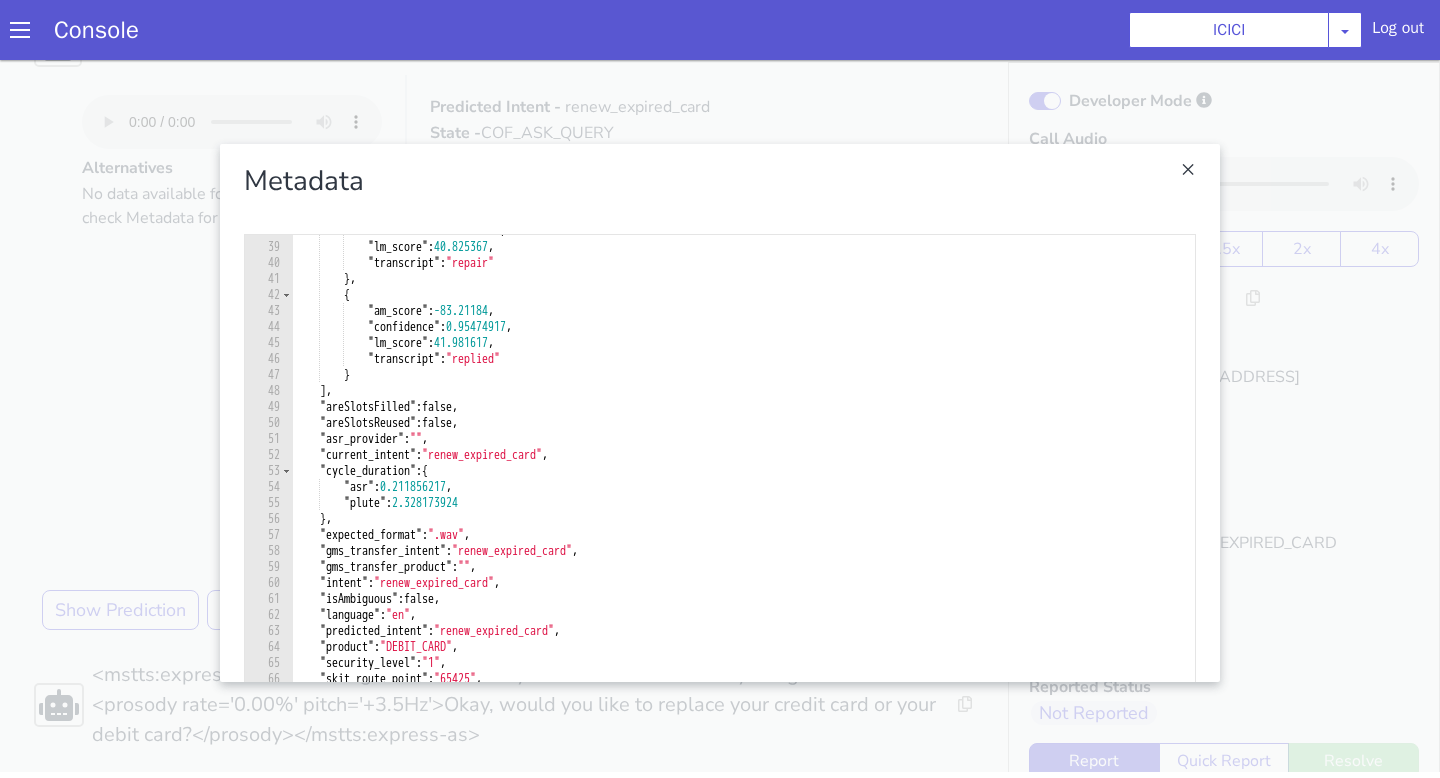 scroll, scrollTop: 670, scrollLeft: 0, axis: vertical 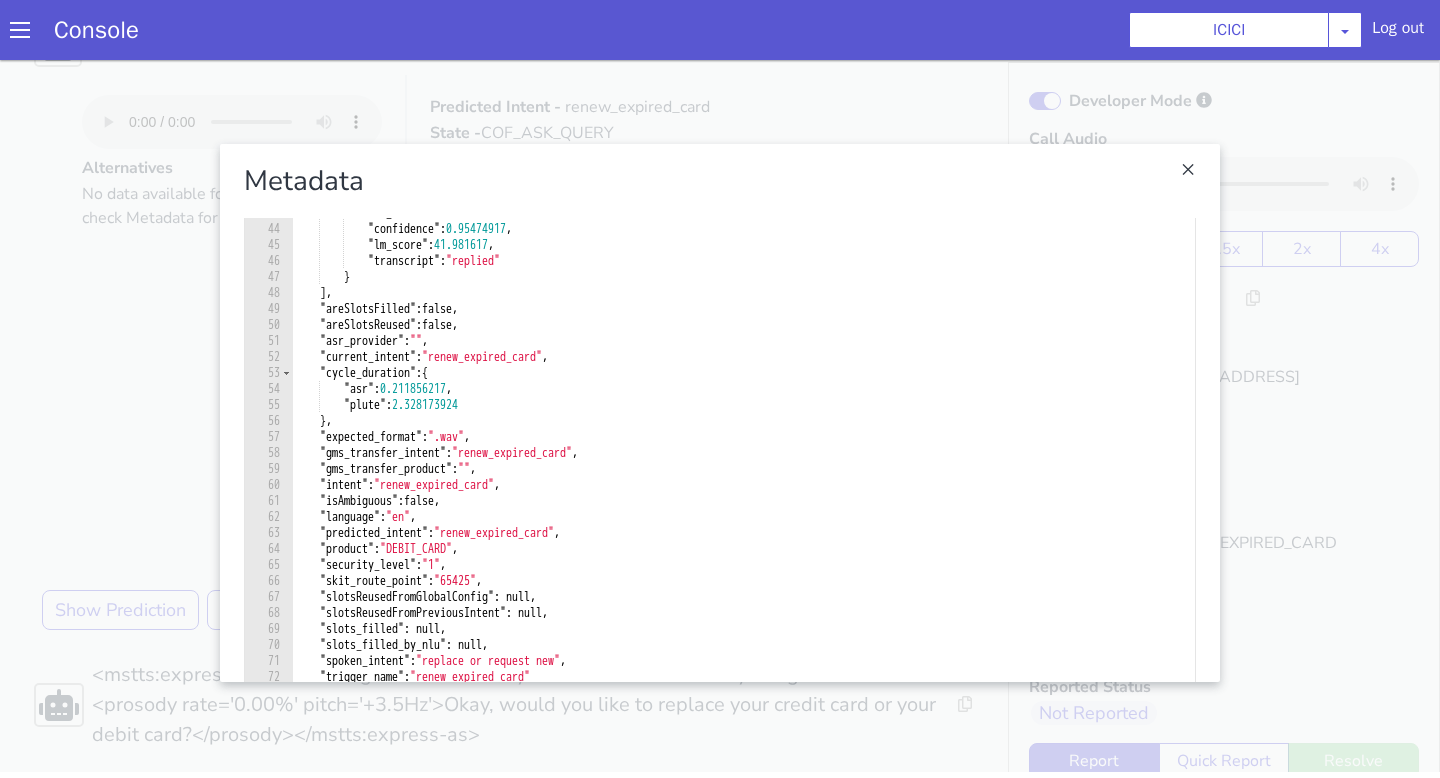 click at bounding box center [720, 413] 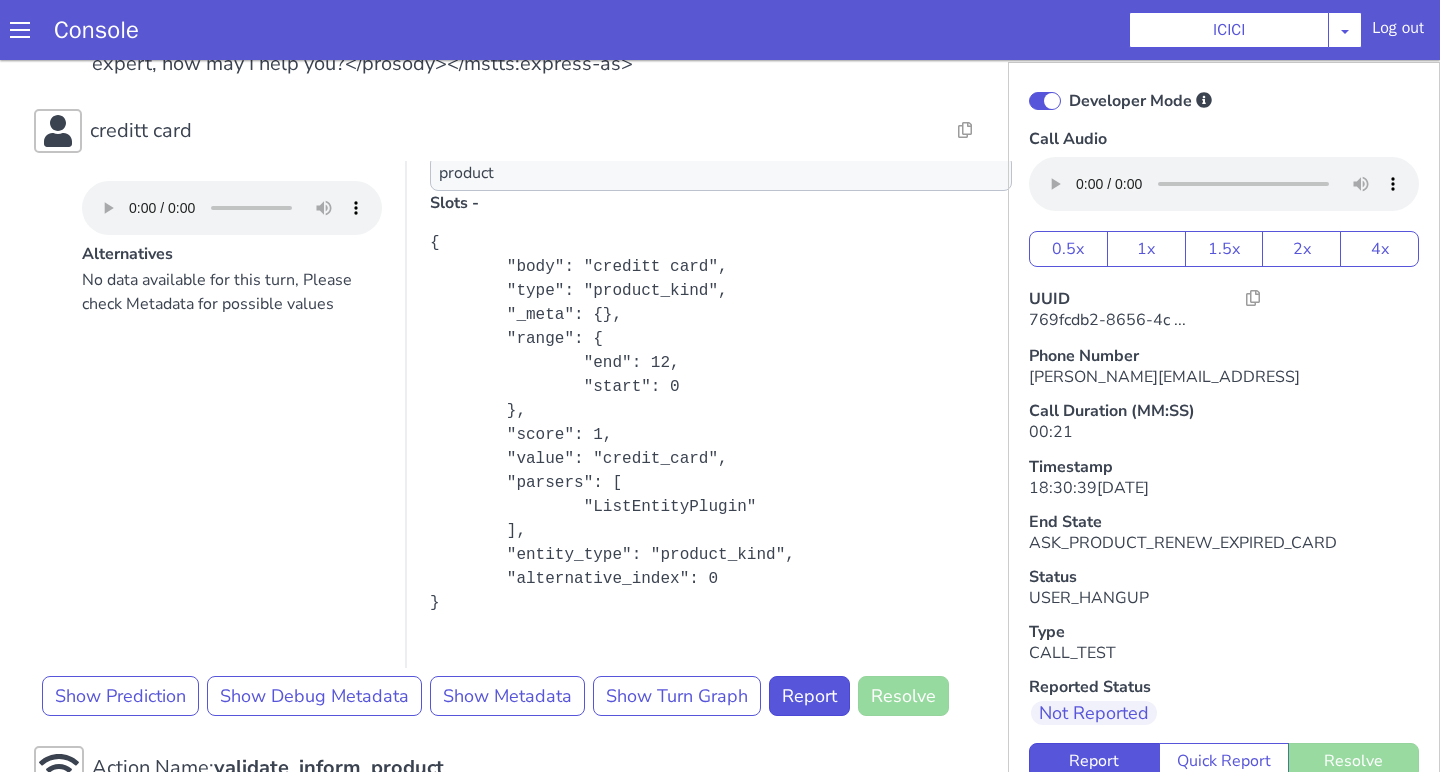 scroll, scrollTop: 340, scrollLeft: 0, axis: vertical 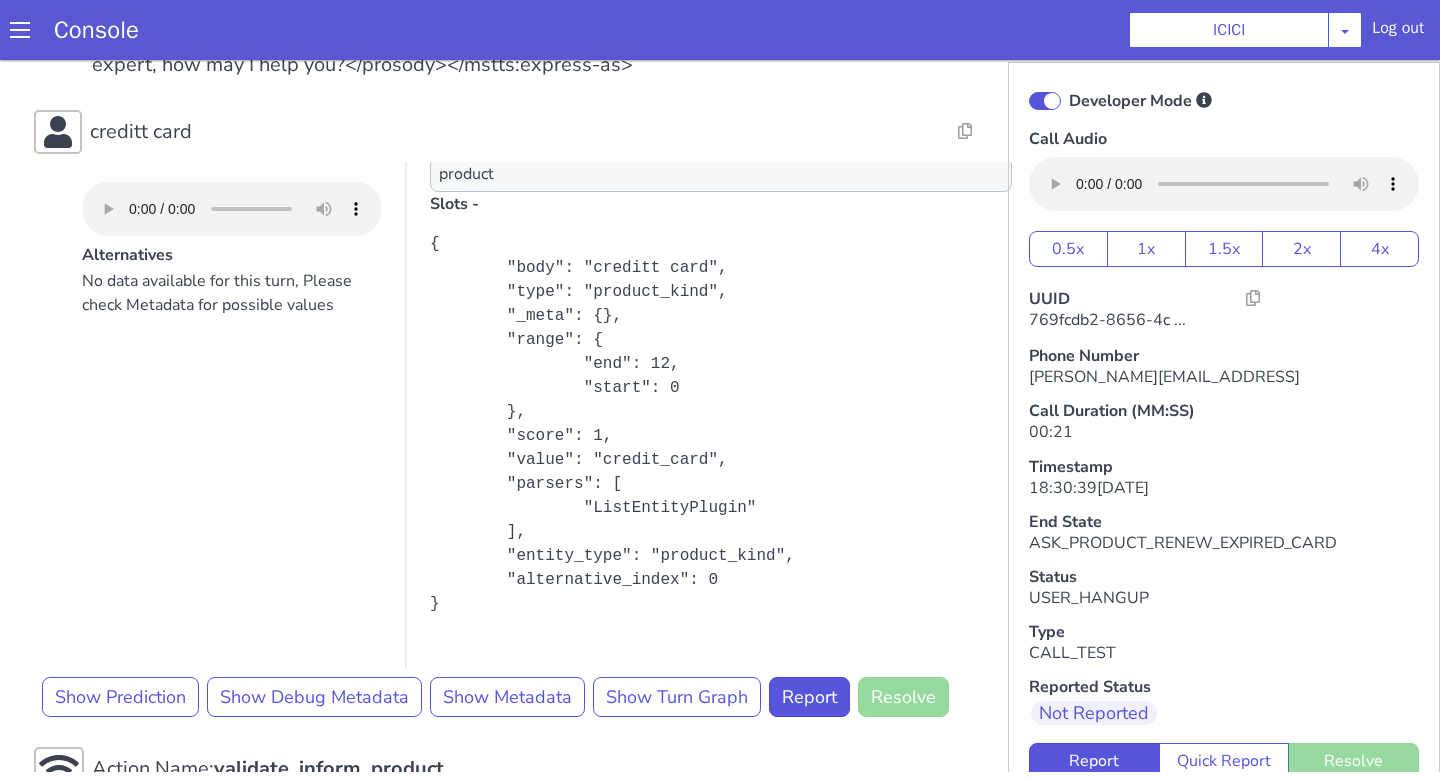 click on "Action Name:  Internal_set_language_for_iproxy Resolve  Intent Error  Entity Error  Transcription Error  Miscellaneous Submit Action Name:  931503 - CAR - RMN CLI Validation Resolve  Intent Error  Entity Error  Transcription Error  Miscellaneous Submit Action Name:  Unica API Resolve  Intent Error  Entity Error  Transcription Error  Miscellaneous Submit <mstts:express-as role='YoungAdultFemale' style='newscast-formal' styledegree='2'><prosody rate='0.00%' pitch='+3.5Hz'>Hi, welcome to ICICI BANK, I'm your customer service expert, how may I help you?</prosody></mstts:express-as> Resolve  Intent Error  Entity Error  Transcription Error  Miscellaneous Submit creditt card Alternatives No data available for this turn, Please check Metadata for possible values Predicted Intent -   inform_product State -  COF_ASK_QUERY Sub-Type -   AUDIO Trigger Name -   inform_product Cycle duration -  {
"asr": 0.175326454,
"plute": 2.178454343
} Slots filled - product Slots -   Show Prediction Show Debug Metadata Show Metadata" at bounding box center (515, 938) 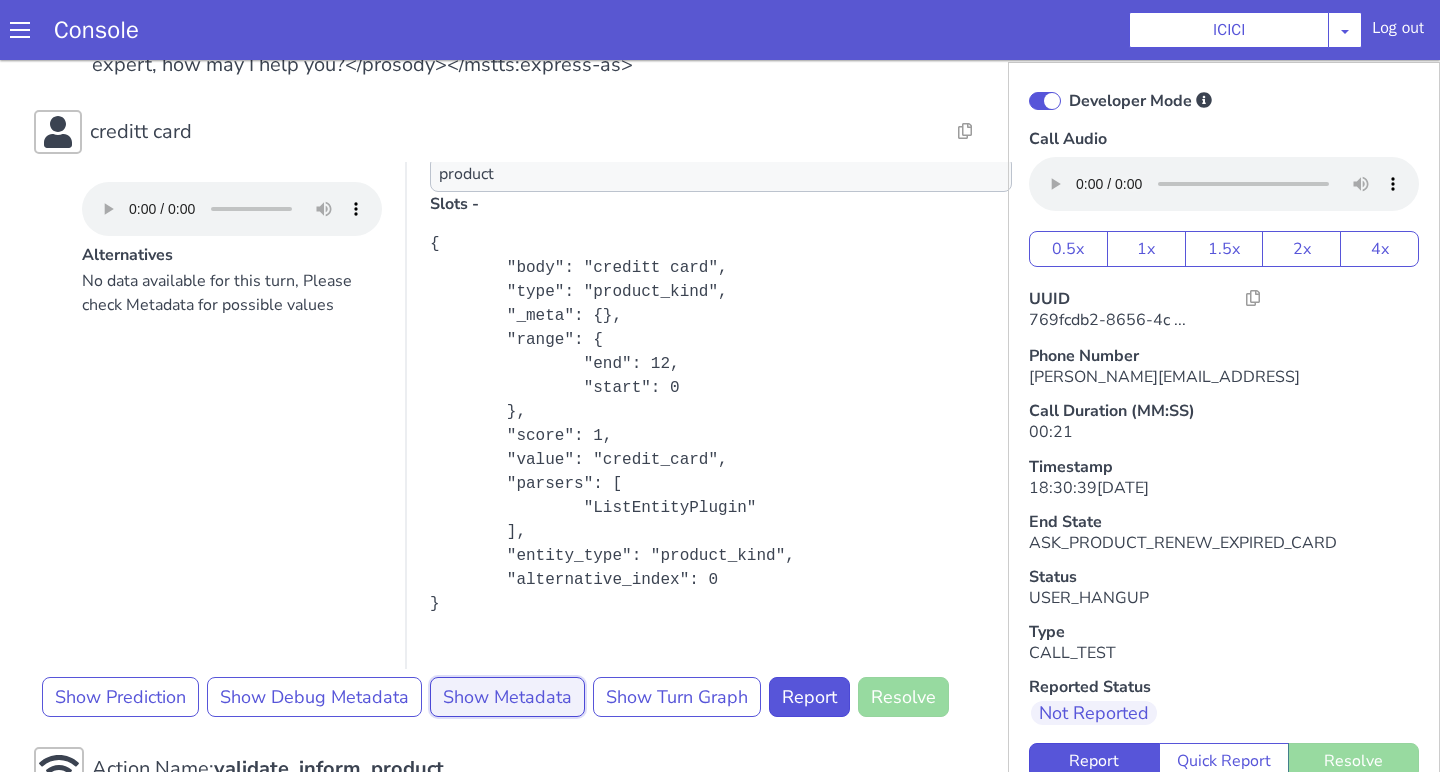 click on "Show Metadata" at bounding box center [507, 697] 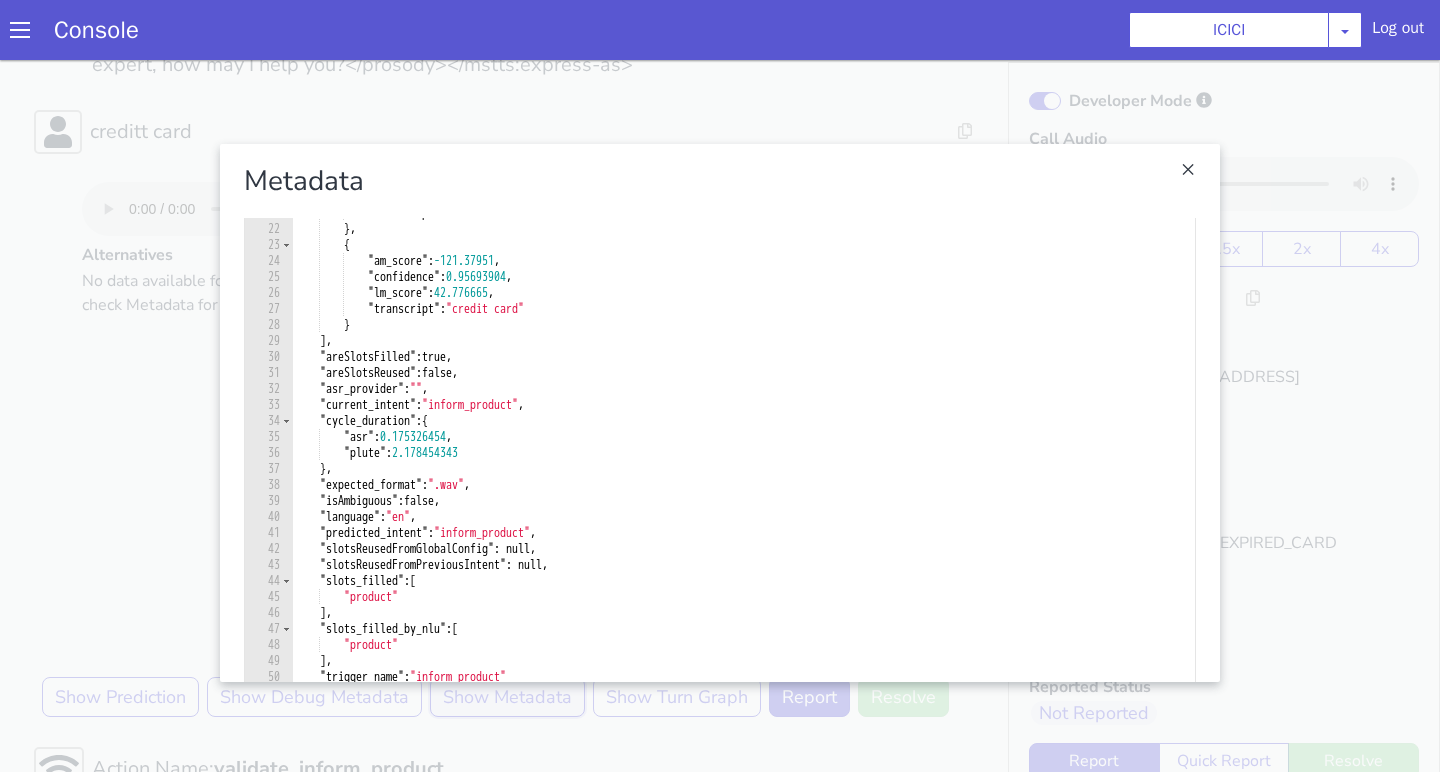 scroll, scrollTop: 318, scrollLeft: 0, axis: vertical 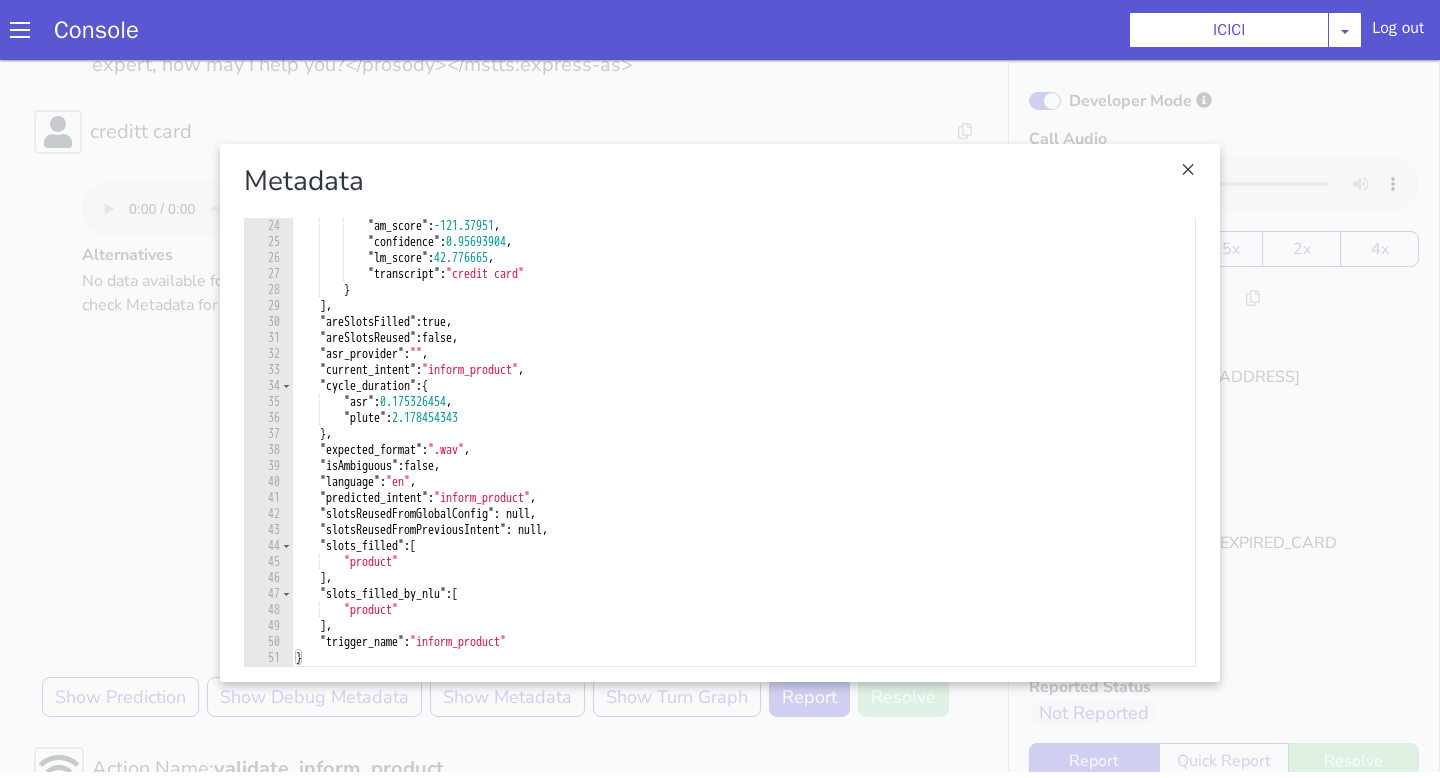 click at bounding box center [720, 413] 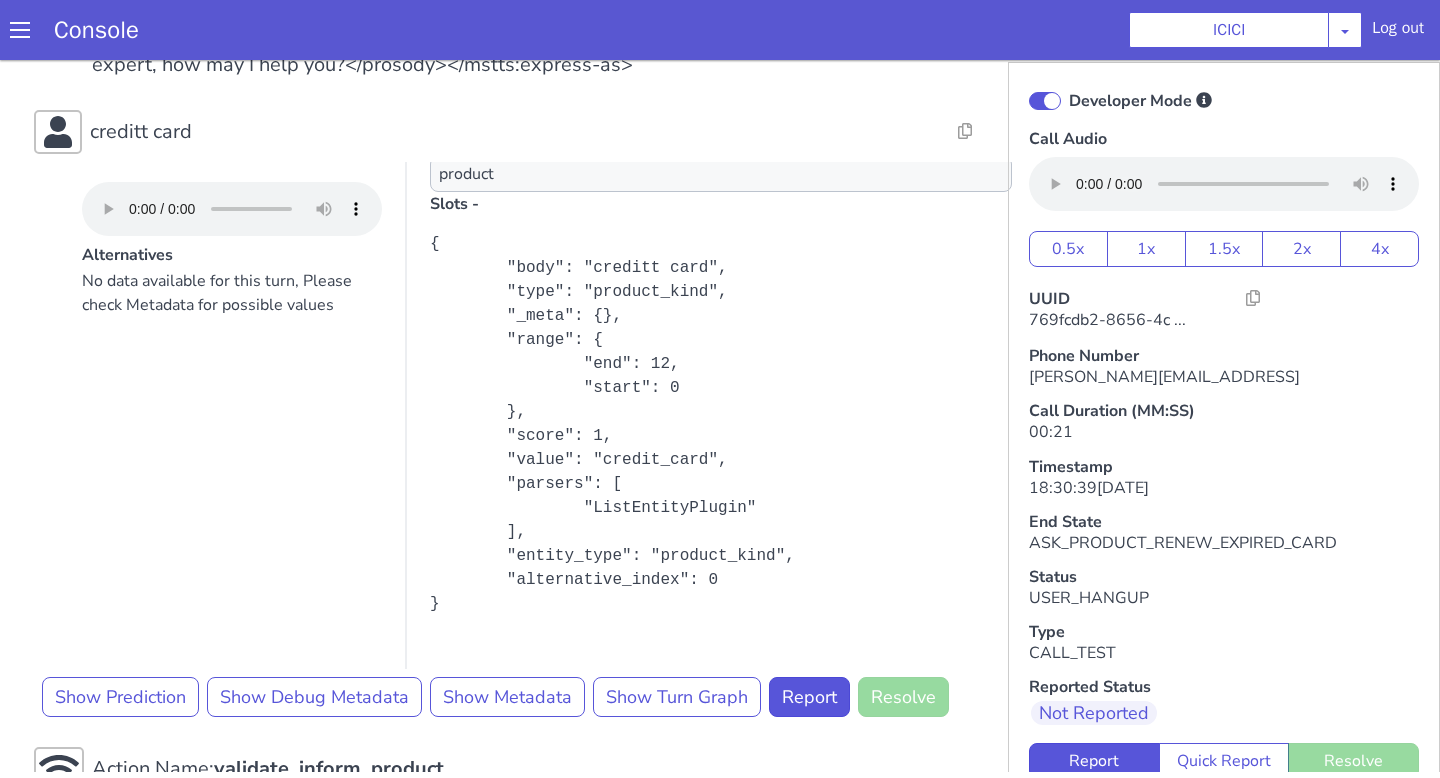 scroll, scrollTop: 132, scrollLeft: 0, axis: vertical 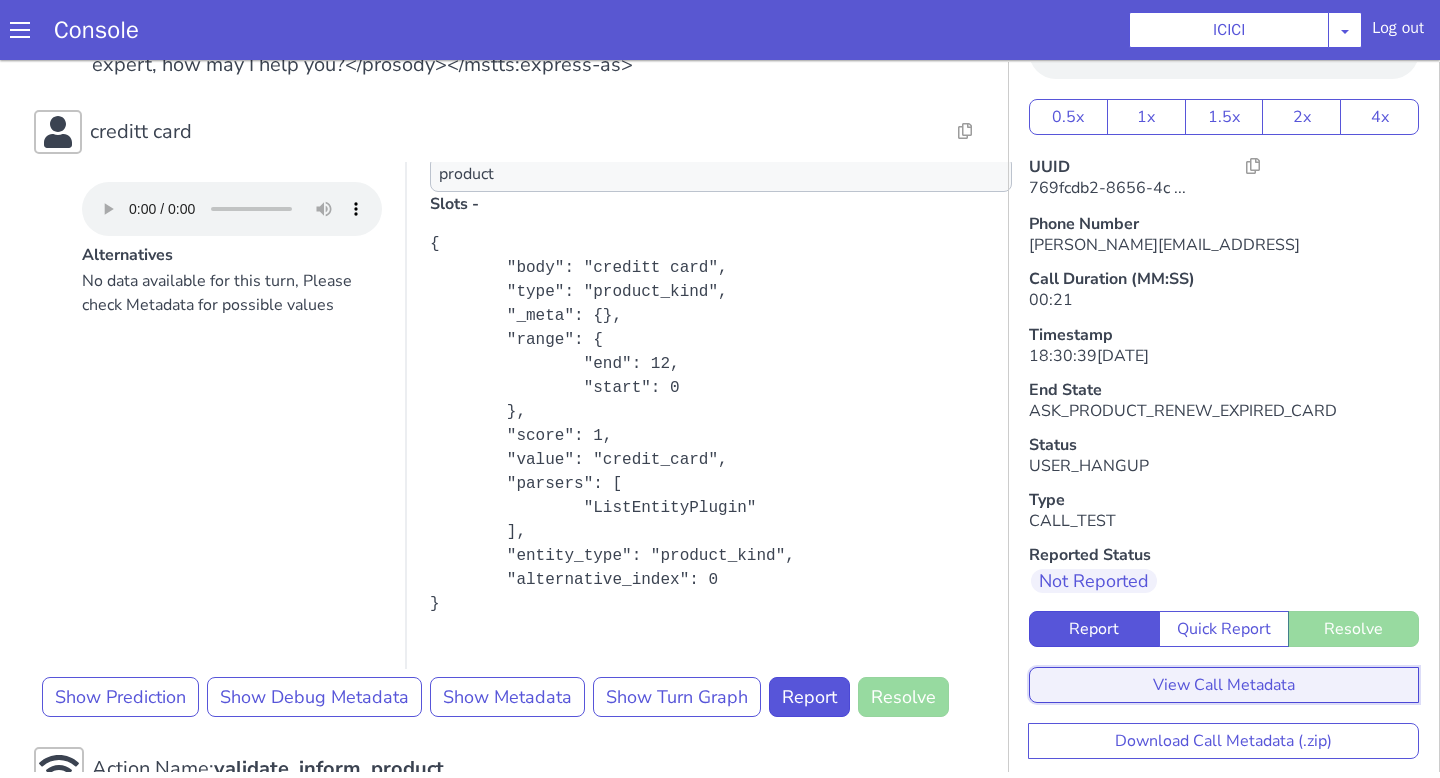 click on "View Call Metadata" at bounding box center [1224, 685] 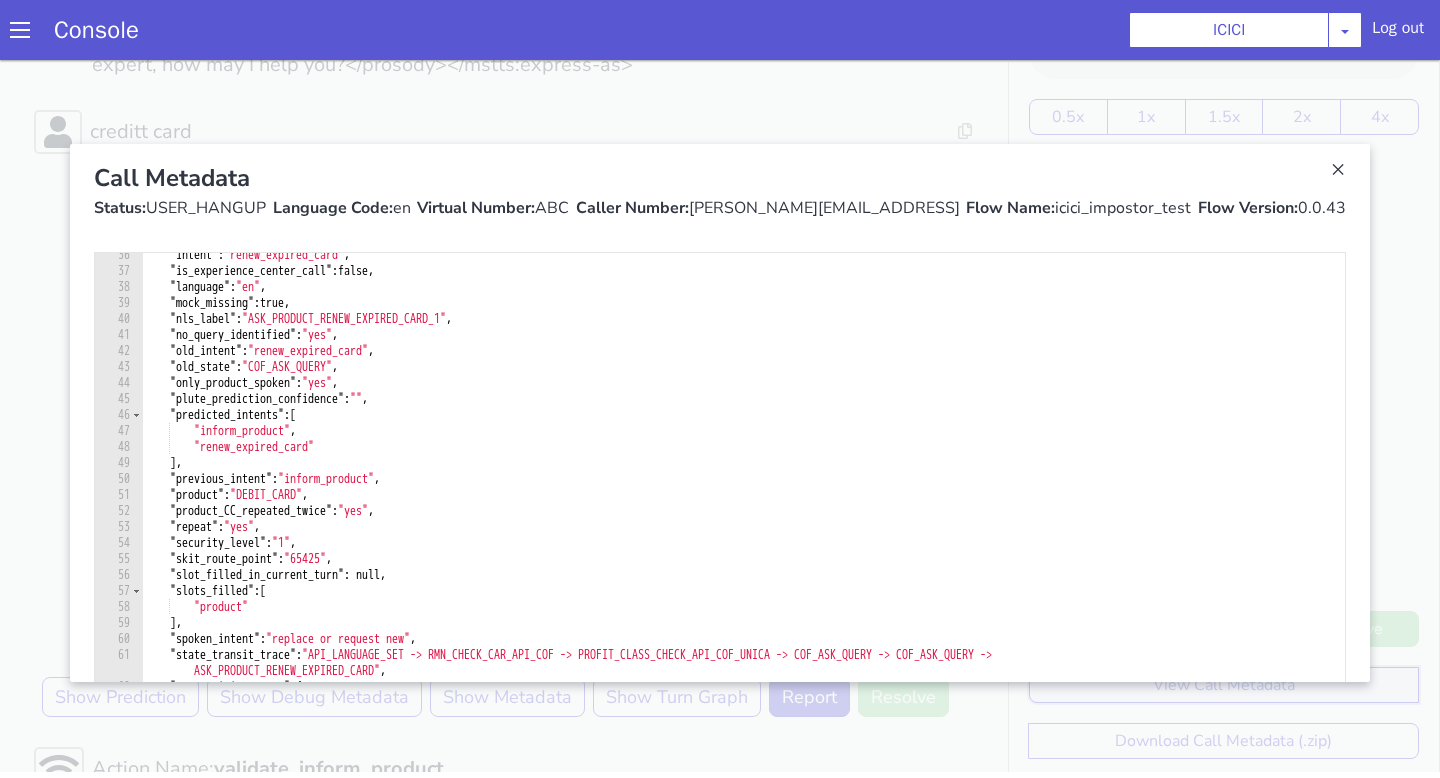 scroll, scrollTop: 583, scrollLeft: 0, axis: vertical 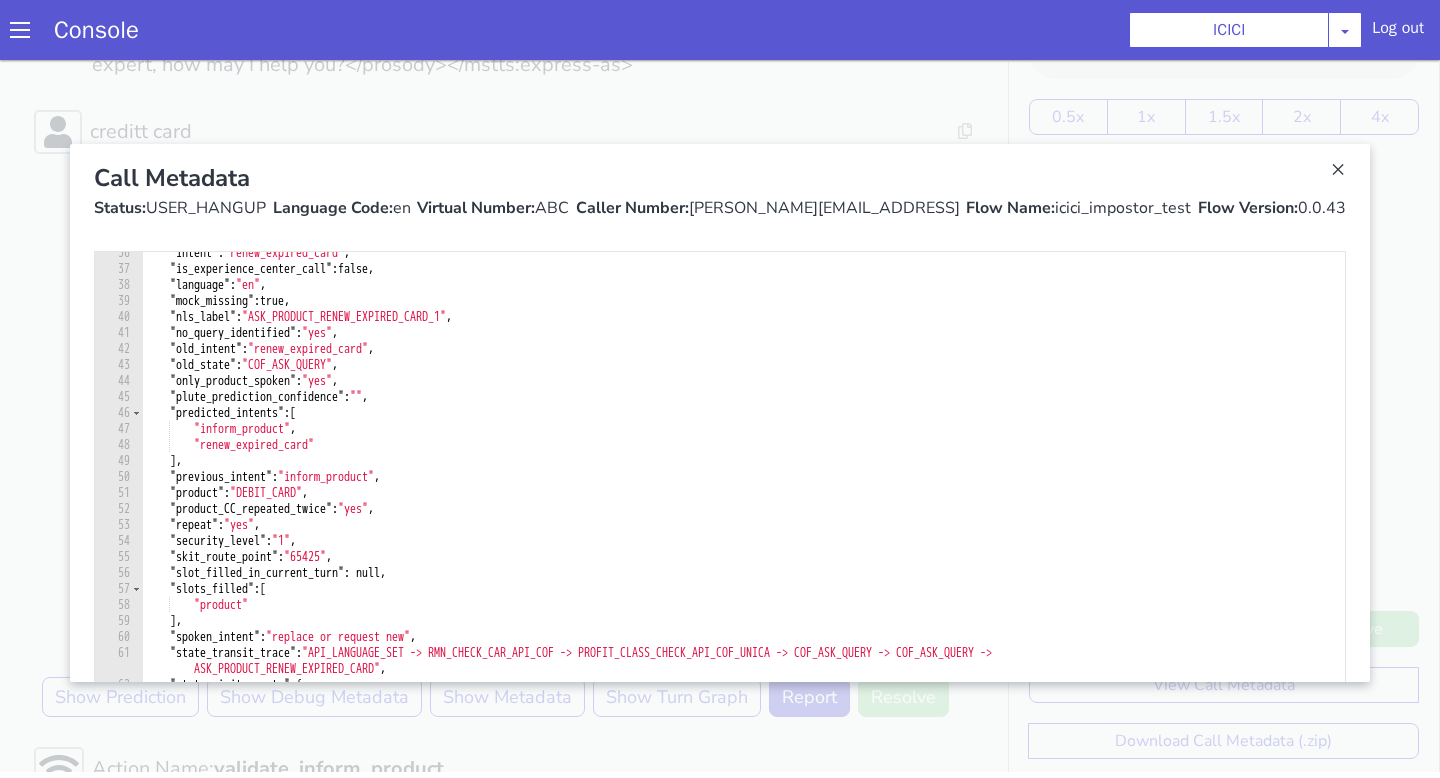 click at bounding box center (720, 413) 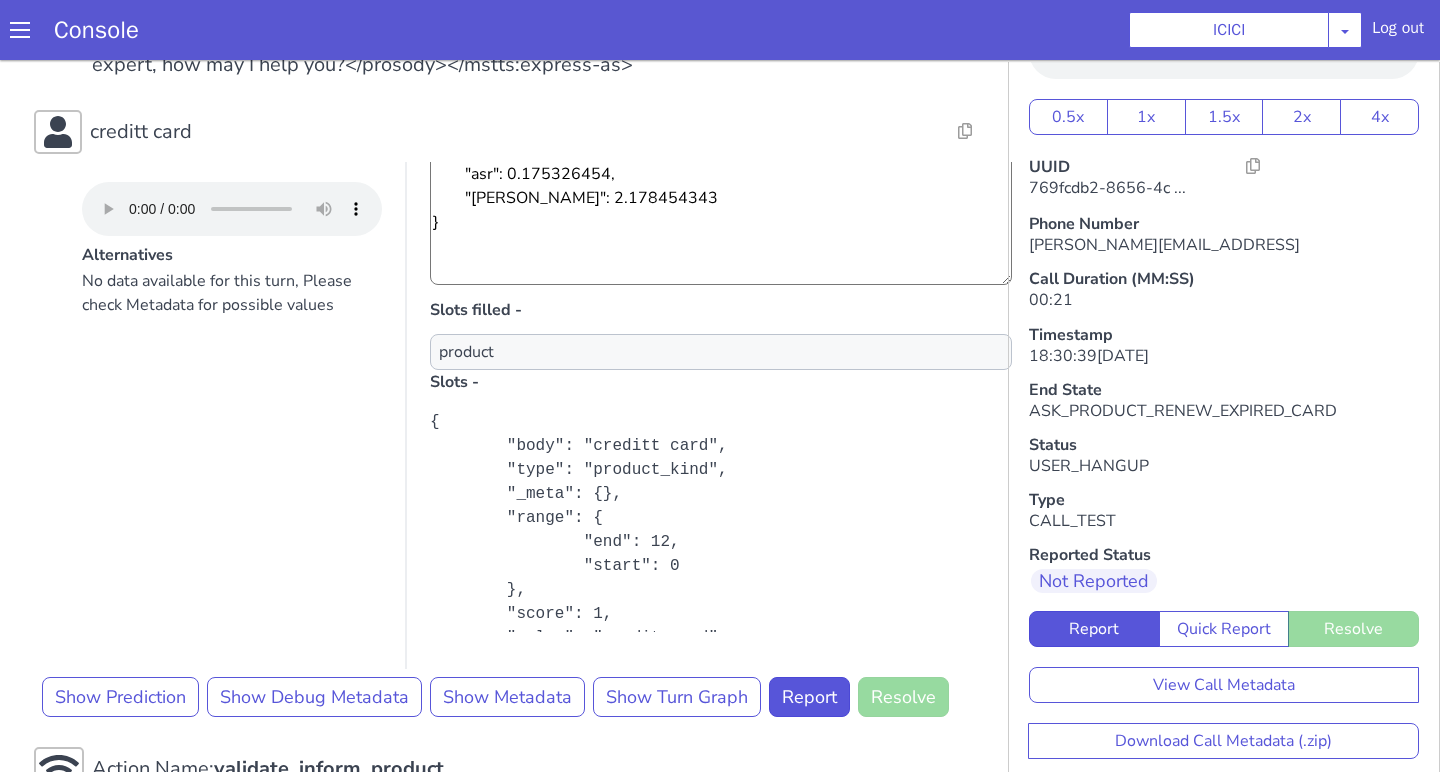 scroll, scrollTop: 157, scrollLeft: 0, axis: vertical 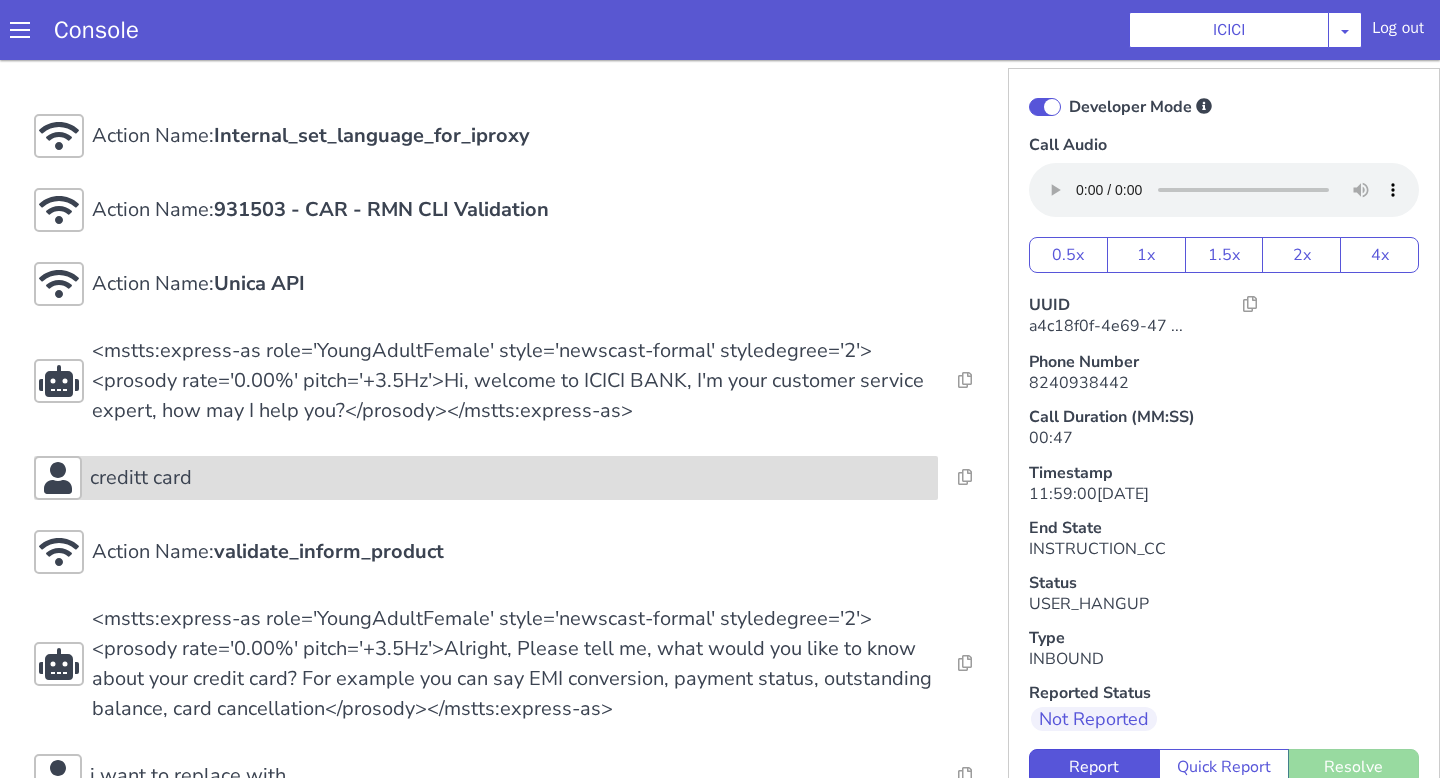 click on "creditt card" at bounding box center (510, 478) 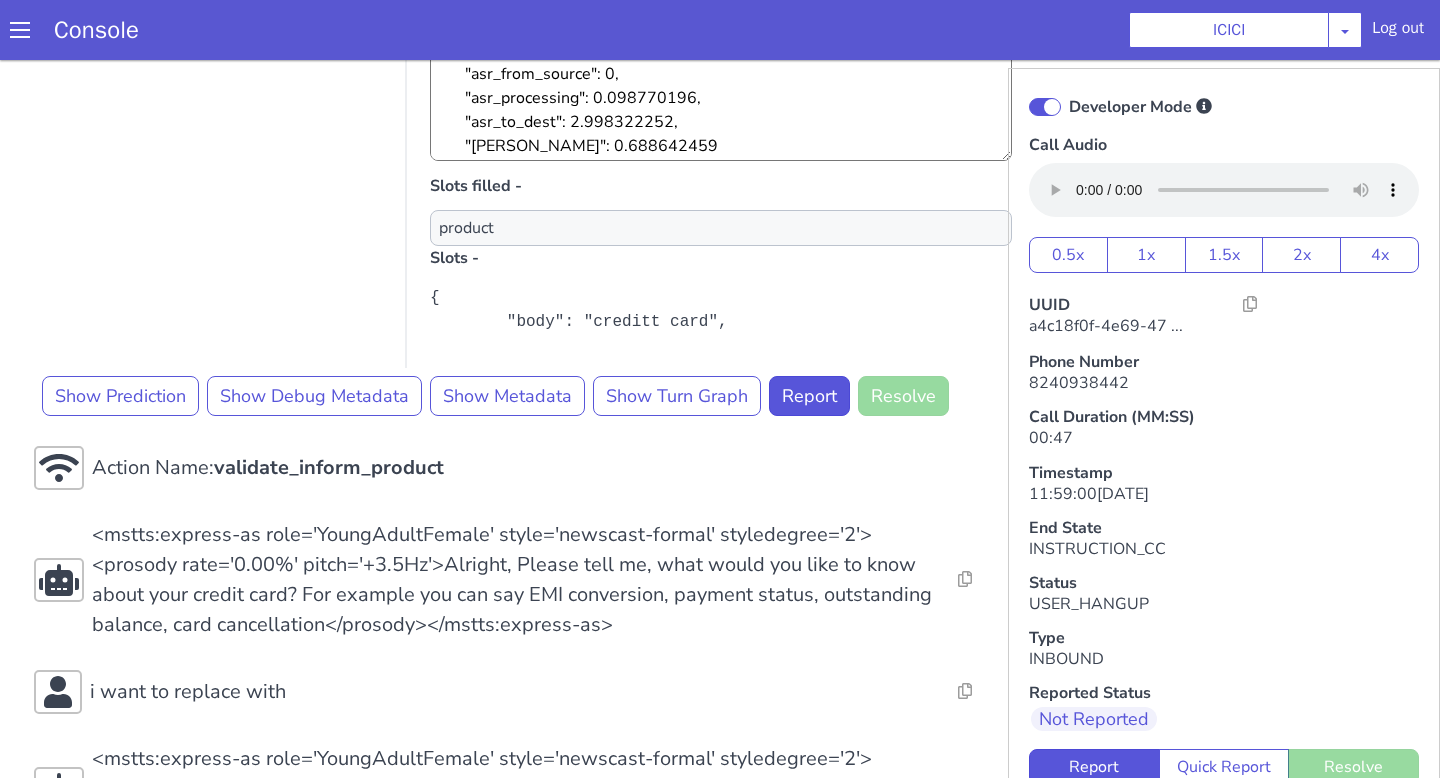 scroll, scrollTop: 713, scrollLeft: 0, axis: vertical 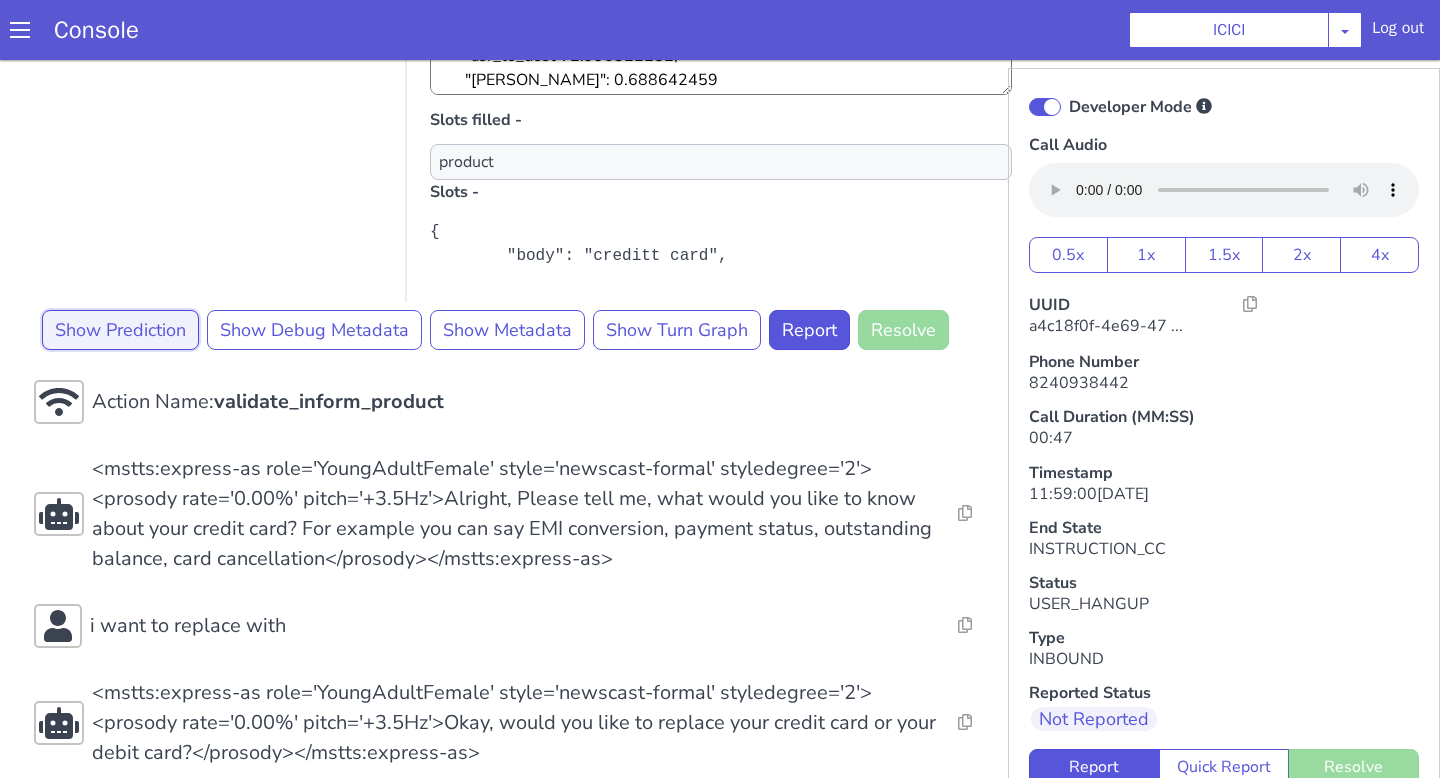 click on "Show Prediction" at bounding box center (120, 330) 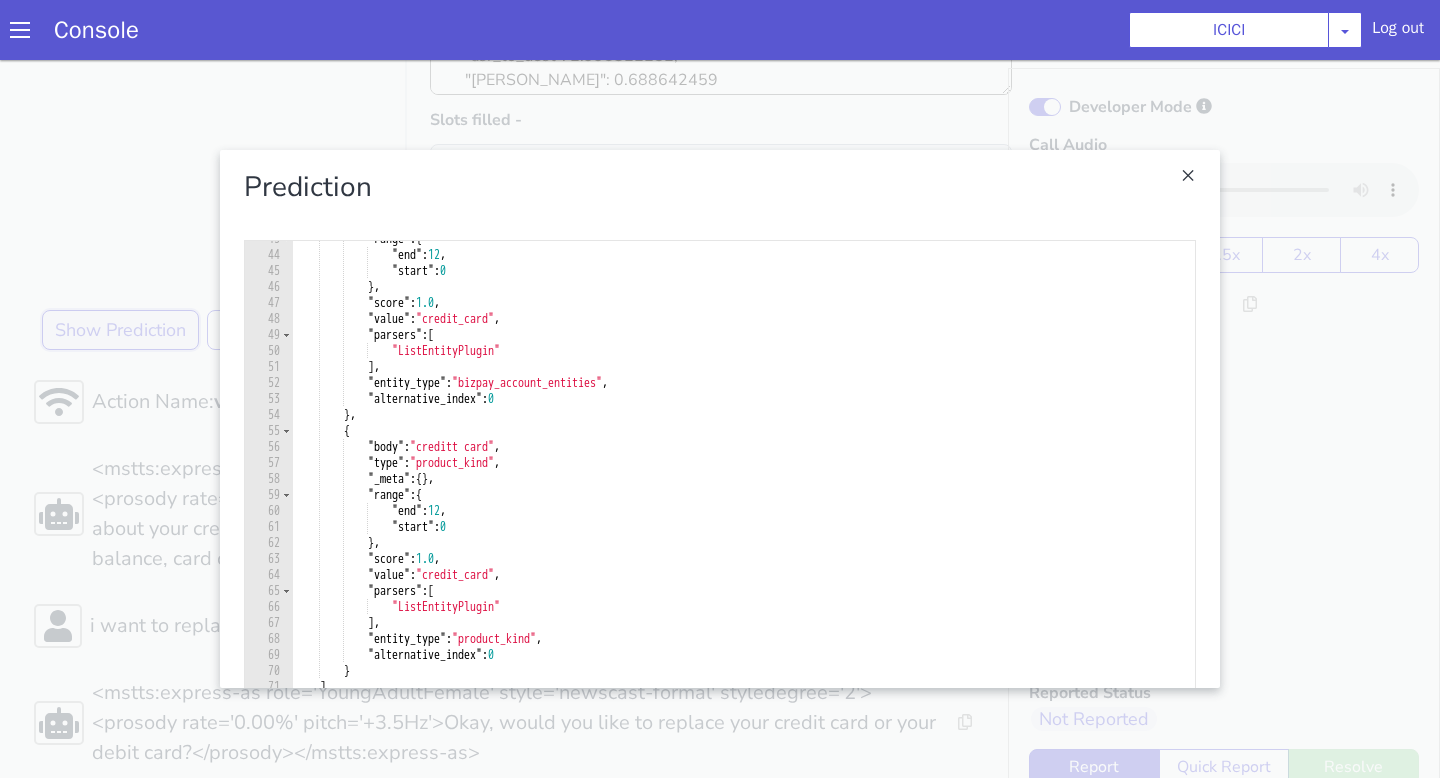 scroll, scrollTop: 718, scrollLeft: 0, axis: vertical 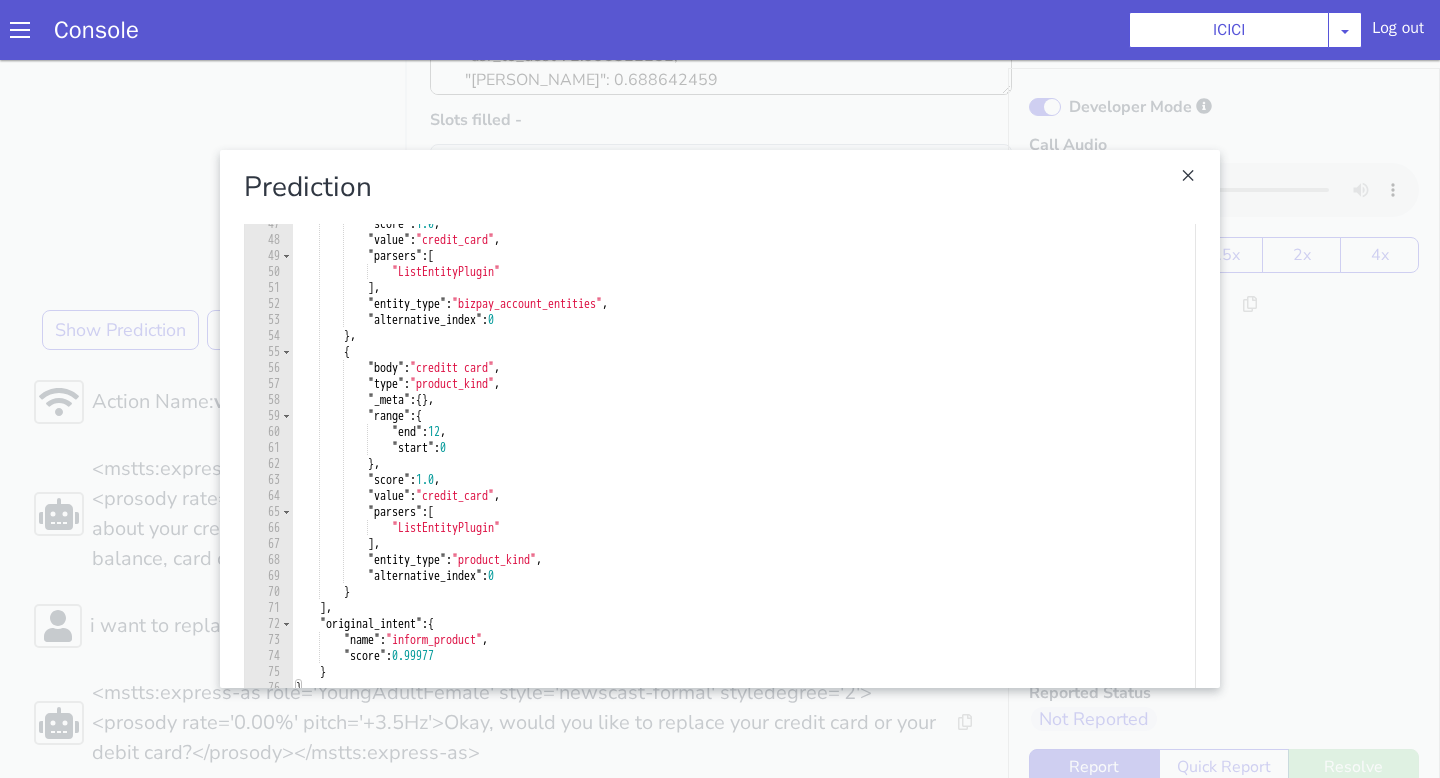 click at bounding box center (720, 419) 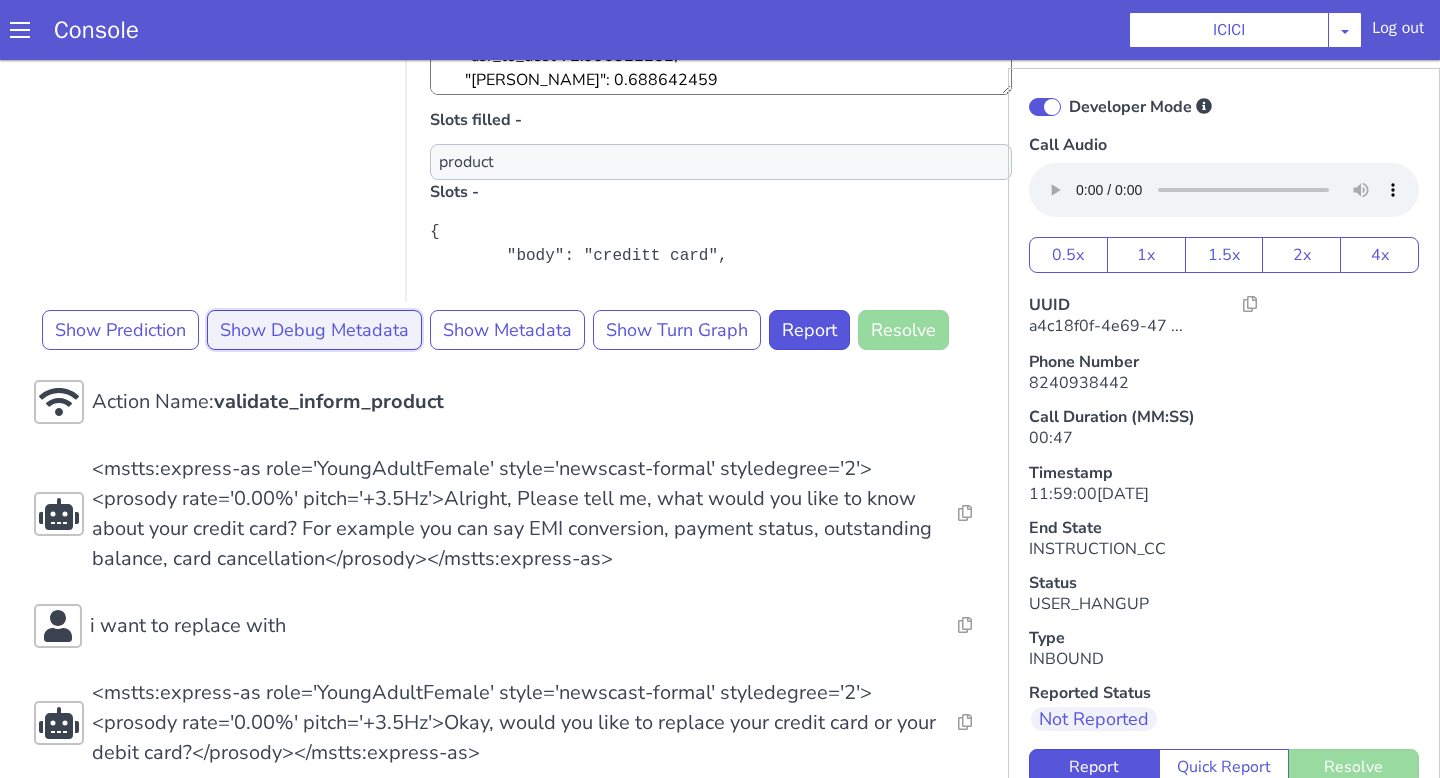 click on "Show Debug Metadata" at bounding box center [314, 330] 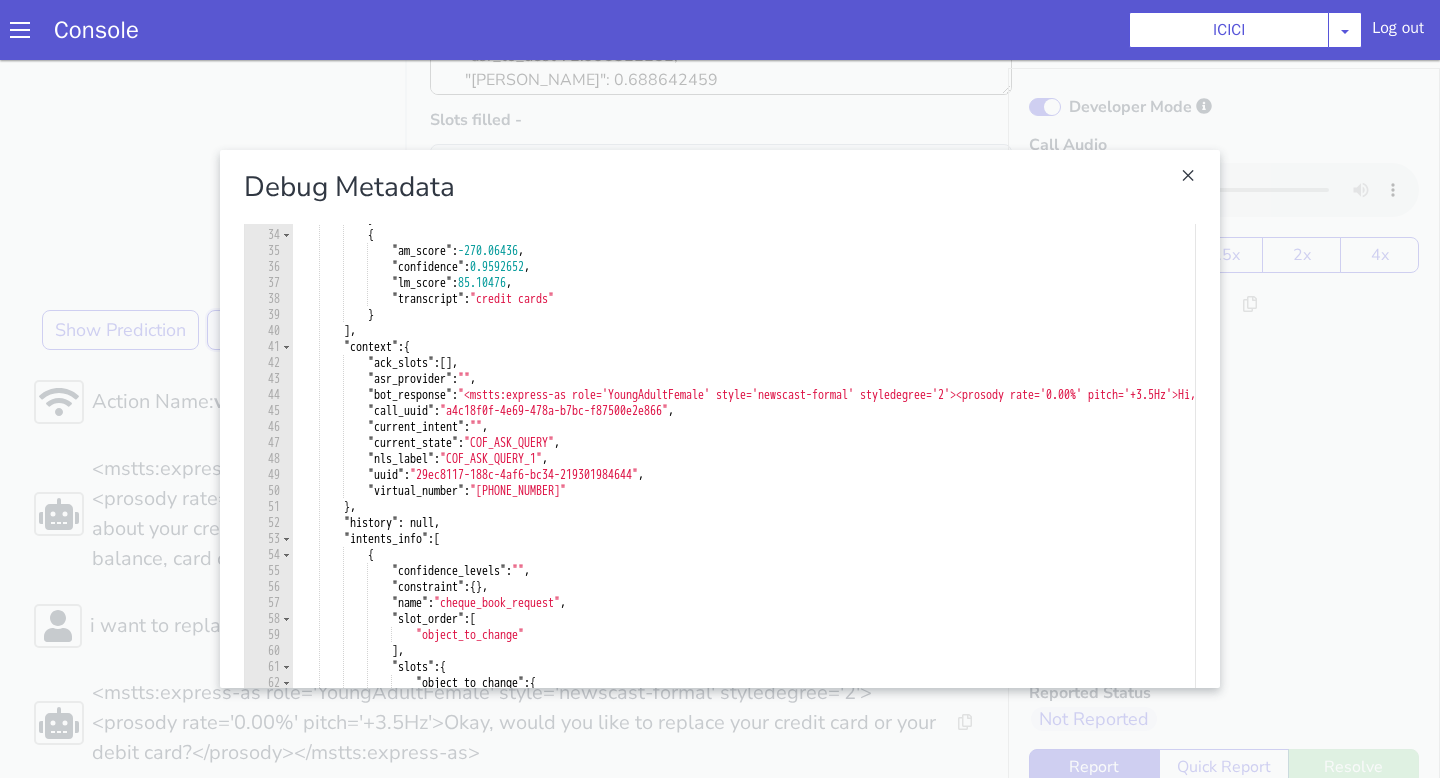 scroll, scrollTop: 0, scrollLeft: 0, axis: both 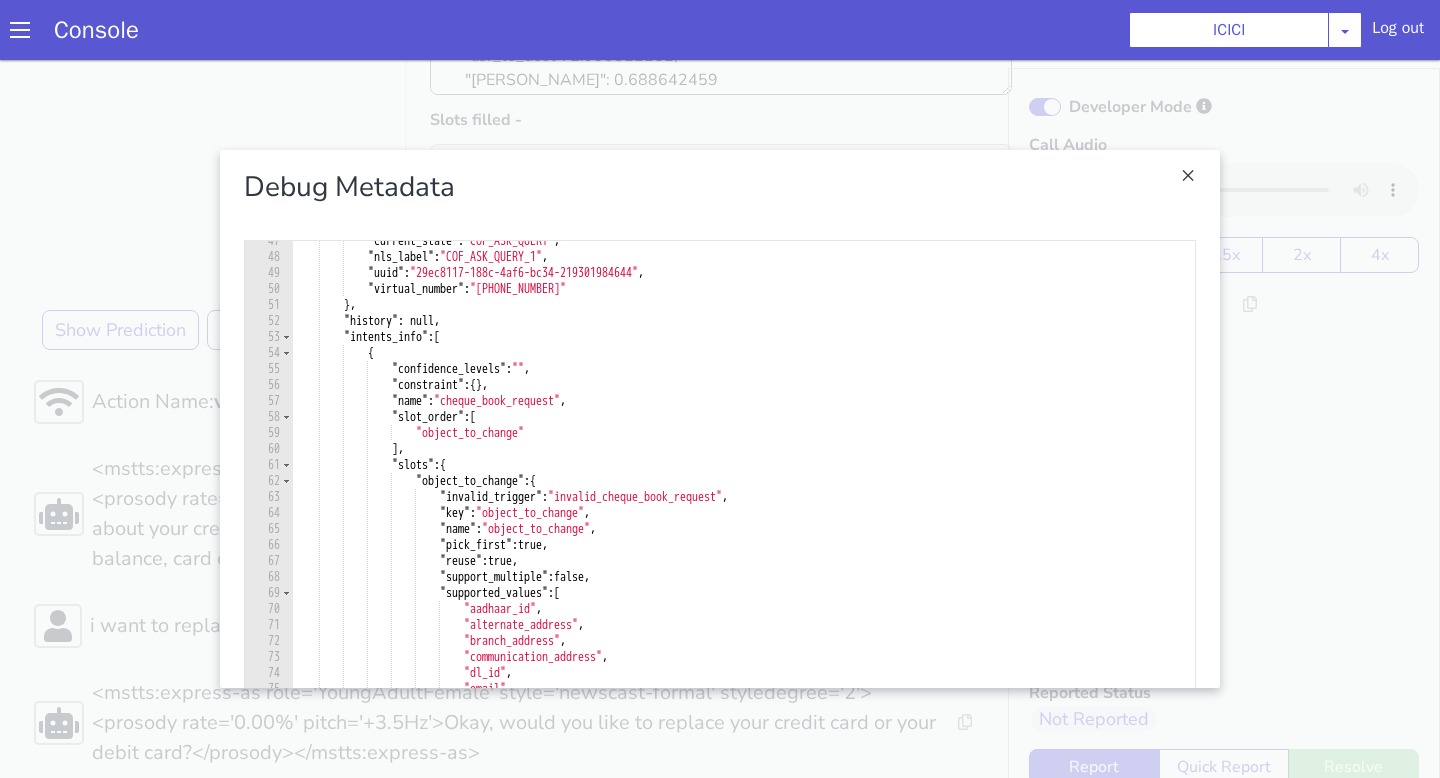 click at bounding box center [720, 419] 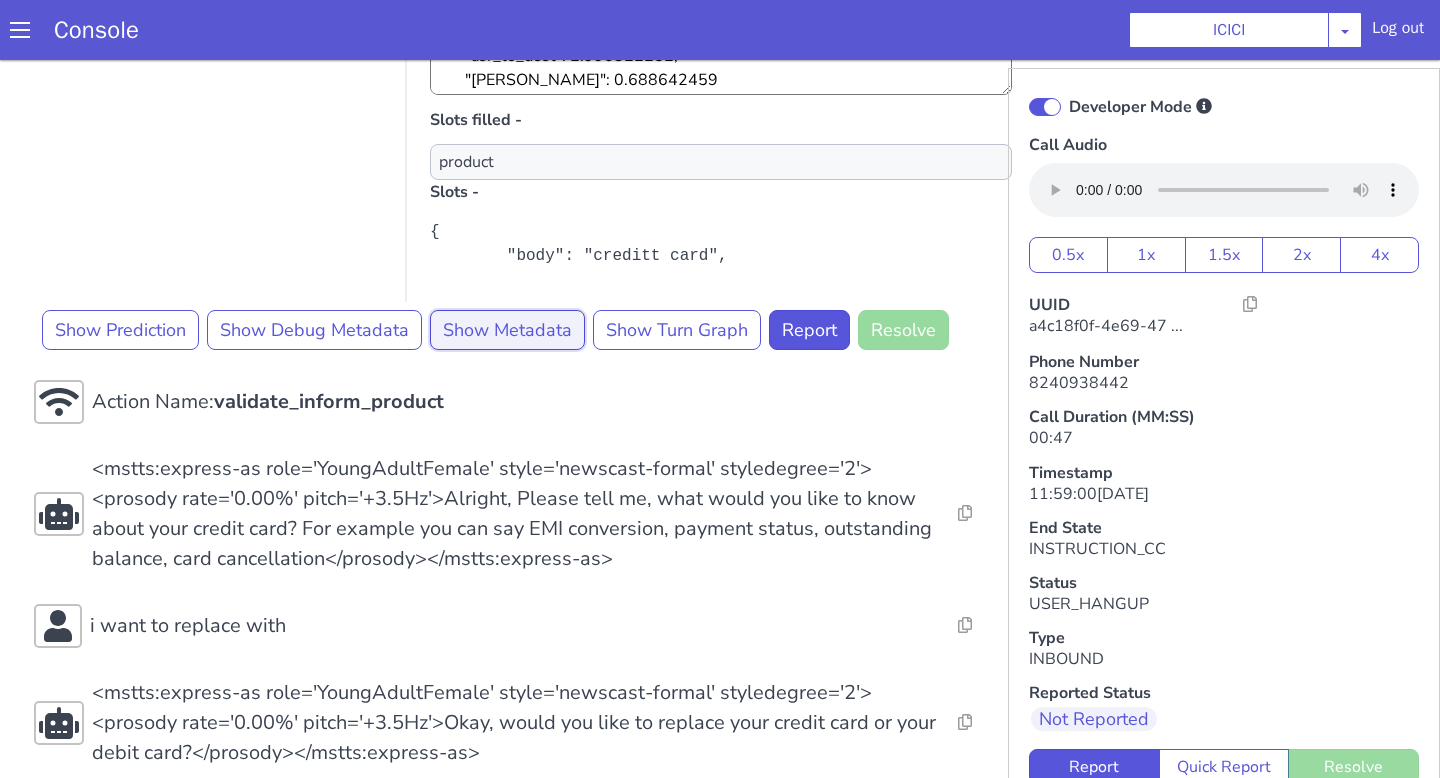 click on "Show Metadata" at bounding box center (507, 330) 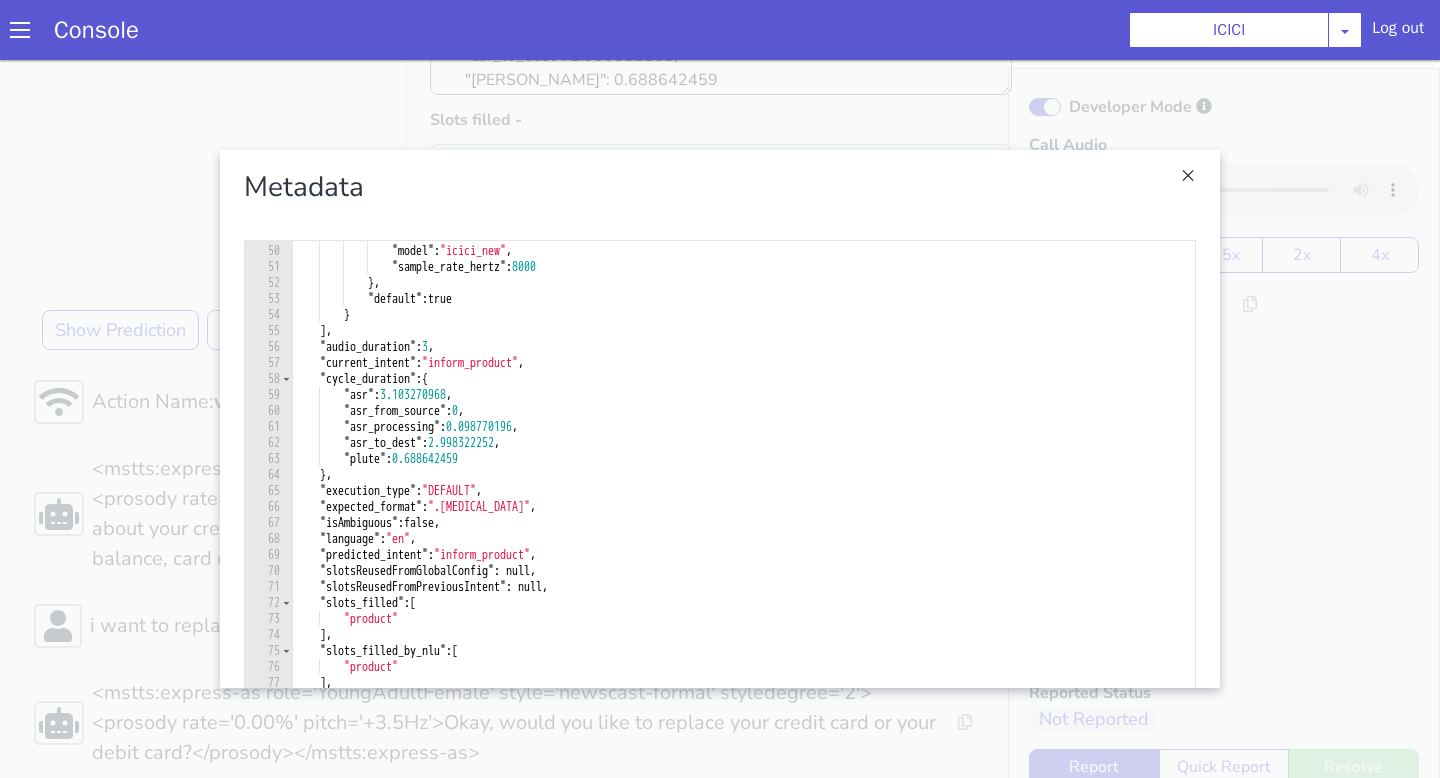 scroll, scrollTop: 782, scrollLeft: 0, axis: vertical 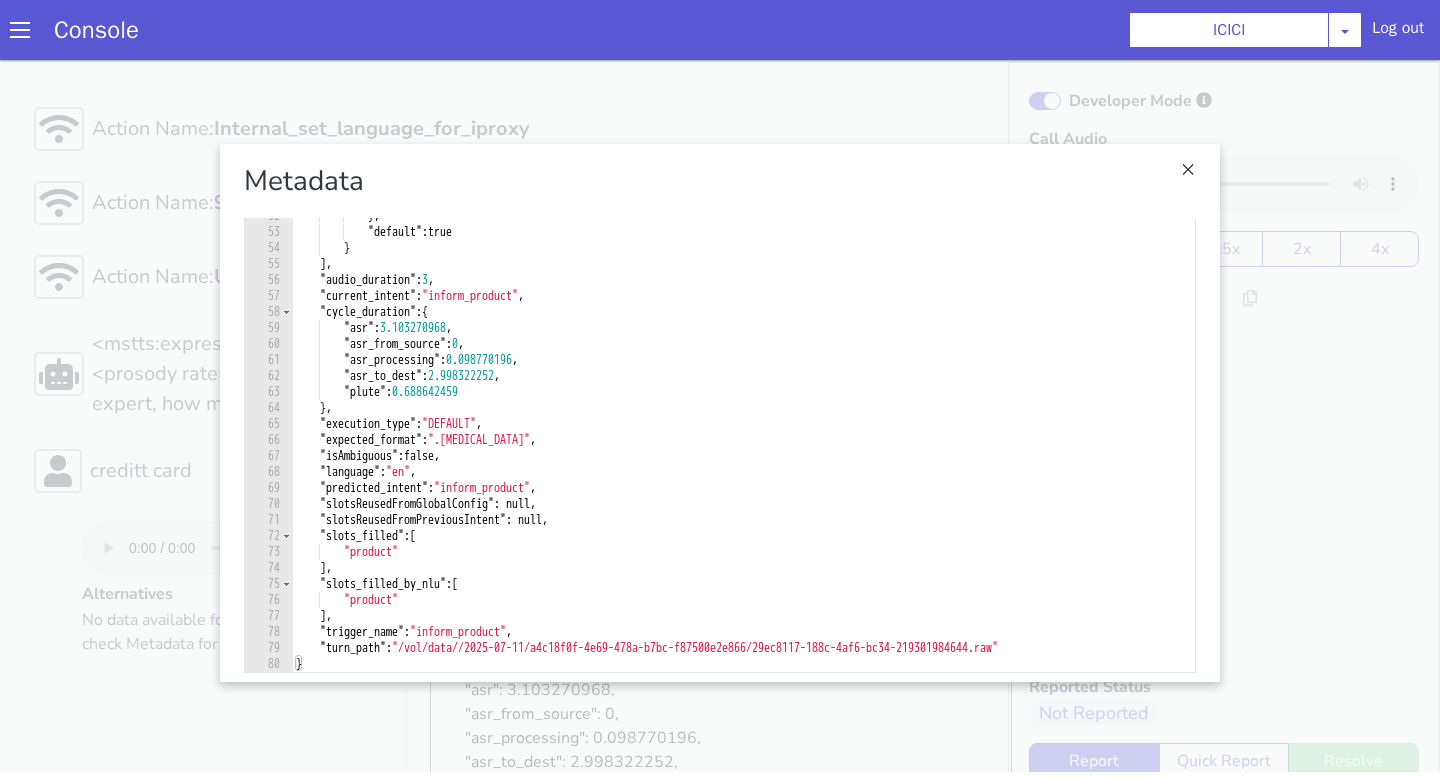 click at bounding box center [720, 413] 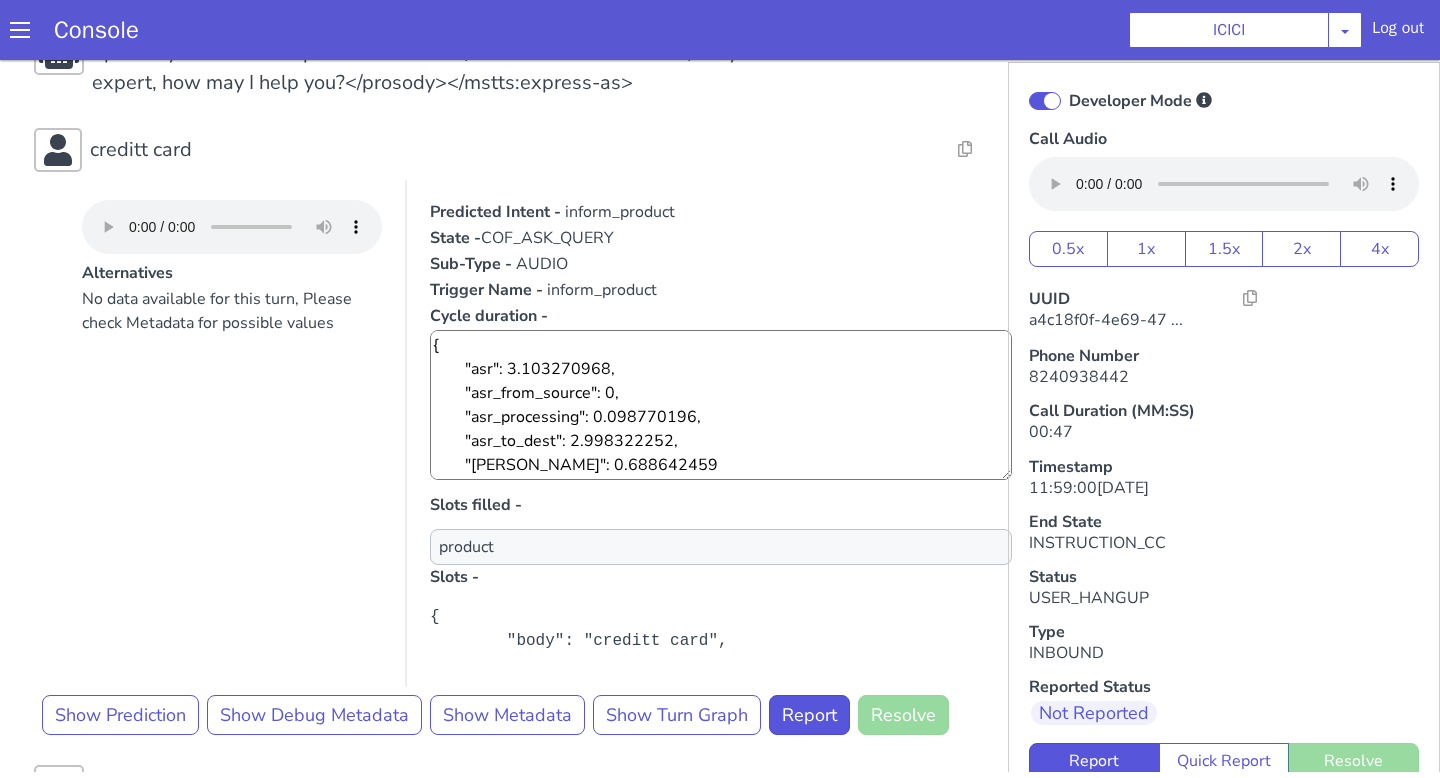 scroll, scrollTop: 346, scrollLeft: 0, axis: vertical 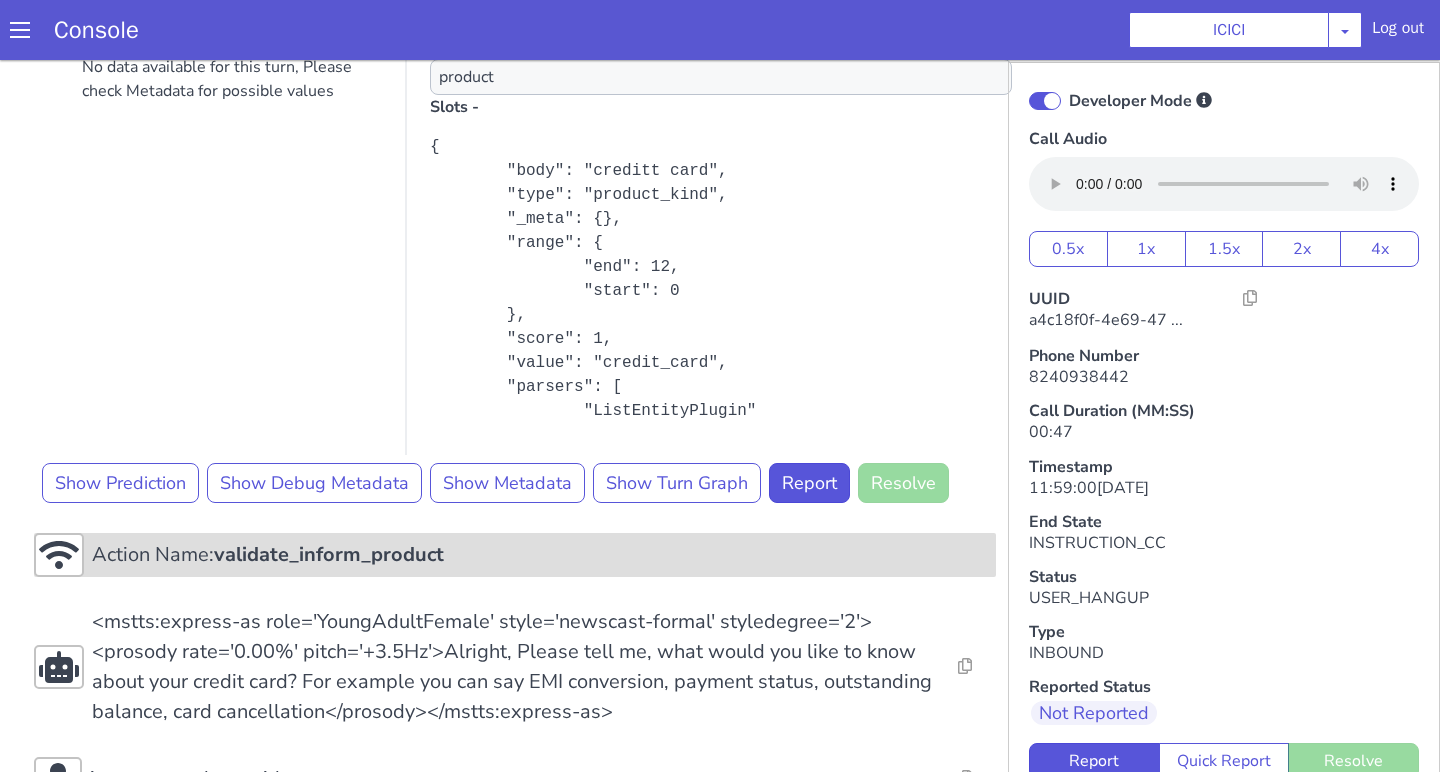 click on "Action Name:  validate_inform_product" at bounding box center [515, 555] 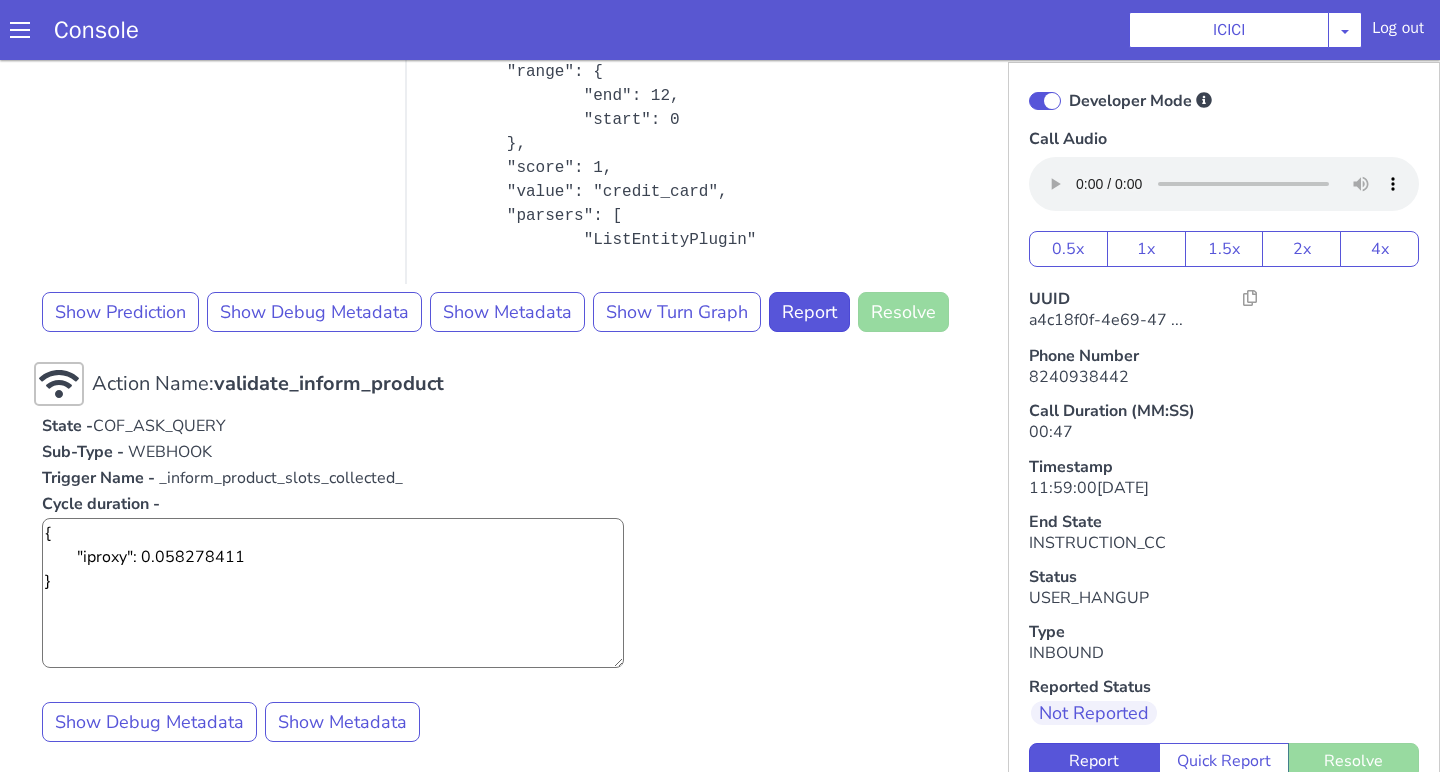 scroll, scrollTop: 856, scrollLeft: 0, axis: vertical 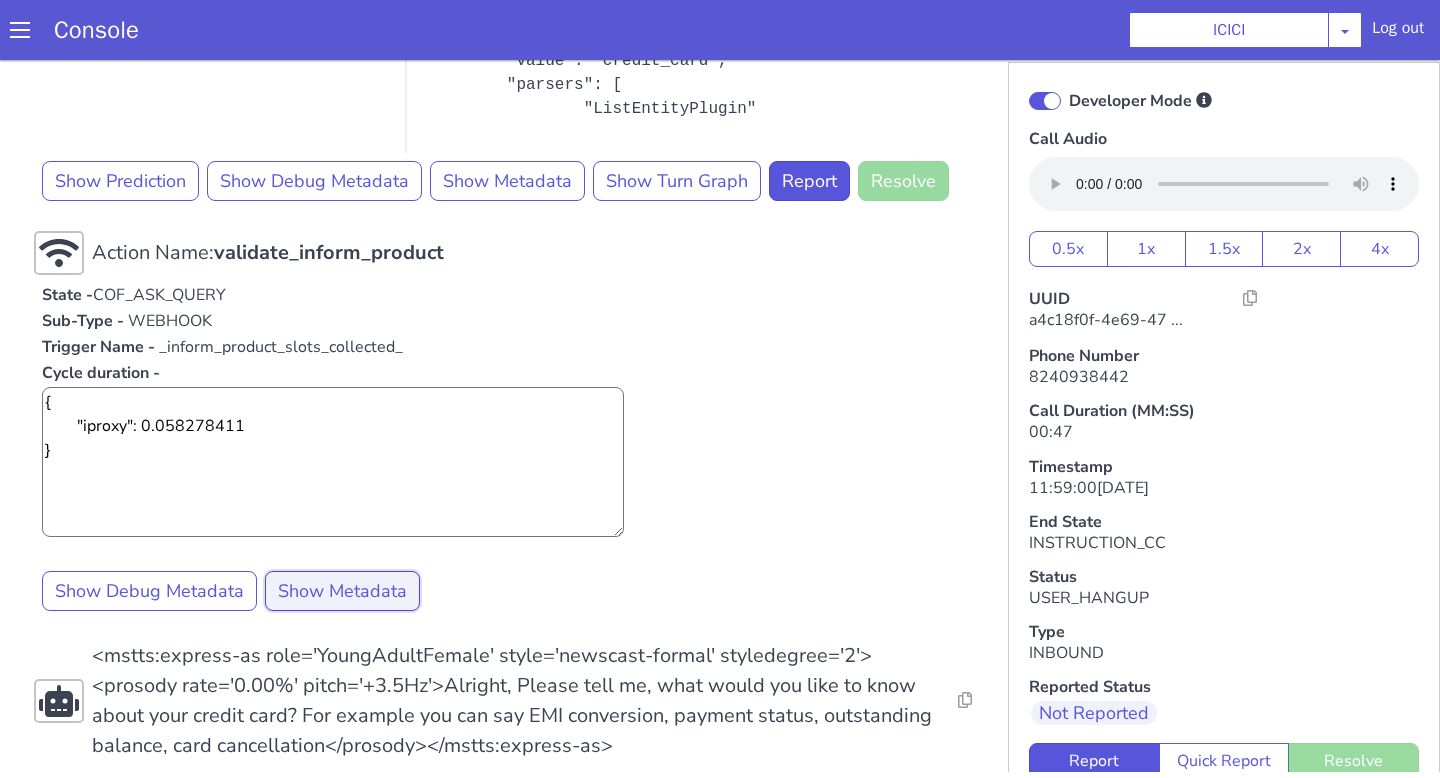 click on "Show Metadata" at bounding box center (342, 591) 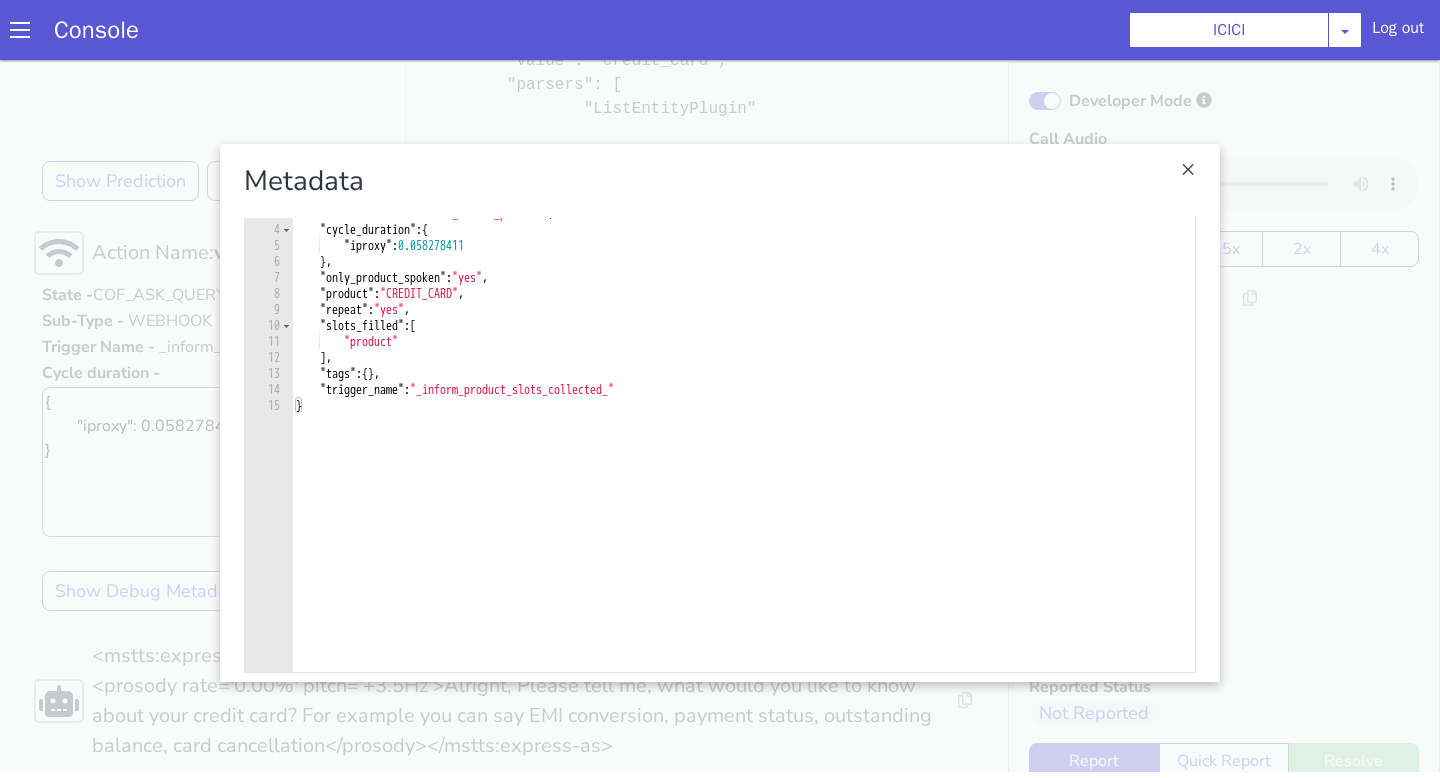 click at bounding box center (720, 413) 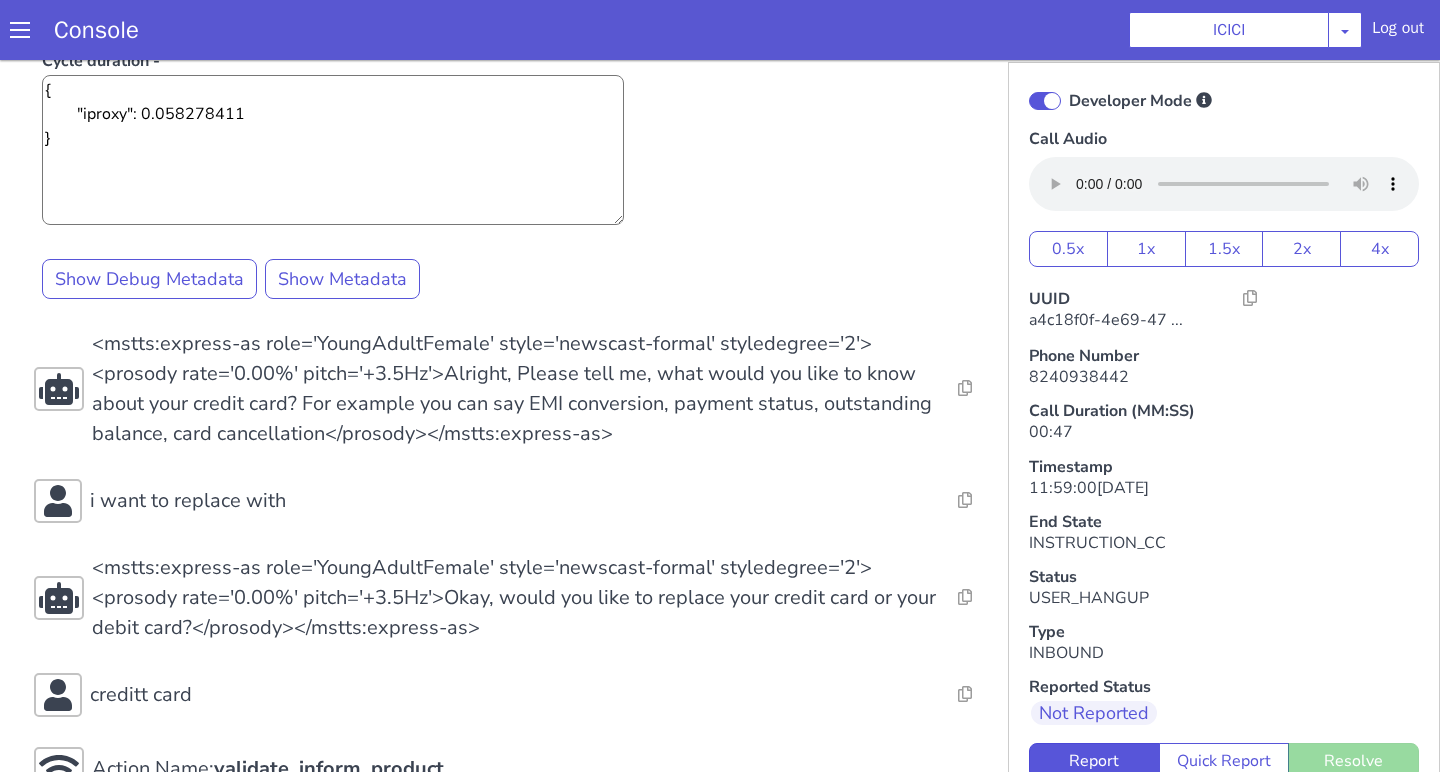 scroll, scrollTop: 1175, scrollLeft: 0, axis: vertical 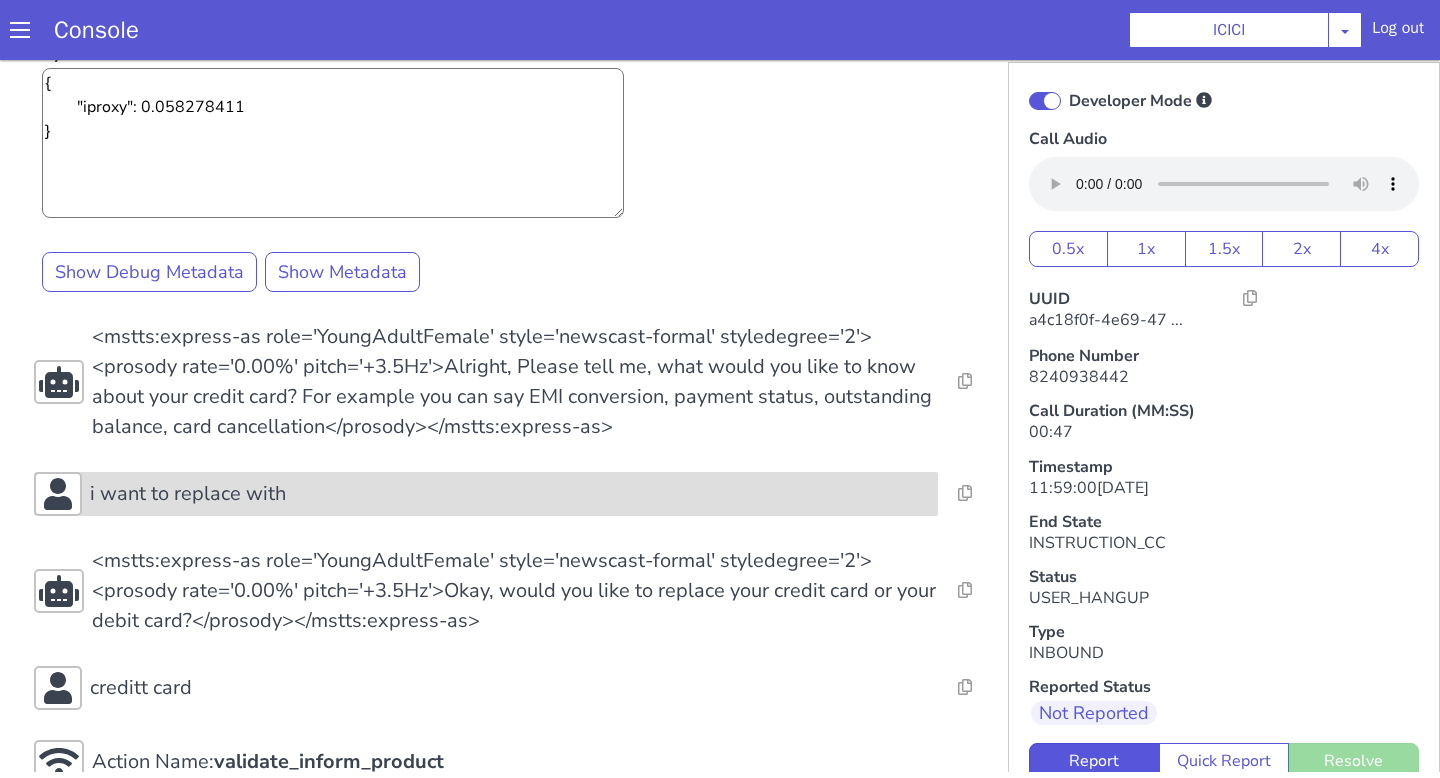 click on "i want to replace with" at bounding box center (486, 494) 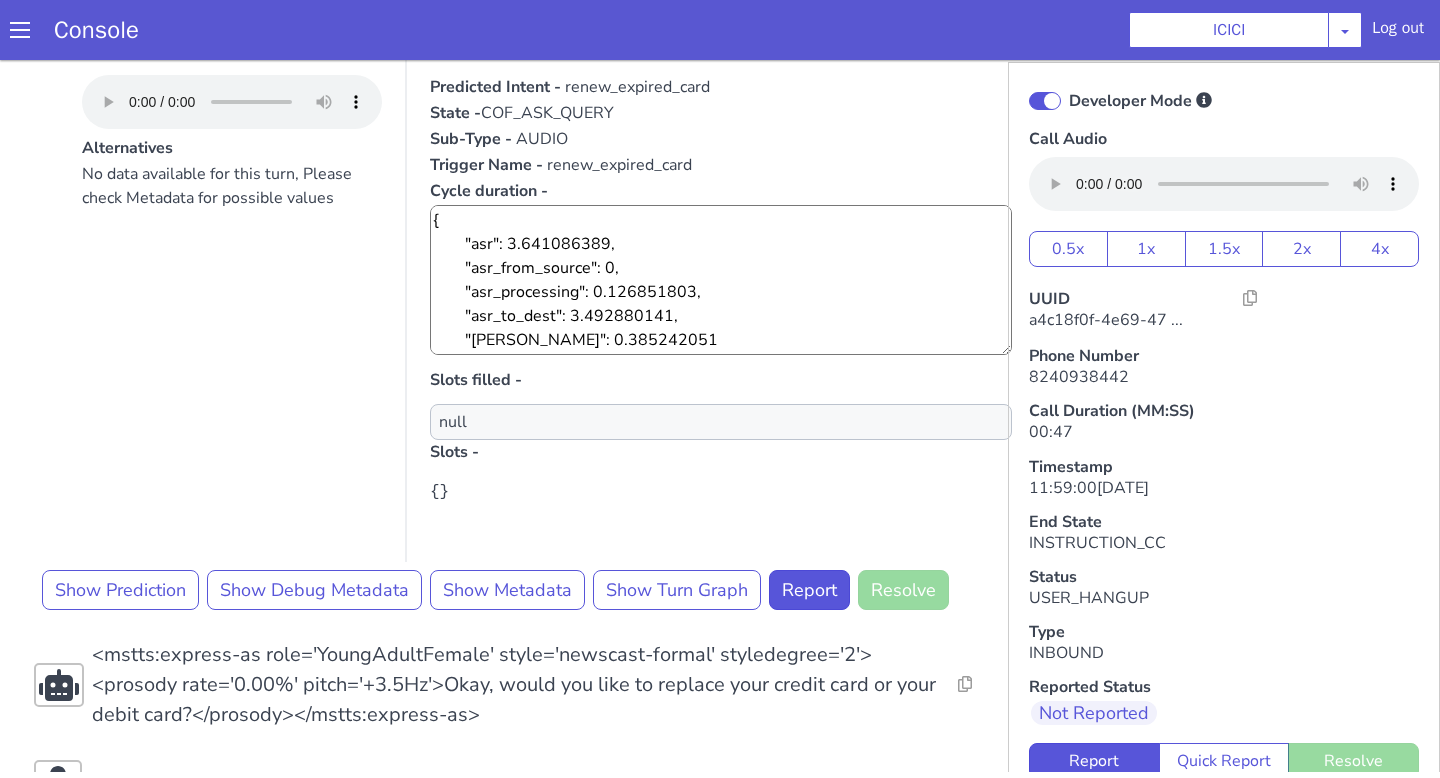 scroll, scrollTop: 1646, scrollLeft: 0, axis: vertical 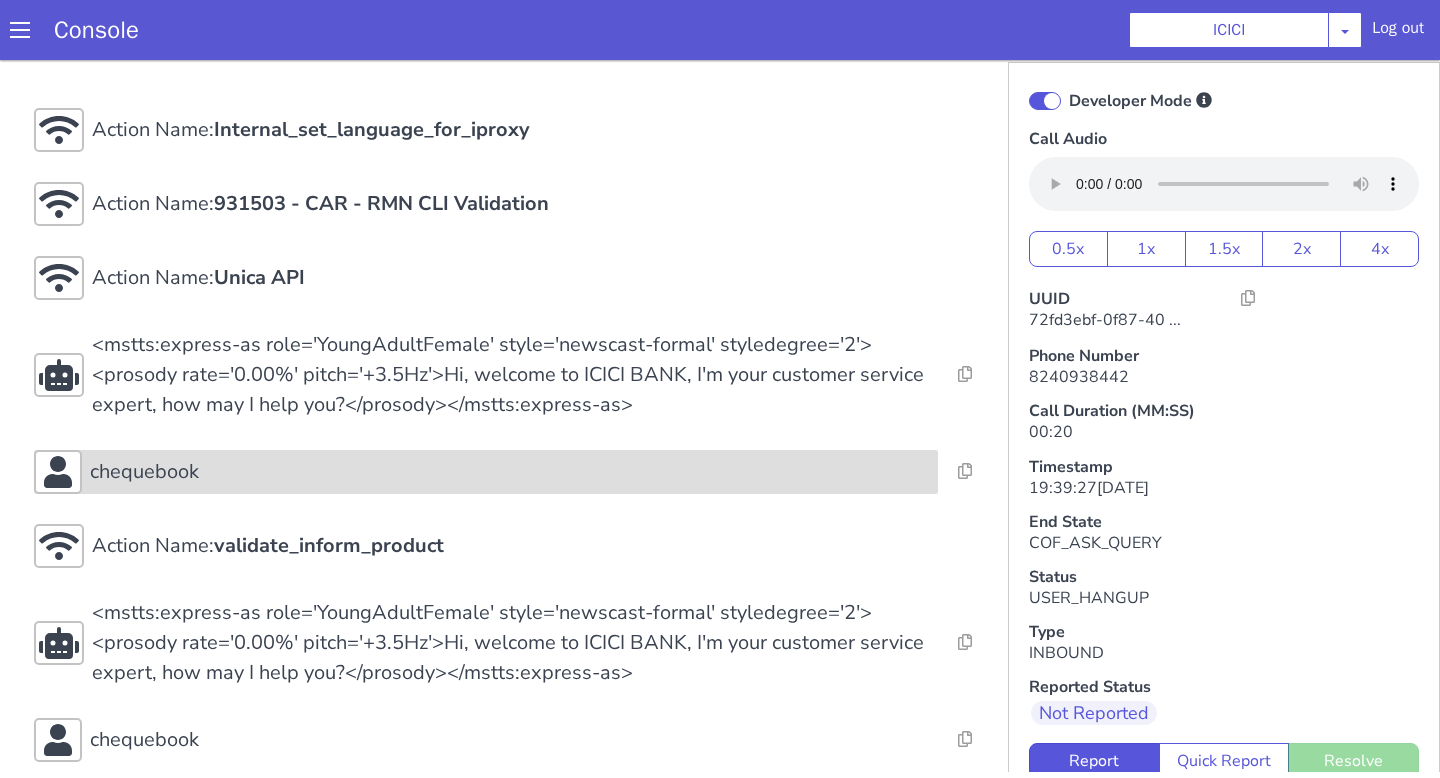 click on "chequebook" at bounding box center (486, 472) 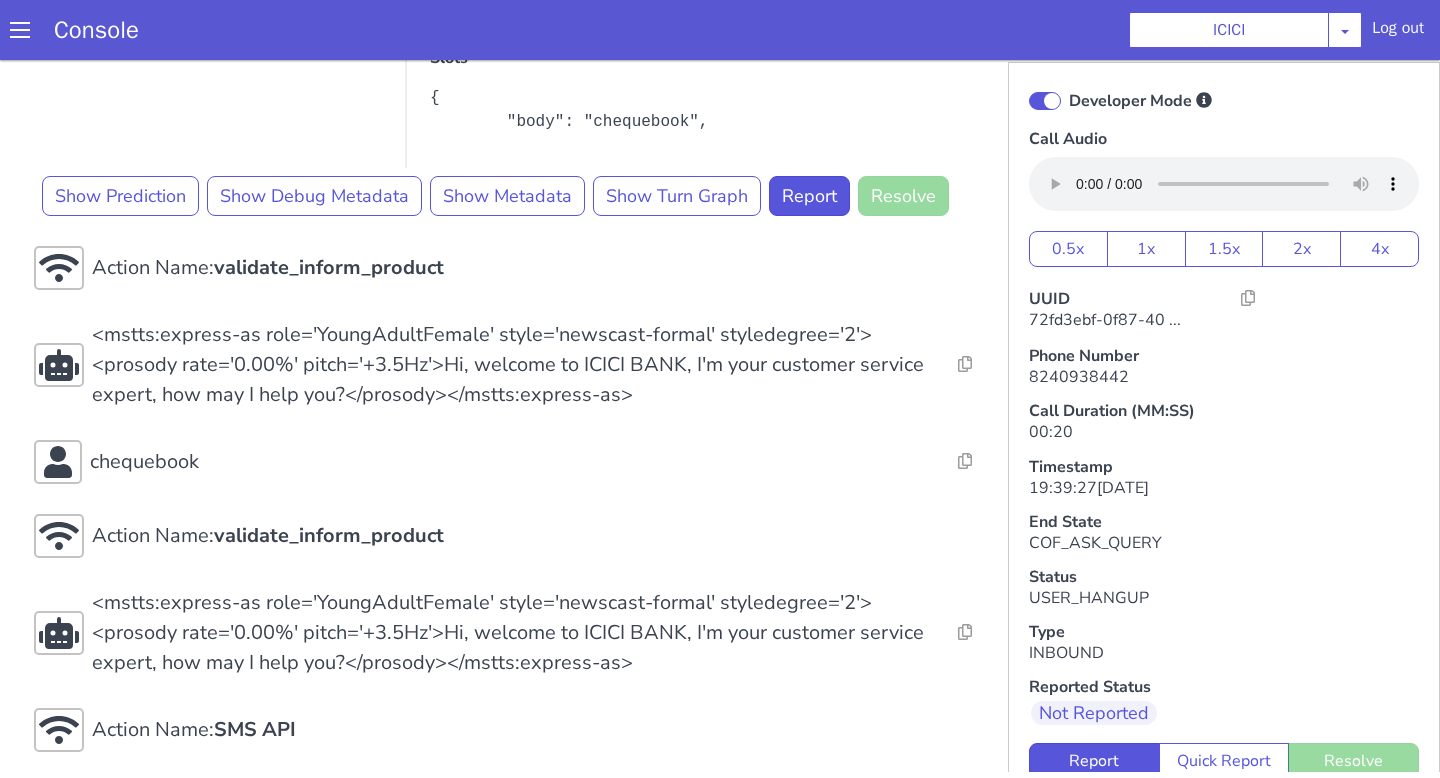 scroll, scrollTop: 859, scrollLeft: 0, axis: vertical 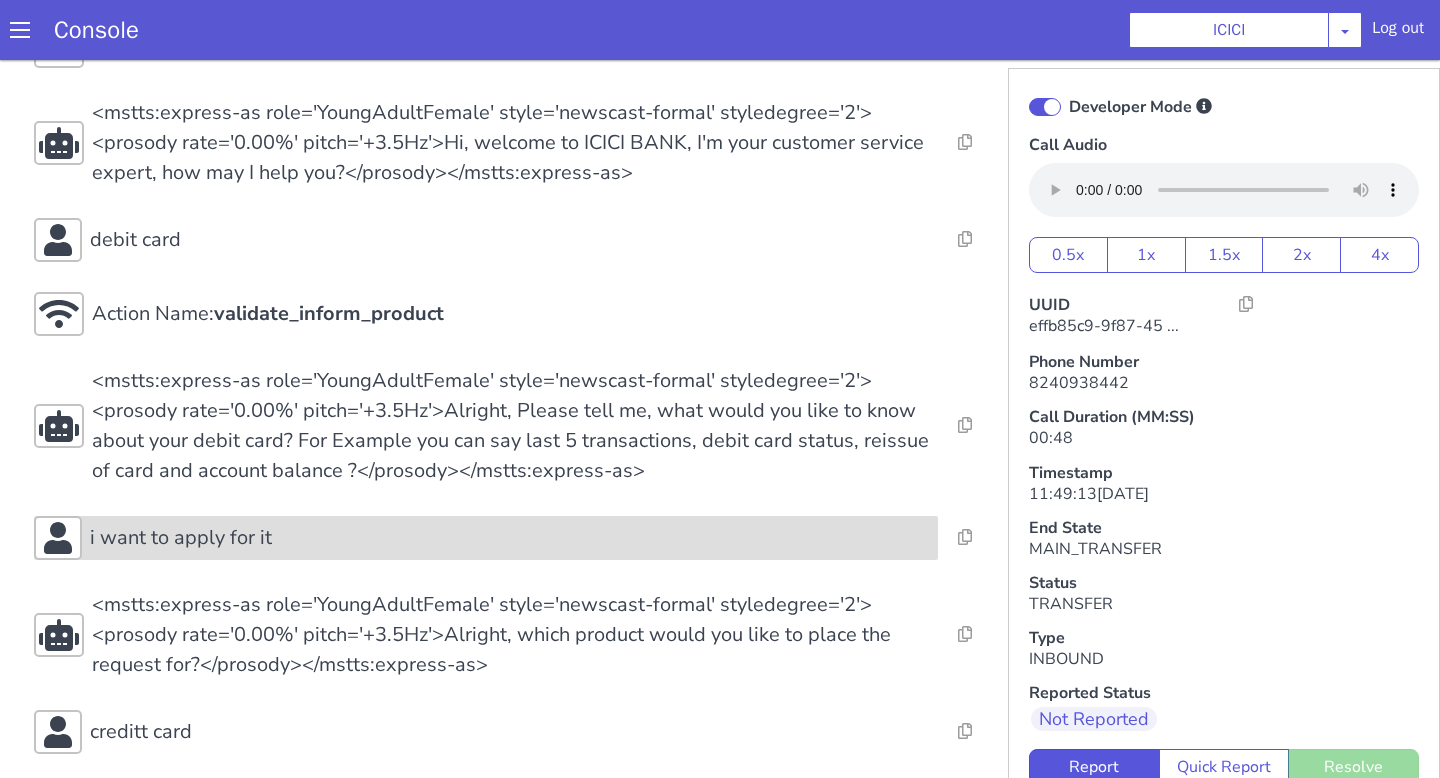 click on "i want to apply for it" at bounding box center (510, 538) 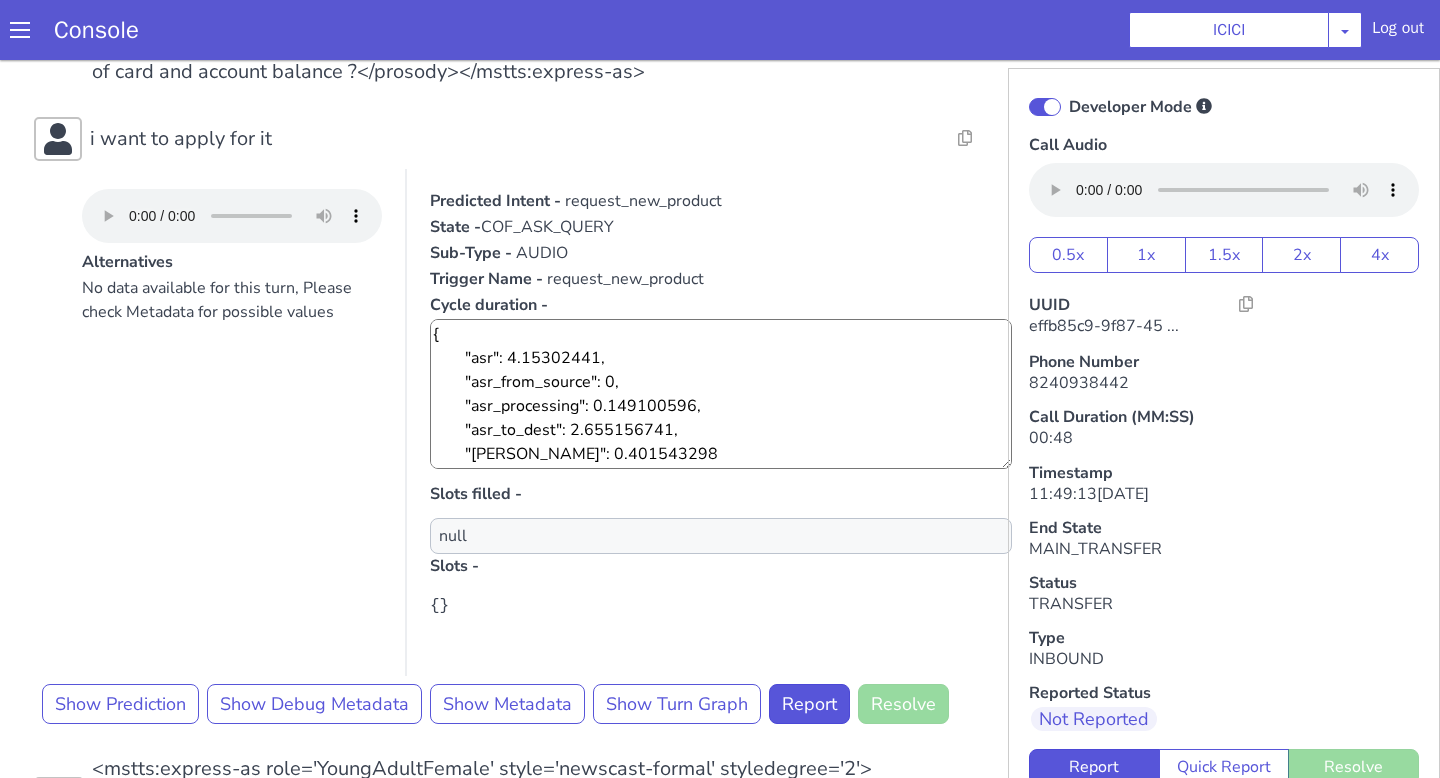 scroll, scrollTop: 603, scrollLeft: 0, axis: vertical 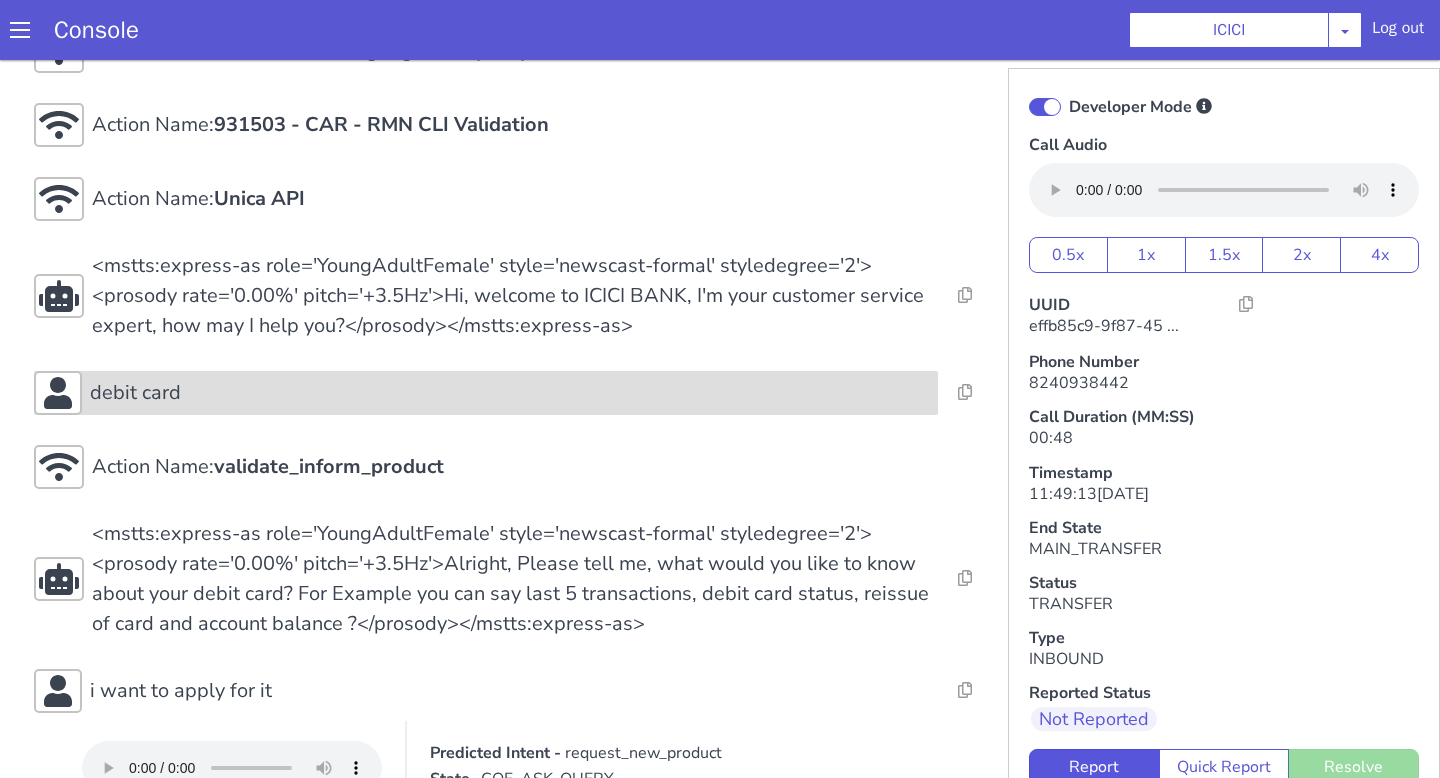 click on "debit card" at bounding box center [510, 393] 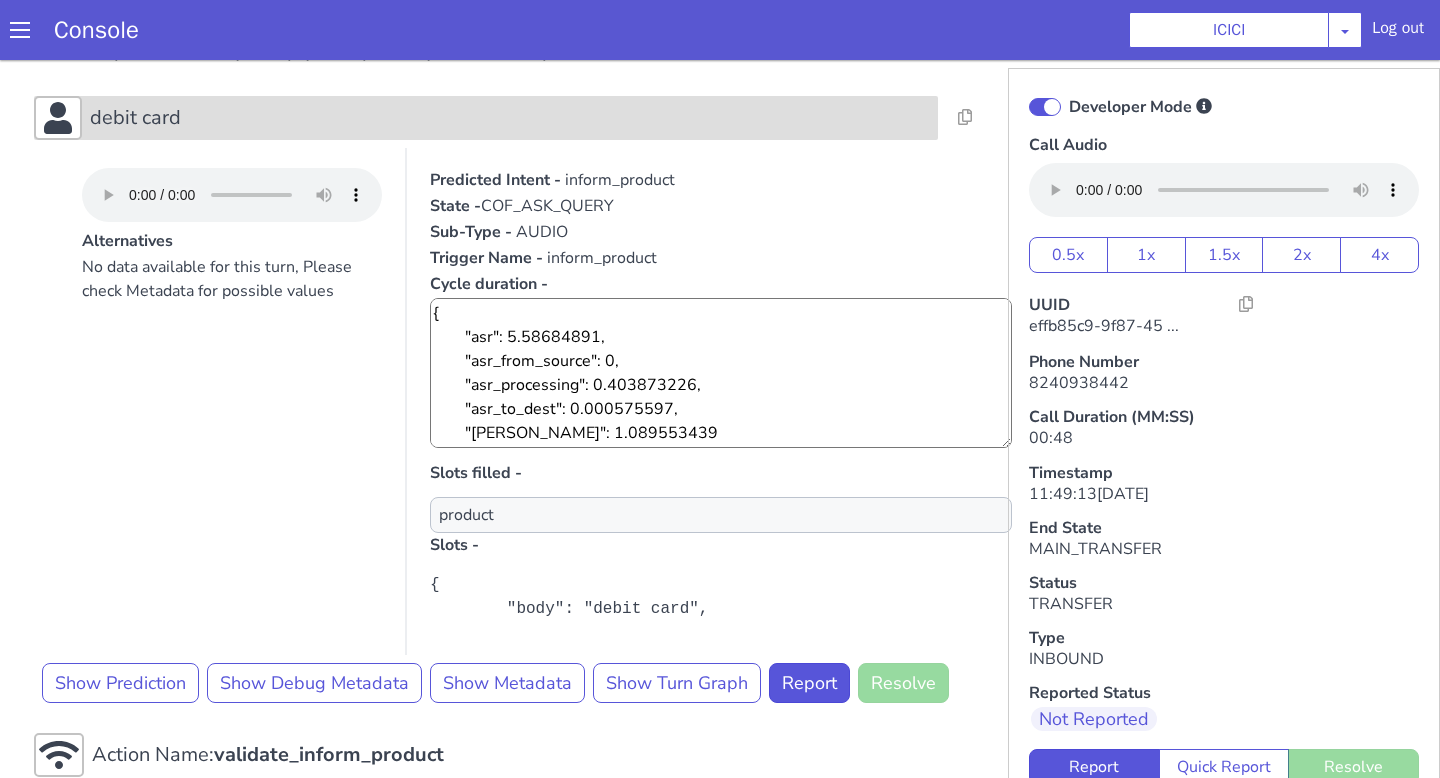 scroll, scrollTop: 515, scrollLeft: 0, axis: vertical 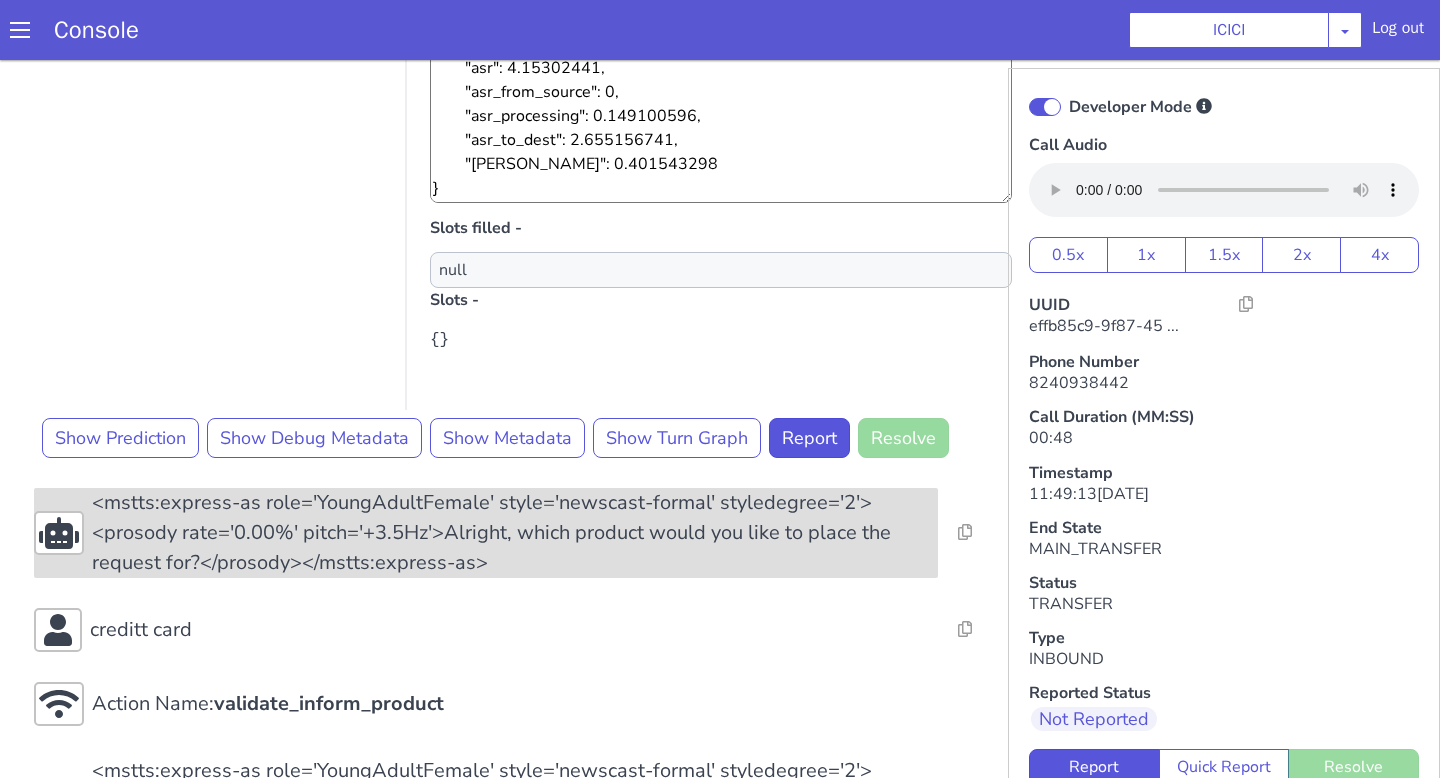 drag, startPoint x: 442, startPoint y: 316, endPoint x: 424, endPoint y: 514, distance: 198.8165 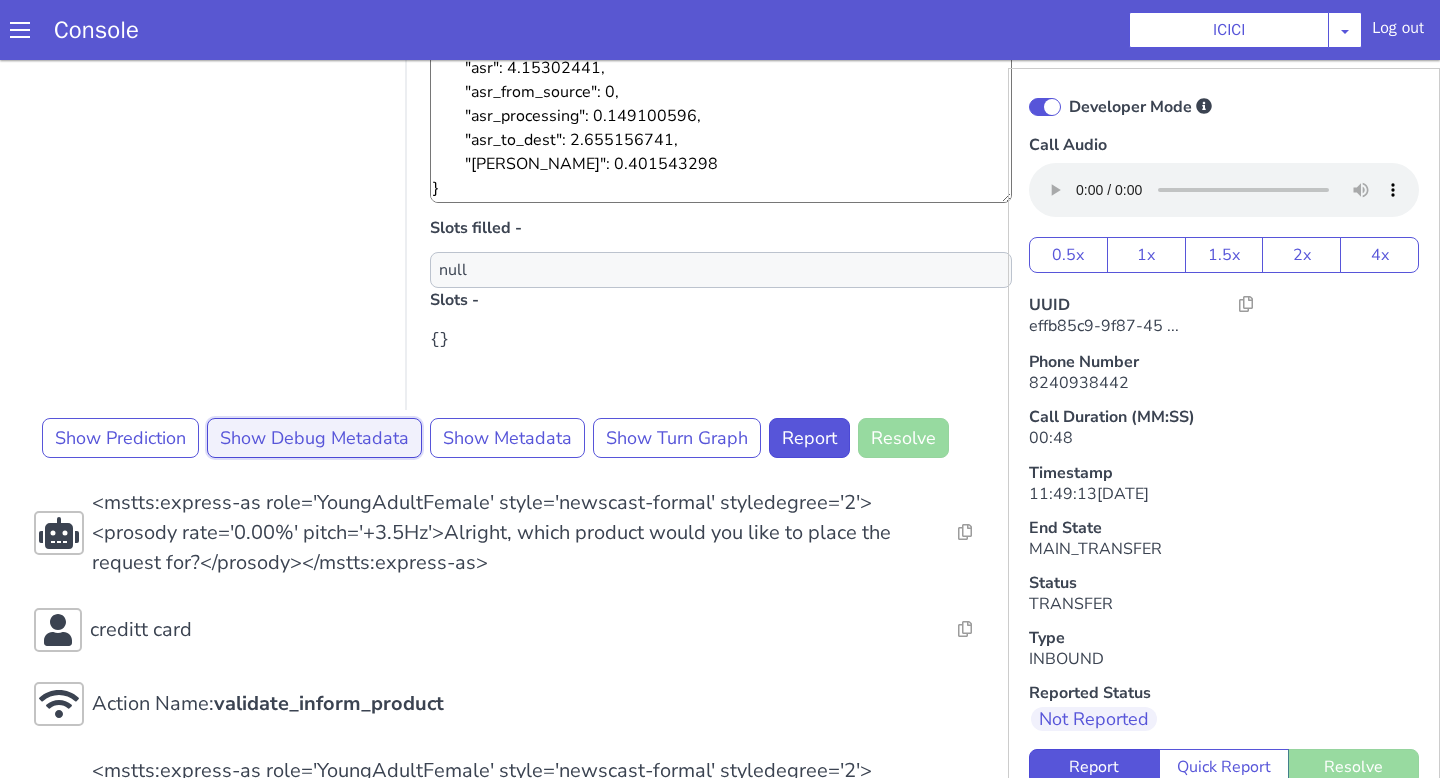 click on "Show Debug Metadata" at bounding box center (314, 438) 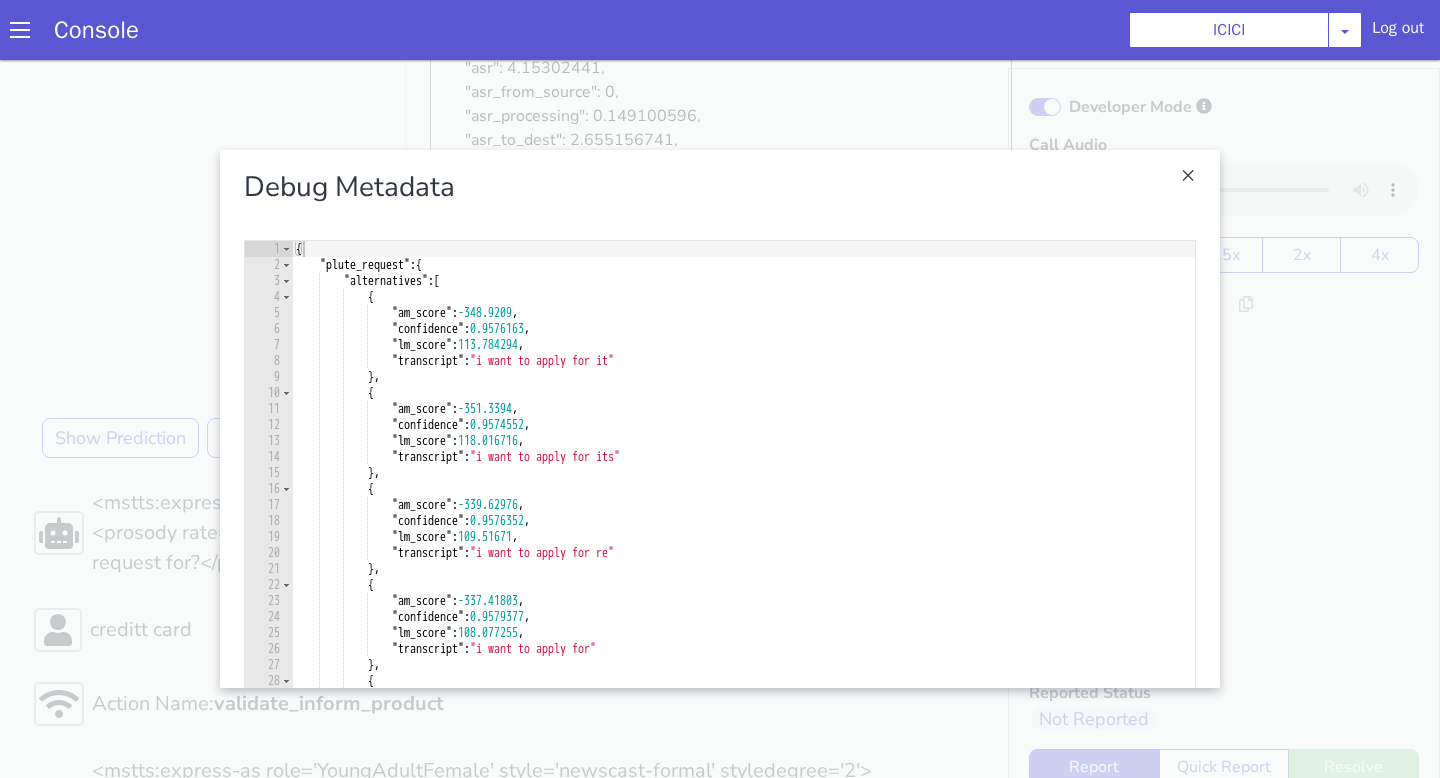 click at bounding box center (720, 419) 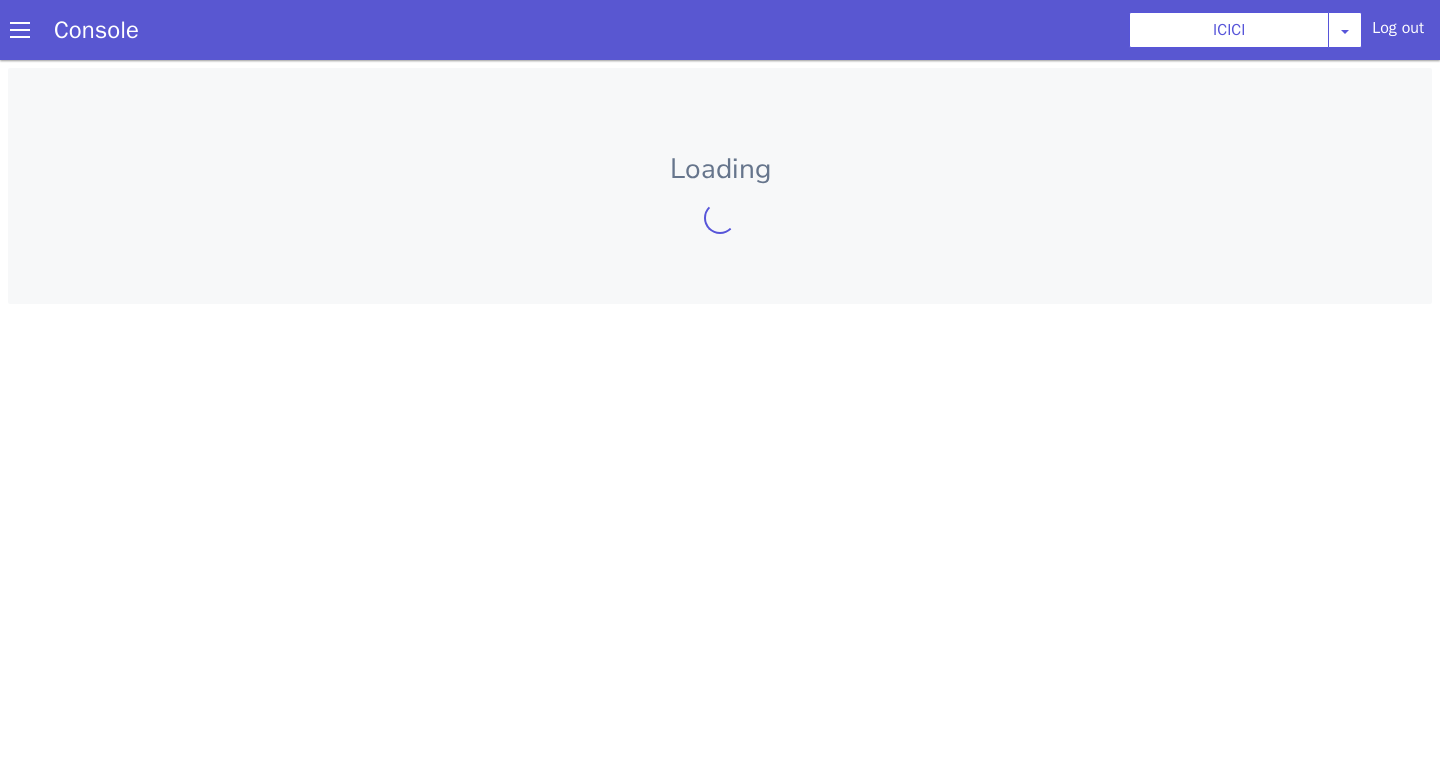 scroll, scrollTop: 0, scrollLeft: 0, axis: both 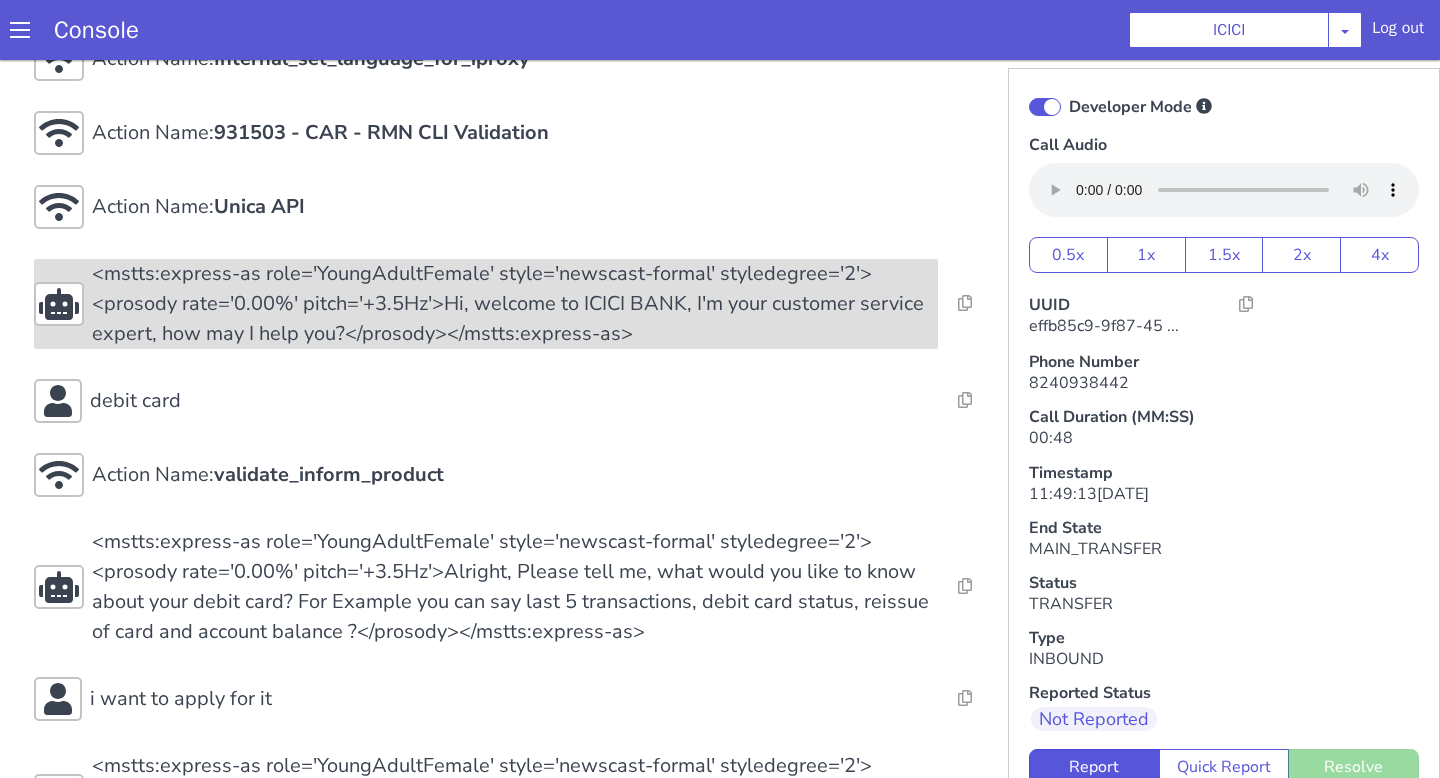 click on "debit card" at bounding box center (486, 401) 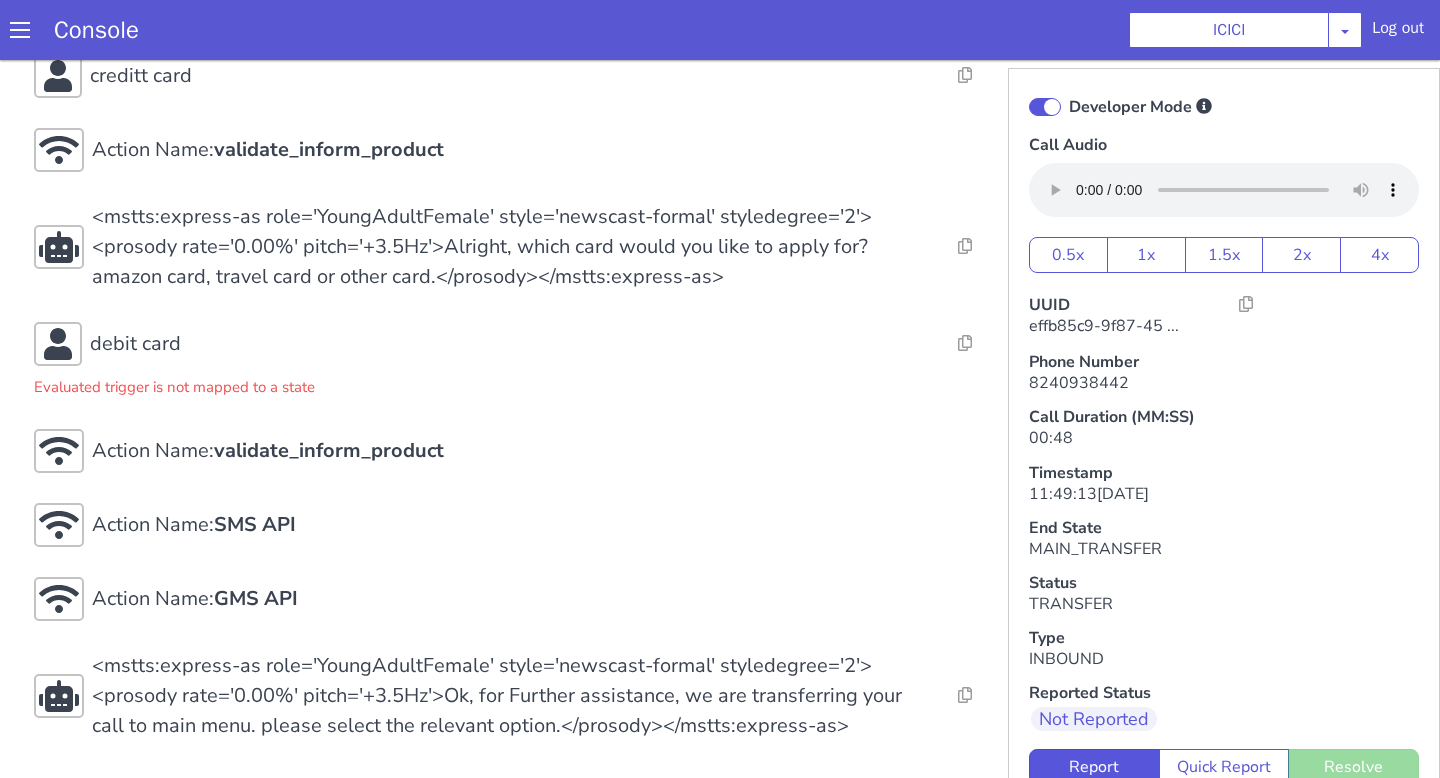 scroll, scrollTop: 6, scrollLeft: 0, axis: vertical 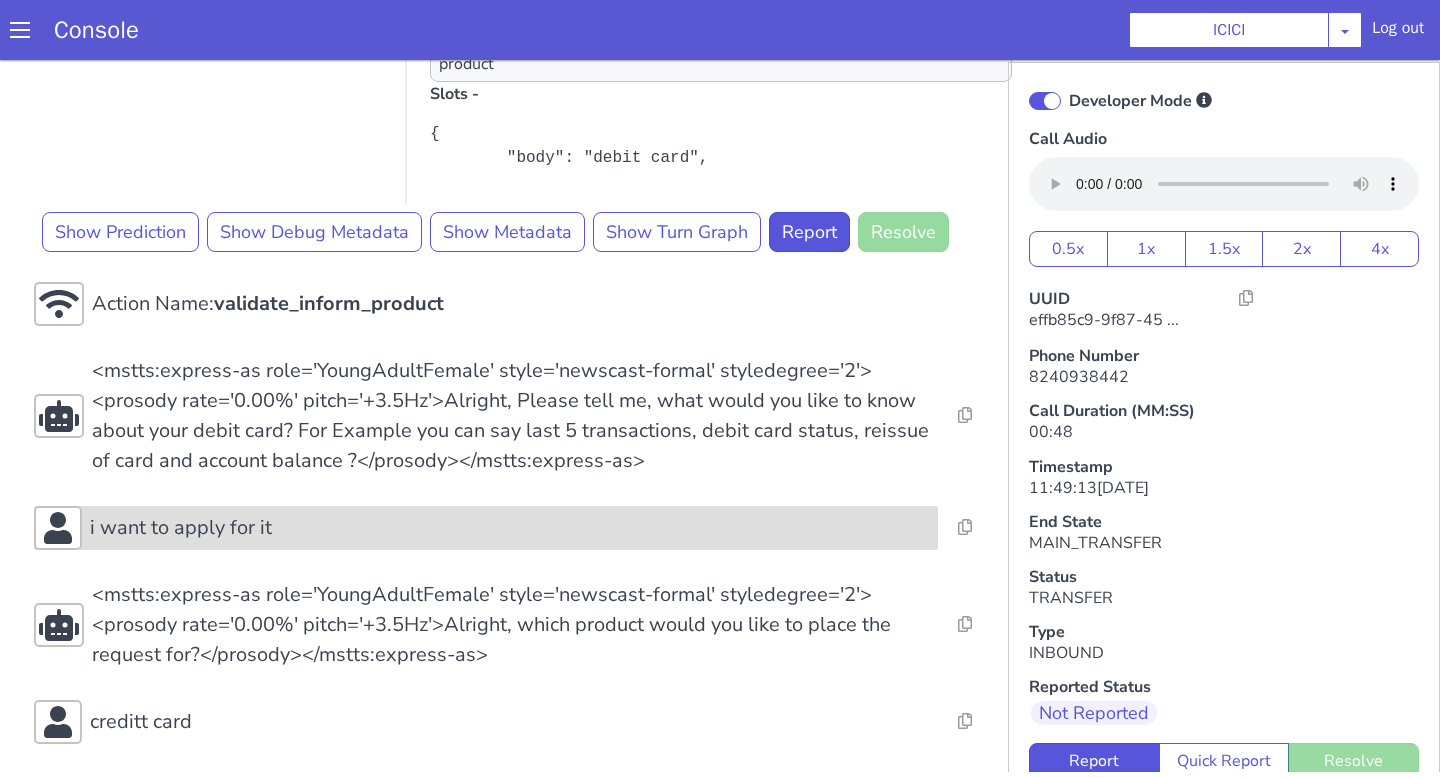 click on "i want to apply for it" at bounding box center [486, 528] 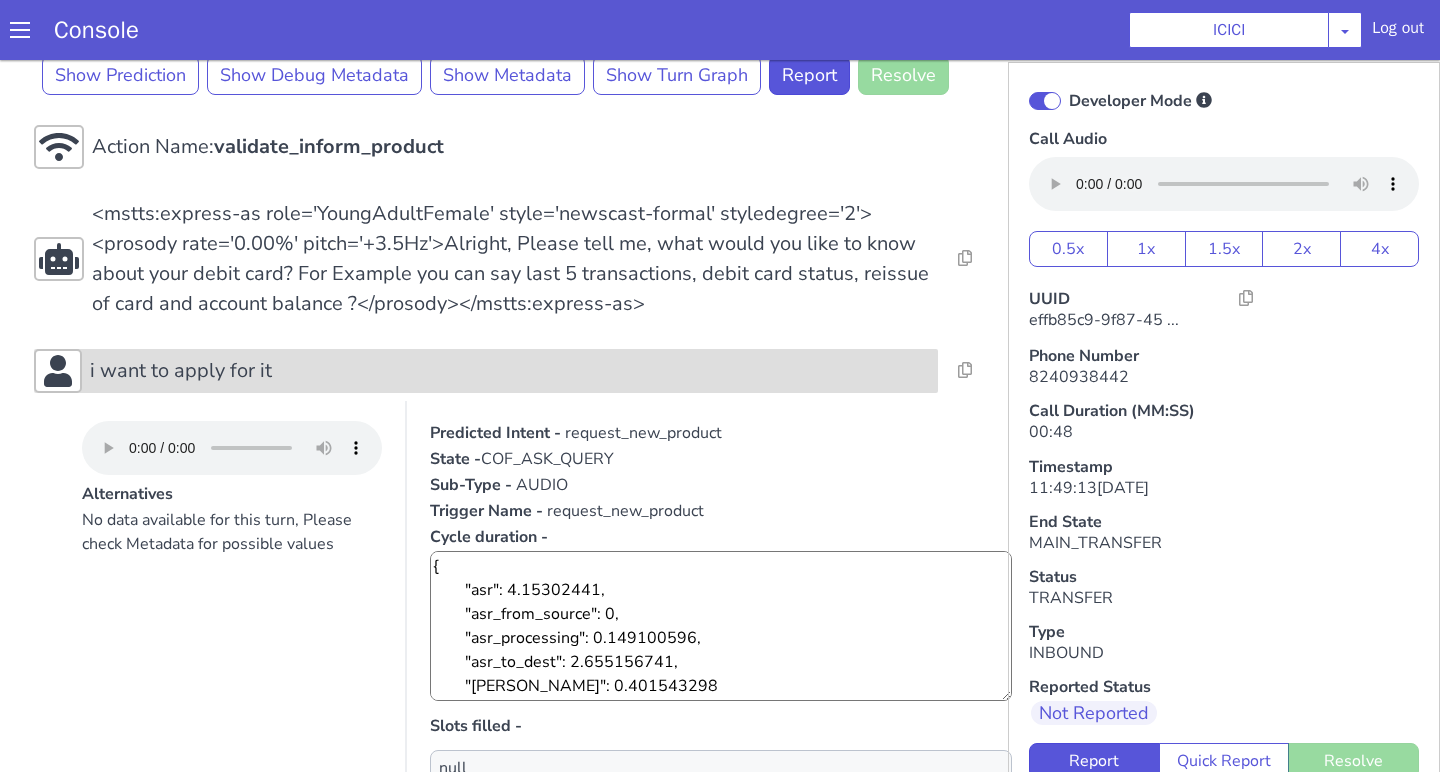 scroll, scrollTop: 963, scrollLeft: 0, axis: vertical 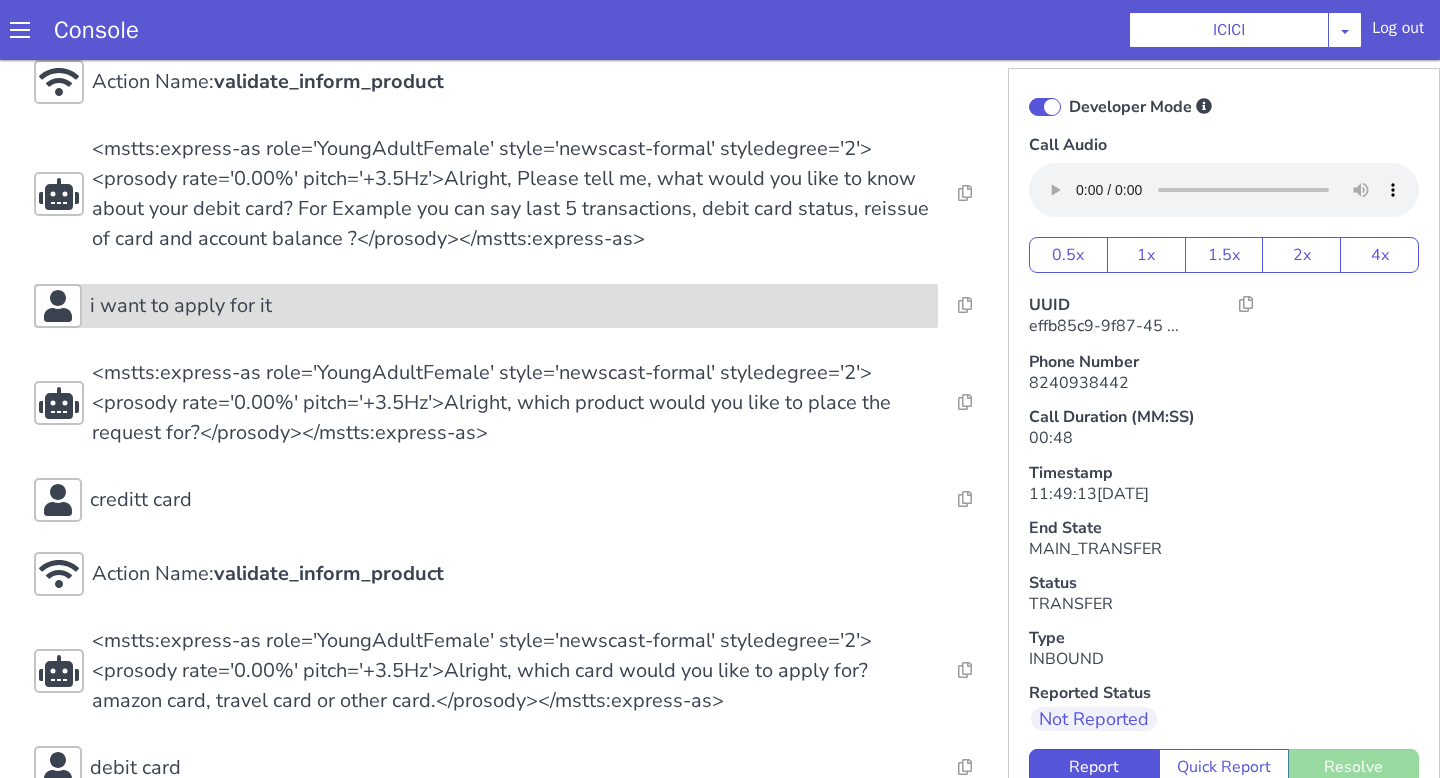 click on "i want to apply for it" at bounding box center [486, 306] 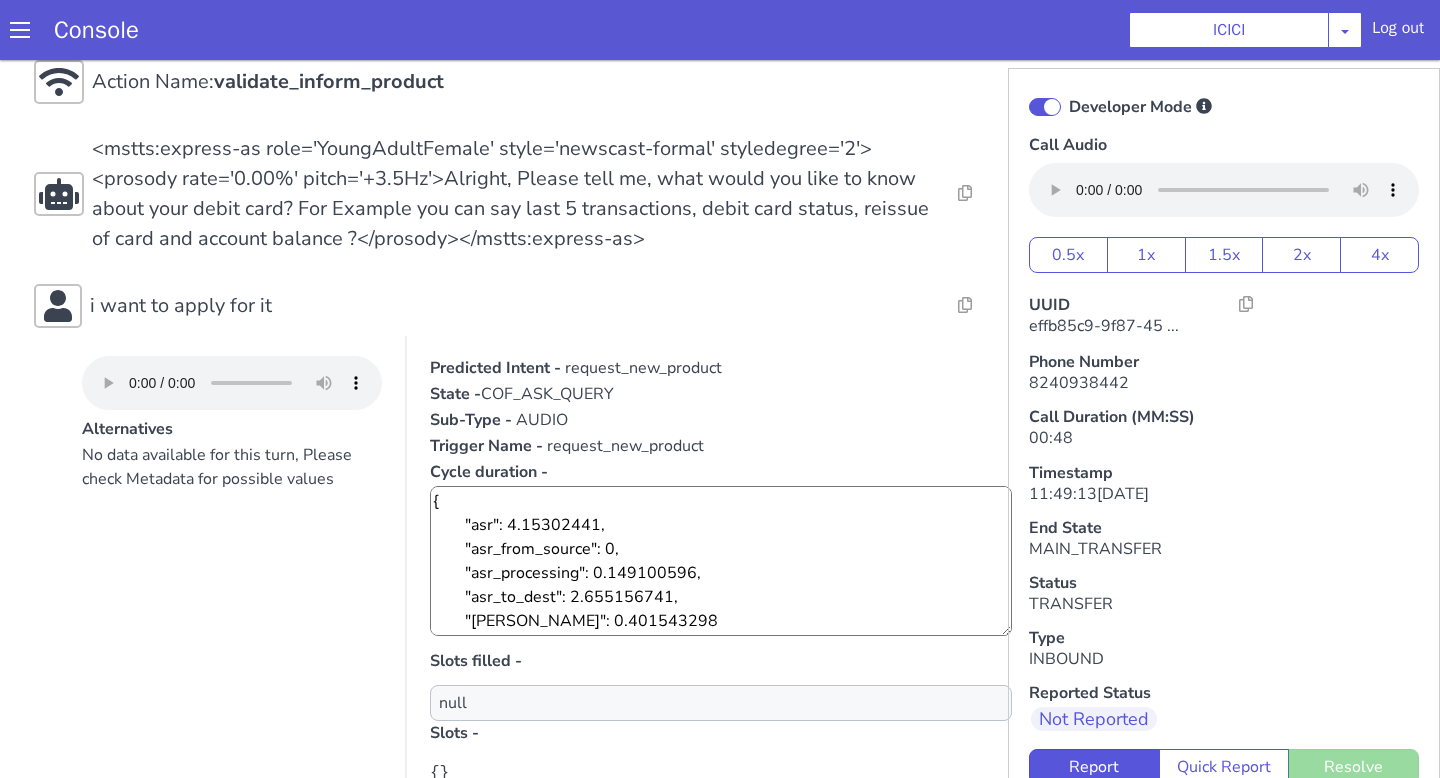 scroll, scrollTop: 24, scrollLeft: 0, axis: vertical 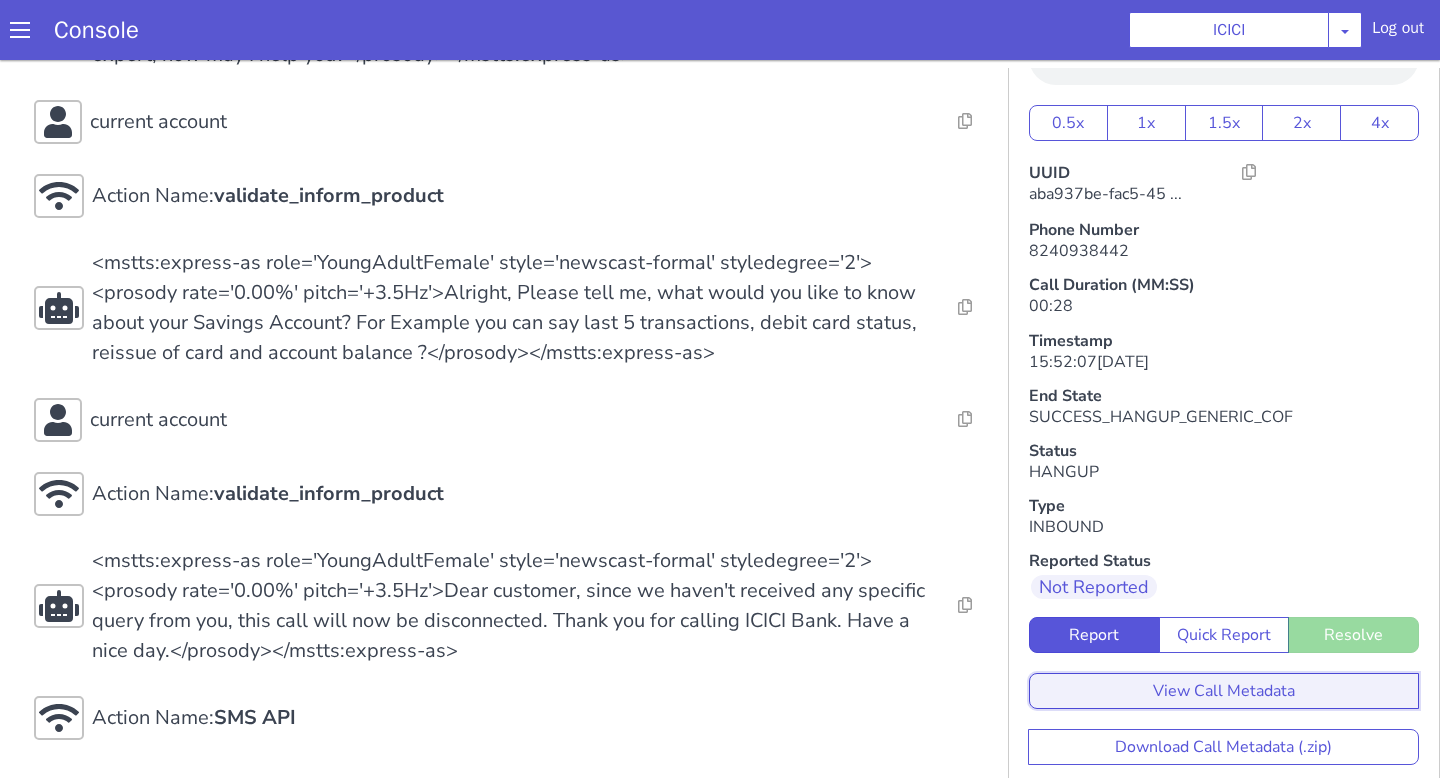 click on "View Call Metadata" at bounding box center [1224, 691] 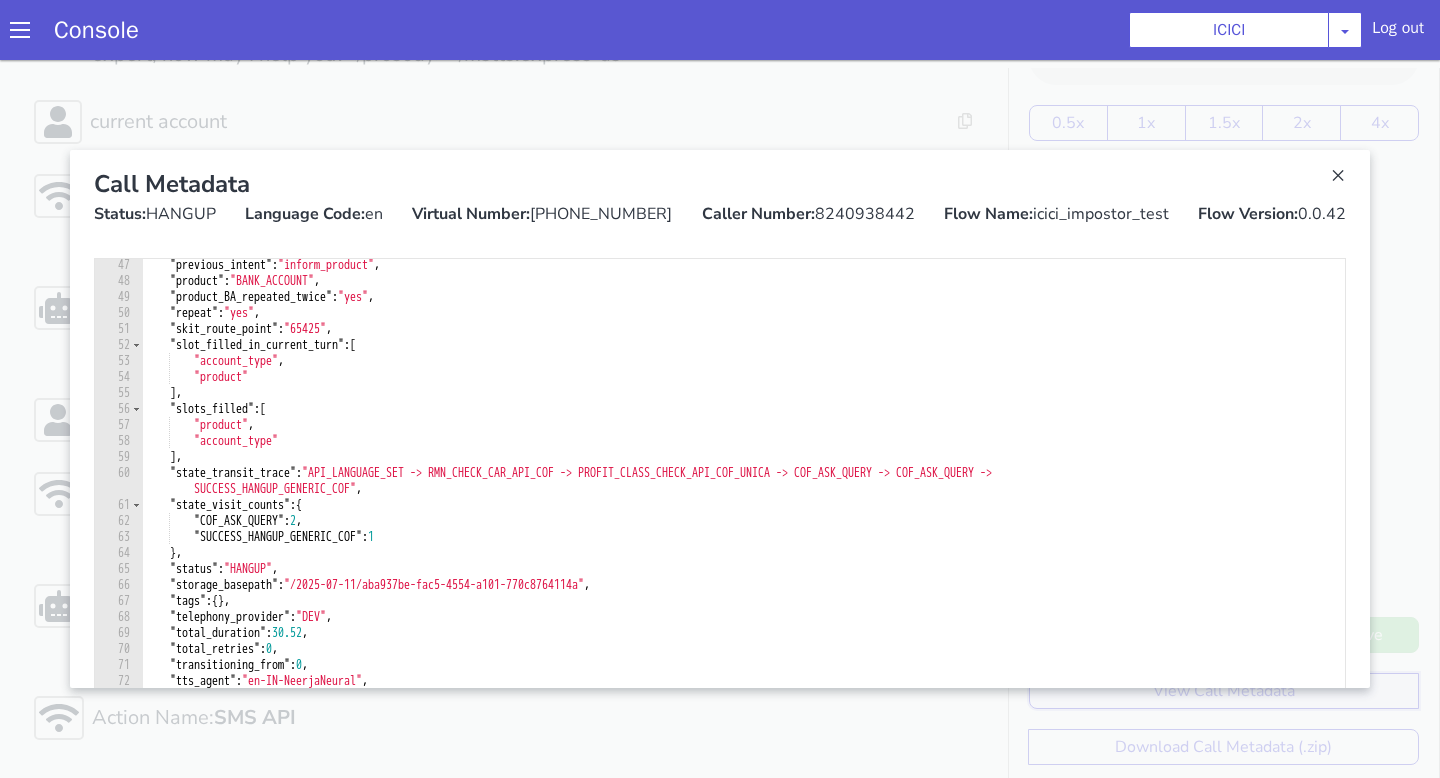 scroll, scrollTop: 782, scrollLeft: 0, axis: vertical 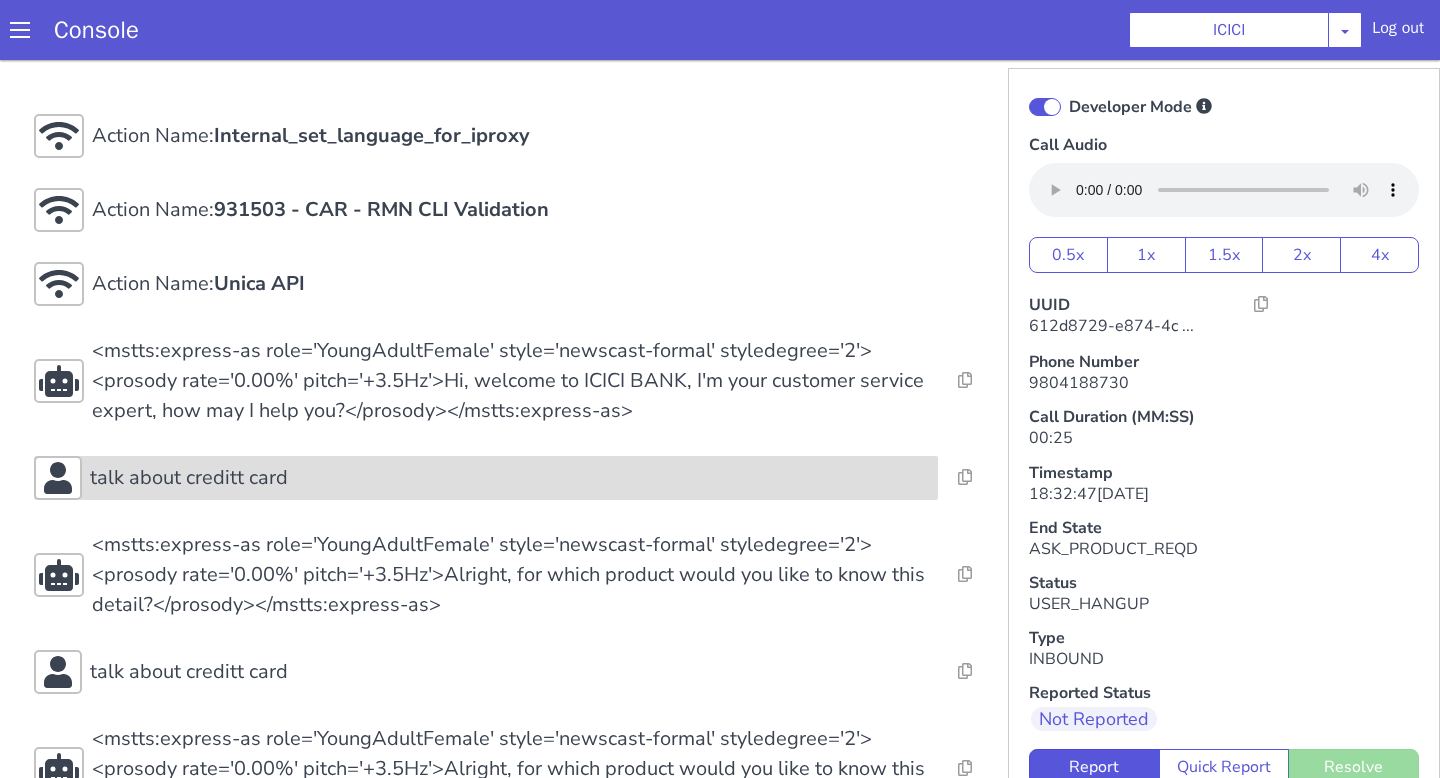click on "talk about creditt card" at bounding box center [510, 478] 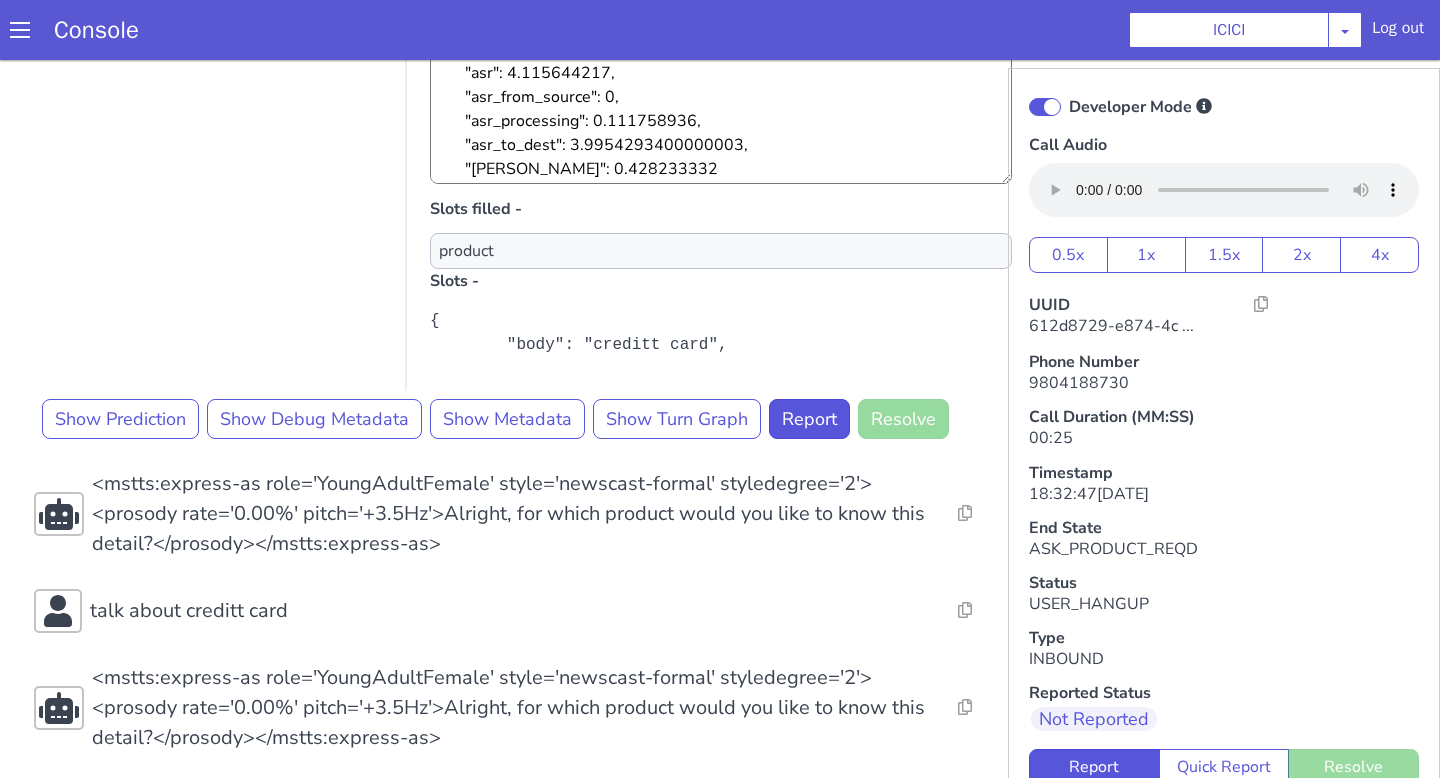 scroll, scrollTop: 921, scrollLeft: 0, axis: vertical 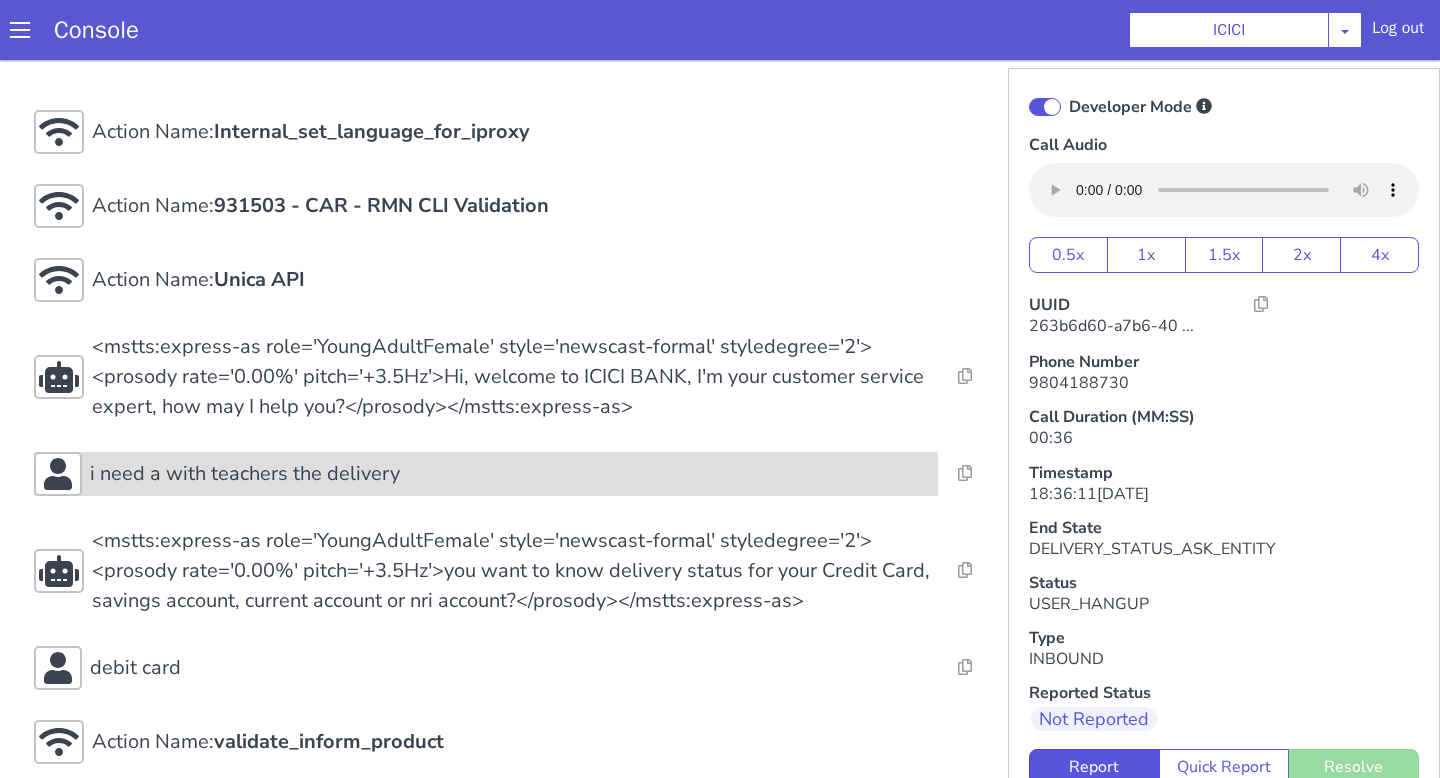 click on "i need a with teachers the delivery" at bounding box center (510, 474) 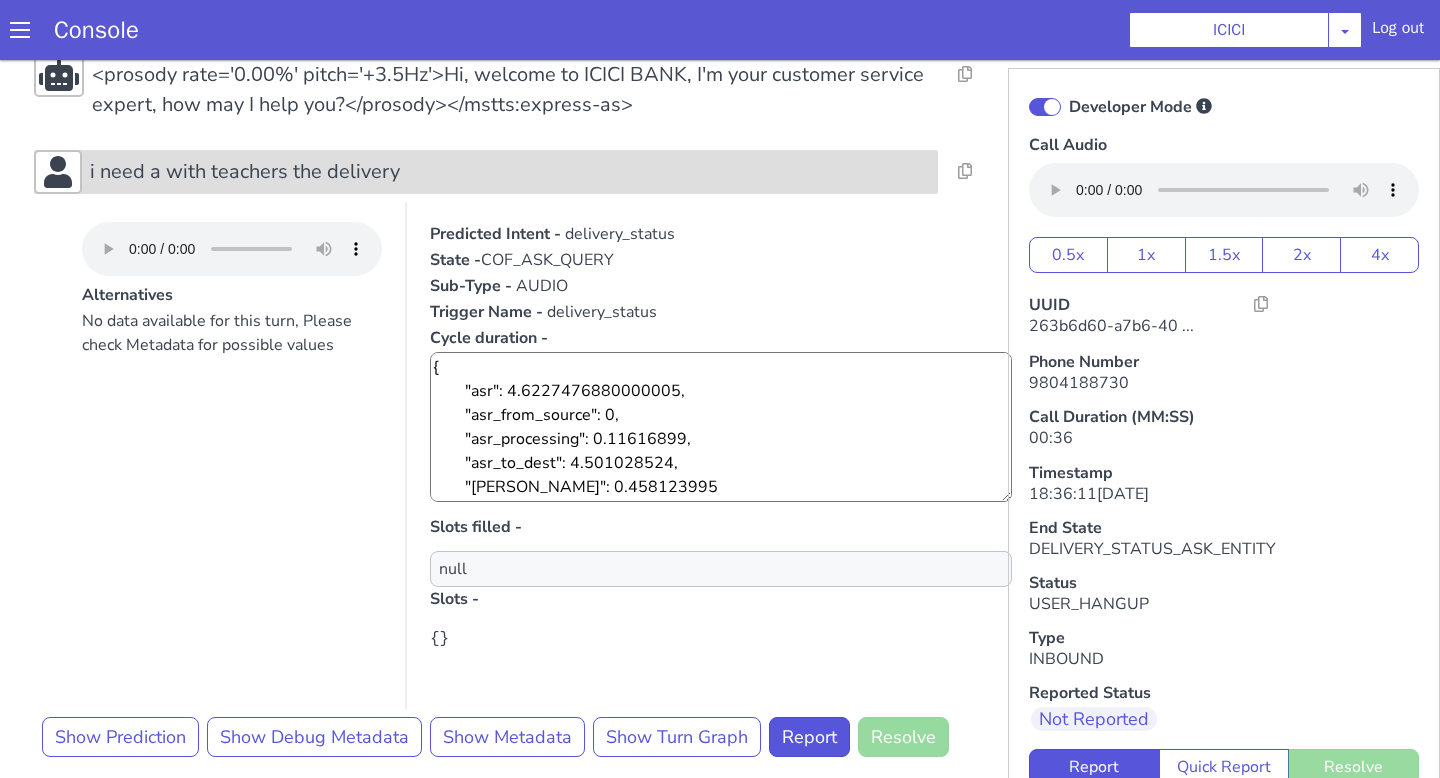 scroll, scrollTop: 314, scrollLeft: 0, axis: vertical 